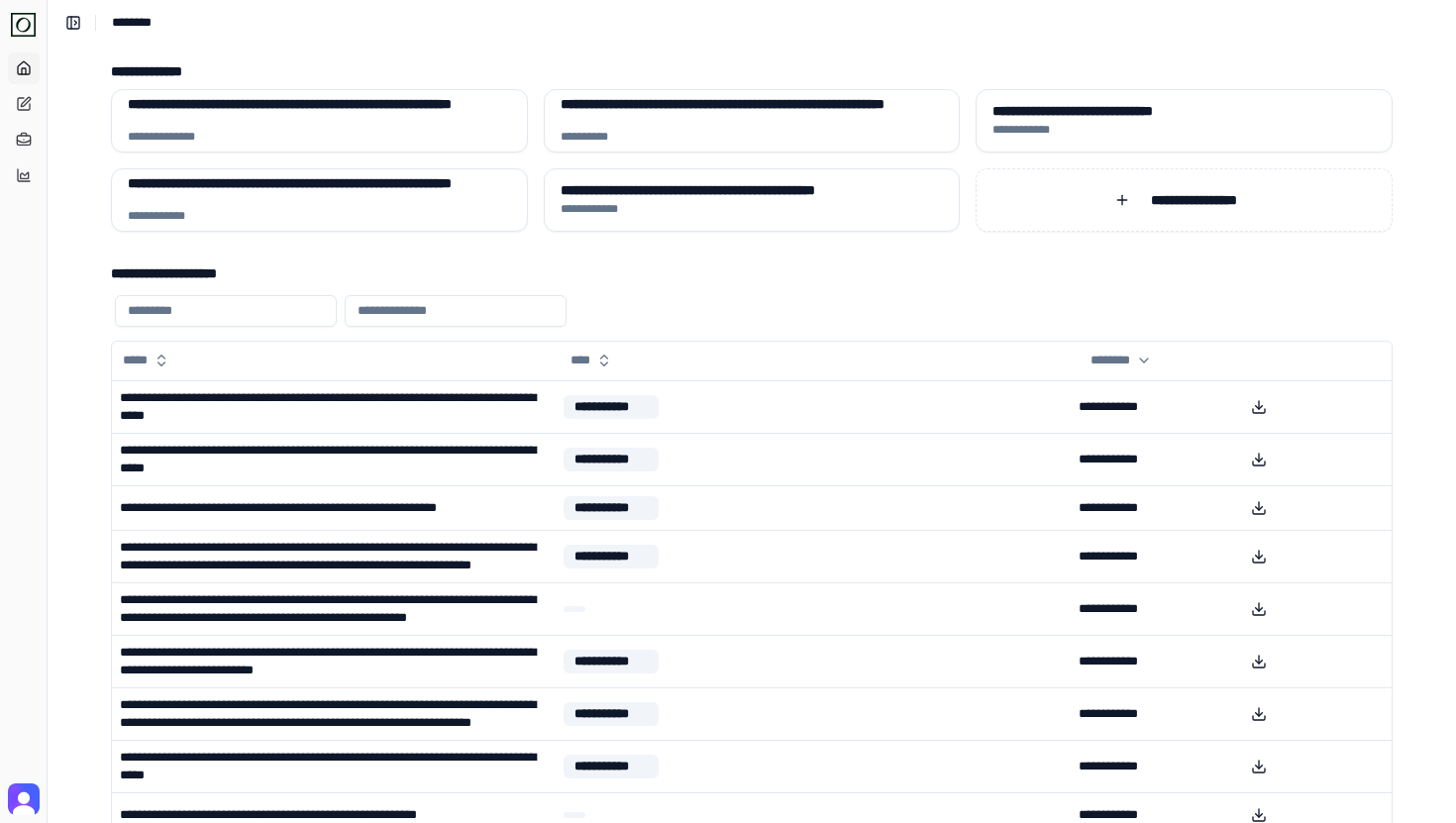 scroll, scrollTop: 0, scrollLeft: 0, axis: both 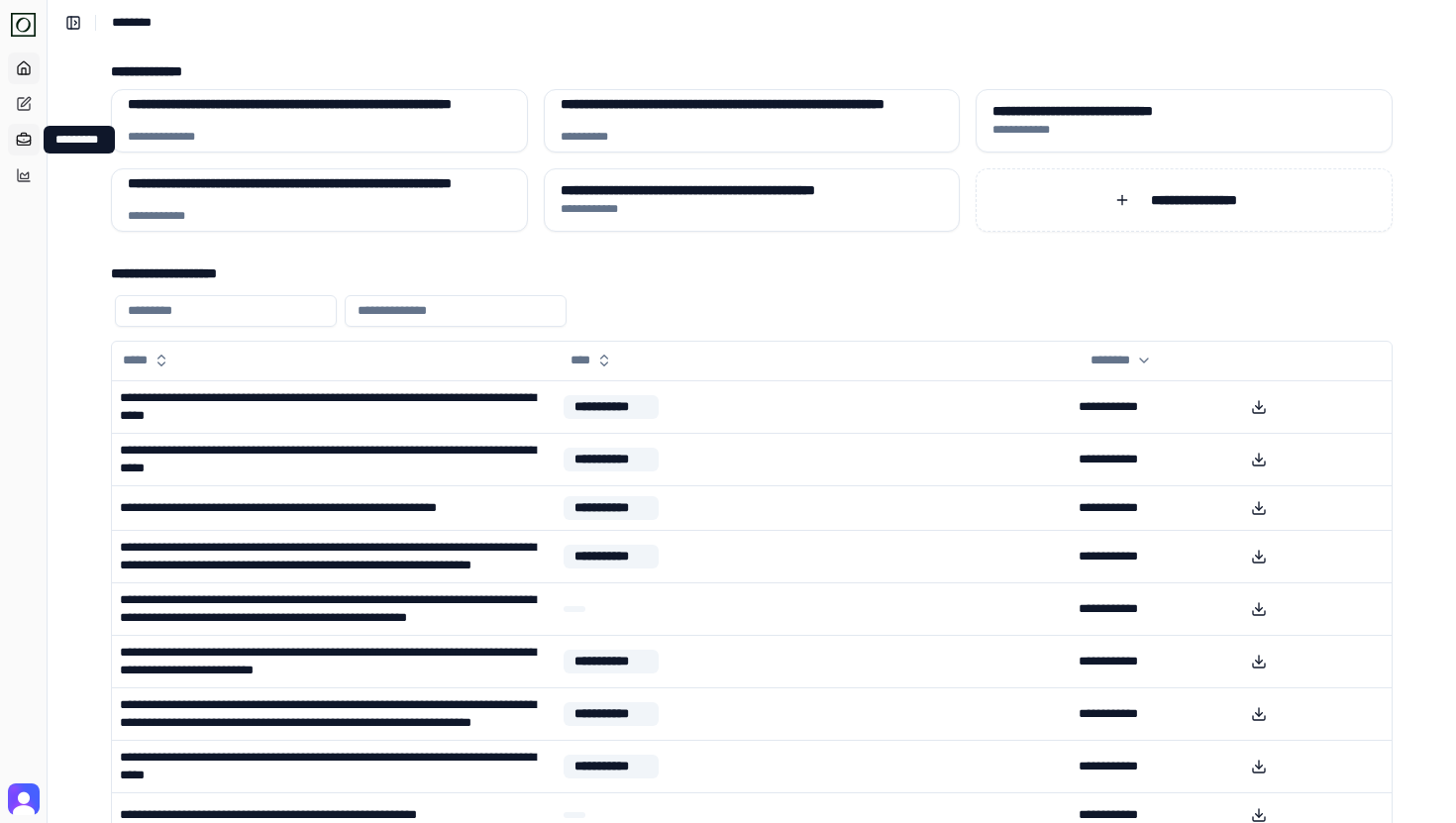 click 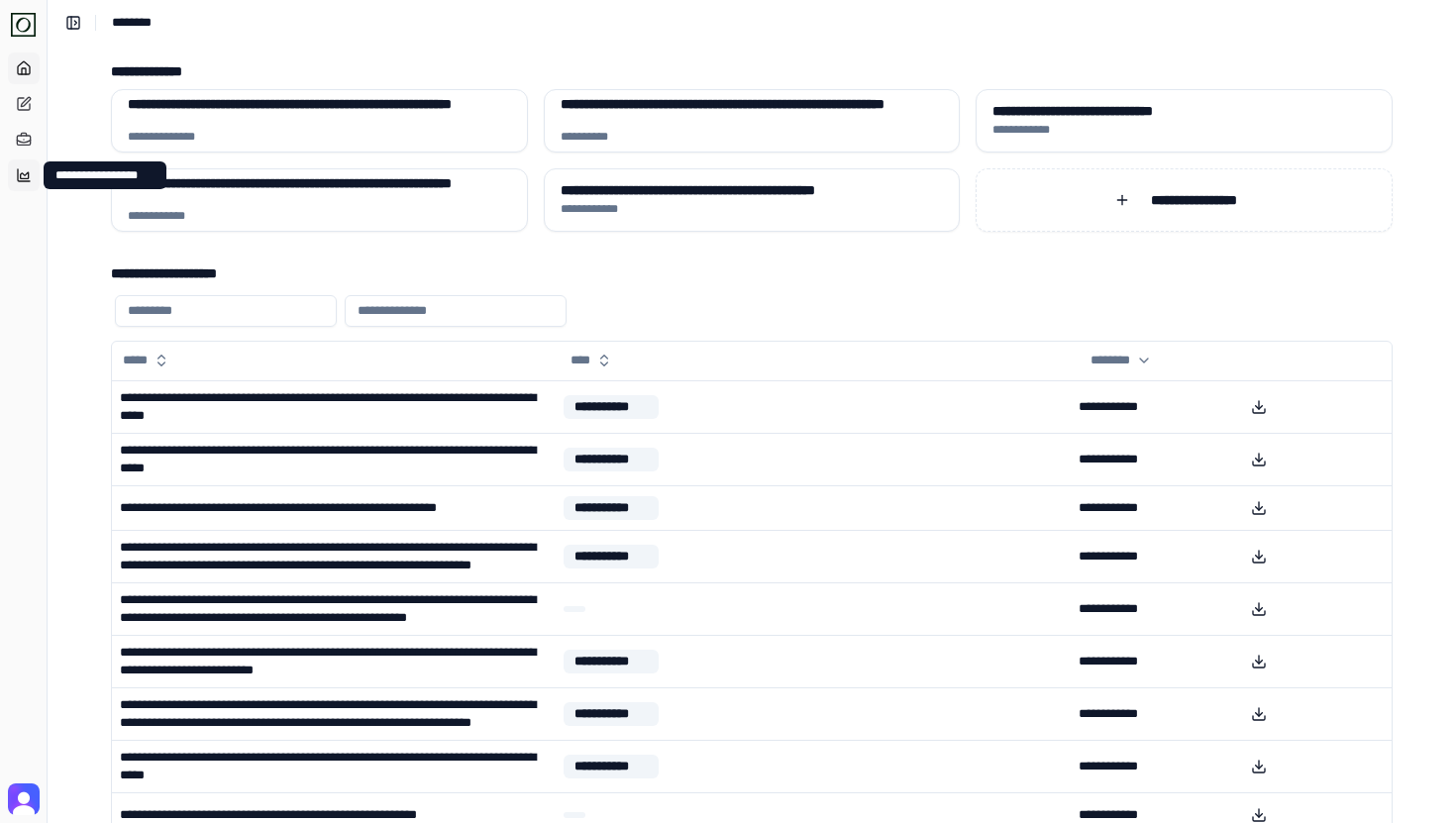 click 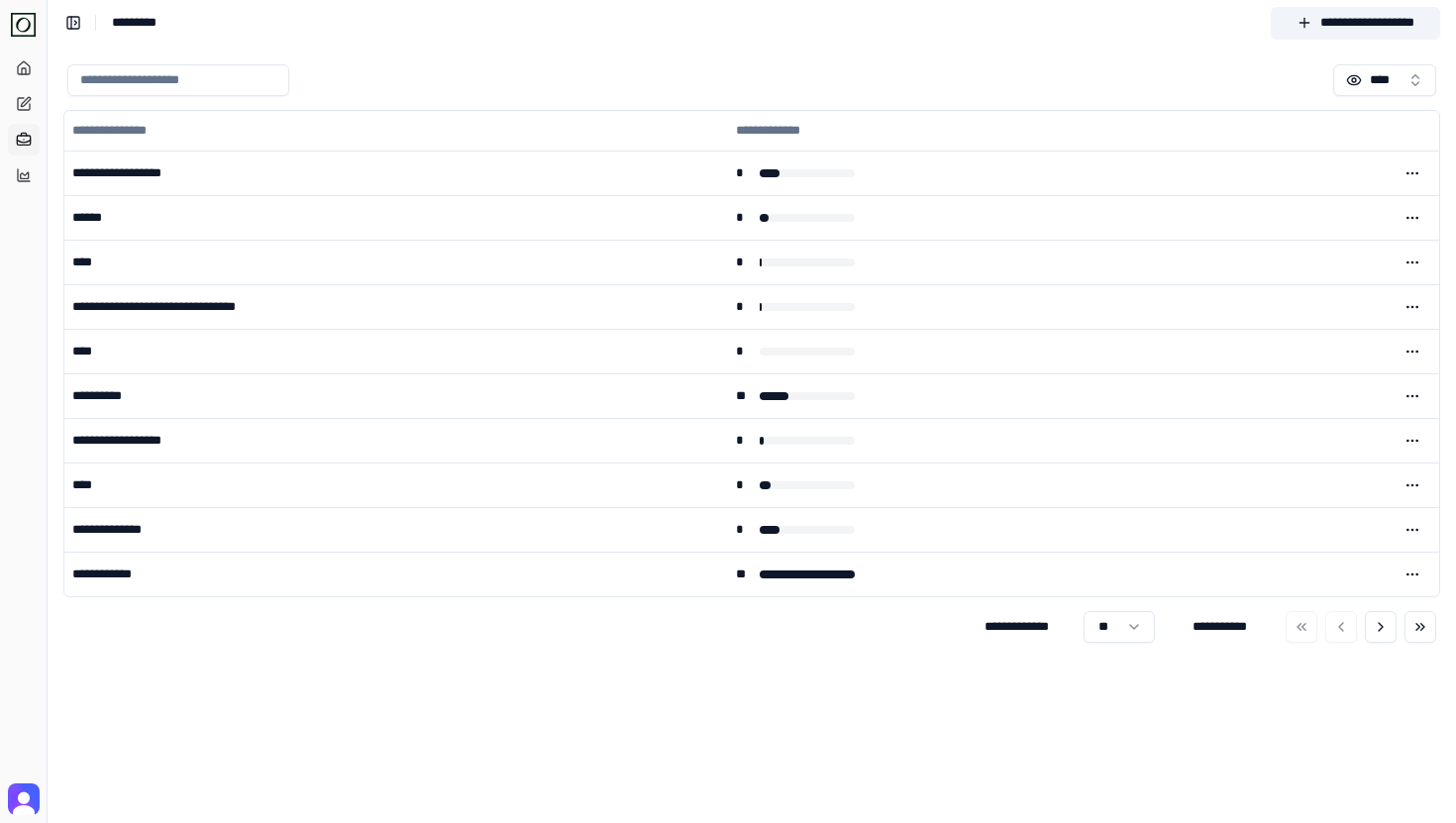 scroll, scrollTop: 0, scrollLeft: 0, axis: both 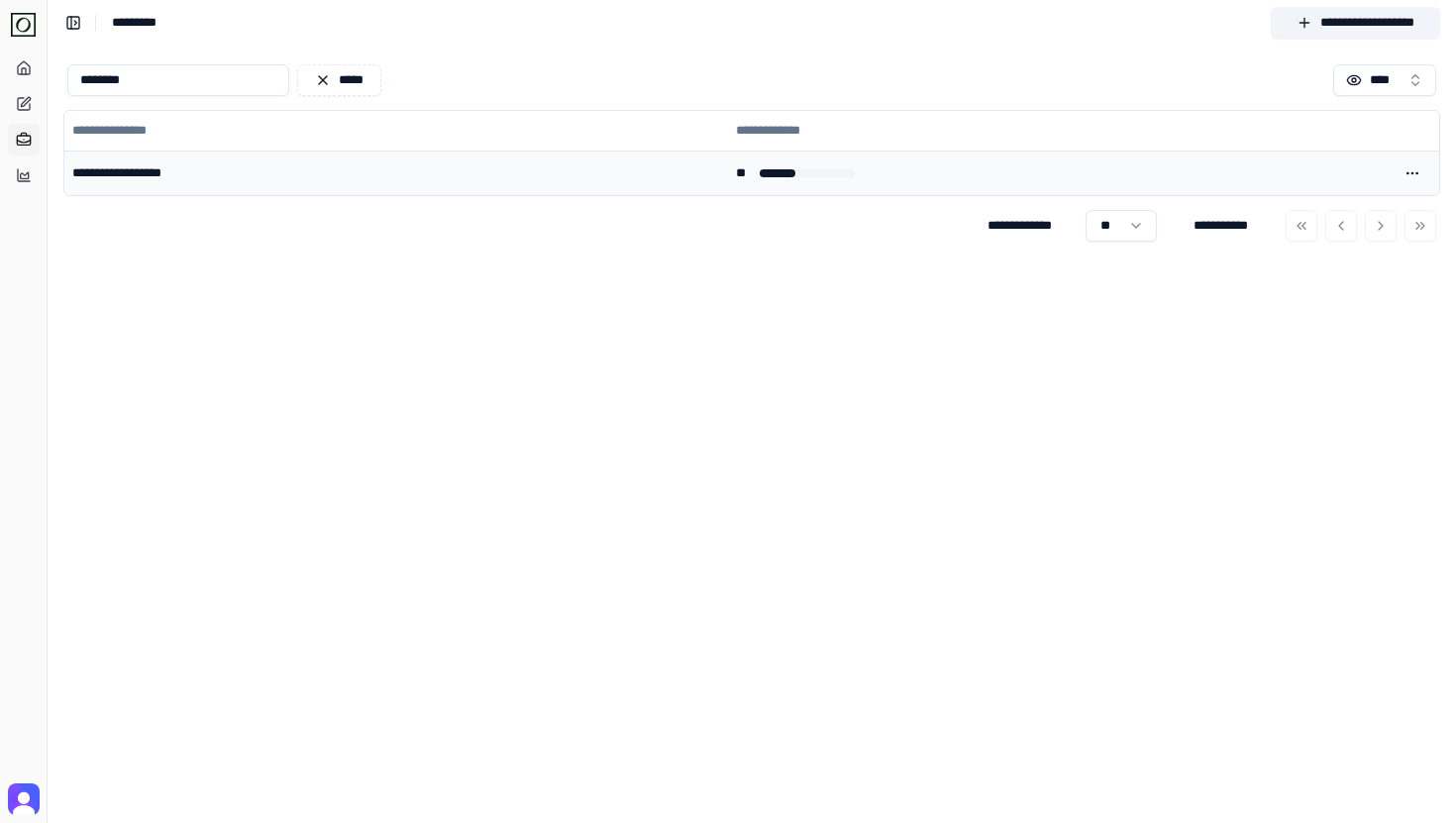 type on "********" 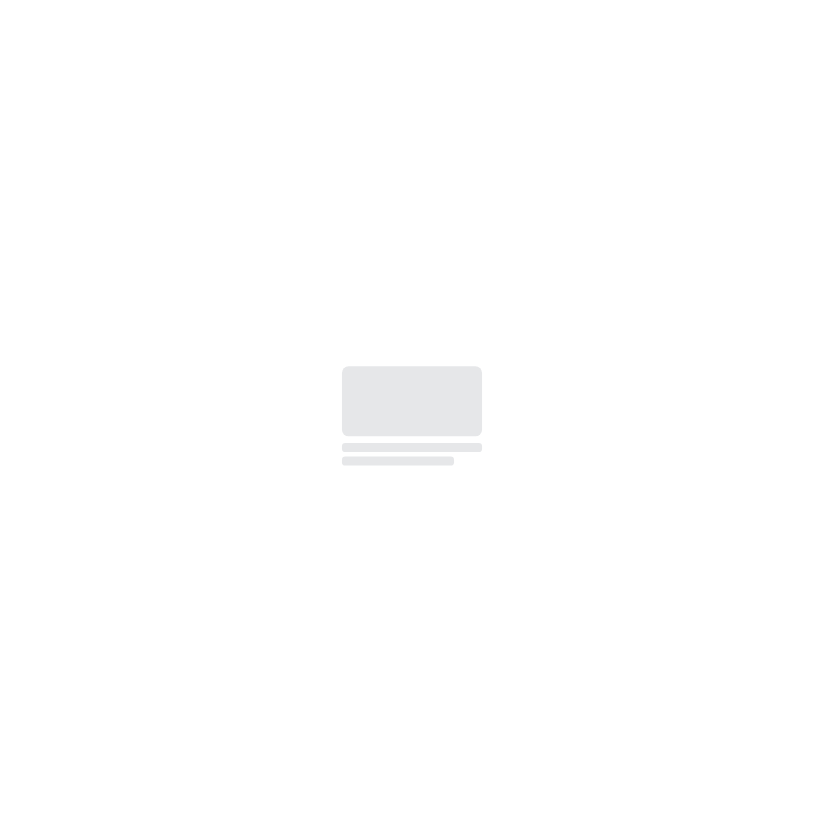 scroll, scrollTop: 0, scrollLeft: 0, axis: both 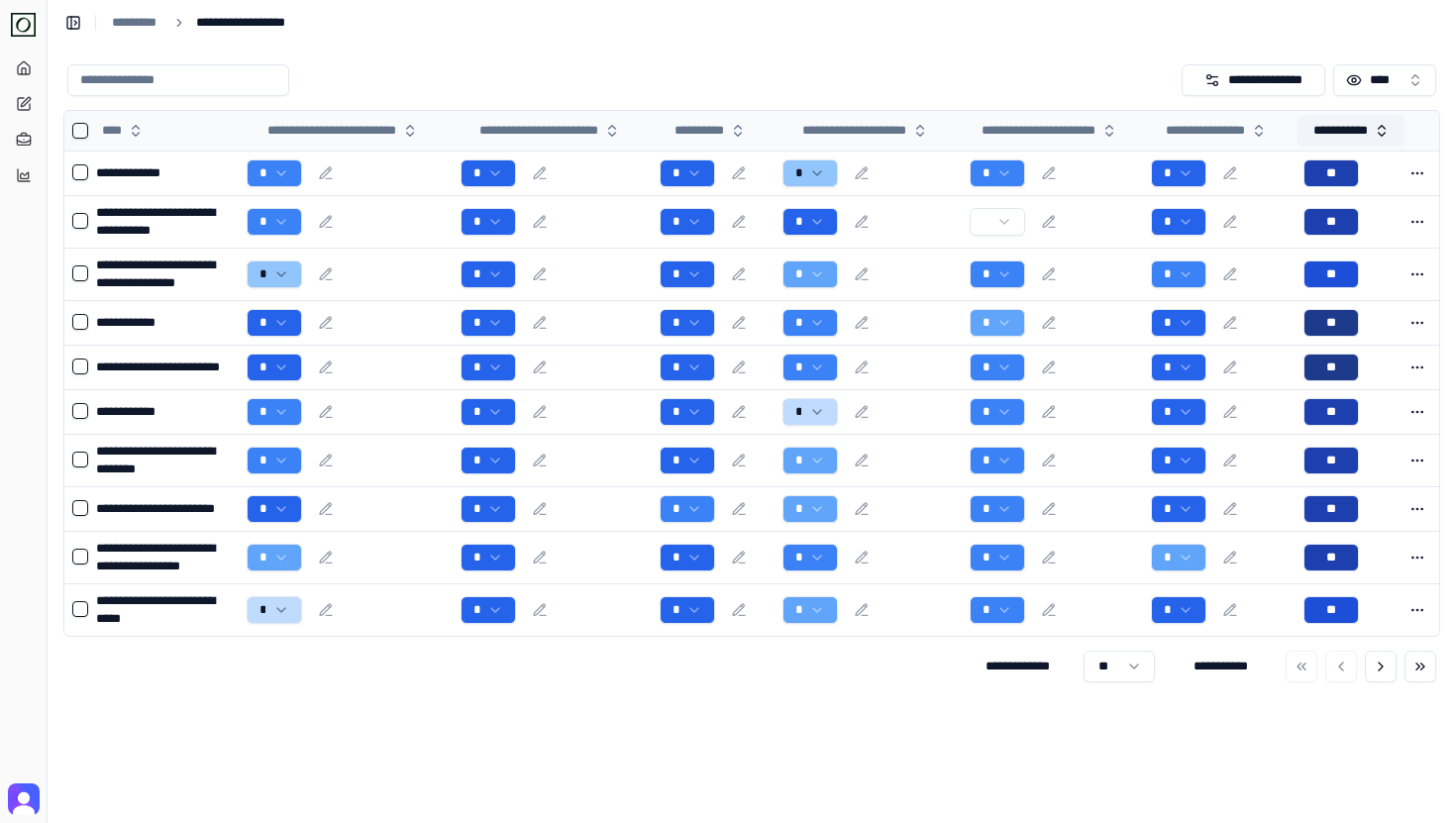 click on "**********" at bounding box center [1351, 131] 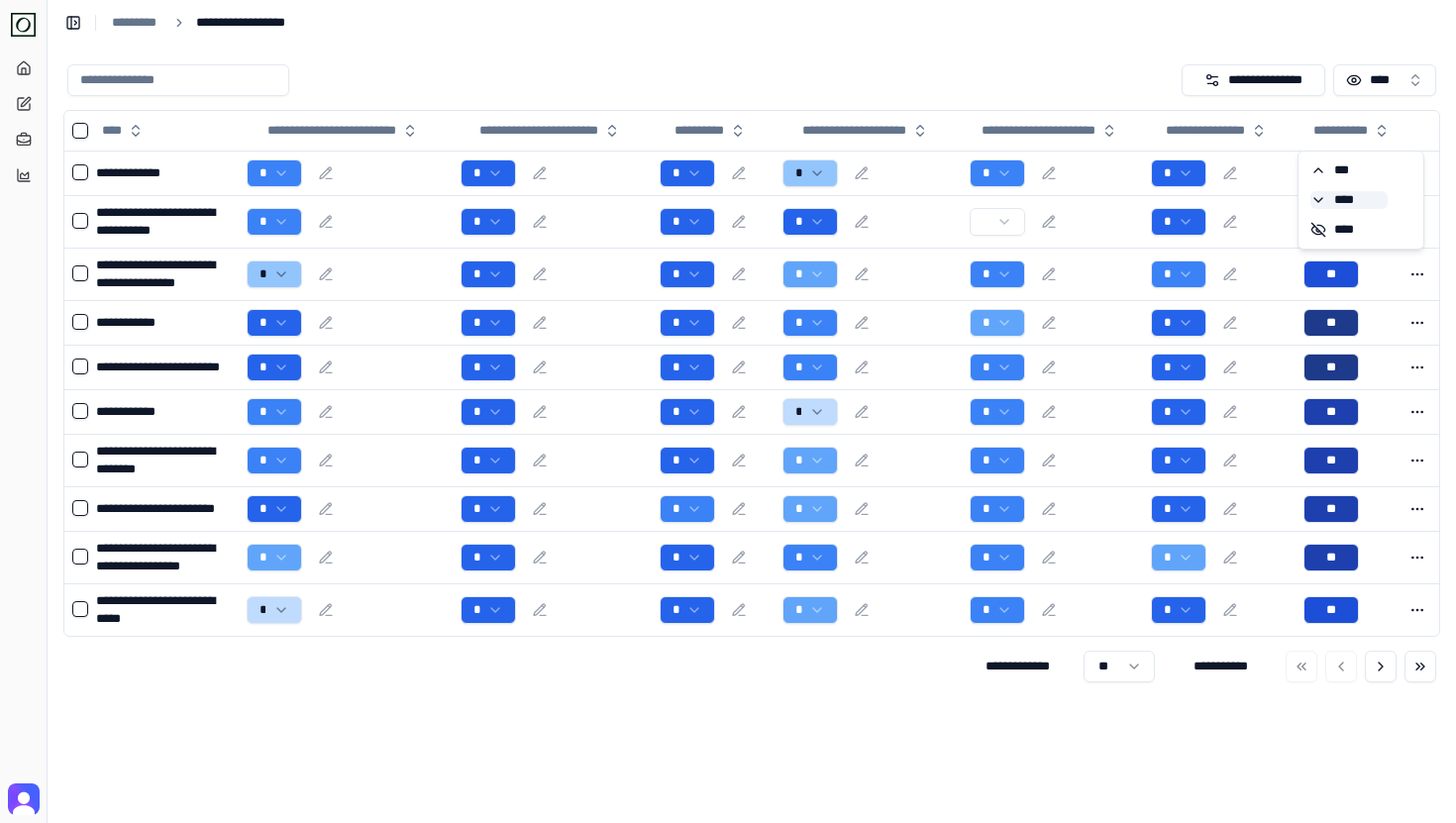 click on "****" at bounding box center (1349, 200) 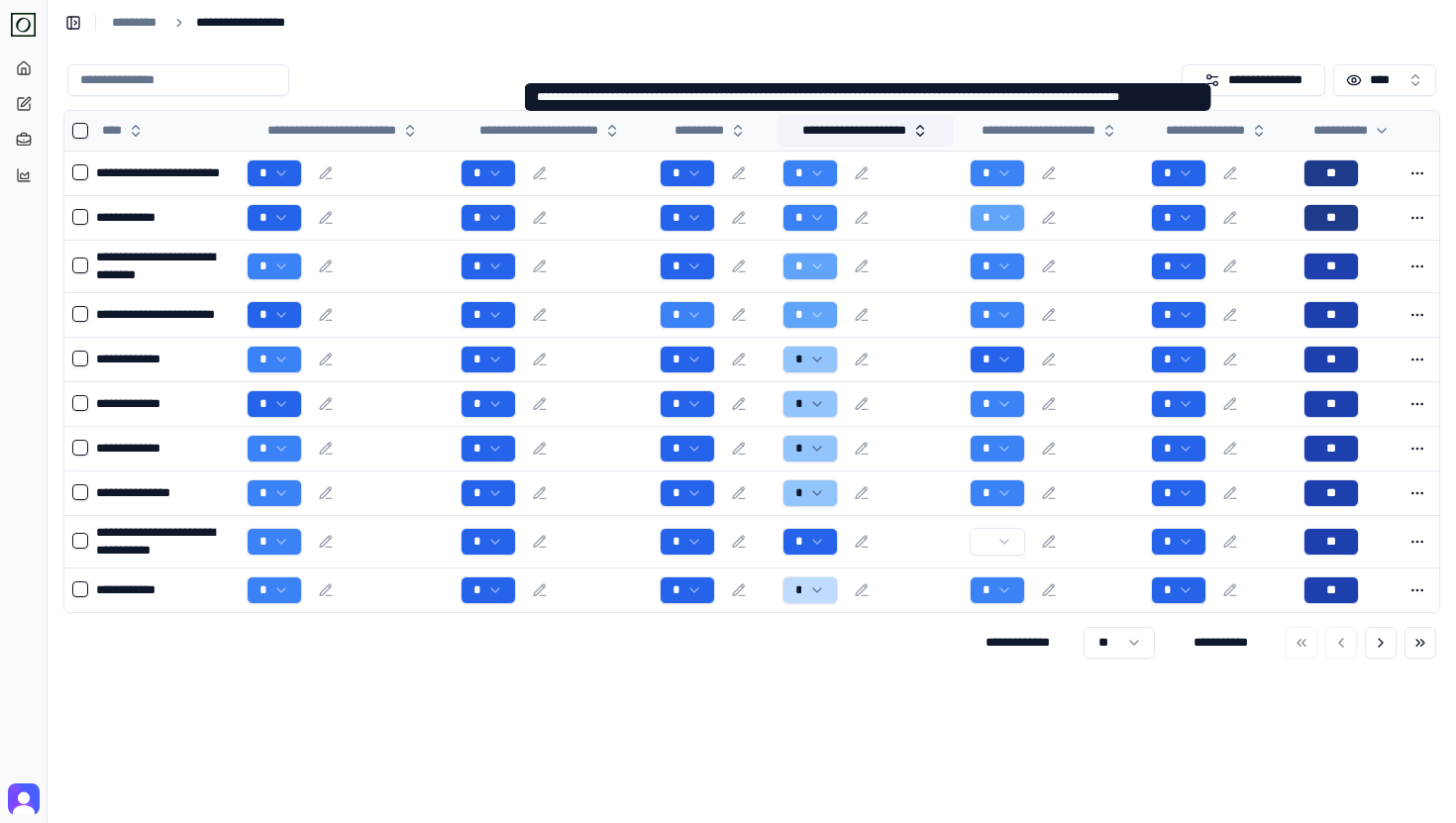 click on "**********" at bounding box center [866, 131] 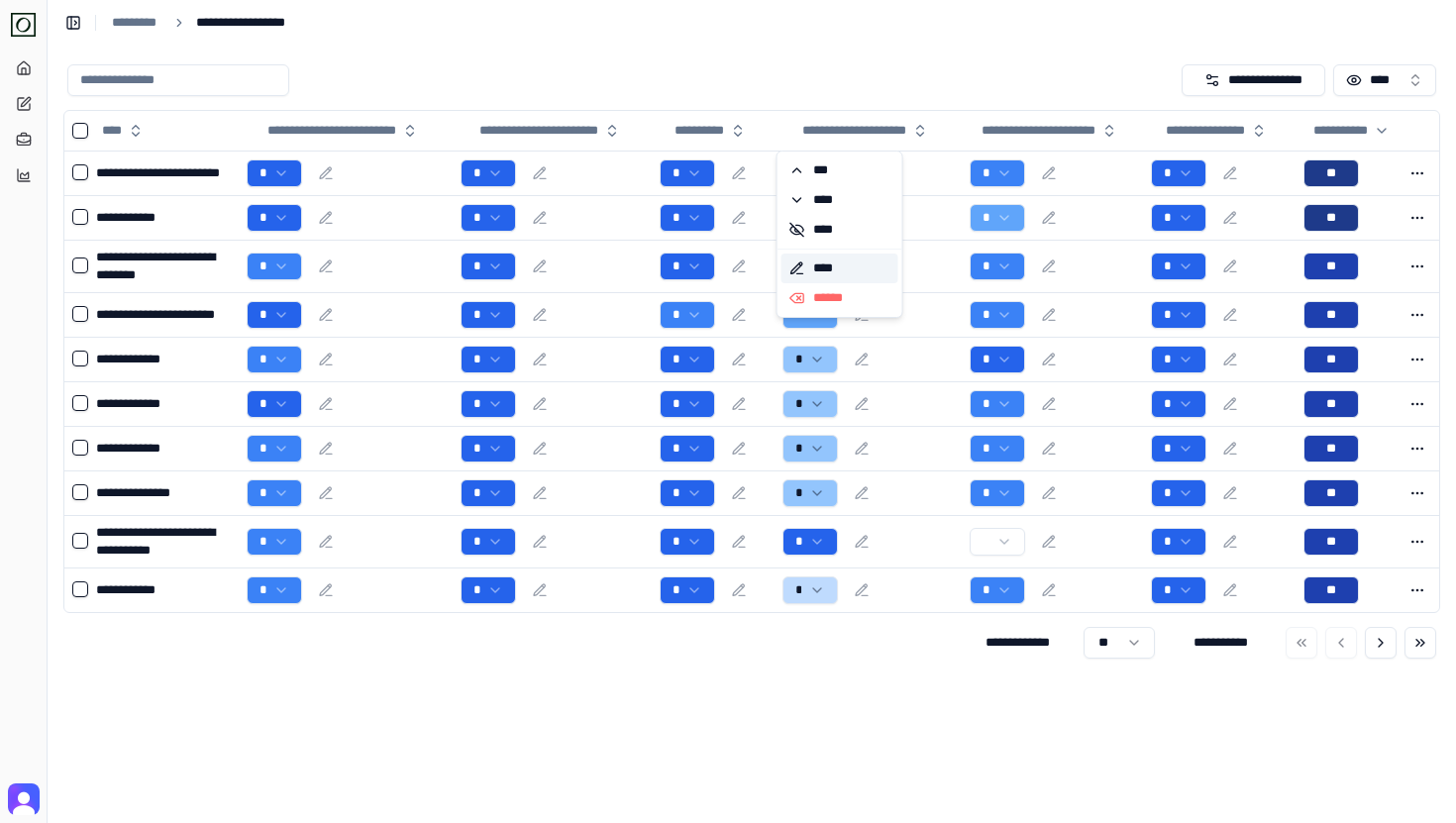 click on "****" at bounding box center (840, 268) 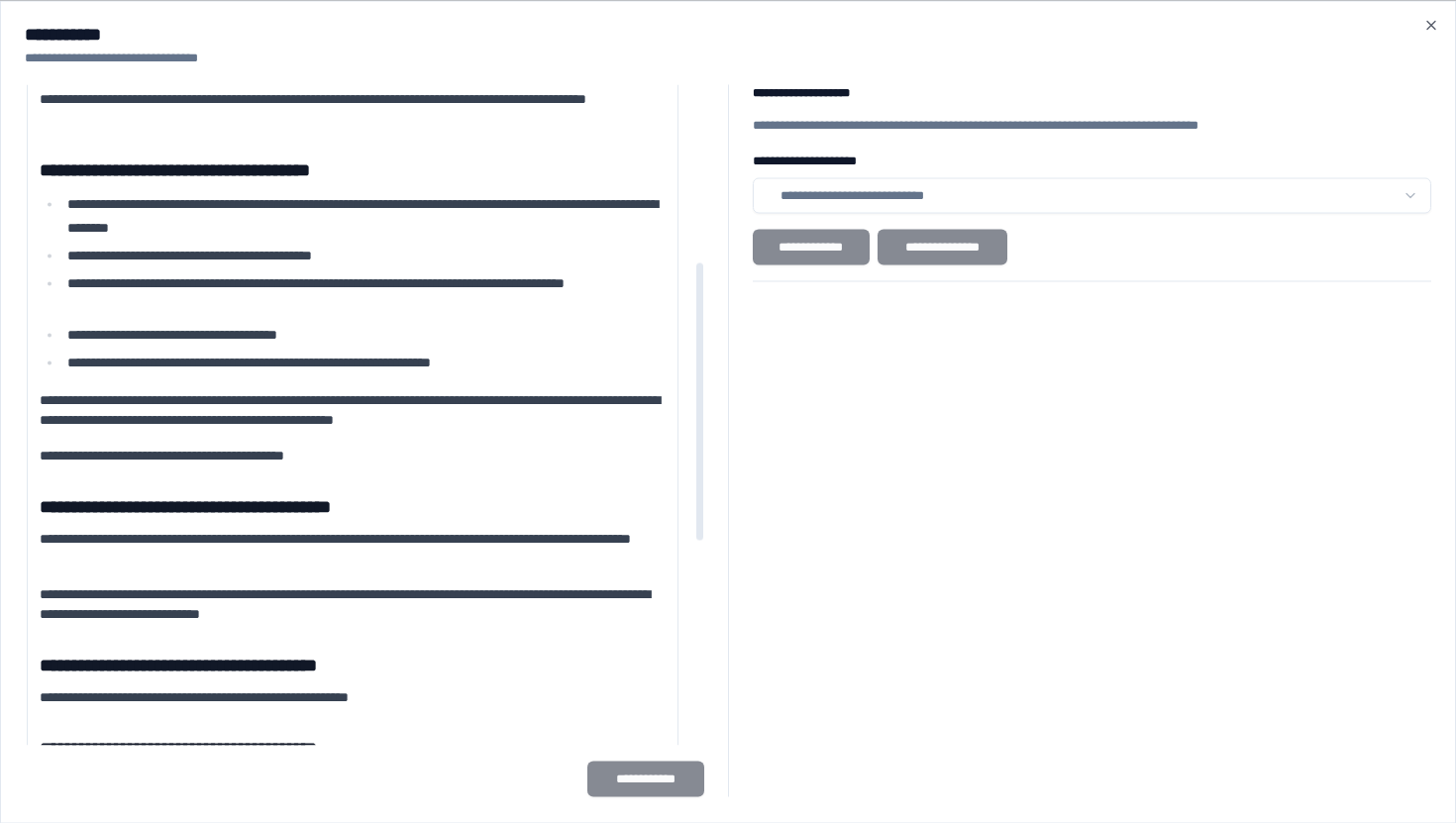 scroll, scrollTop: 910, scrollLeft: 0, axis: vertical 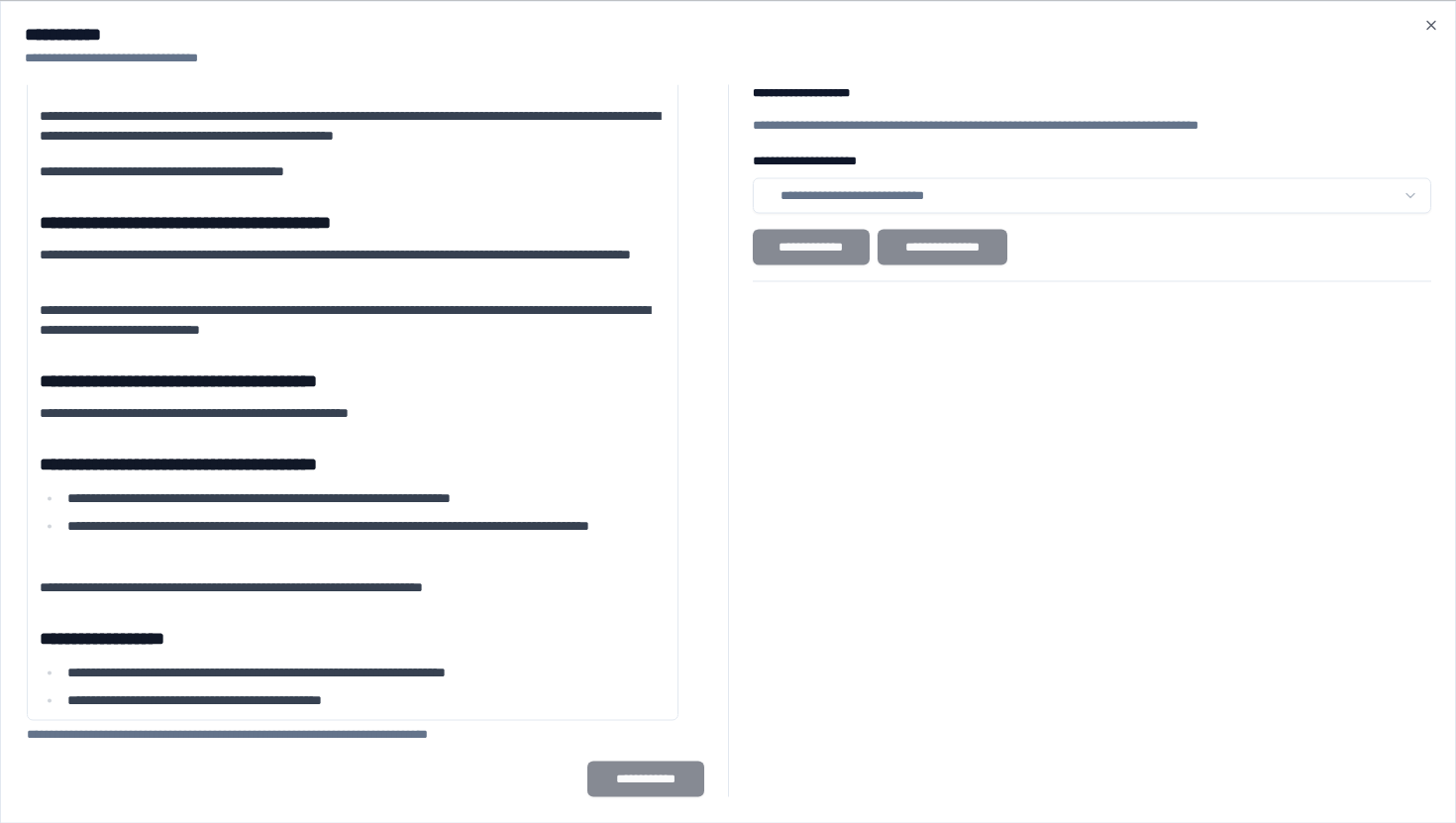 click on "**********" at bounding box center [728, 411] 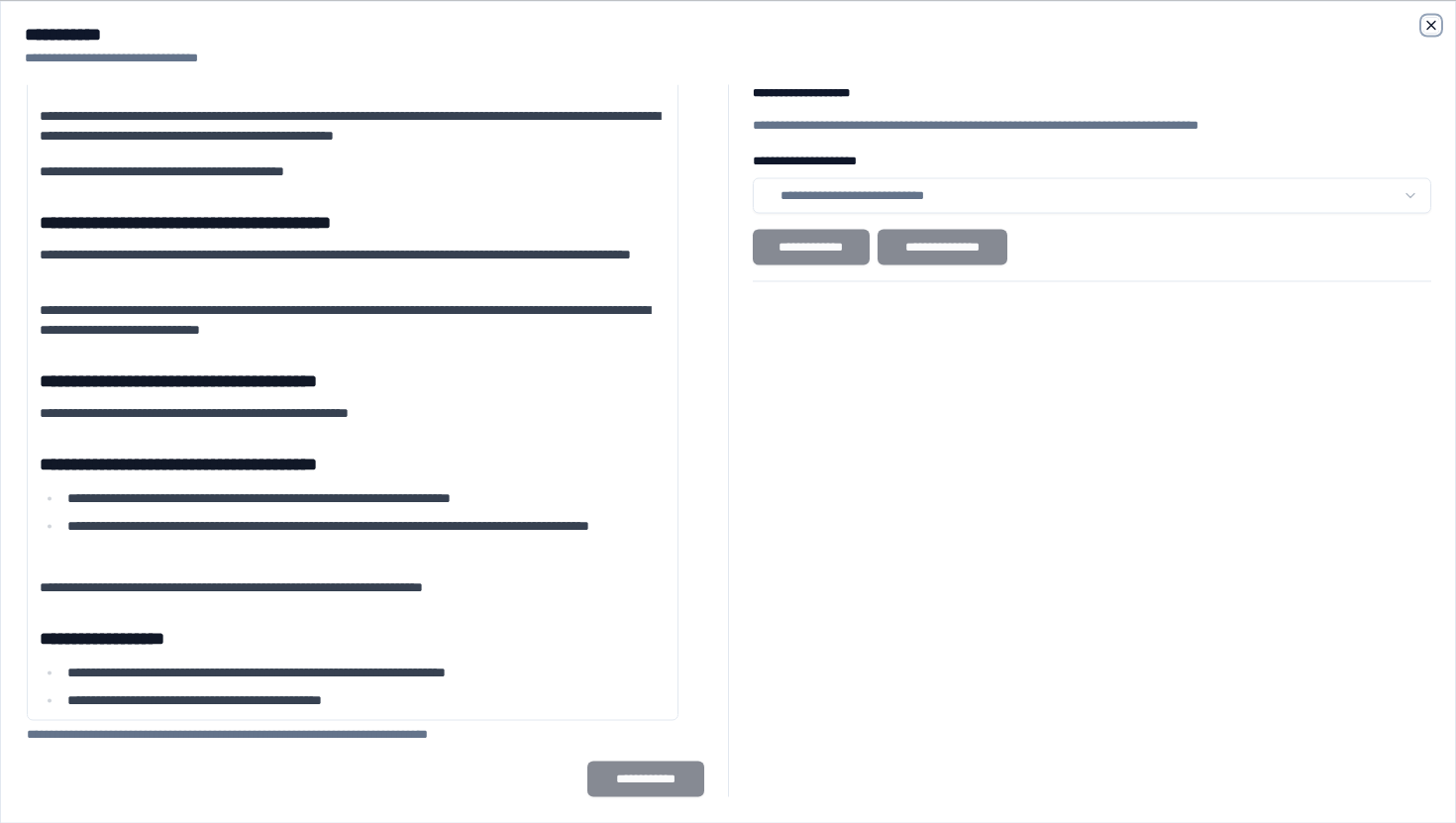 click 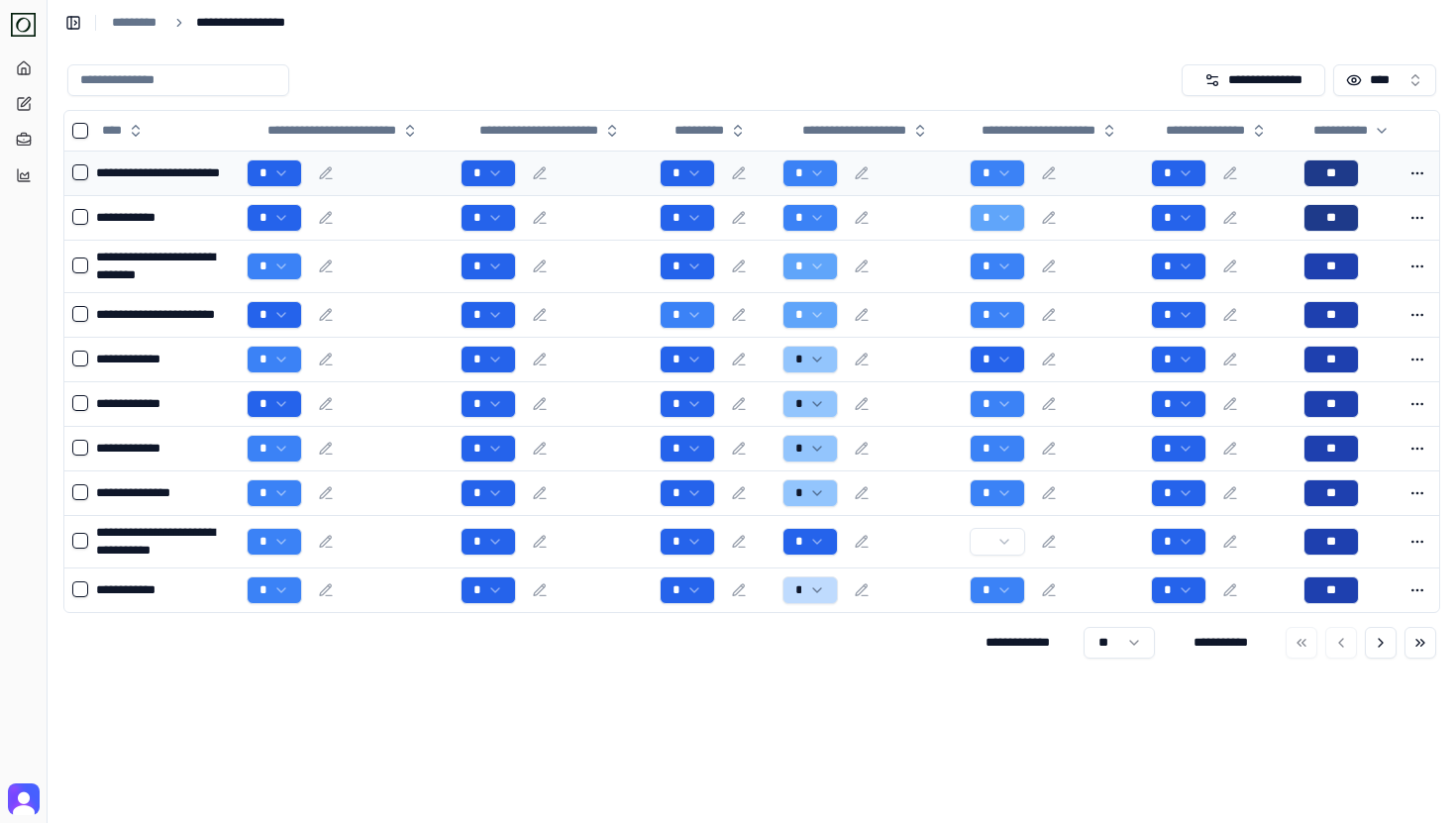 click on "*" at bounding box center [869, 173] 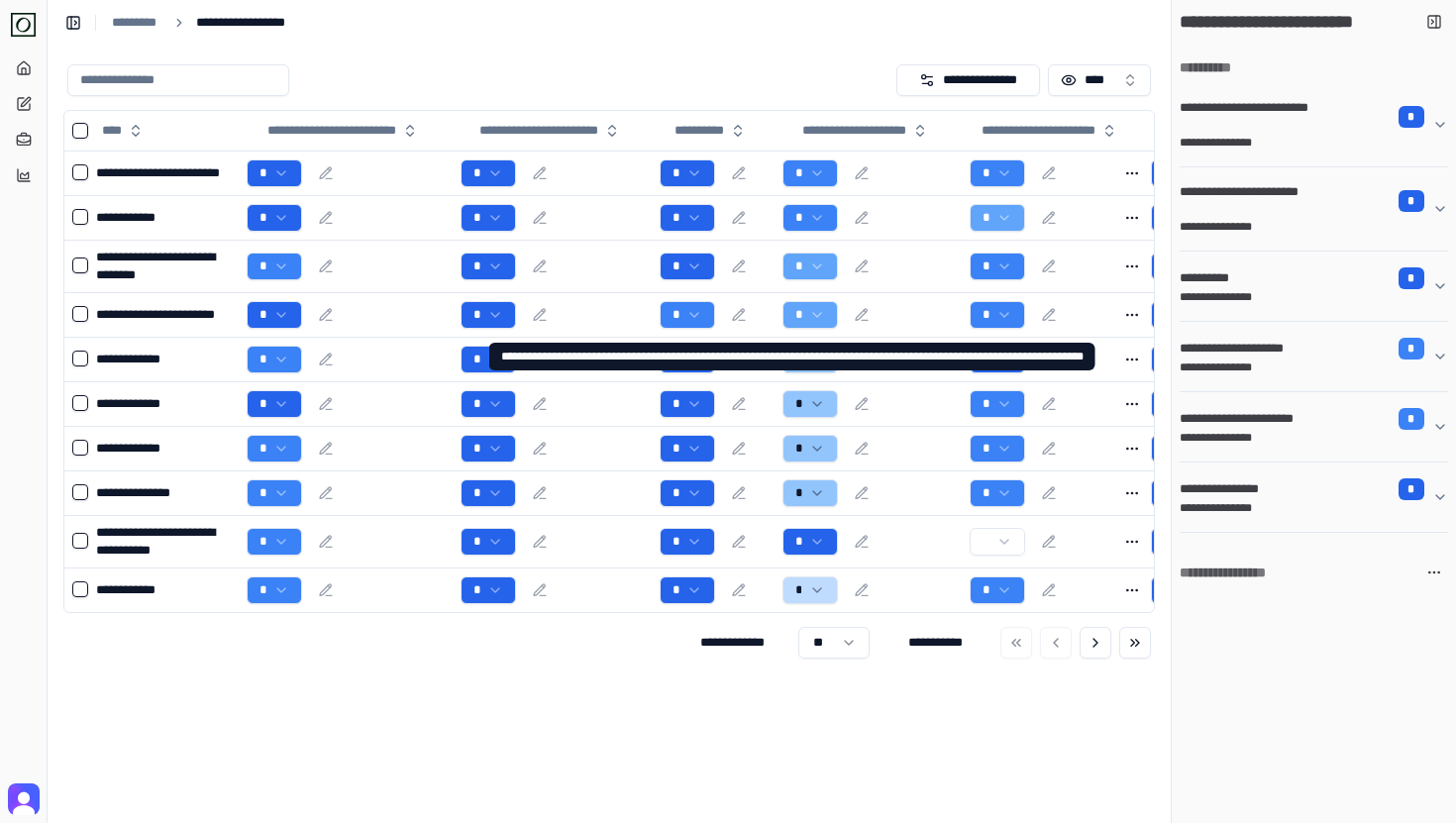 click on "**********" at bounding box center [1250, 349] 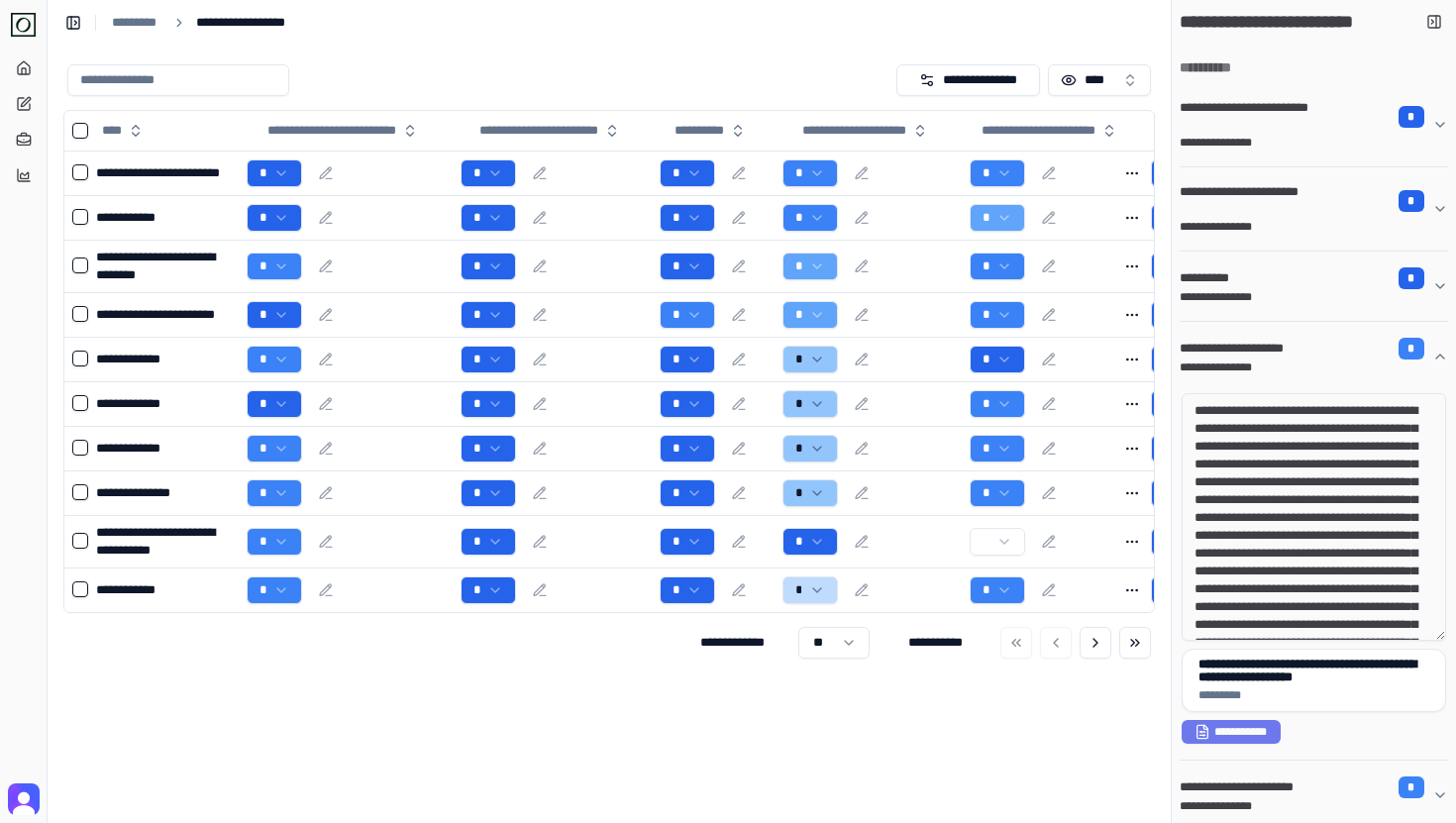 drag, startPoint x: 1243, startPoint y: 416, endPoint x: 1404, endPoint y: 572, distance: 224.1807 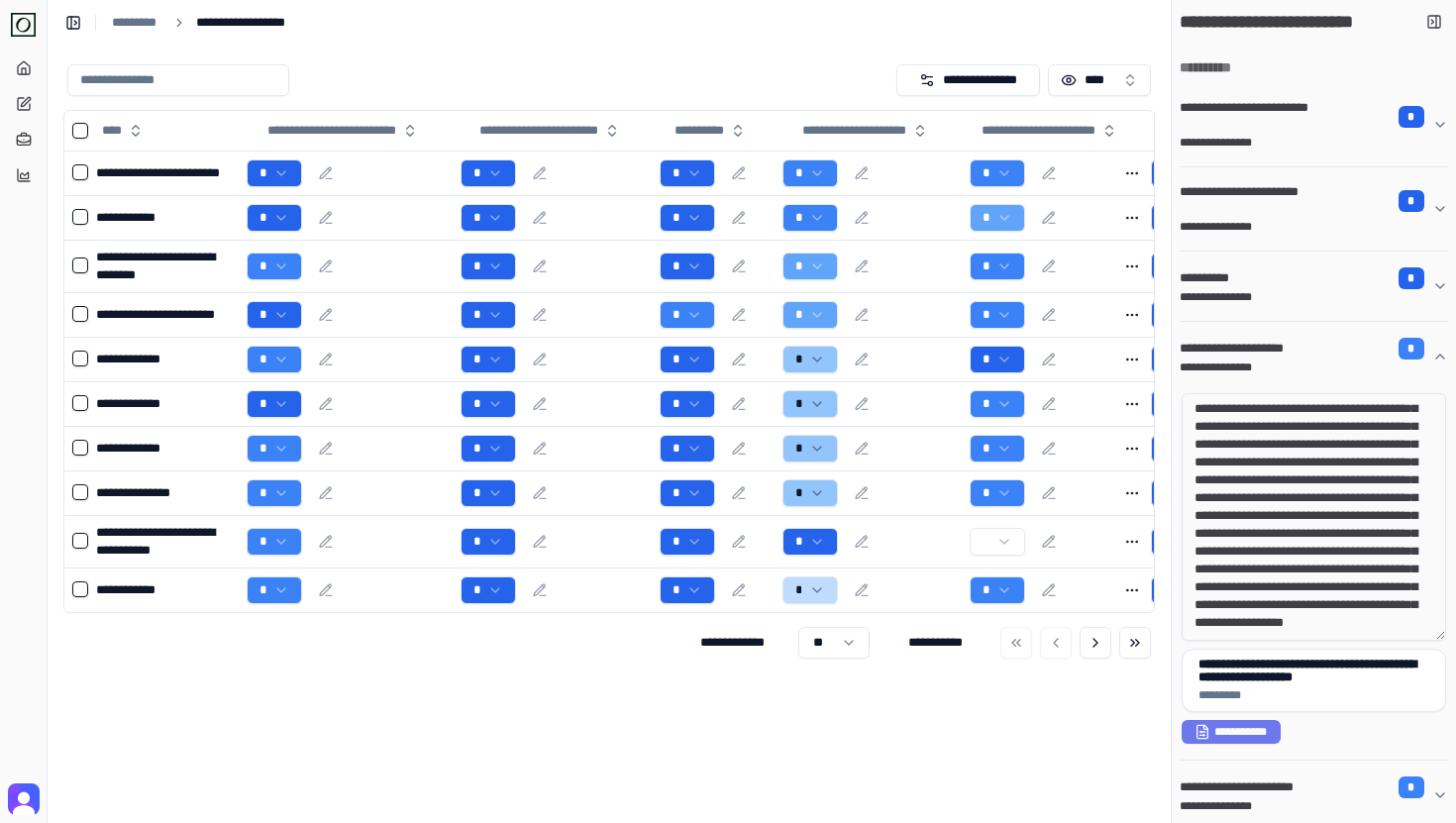 scroll, scrollTop: 608, scrollLeft: 0, axis: vertical 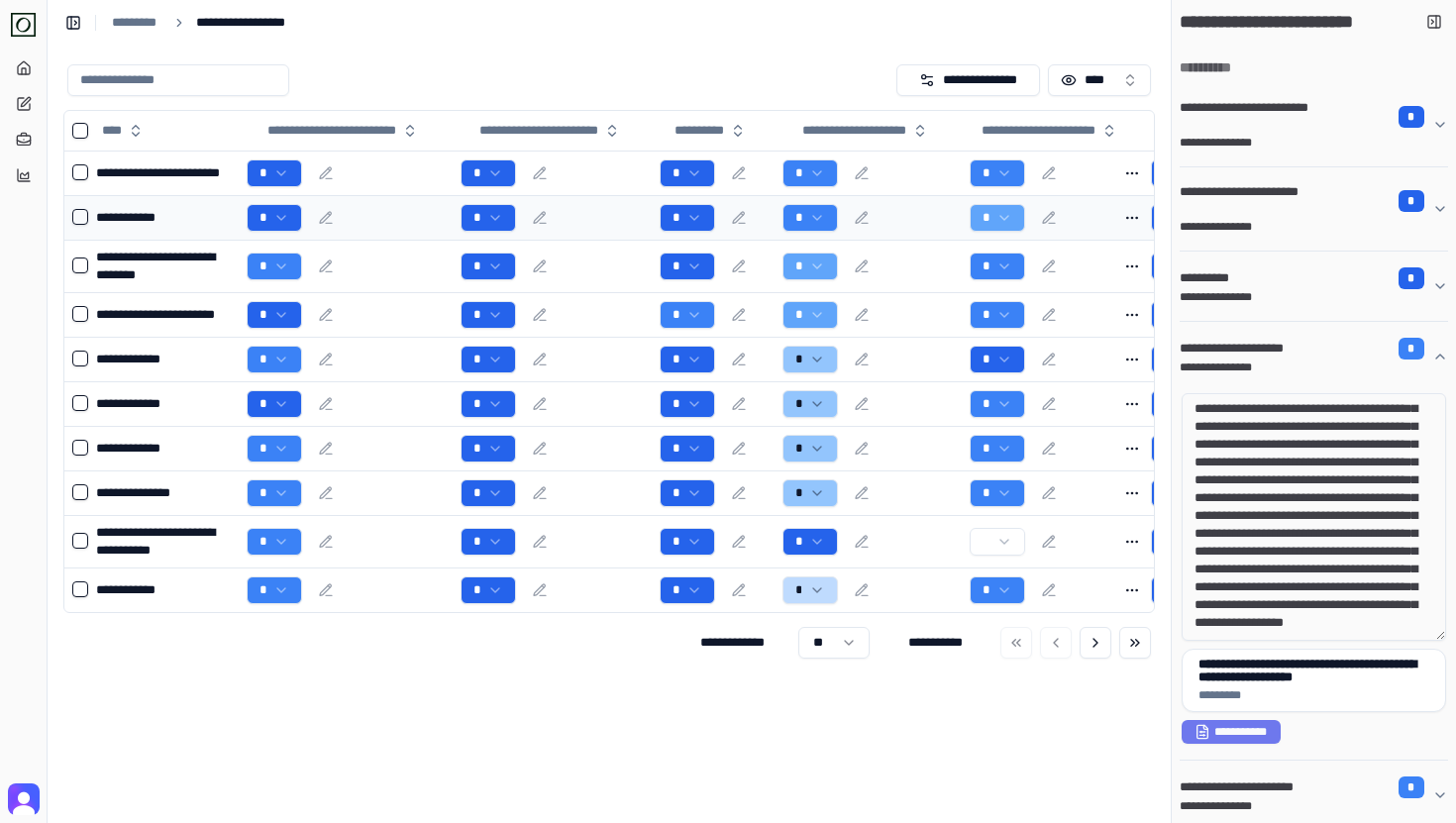 click on "*" at bounding box center (869, 218) 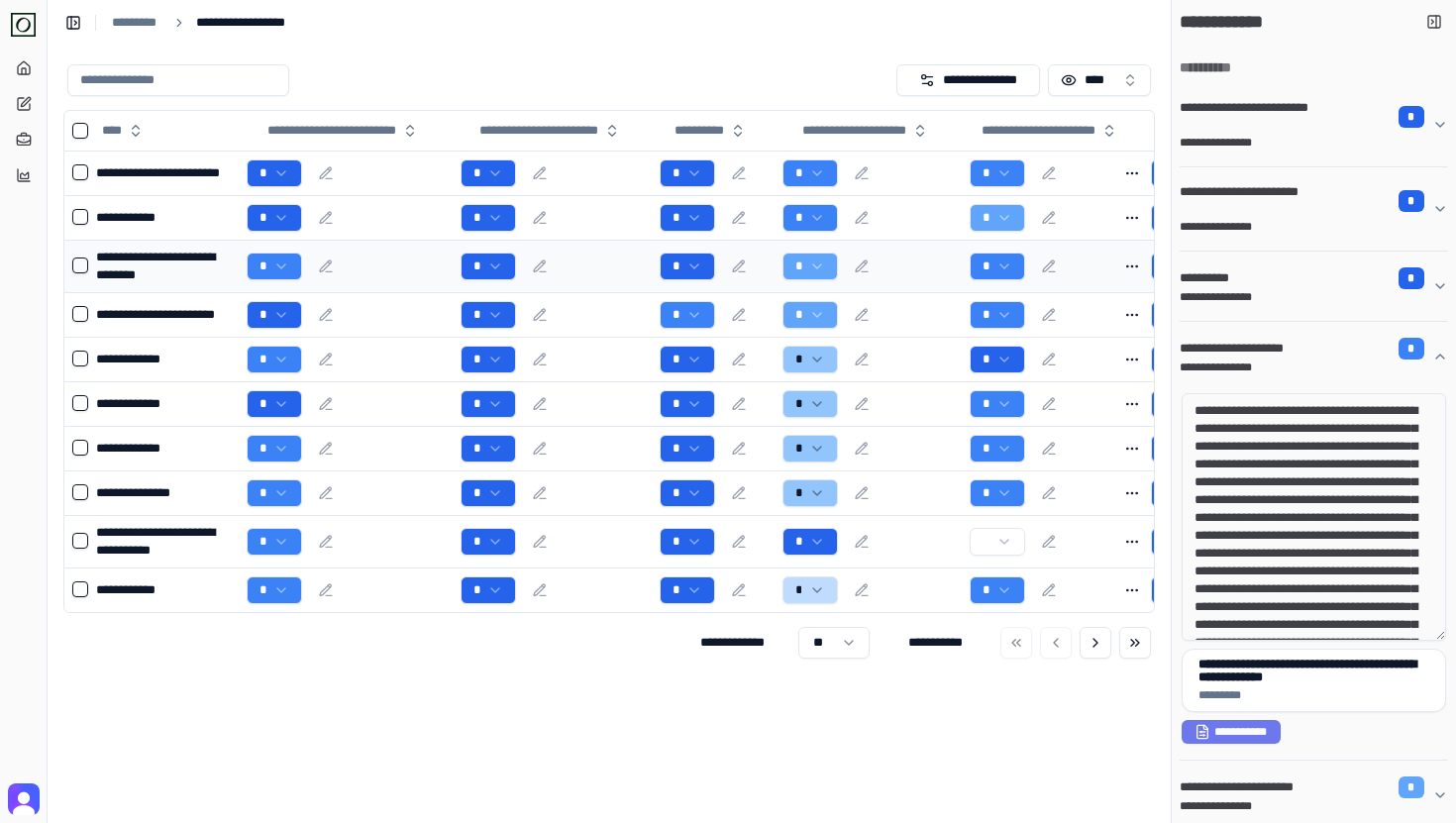click on "*" at bounding box center [869, 266] 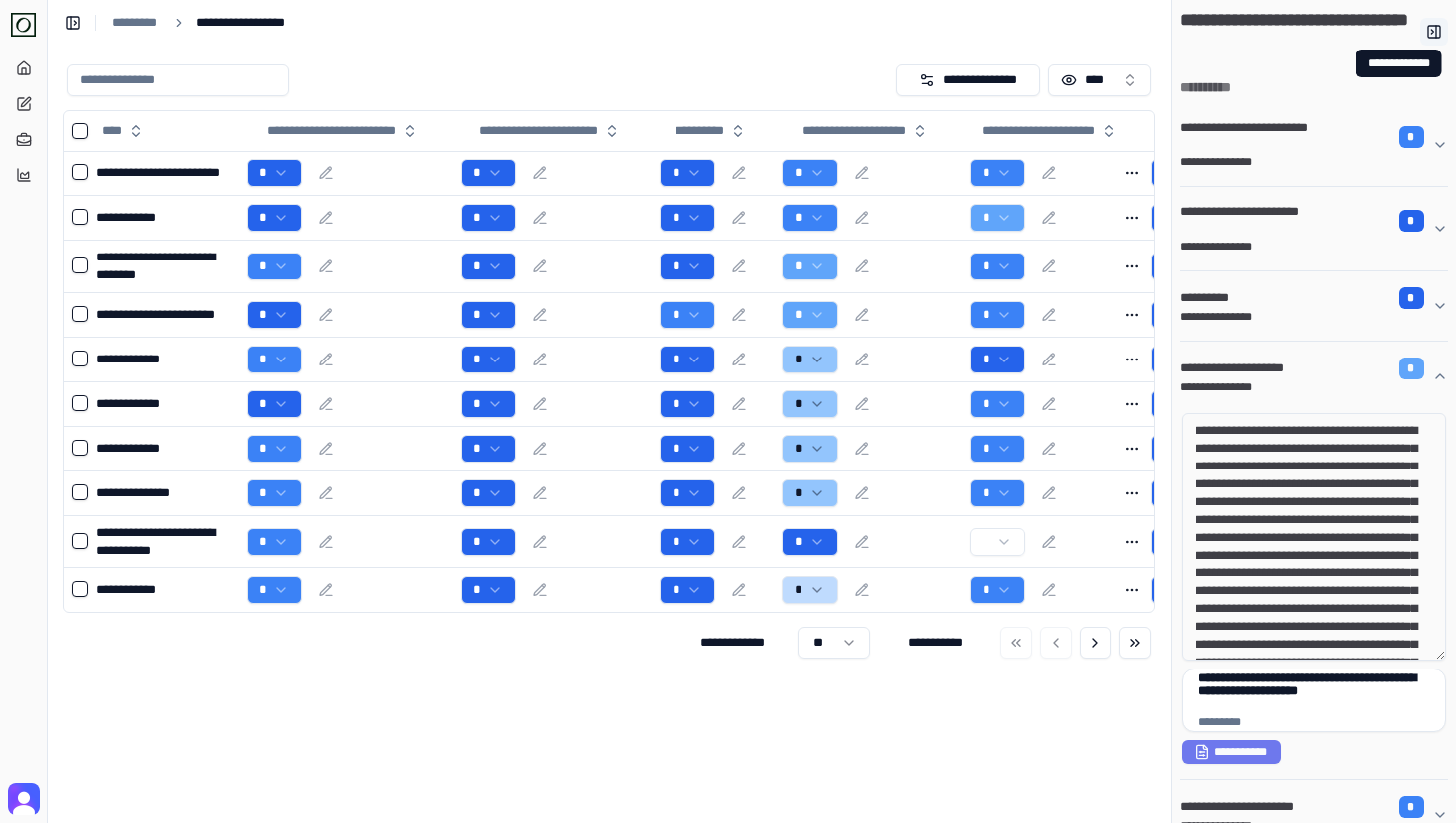 click at bounding box center [1434, 32] 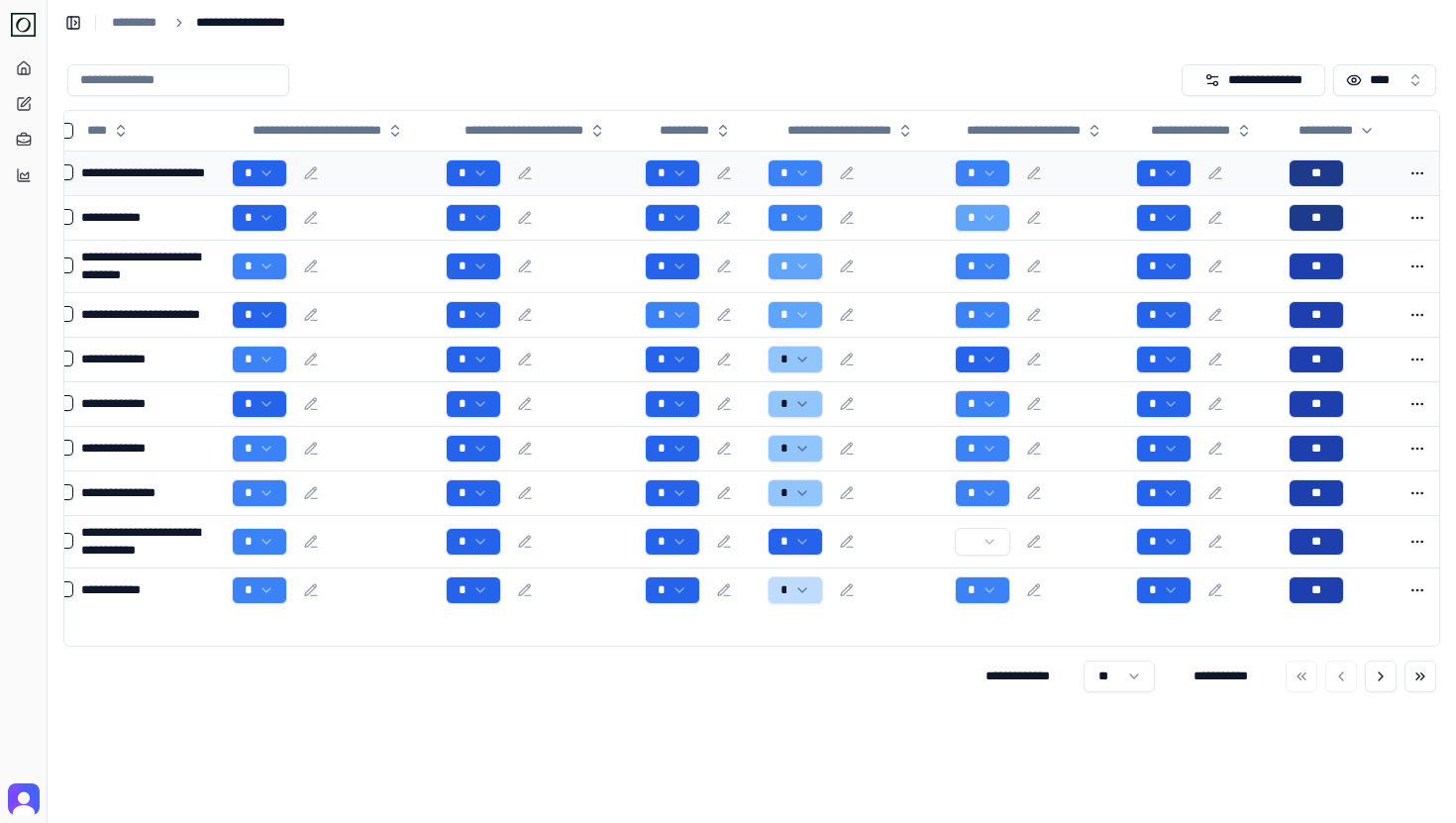 scroll, scrollTop: 0, scrollLeft: 17, axis: horizontal 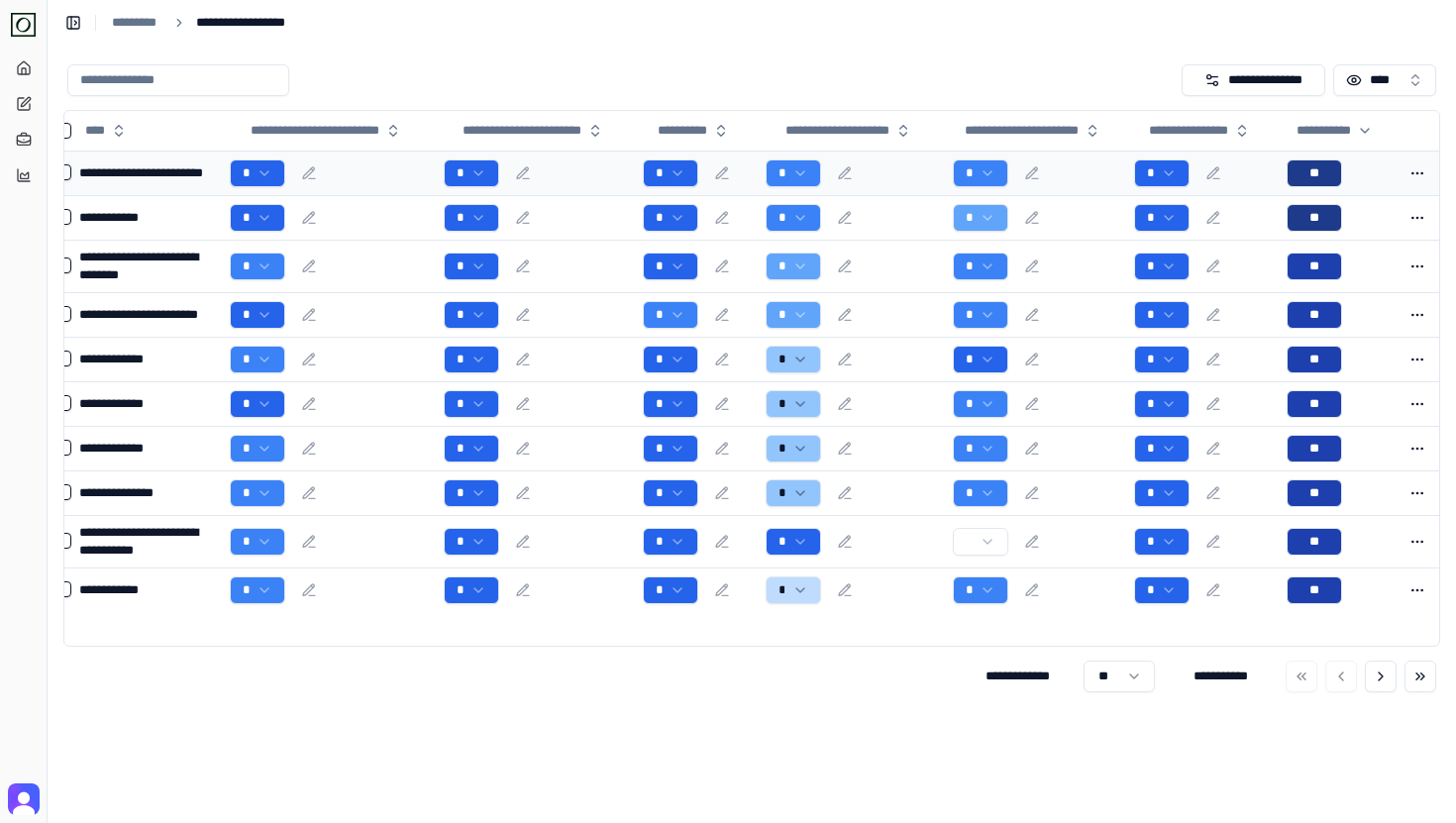 click on "*" at bounding box center [1035, 173] 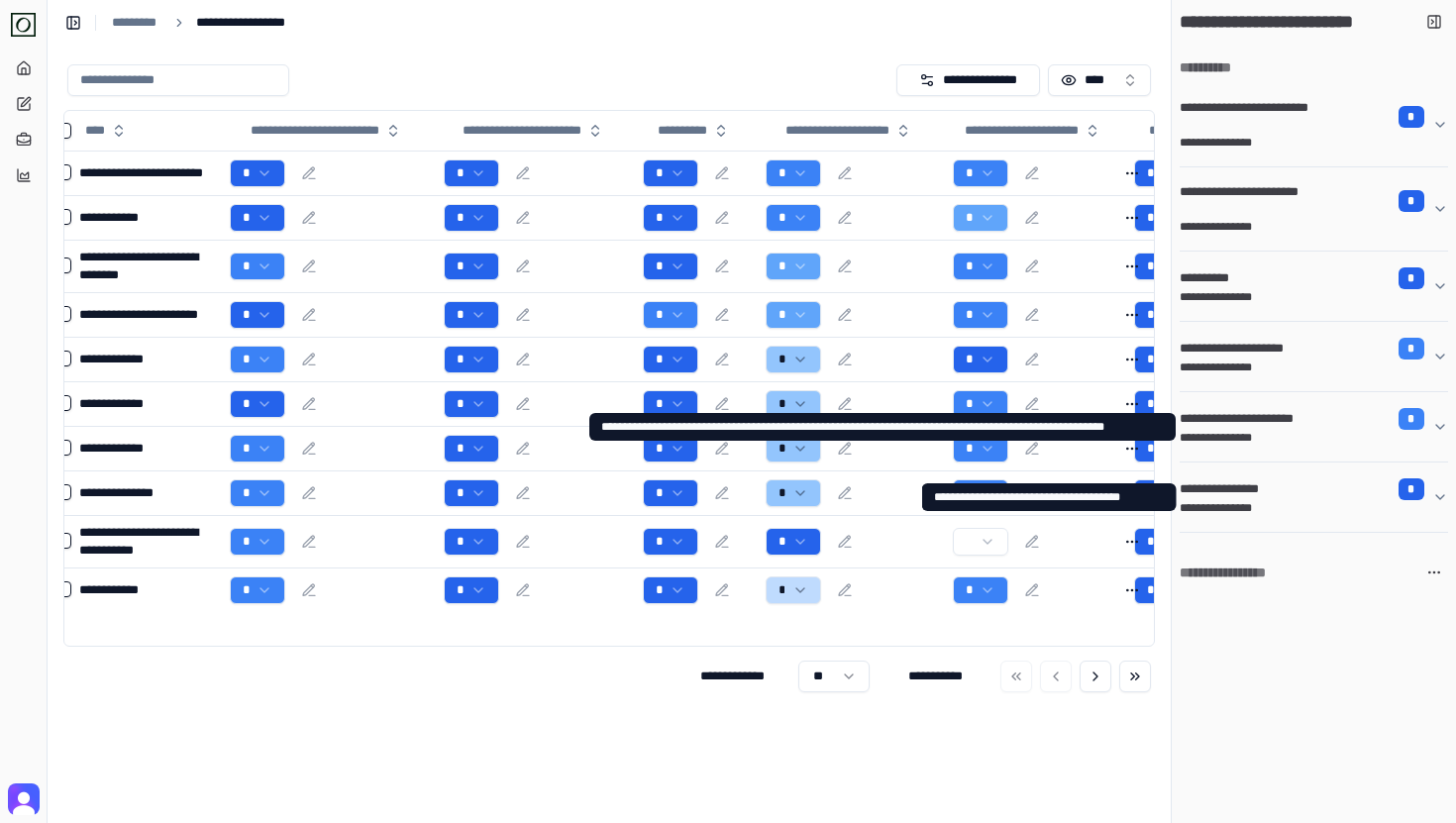 click on "**********" at bounding box center [1232, 489] 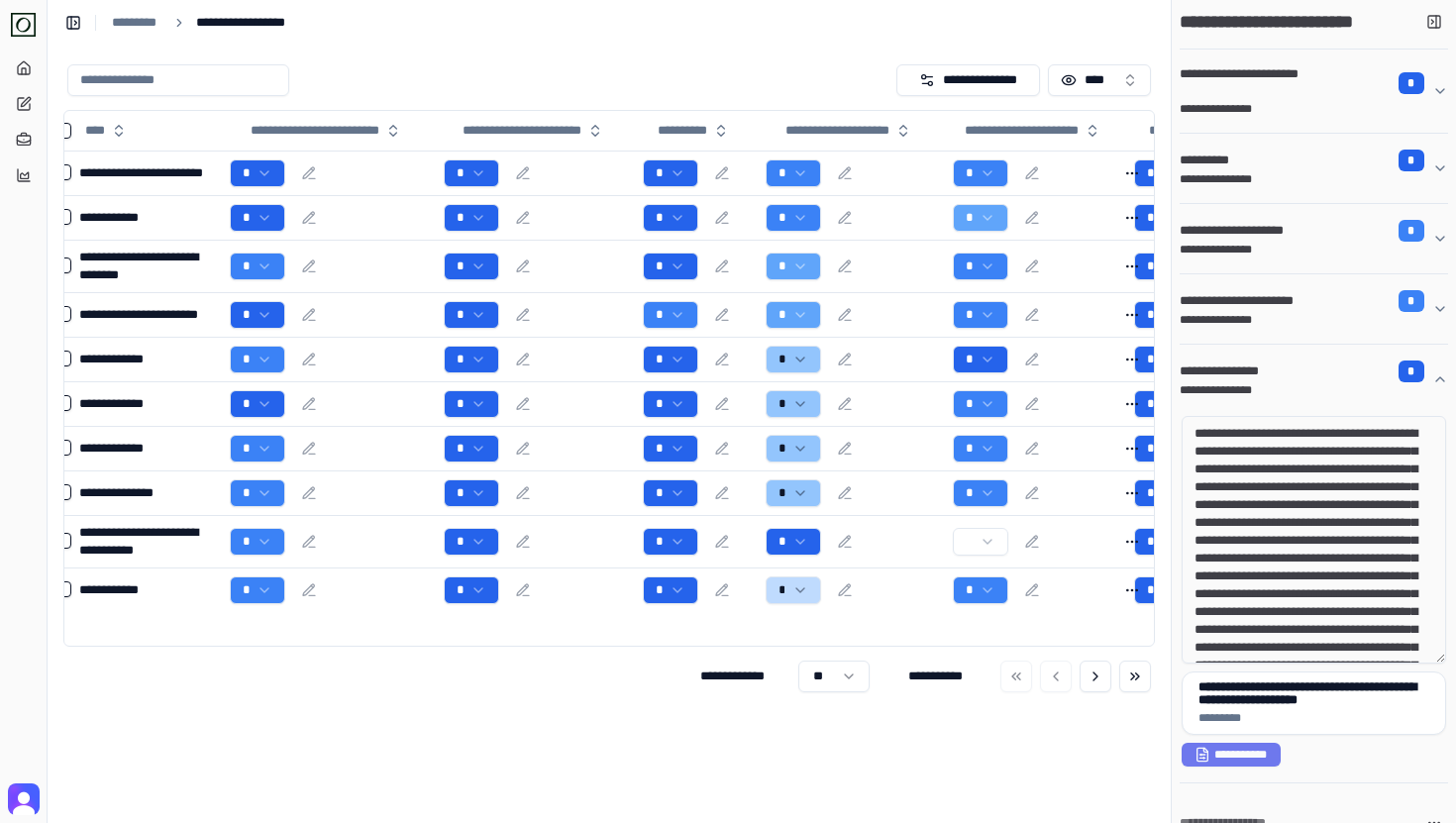 scroll, scrollTop: 142, scrollLeft: 0, axis: vertical 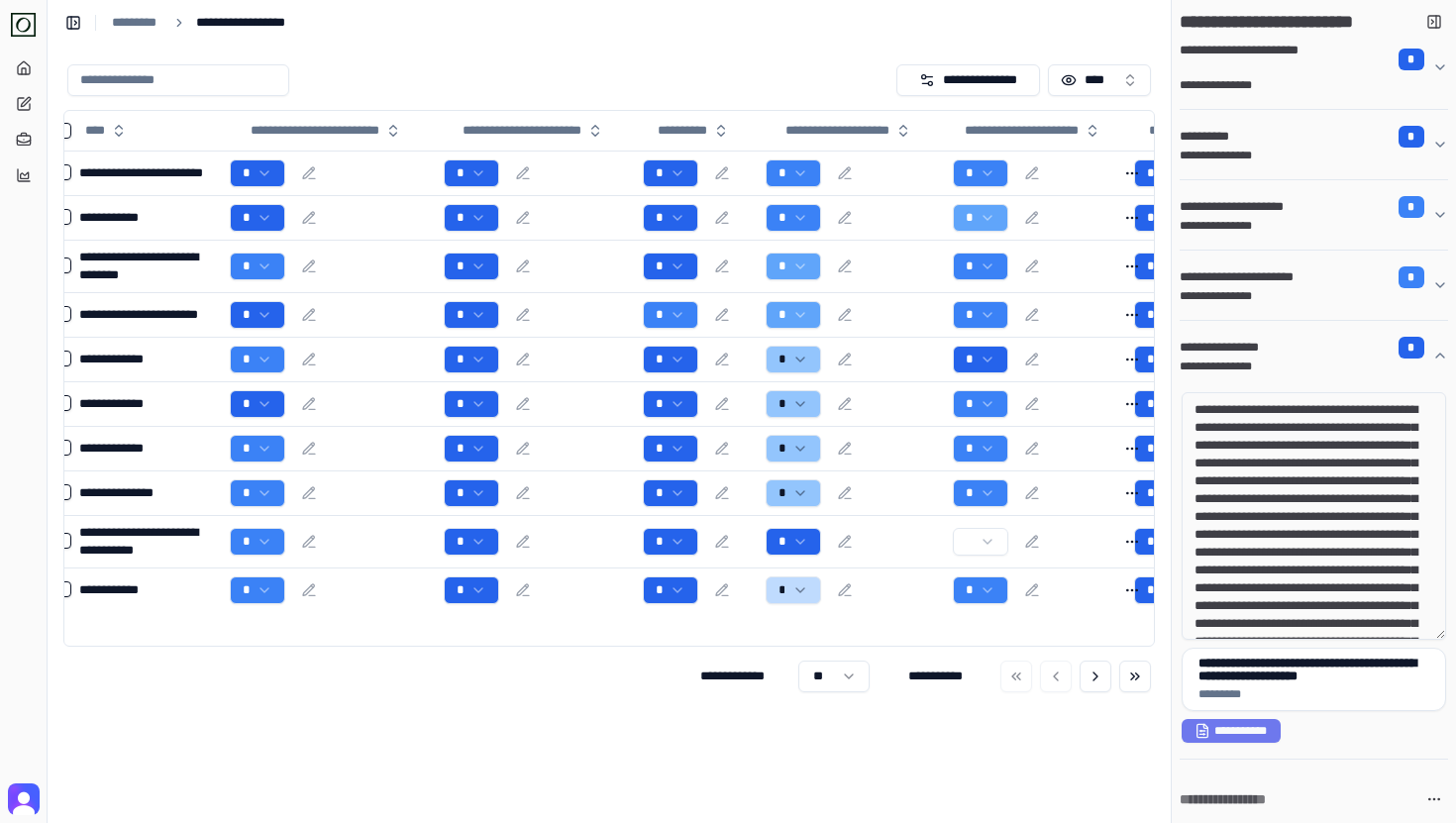 drag, startPoint x: 1231, startPoint y: 407, endPoint x: 1336, endPoint y: 564, distance: 188.87562 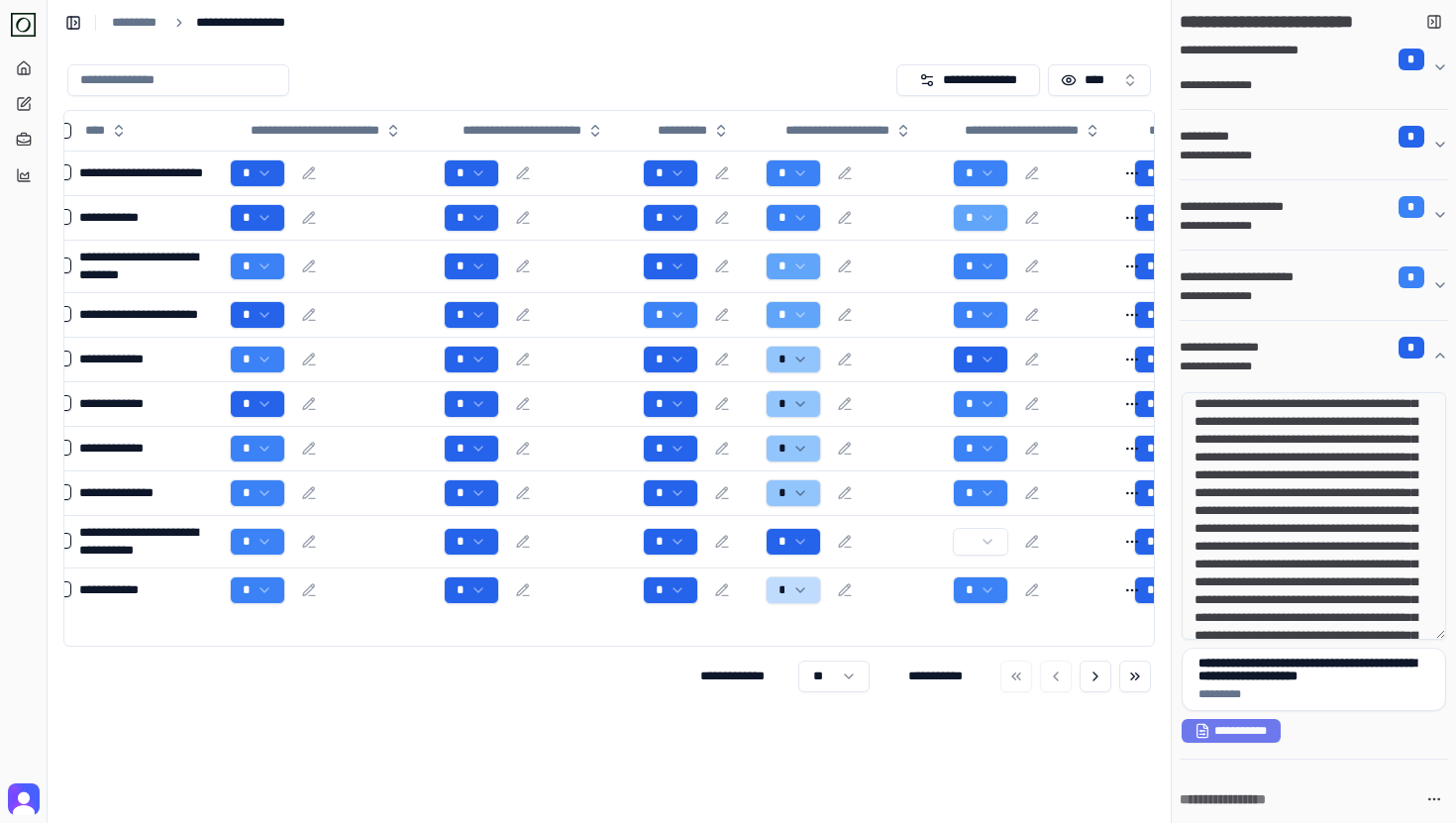 scroll, scrollTop: 25, scrollLeft: 0, axis: vertical 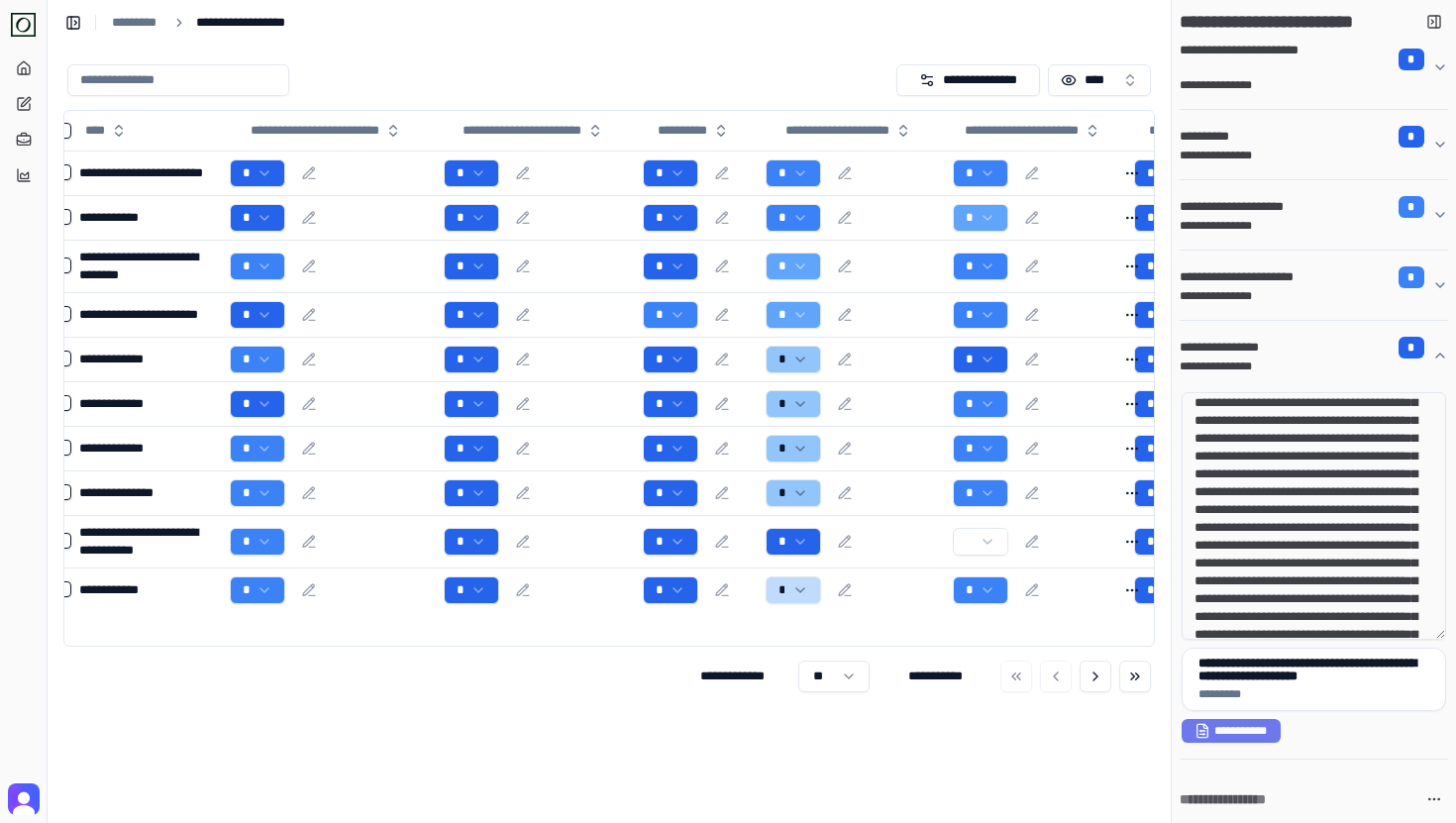 drag, startPoint x: 1336, startPoint y: 572, endPoint x: 1300, endPoint y: 462, distance: 115.74109 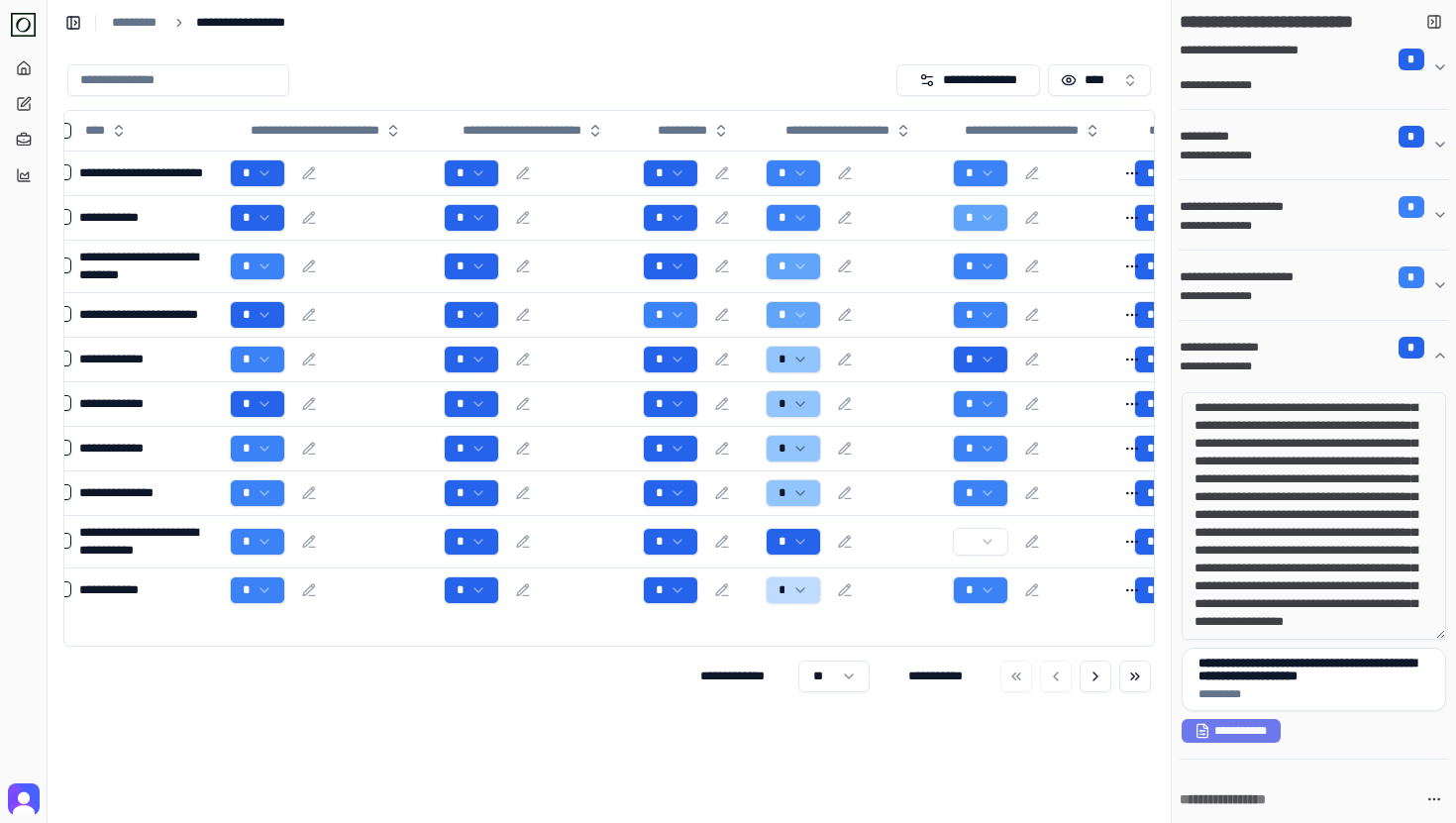 scroll, scrollTop: 269, scrollLeft: 0, axis: vertical 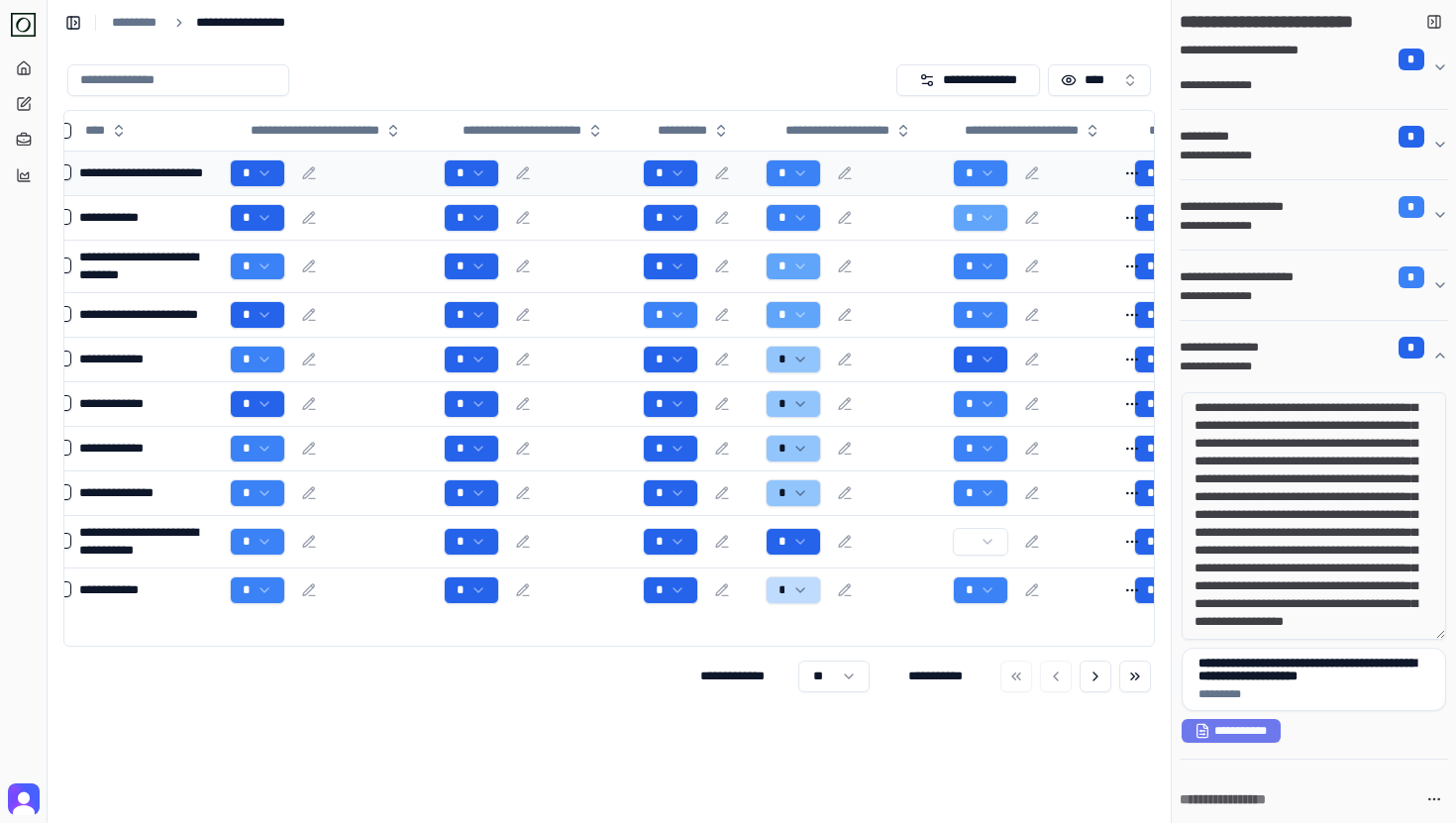 click on "*" at bounding box center (535, 173) 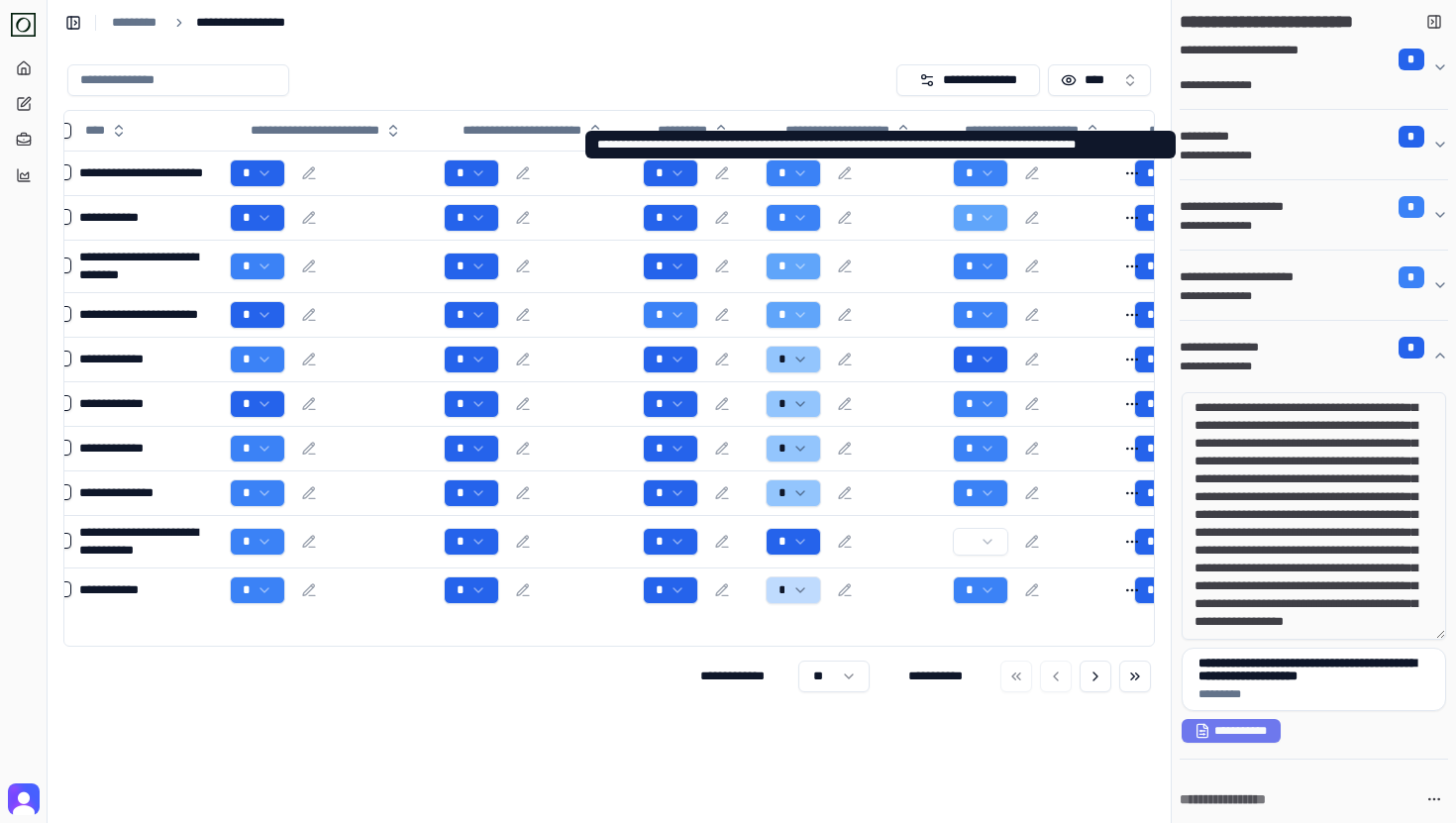 click on "**********" at bounding box center (1305, 155) 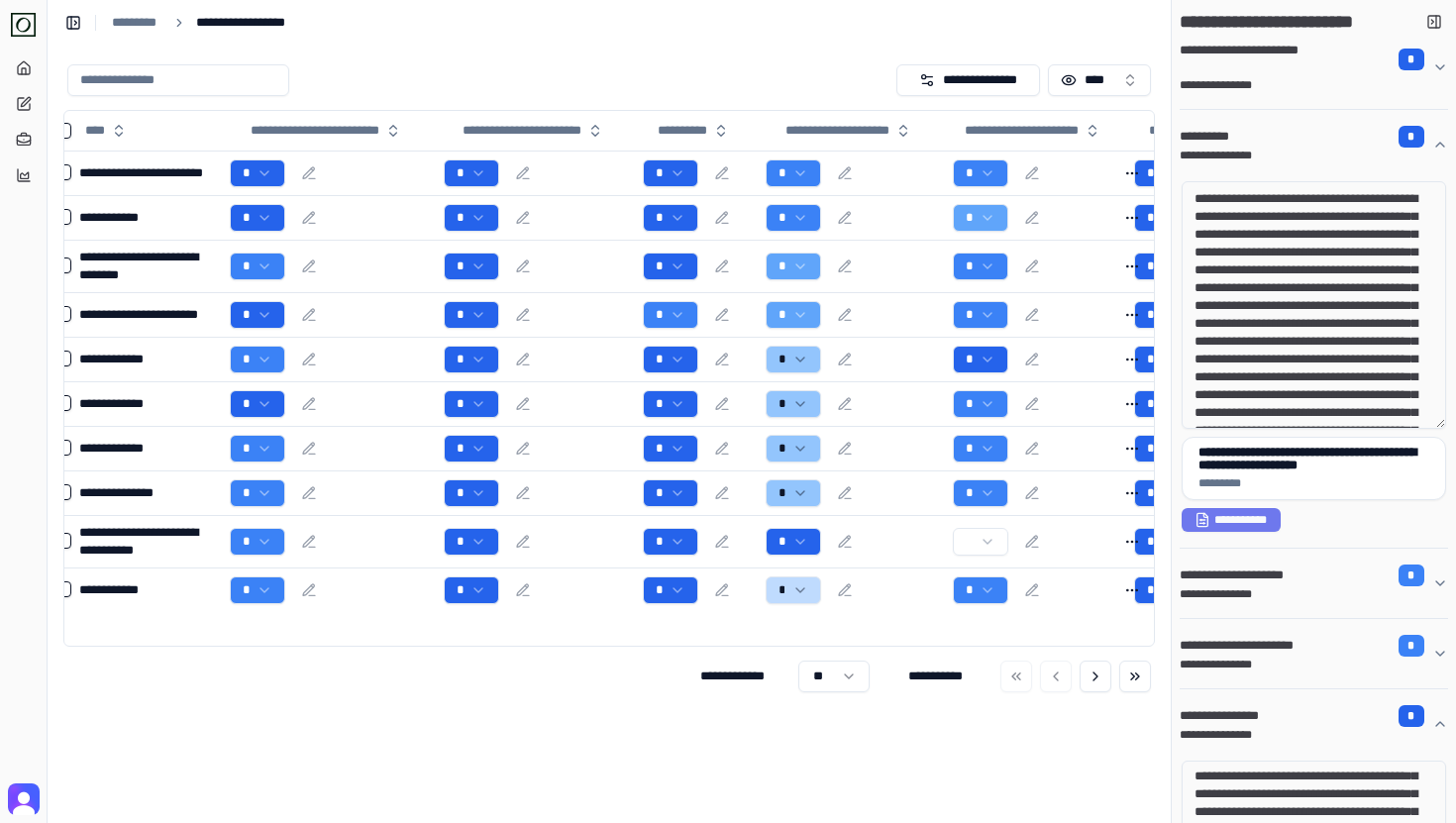 drag, startPoint x: 1199, startPoint y: 198, endPoint x: 1298, endPoint y: 295, distance: 138.60014 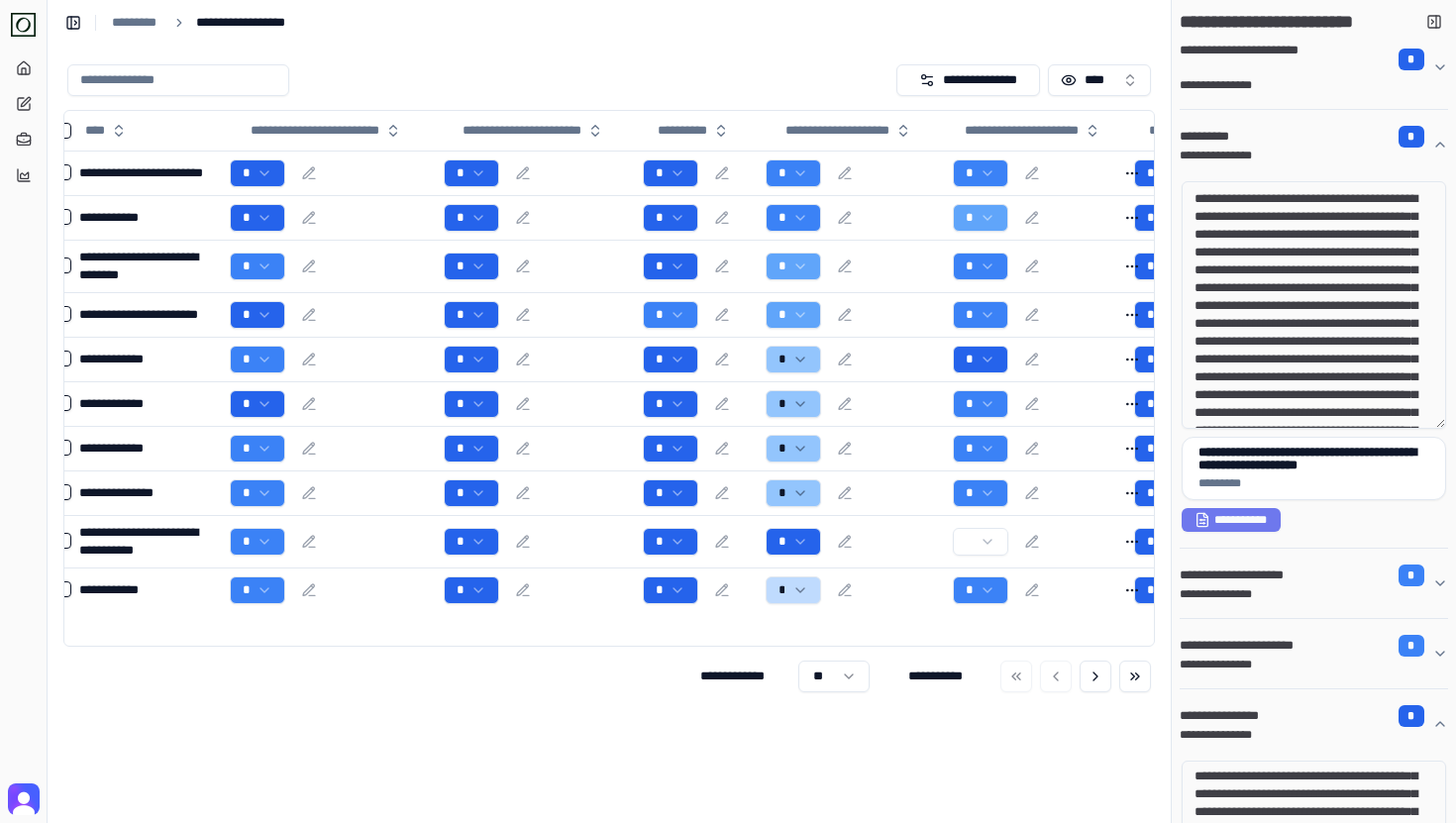 drag, startPoint x: 1298, startPoint y: 342, endPoint x: 1235, endPoint y: 206, distance: 149.88329 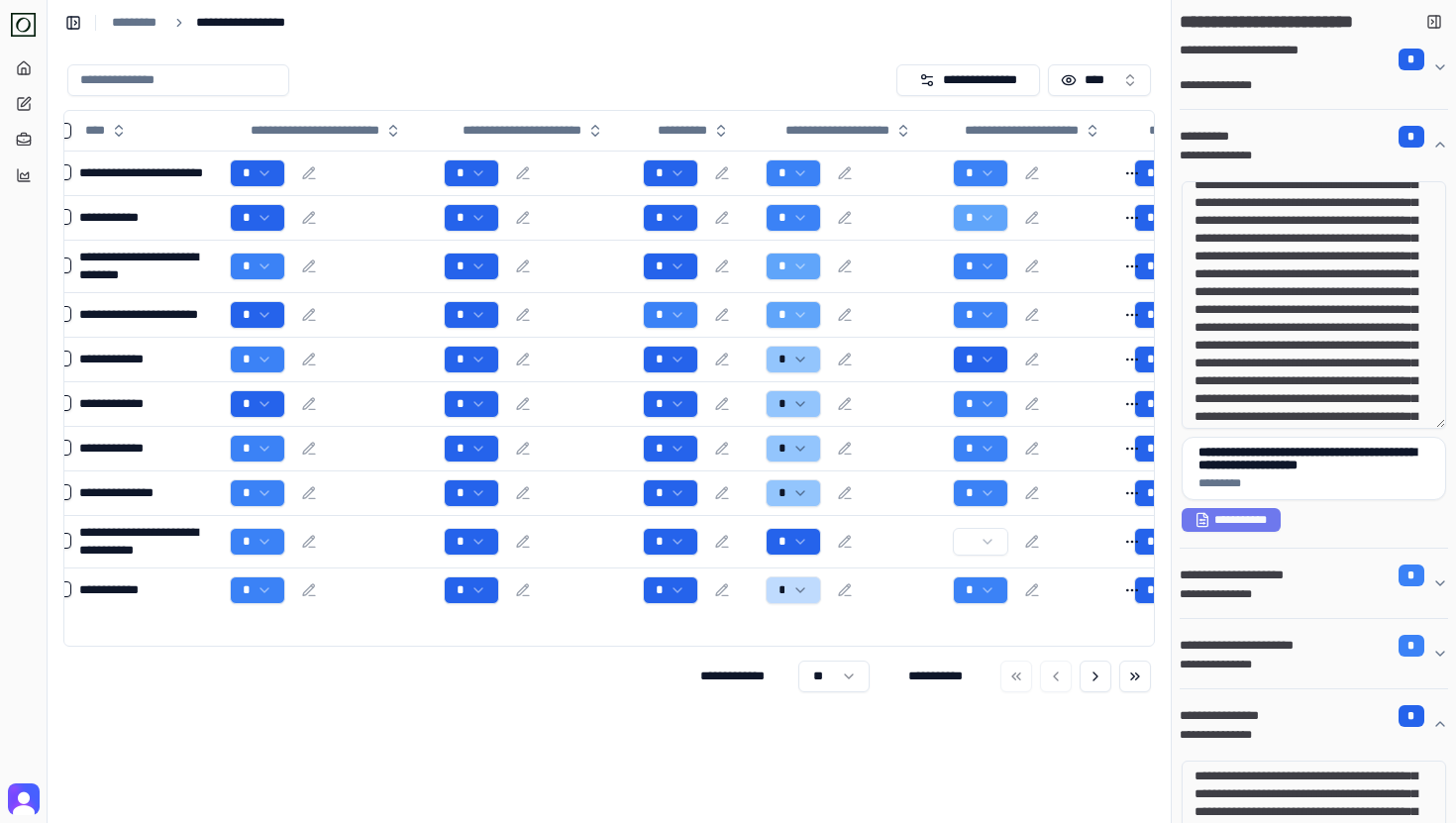 scroll, scrollTop: 91, scrollLeft: 0, axis: vertical 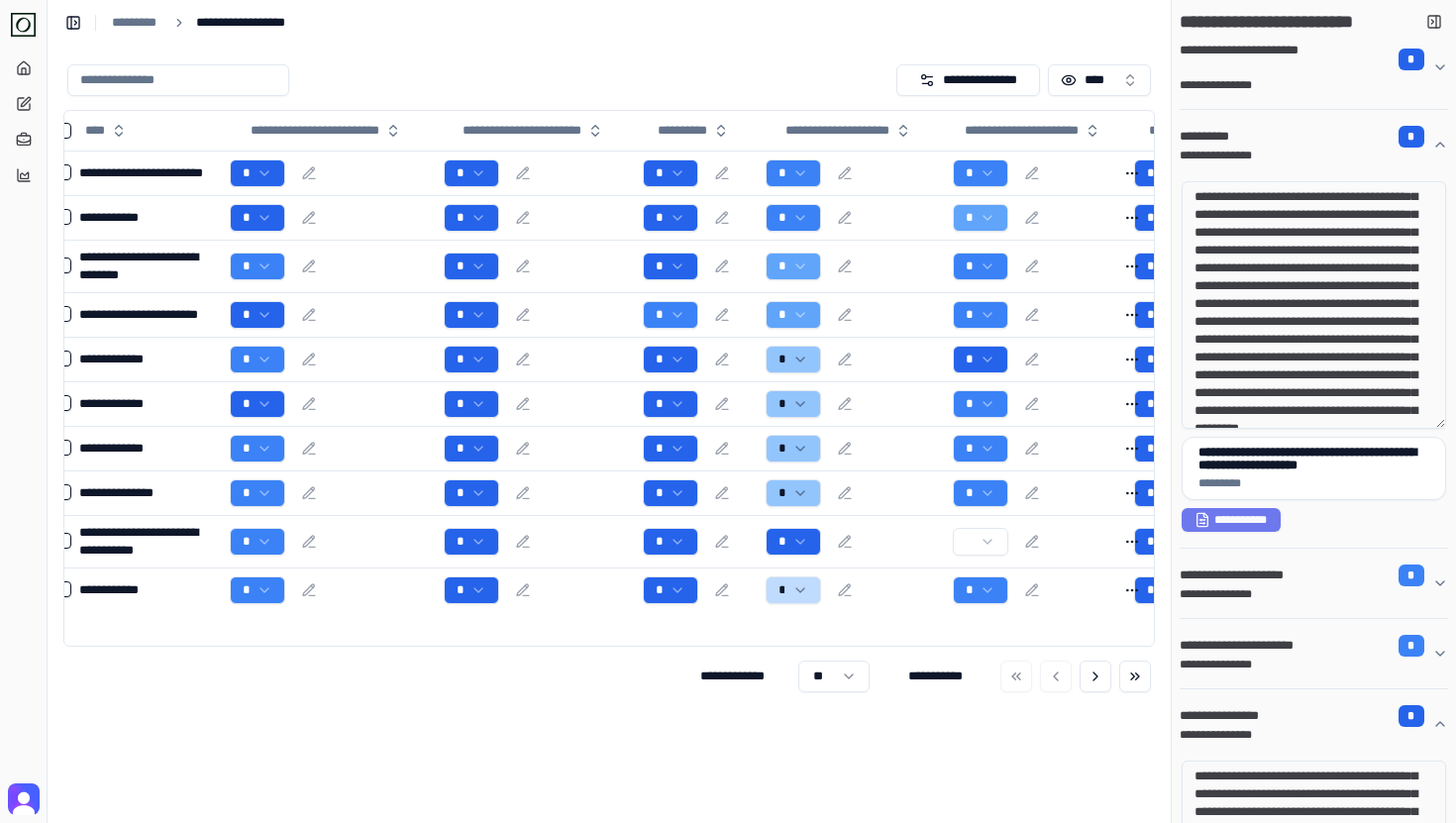 drag, startPoint x: 1344, startPoint y: 371, endPoint x: 1285, endPoint y: 254, distance: 131.0343 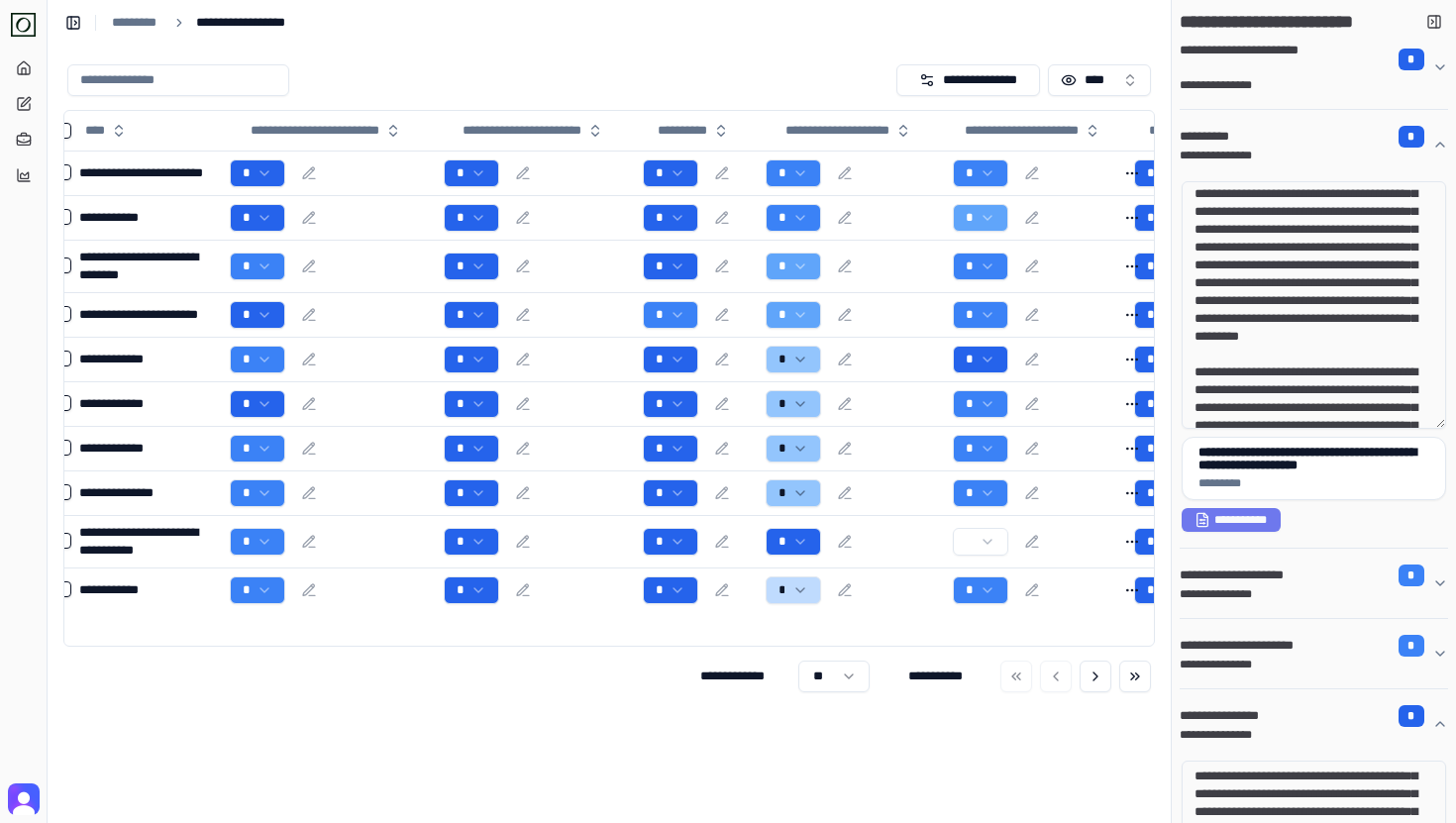 scroll, scrollTop: 188, scrollLeft: 0, axis: vertical 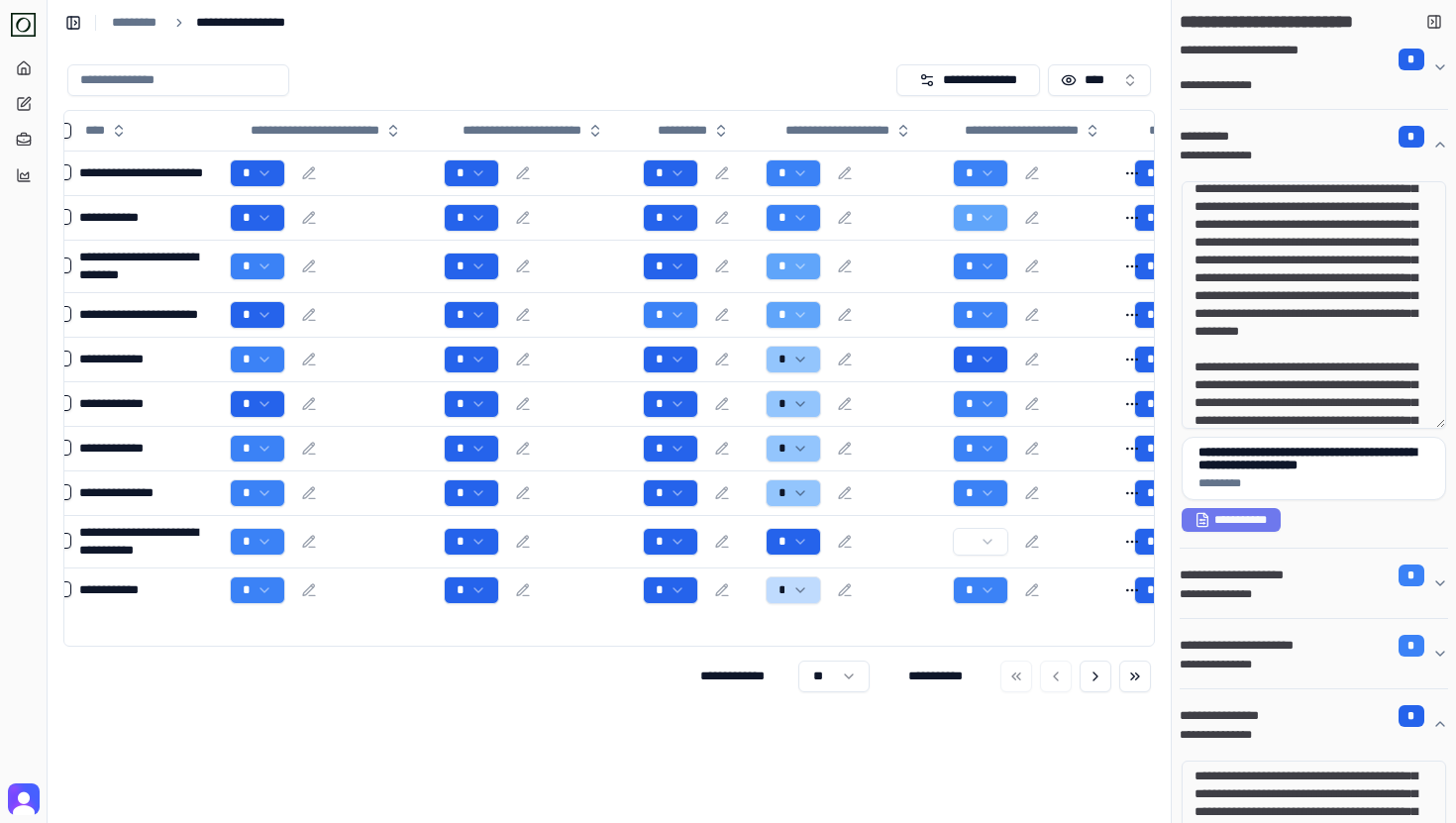 drag, startPoint x: 1356, startPoint y: 371, endPoint x: 1268, endPoint y: 274, distance: 130.96946 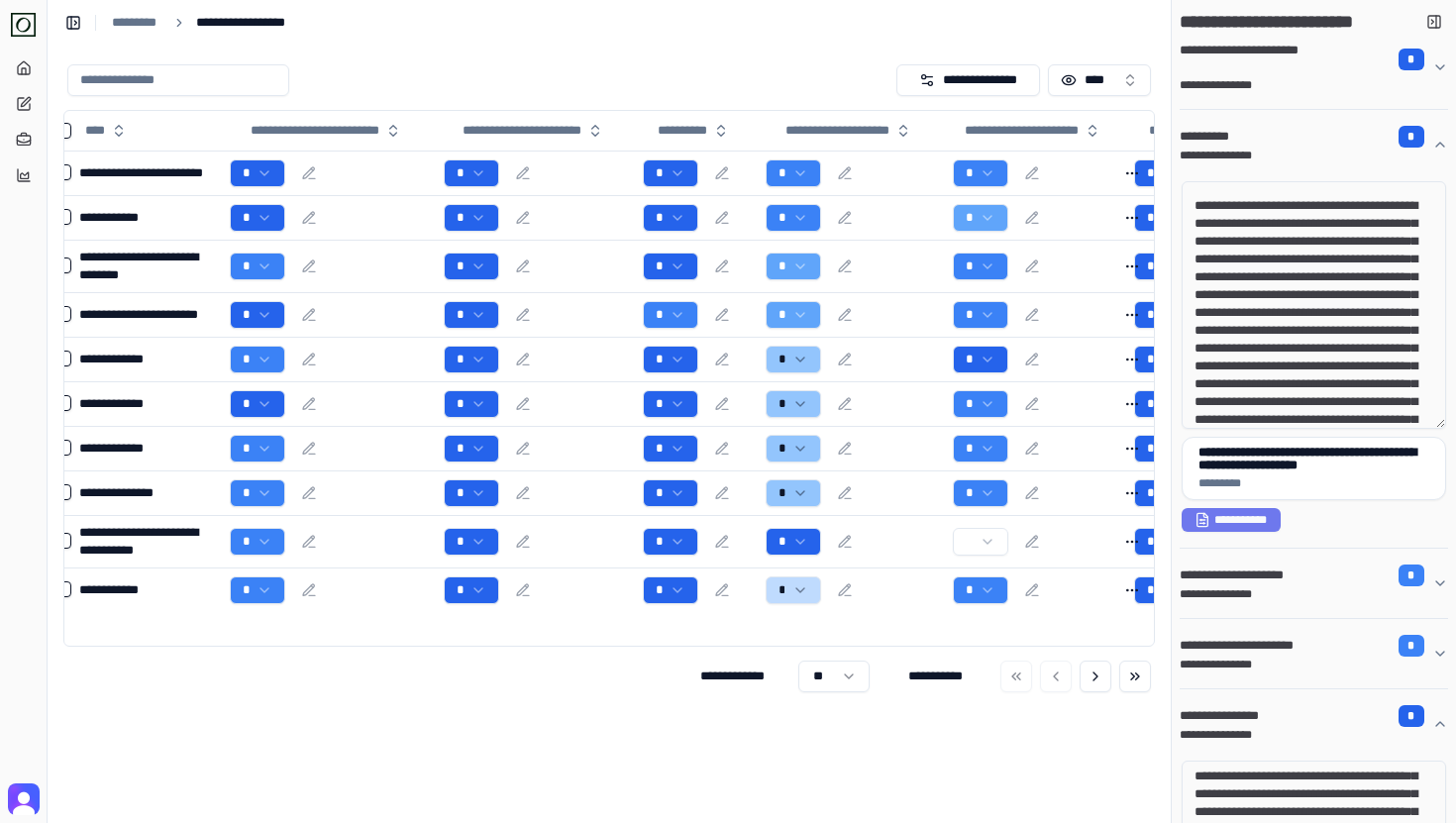 scroll, scrollTop: 419, scrollLeft: 0, axis: vertical 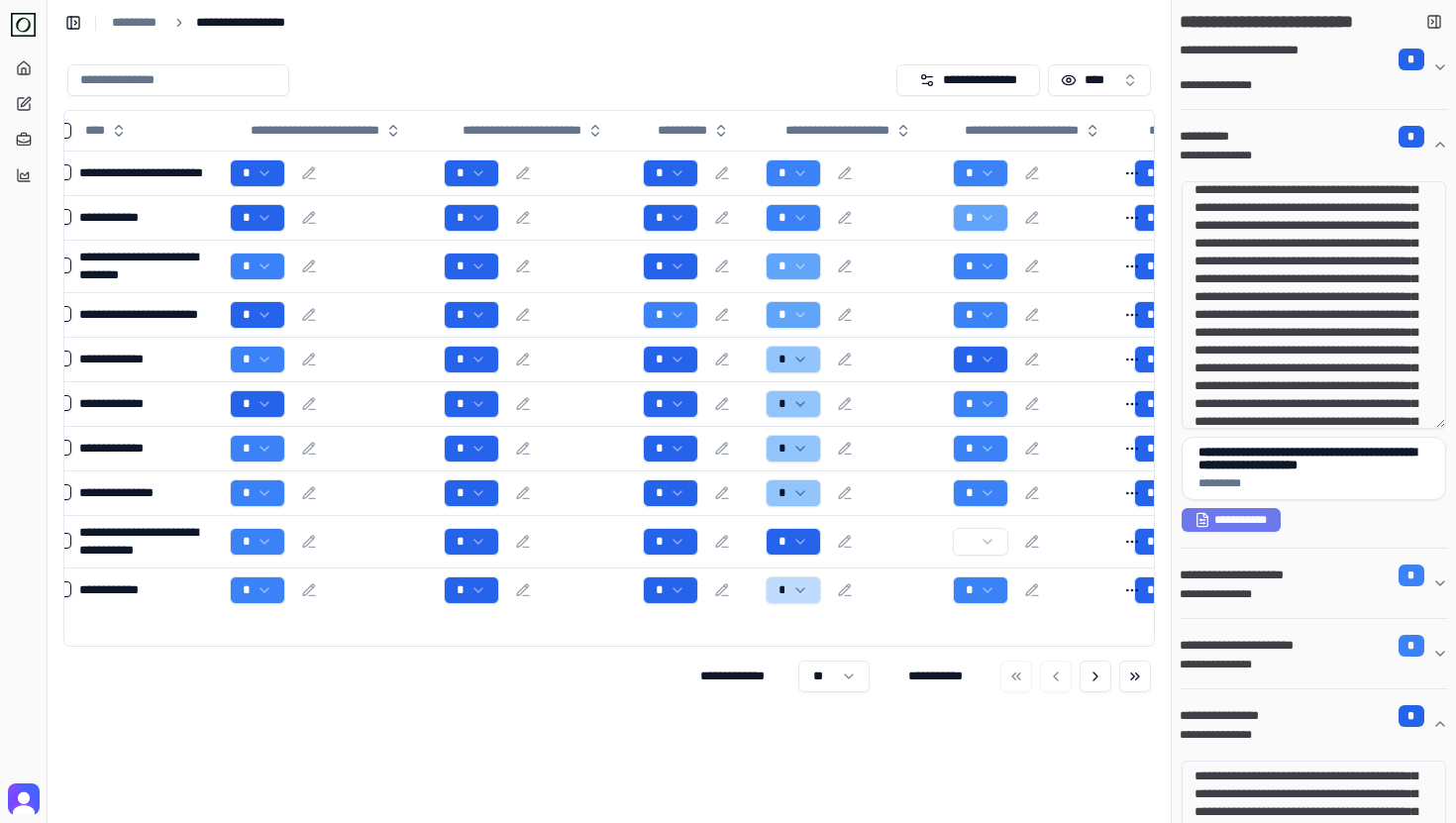 drag, startPoint x: 1242, startPoint y: 215, endPoint x: 1281, endPoint y: 265, distance: 63.411355 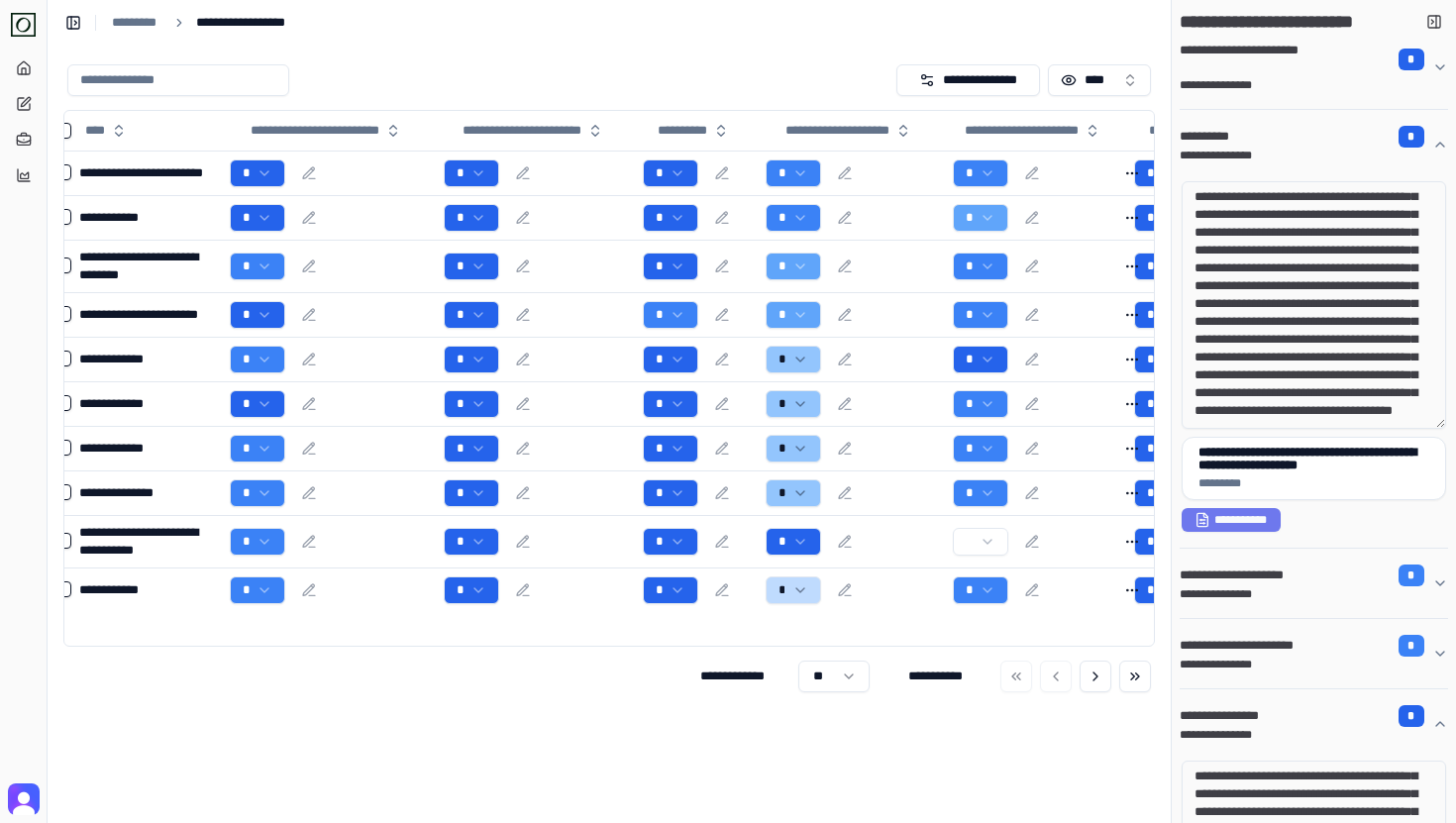 scroll, scrollTop: 546, scrollLeft: 0, axis: vertical 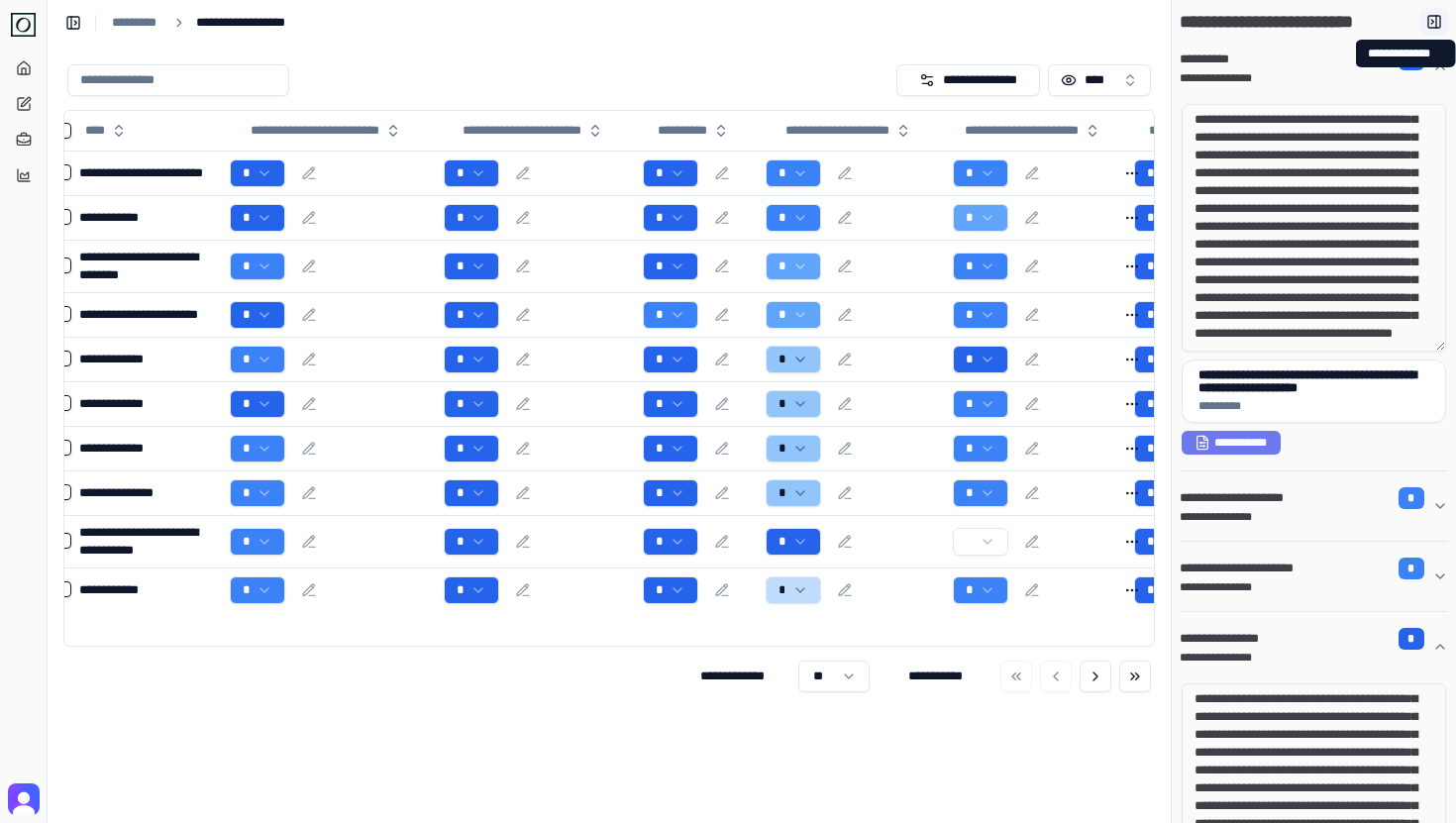 click at bounding box center [1434, 22] 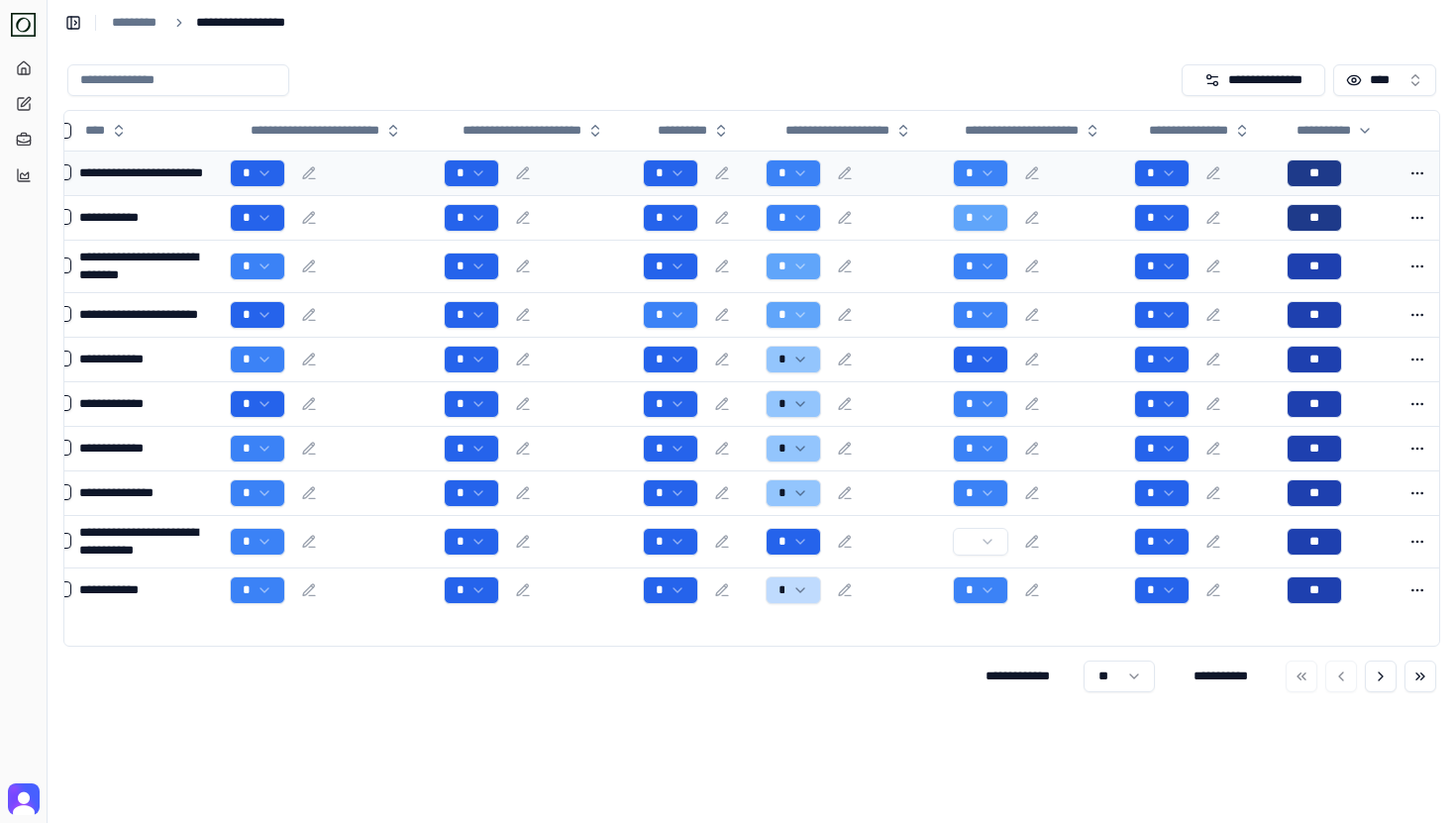 click on "*" at bounding box center [852, 173] 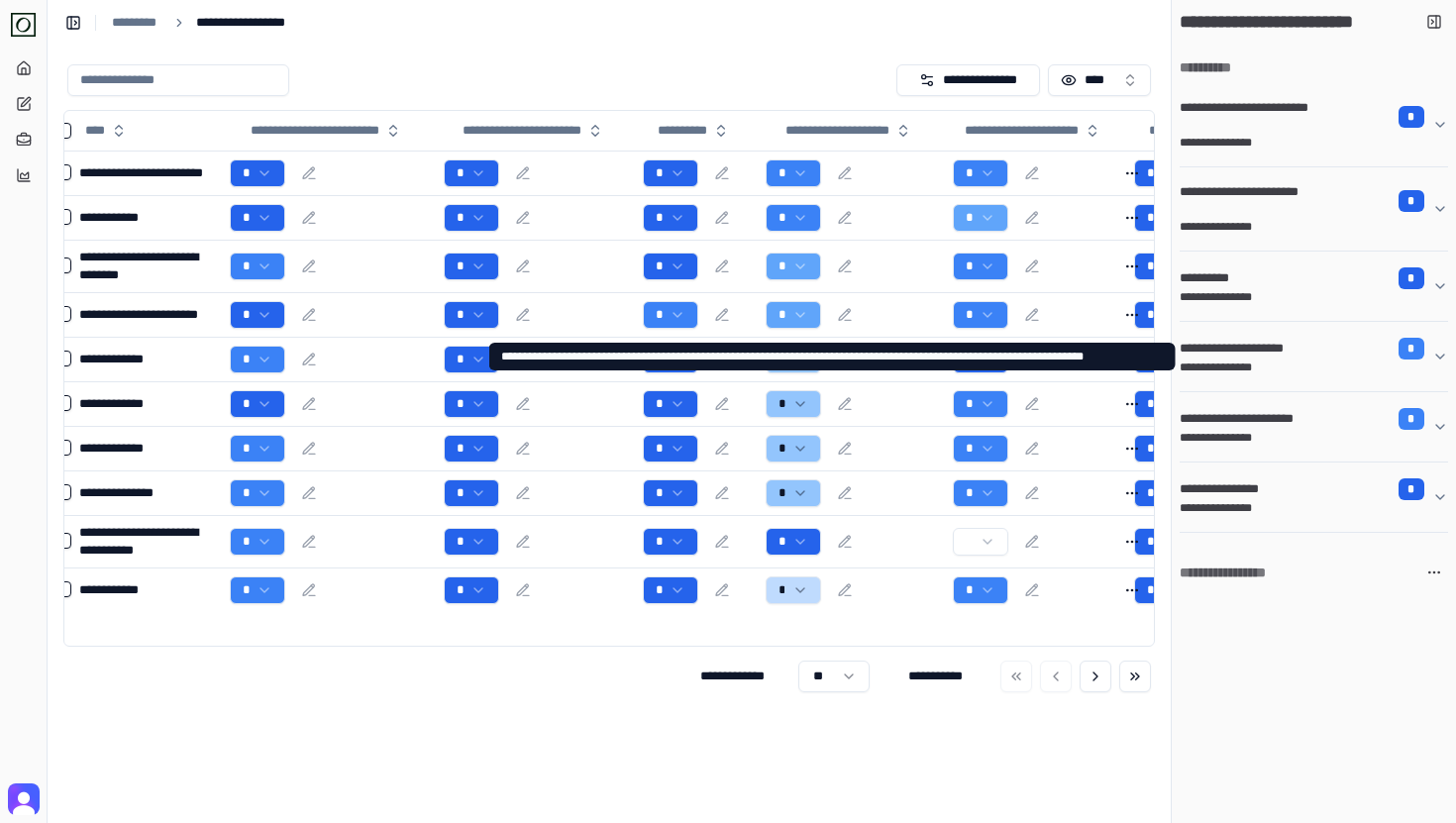 click on "**********" at bounding box center [1305, 367] 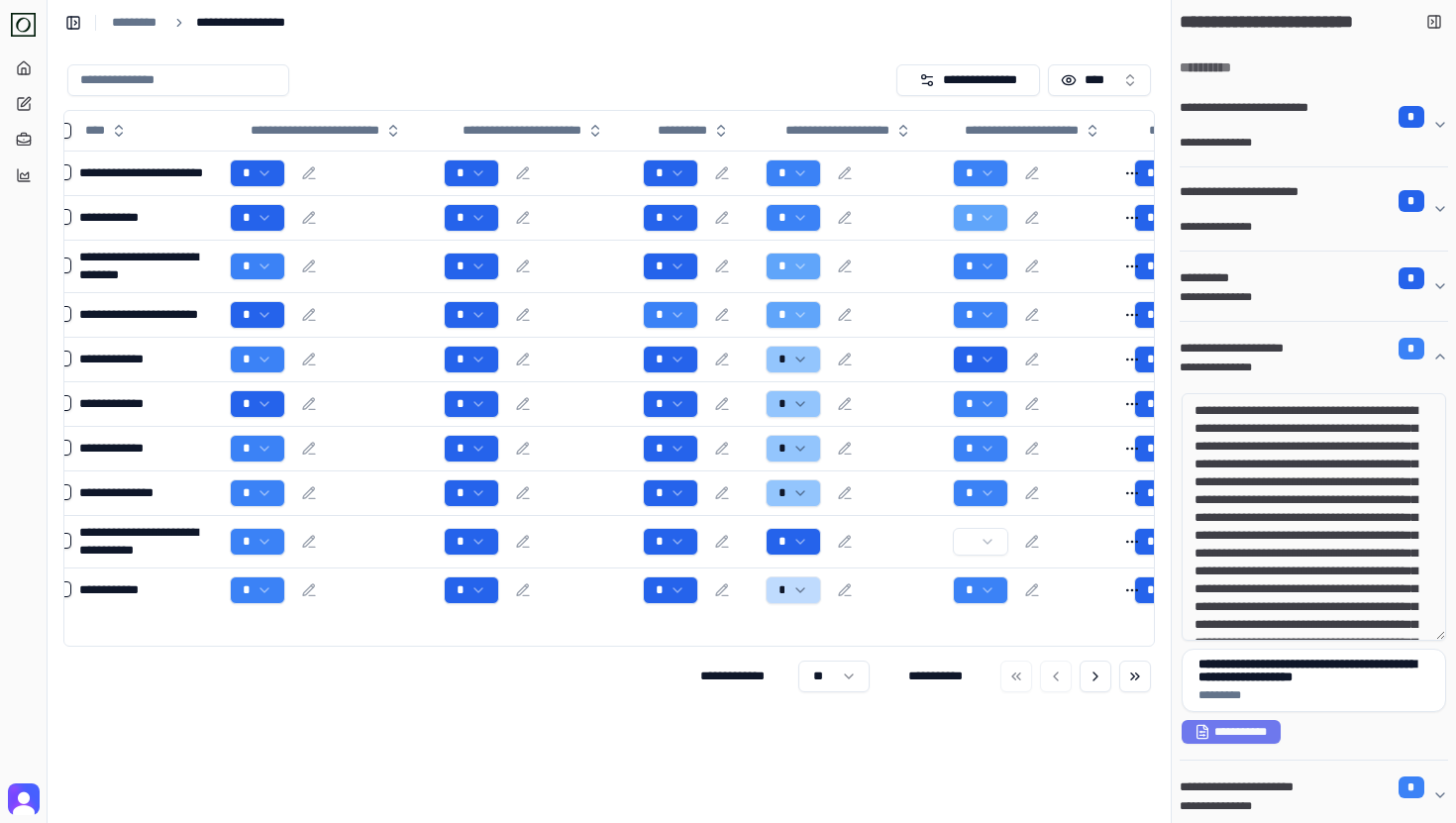 type 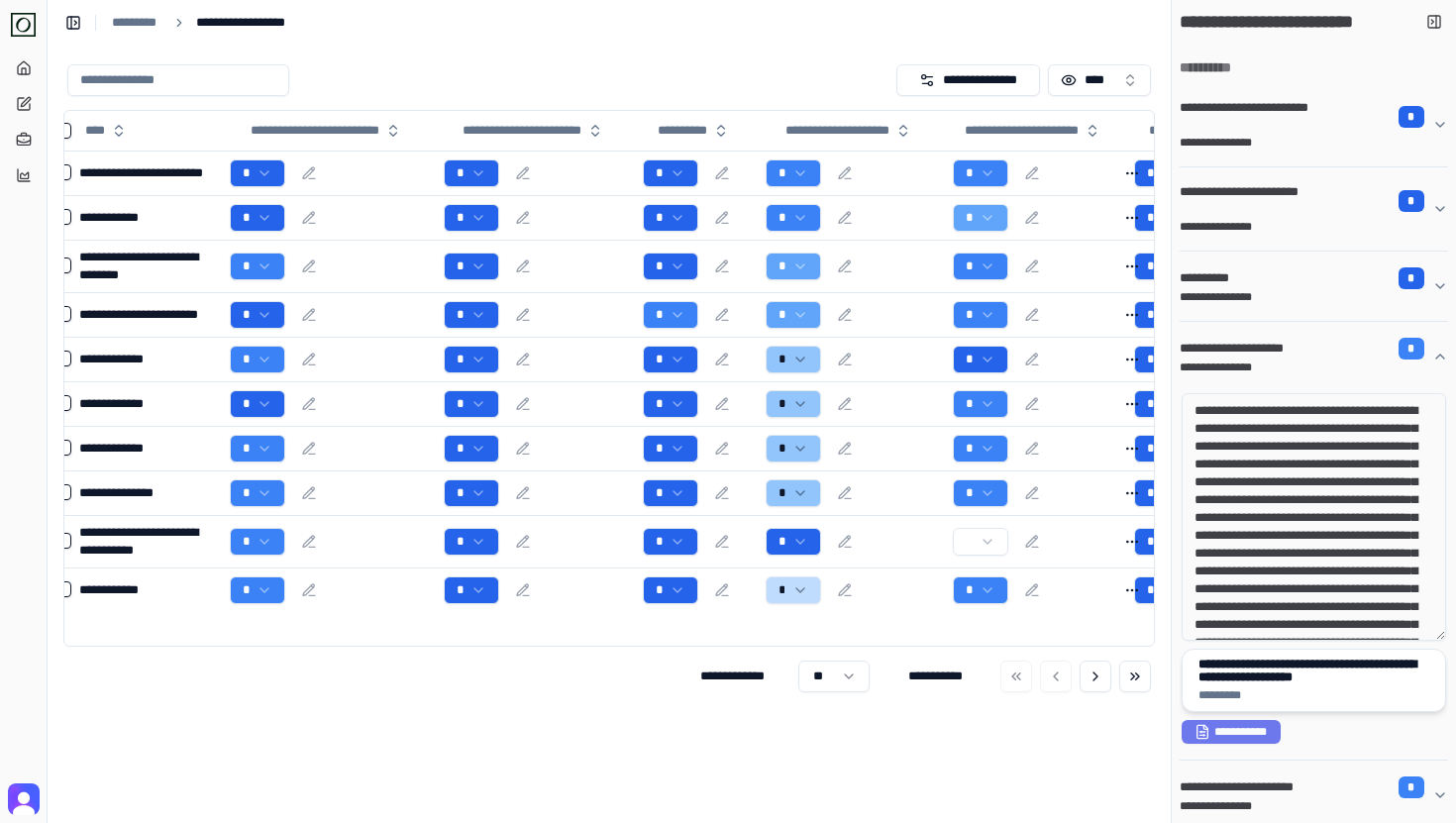 click on "**********" at bounding box center (1313, 670) 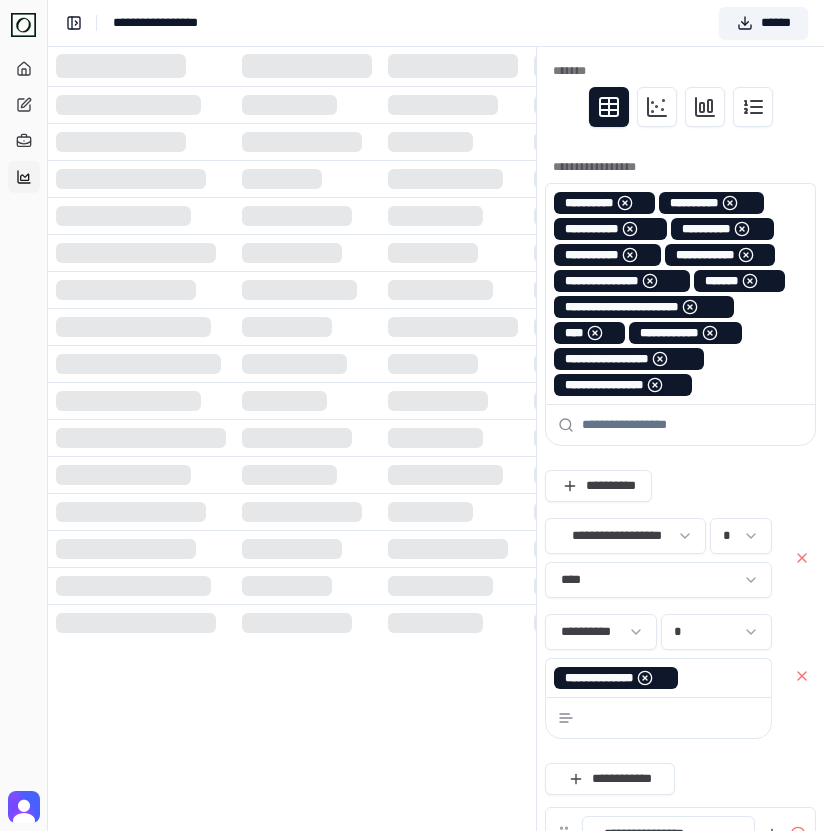 scroll, scrollTop: 0, scrollLeft: 0, axis: both 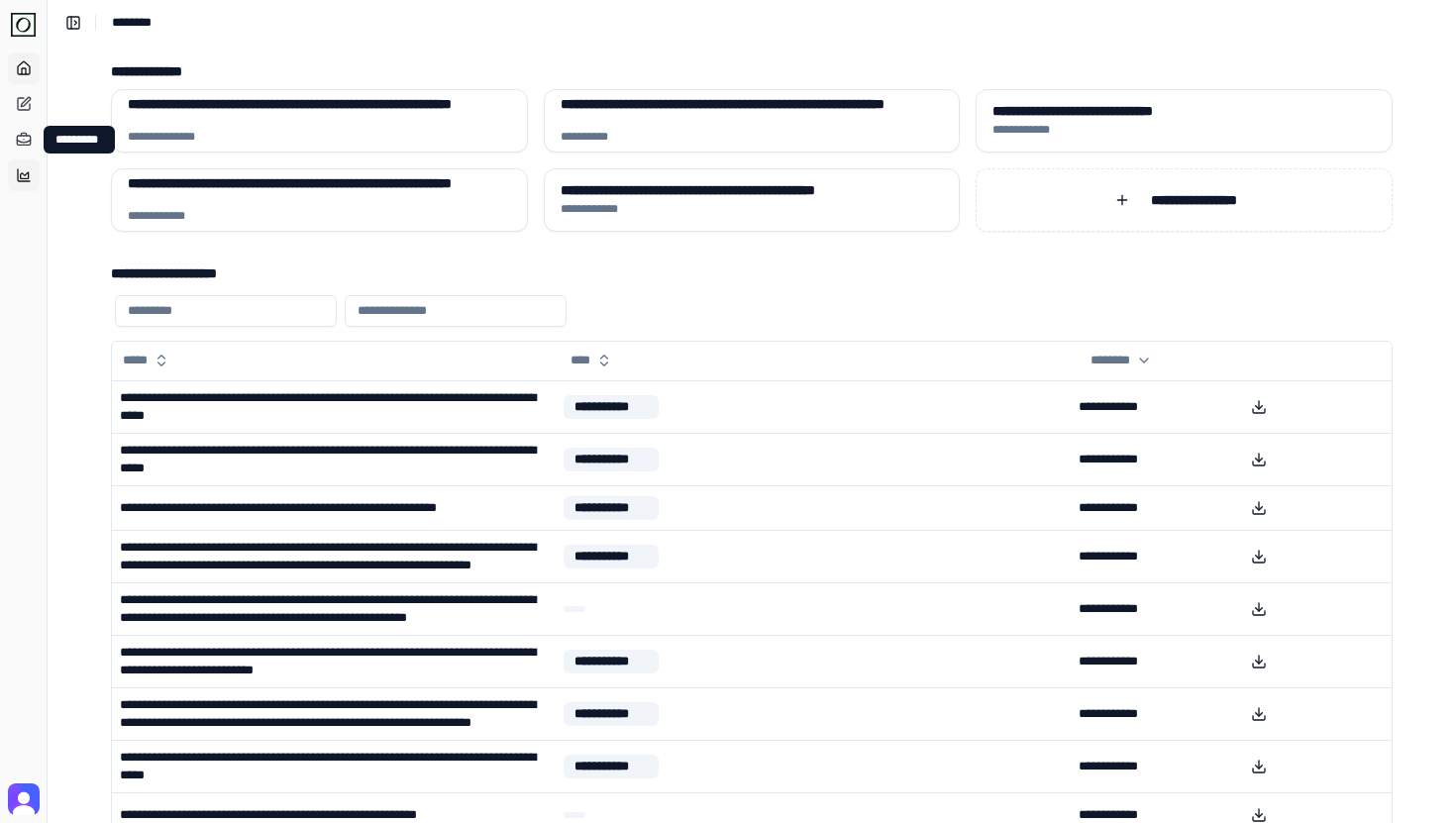 click 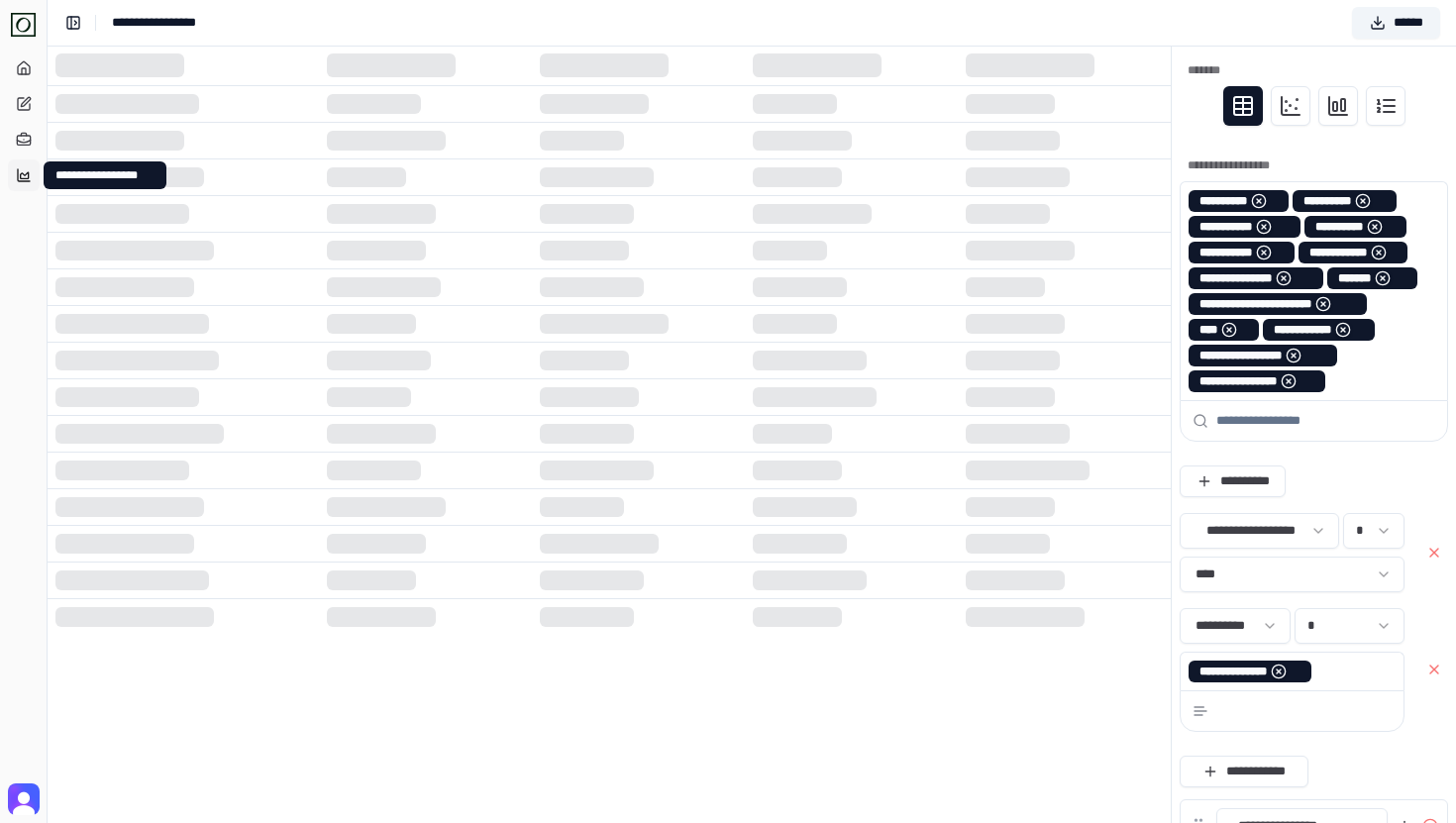 scroll, scrollTop: 135, scrollLeft: 0, axis: vertical 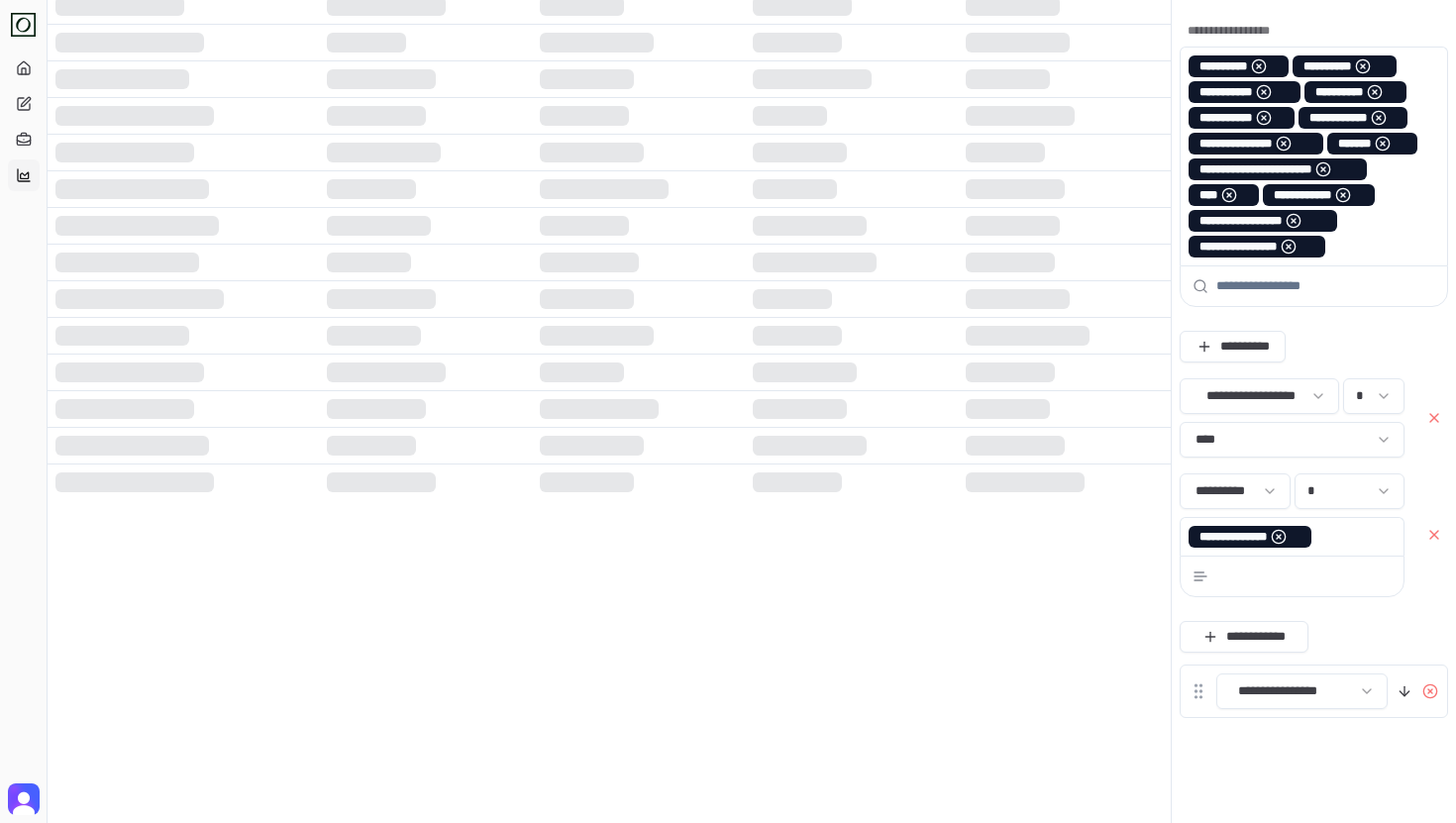 click at bounding box center (1325, 286) 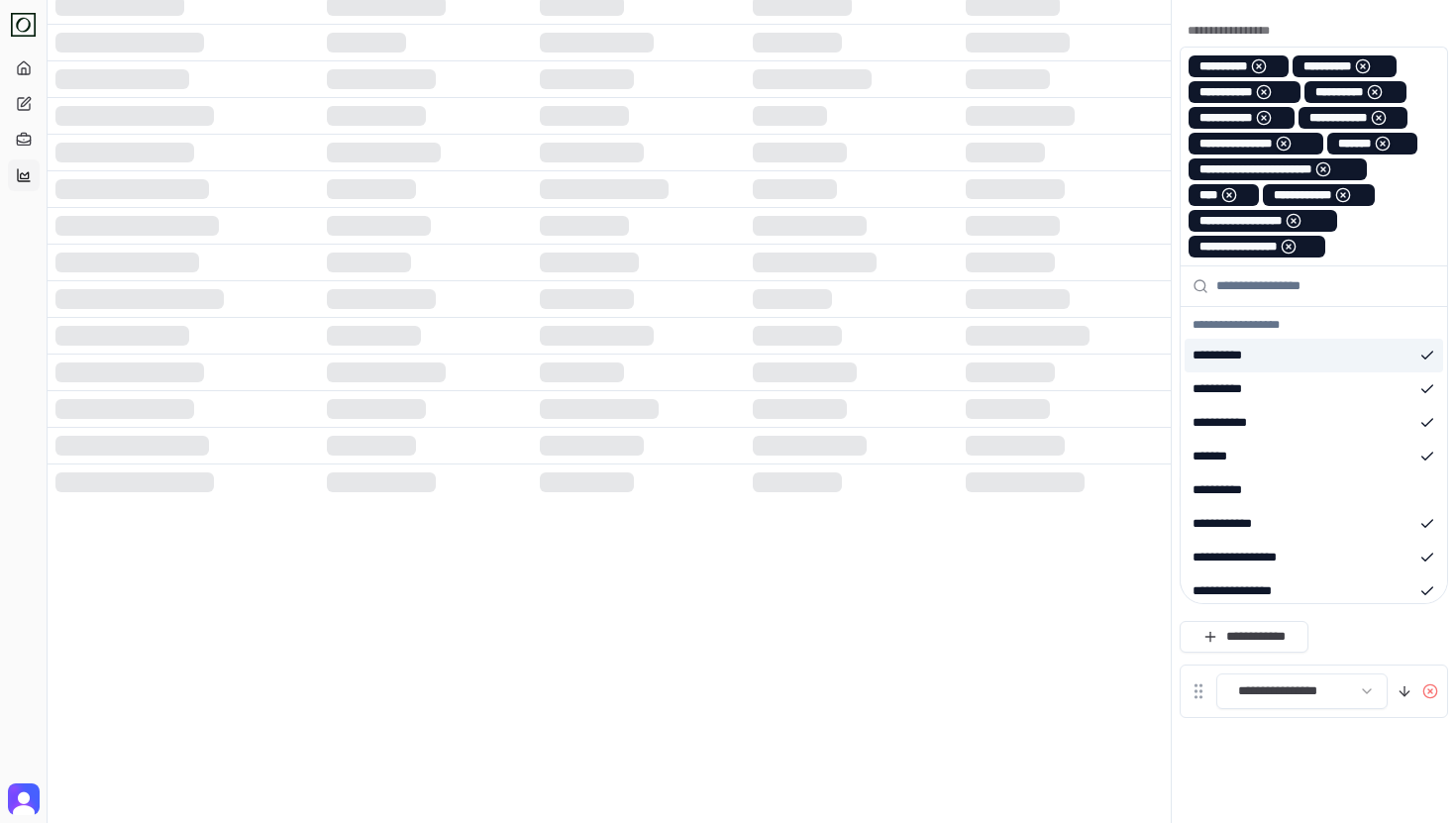 click on "**********" at bounding box center (1313, 155) 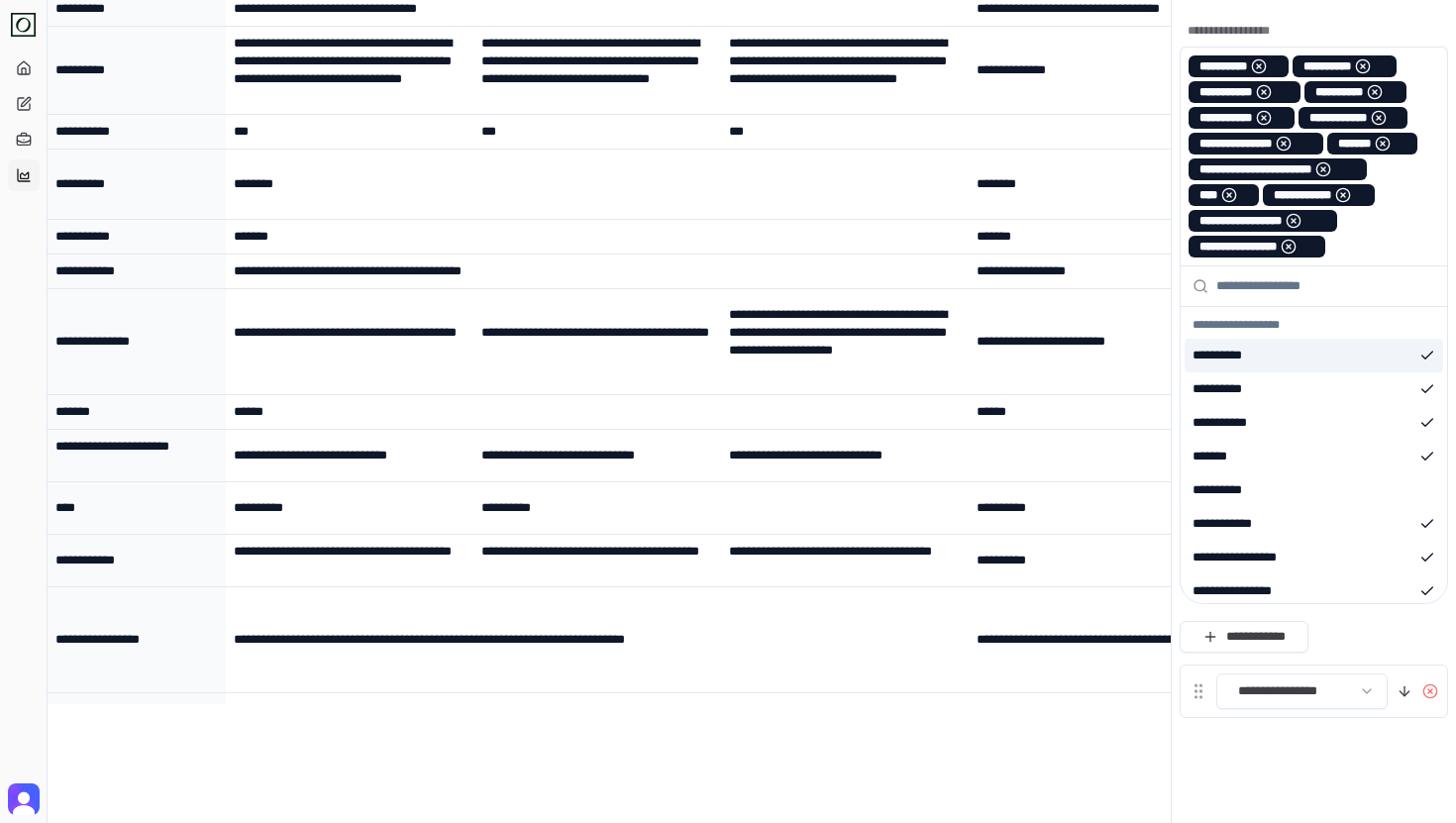 click on "**********" at bounding box center [1313, 31] 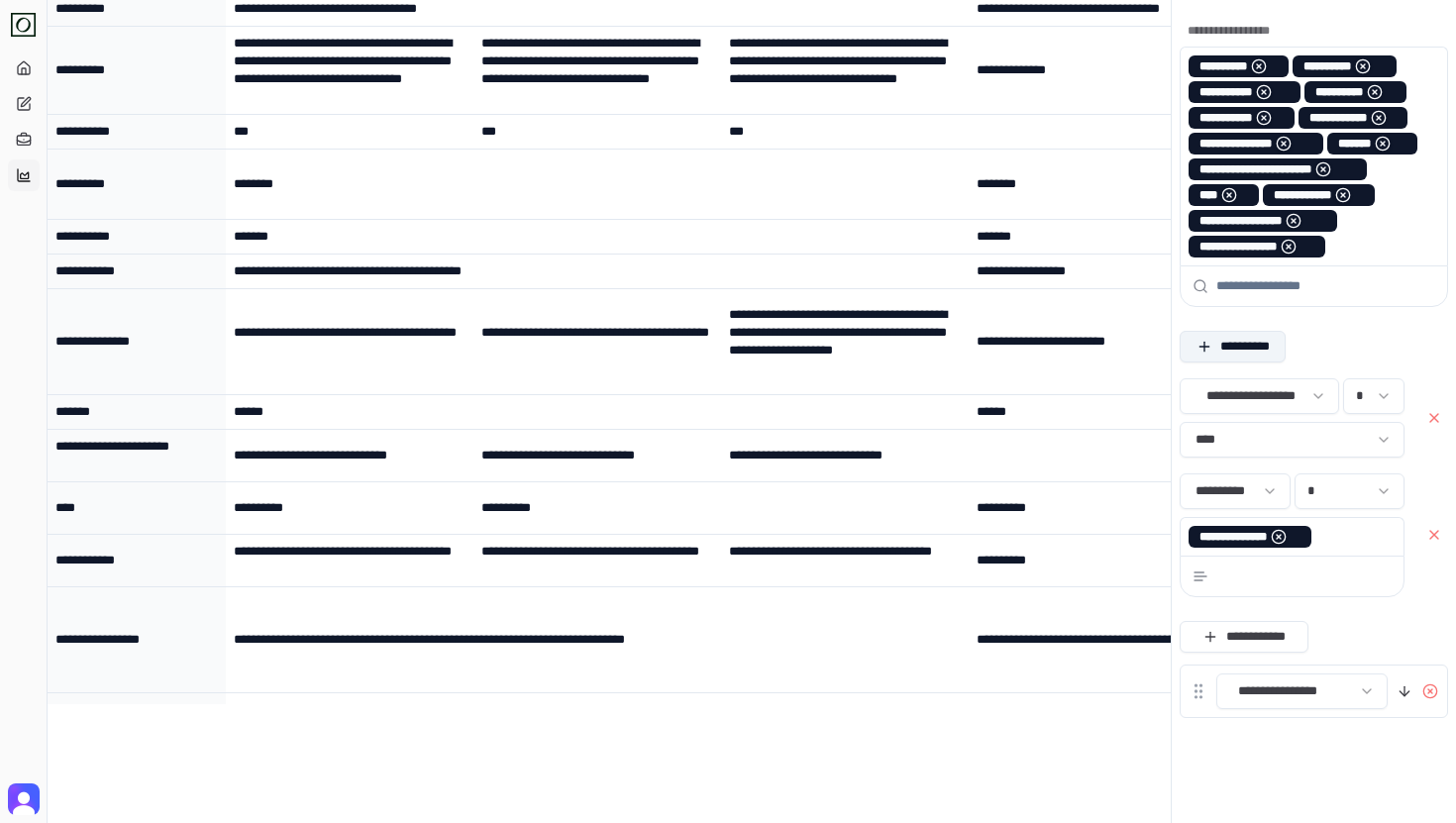 click on "**********" at bounding box center (1232, 347) 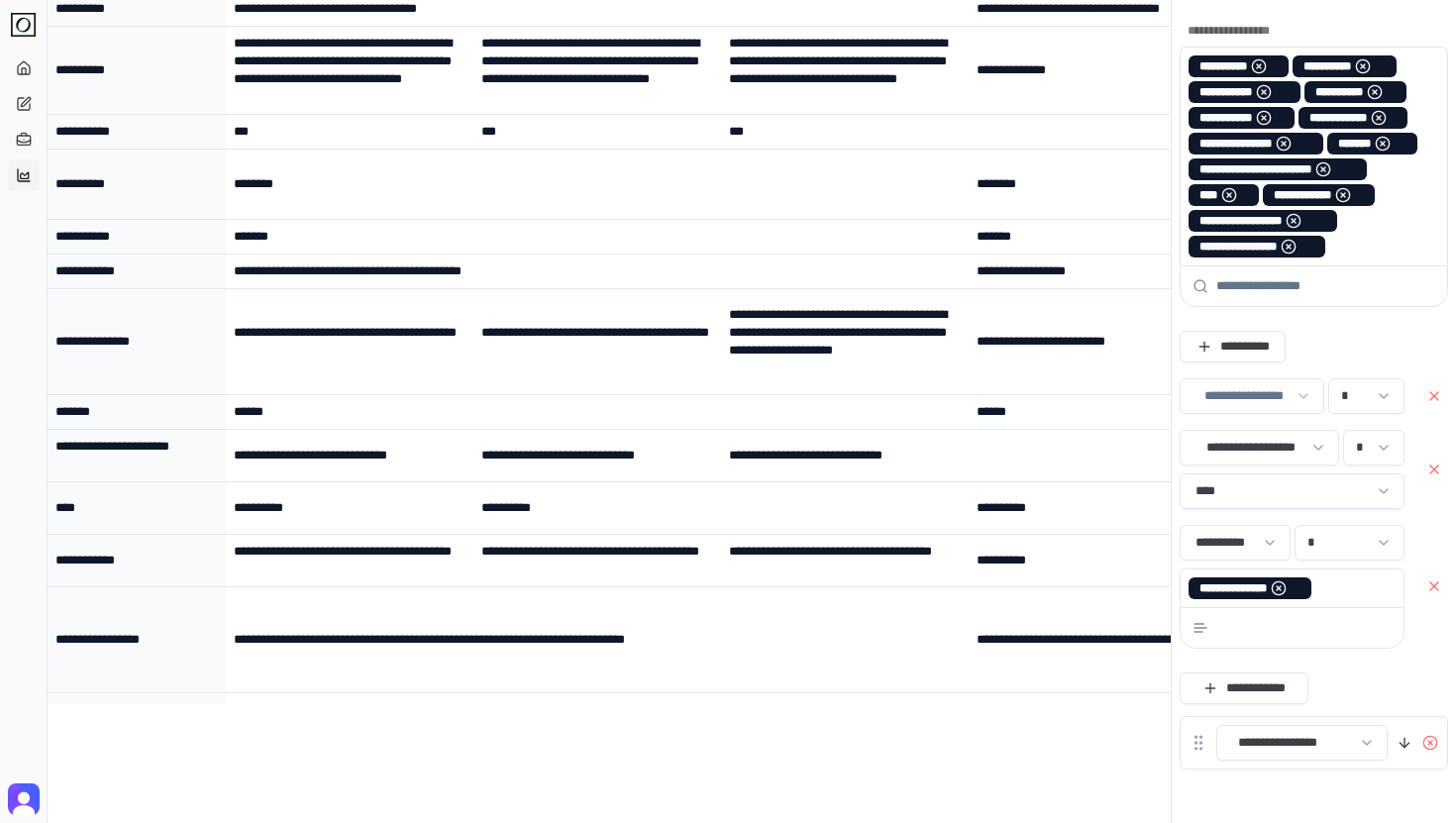 click on "**********" at bounding box center (728, 369) 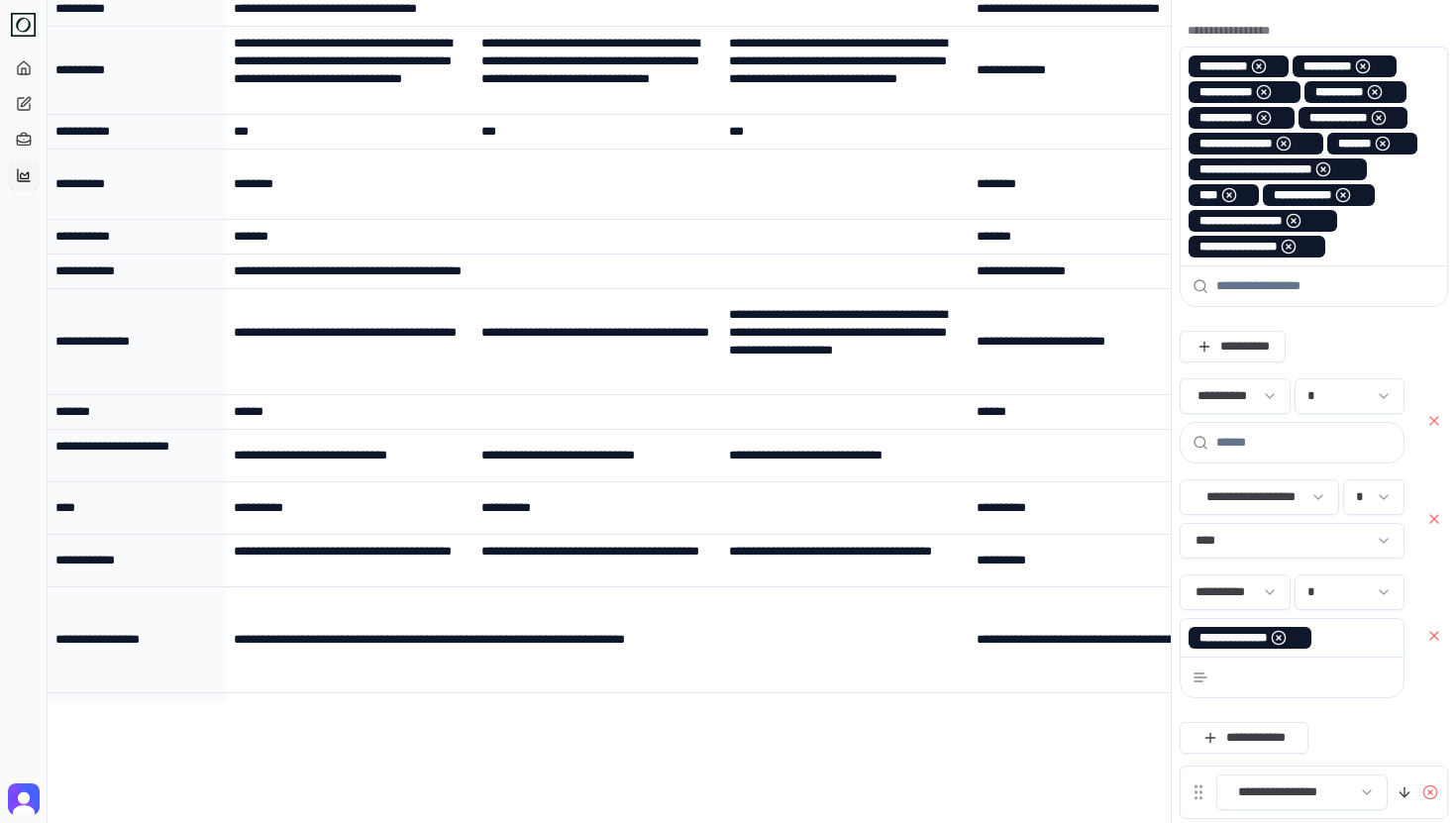 click at bounding box center [1303, 443] 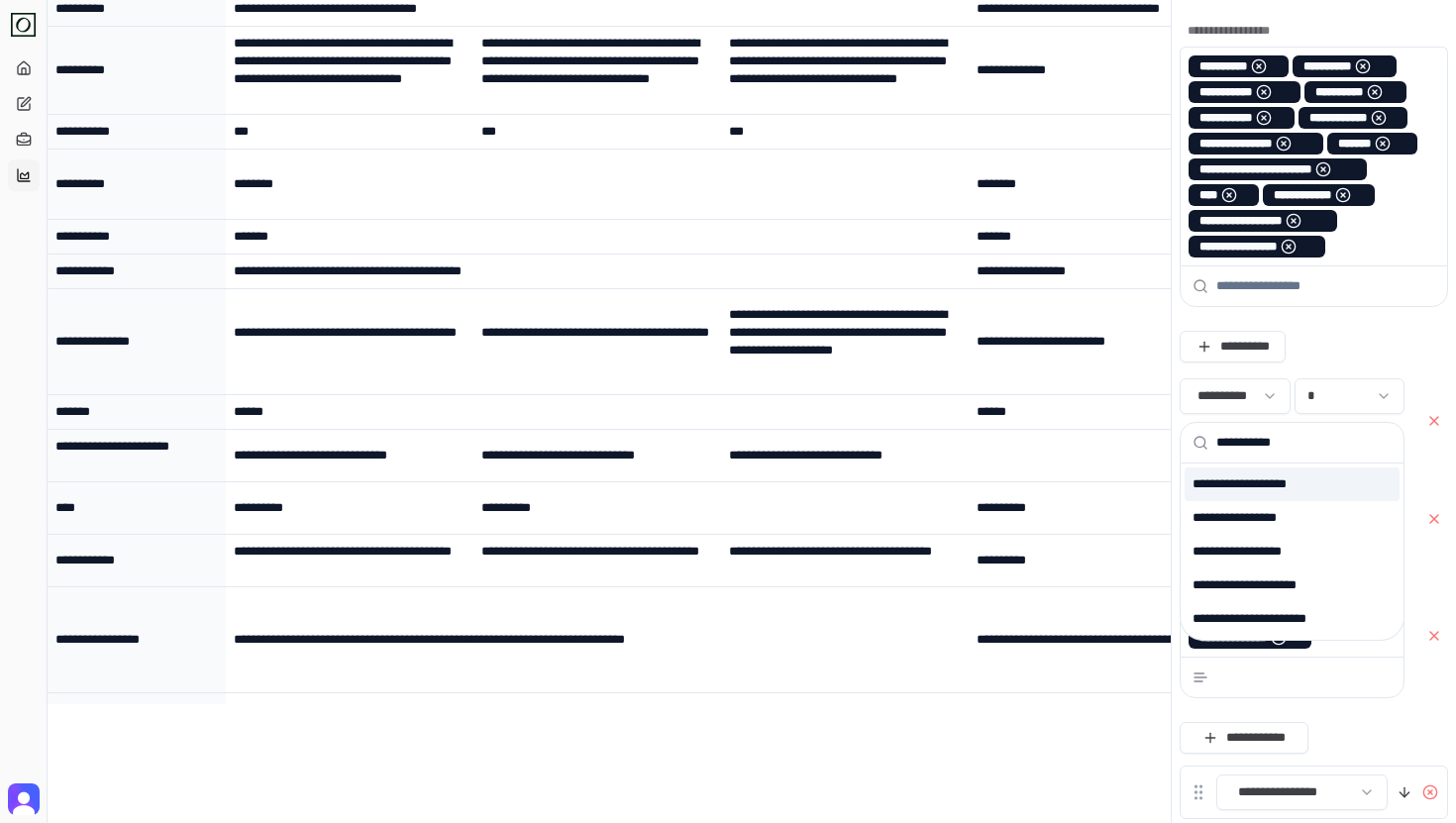 type on "**********" 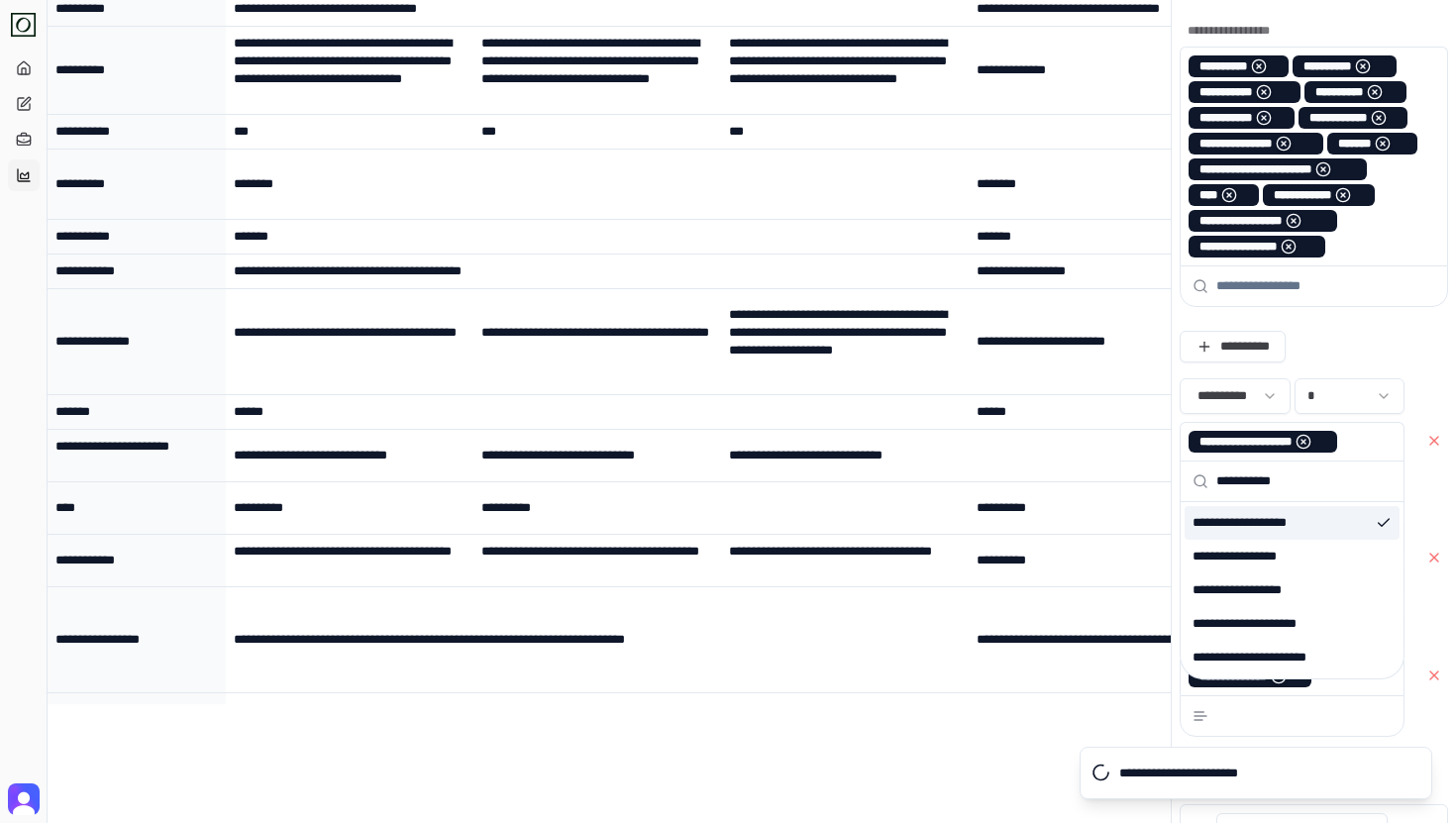 click on "**********" at bounding box center (1313, 347) 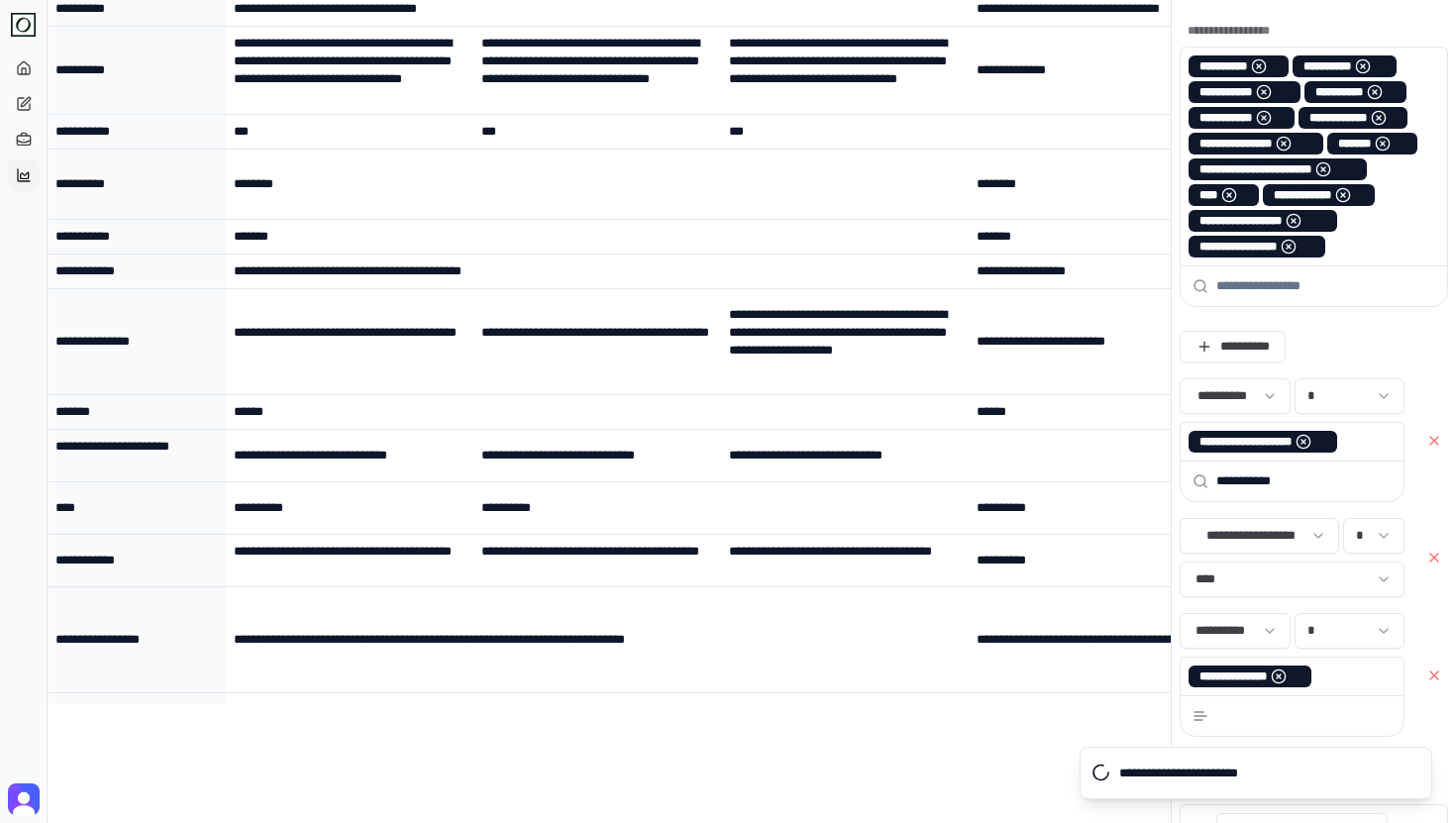 click on "**********" at bounding box center (1303, 481) 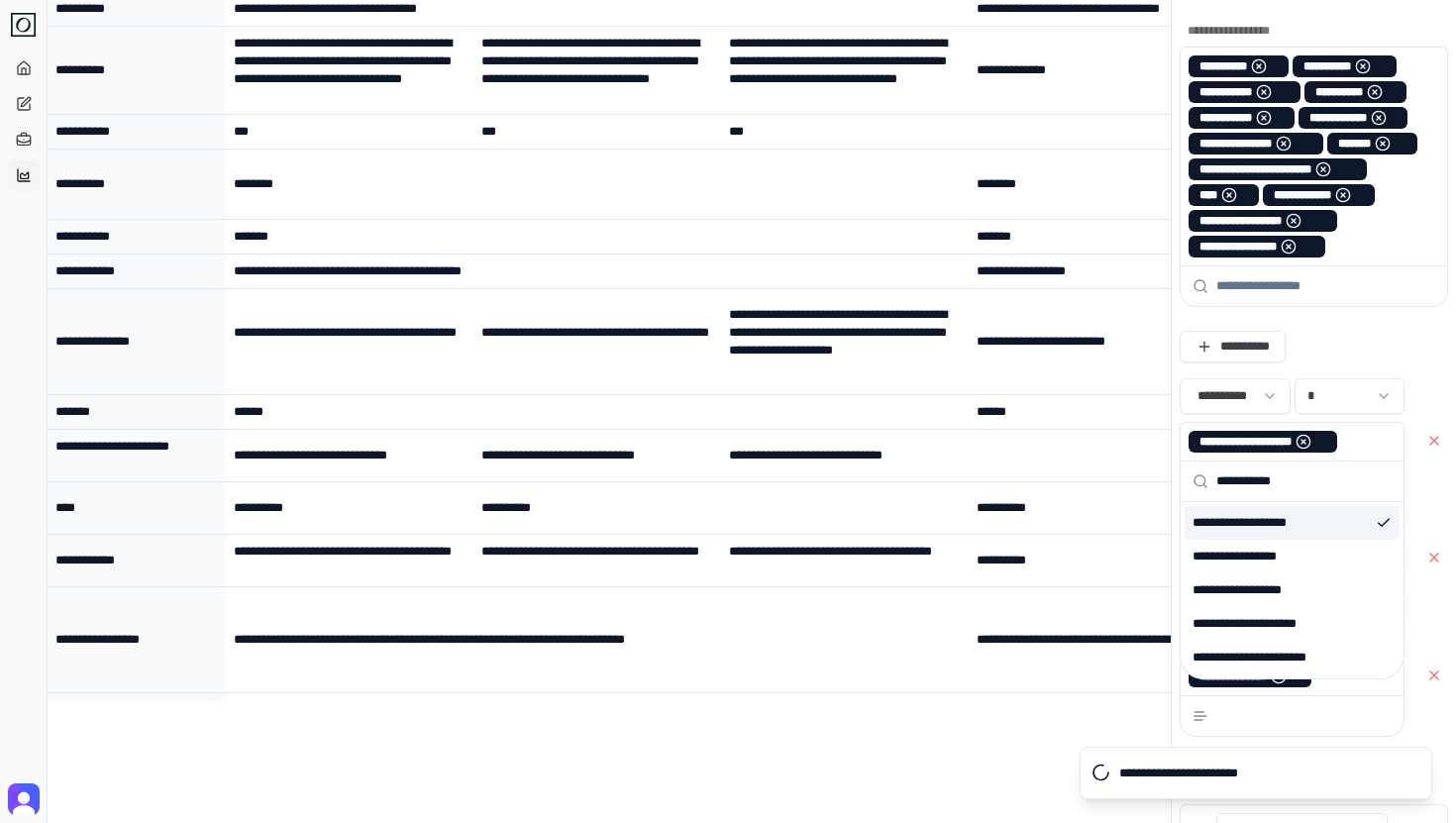 click on "**********" at bounding box center (1303, 481) 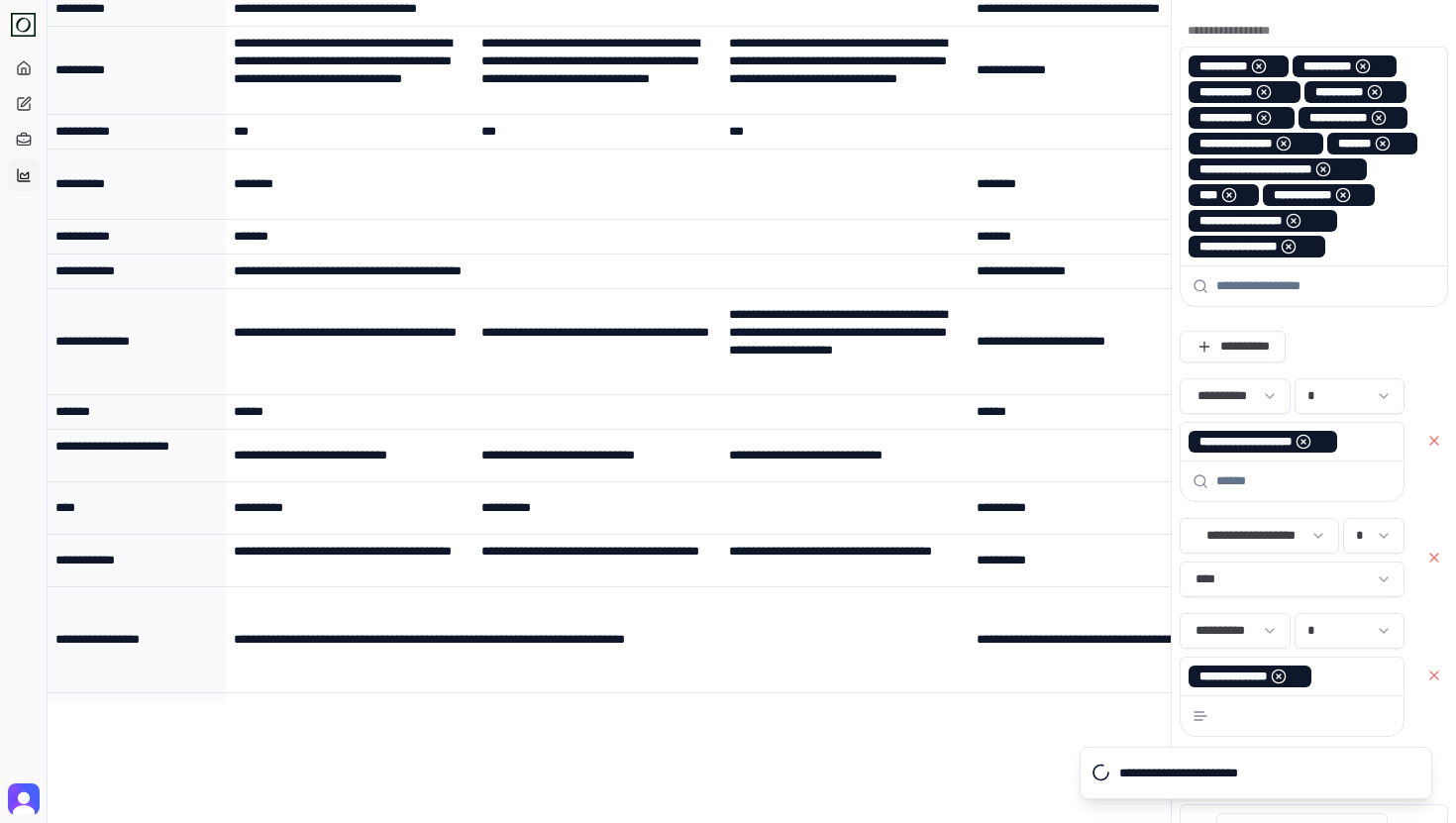 type 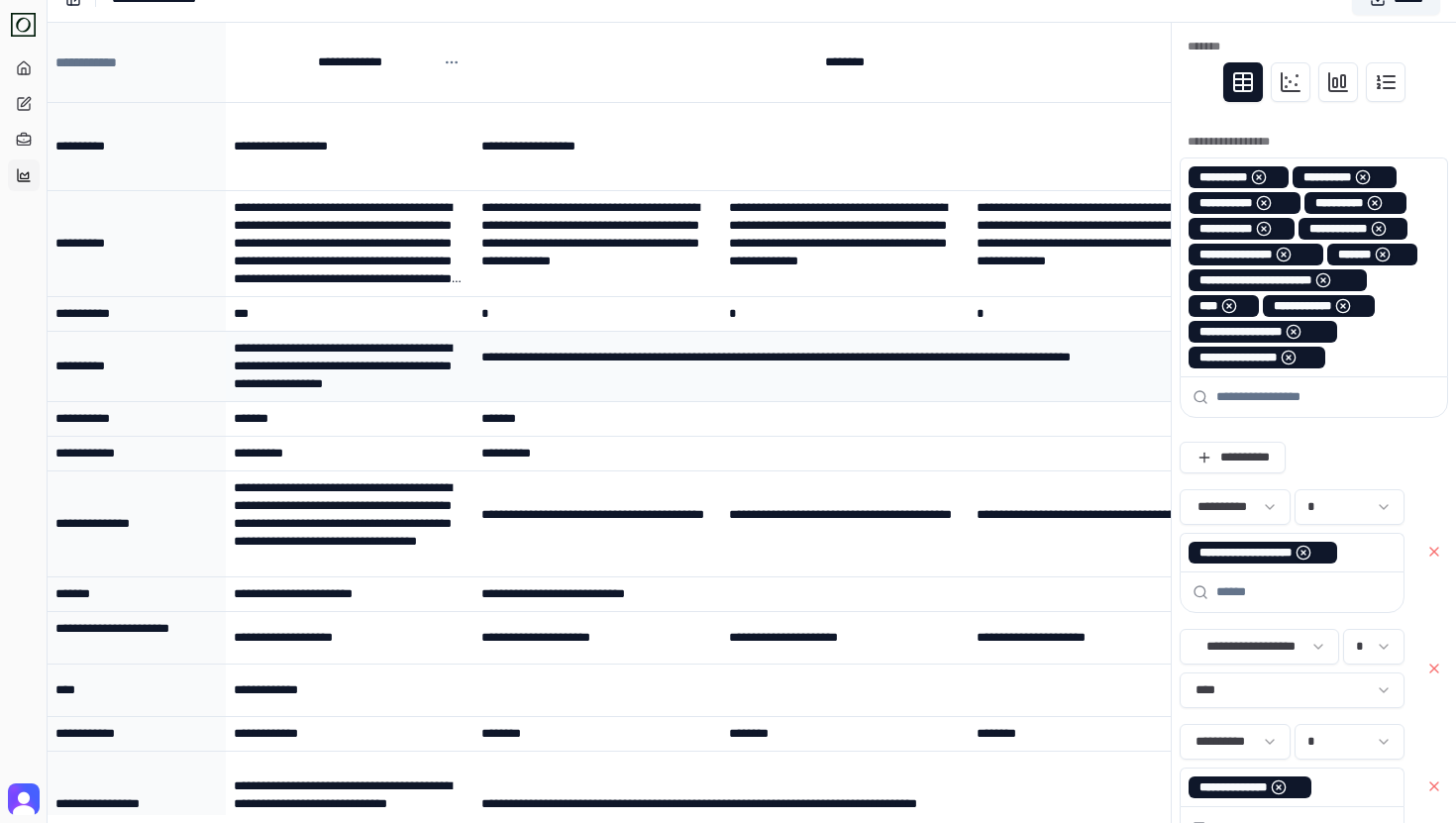scroll, scrollTop: 0, scrollLeft: 0, axis: both 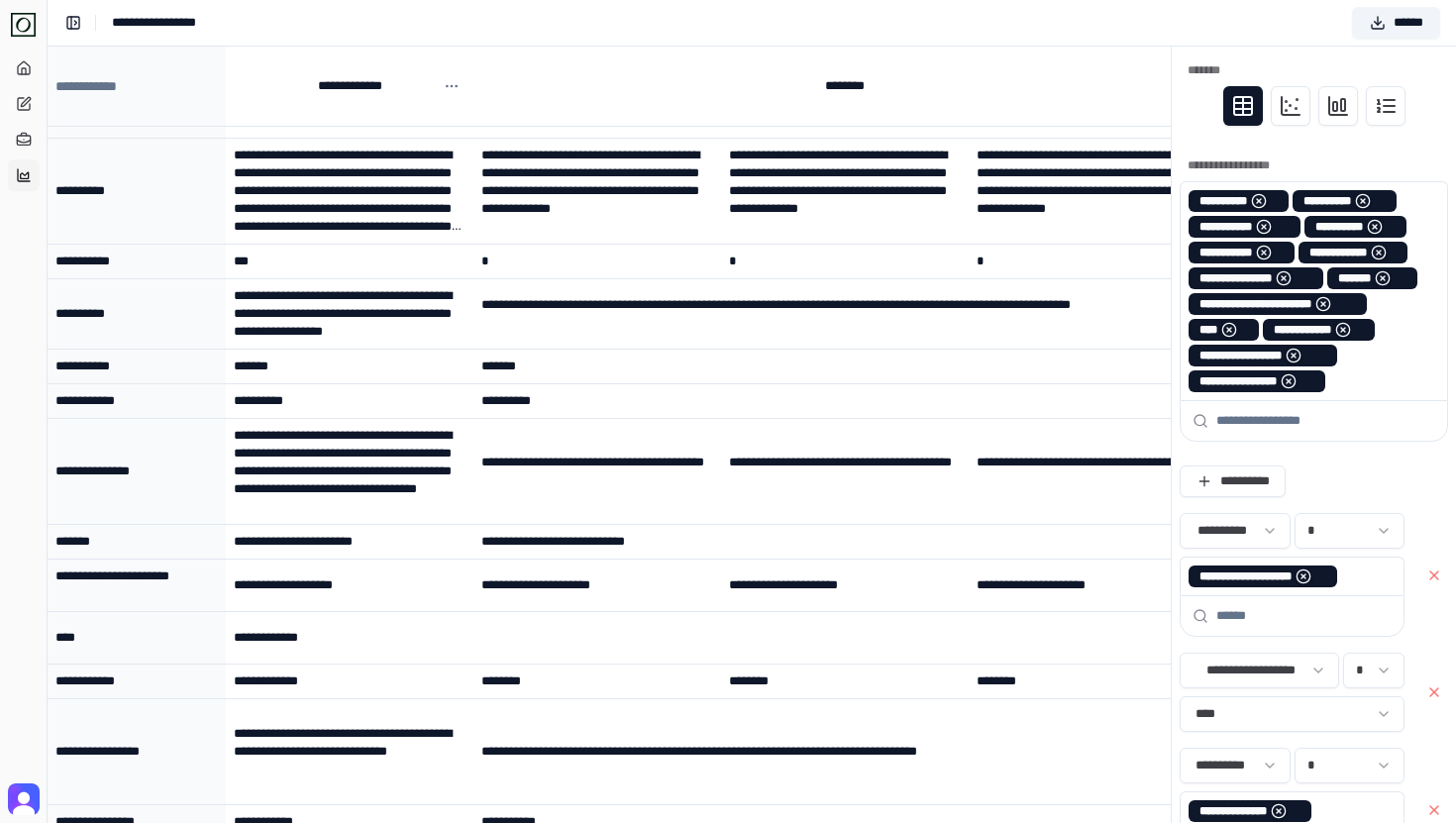 click at bounding box center (1325, 421) 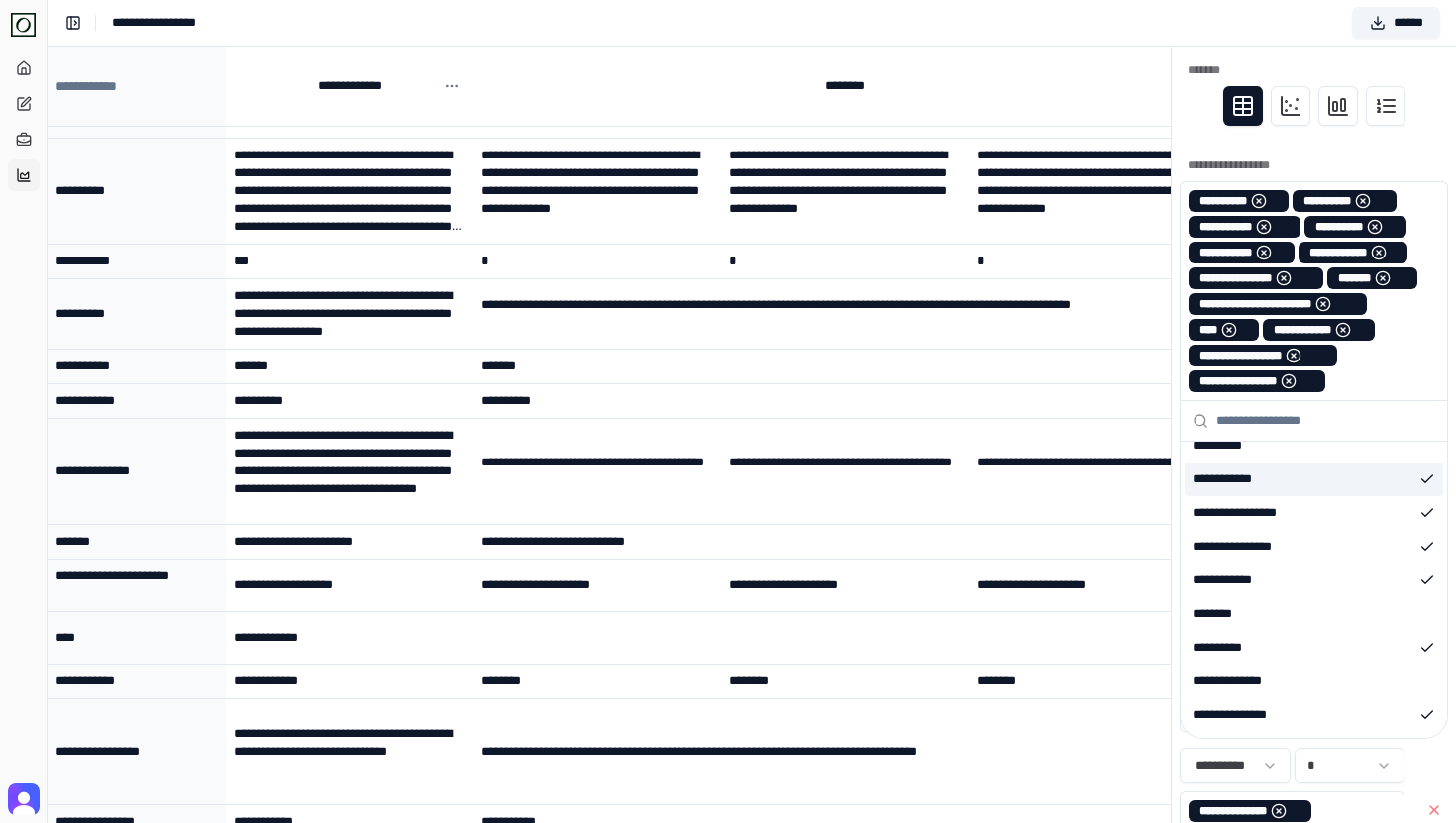 scroll, scrollTop: 198, scrollLeft: 0, axis: vertical 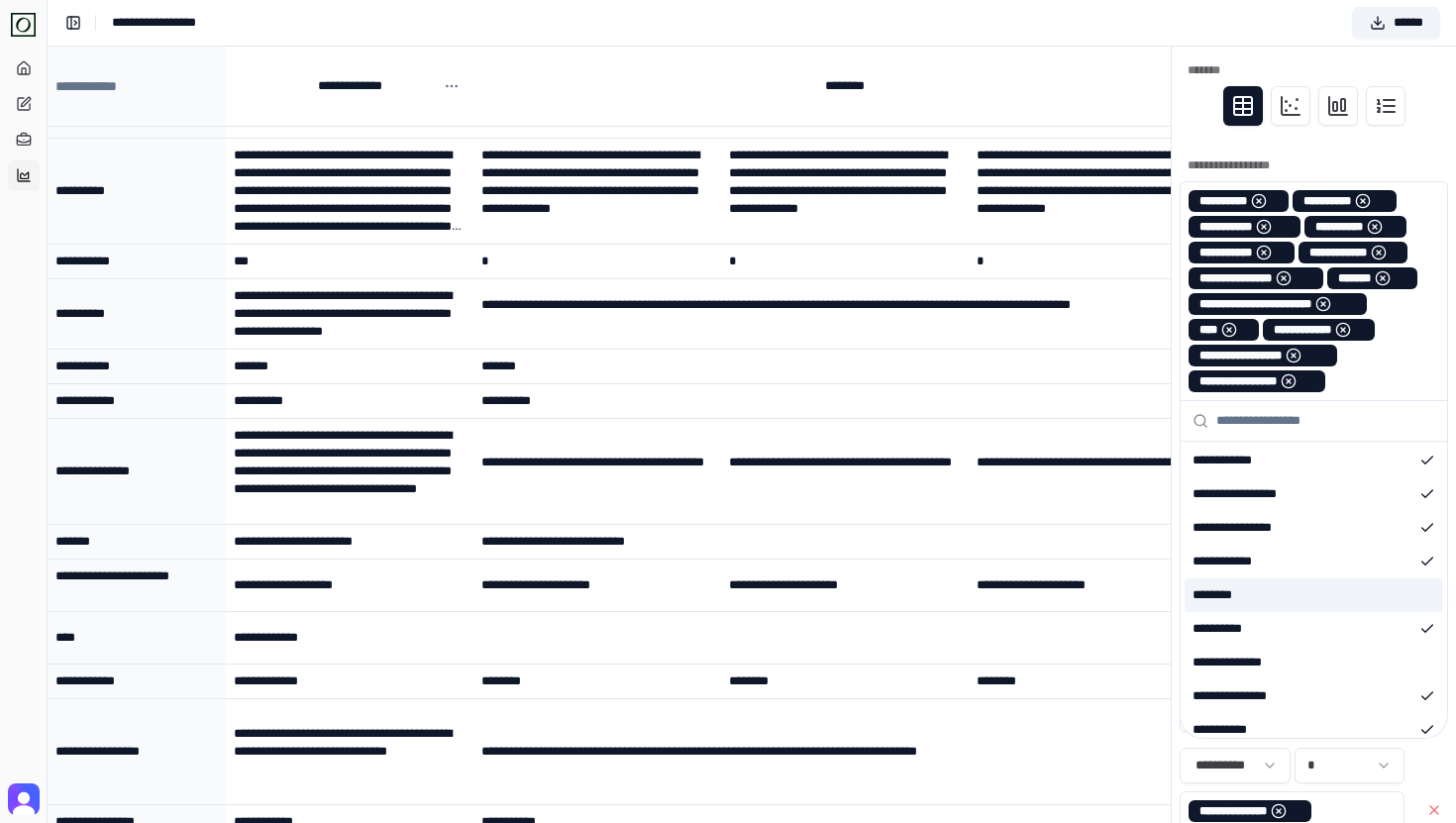 click on "********" at bounding box center (1313, 595) 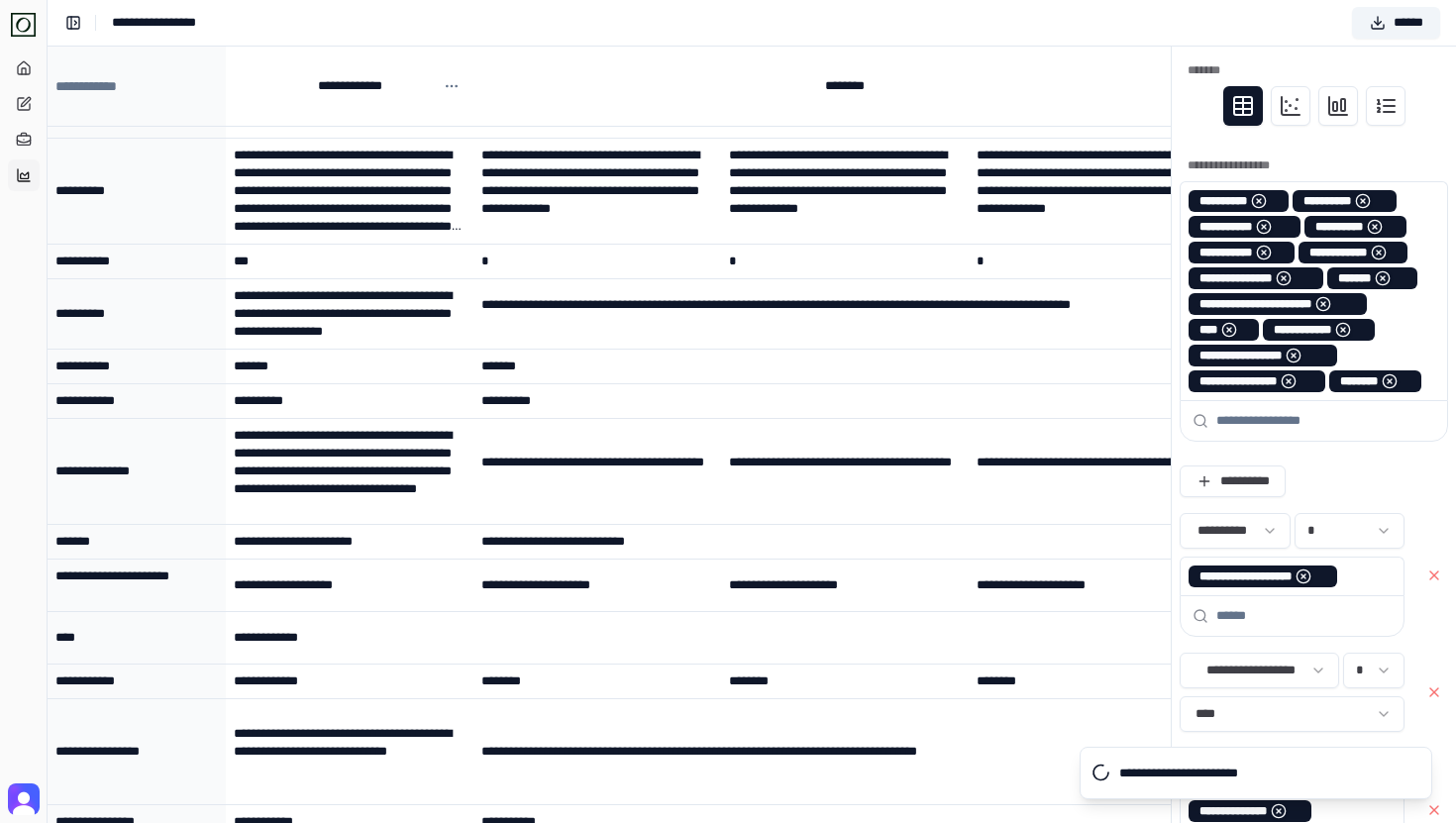 click on "********" at bounding box center (845, 86) 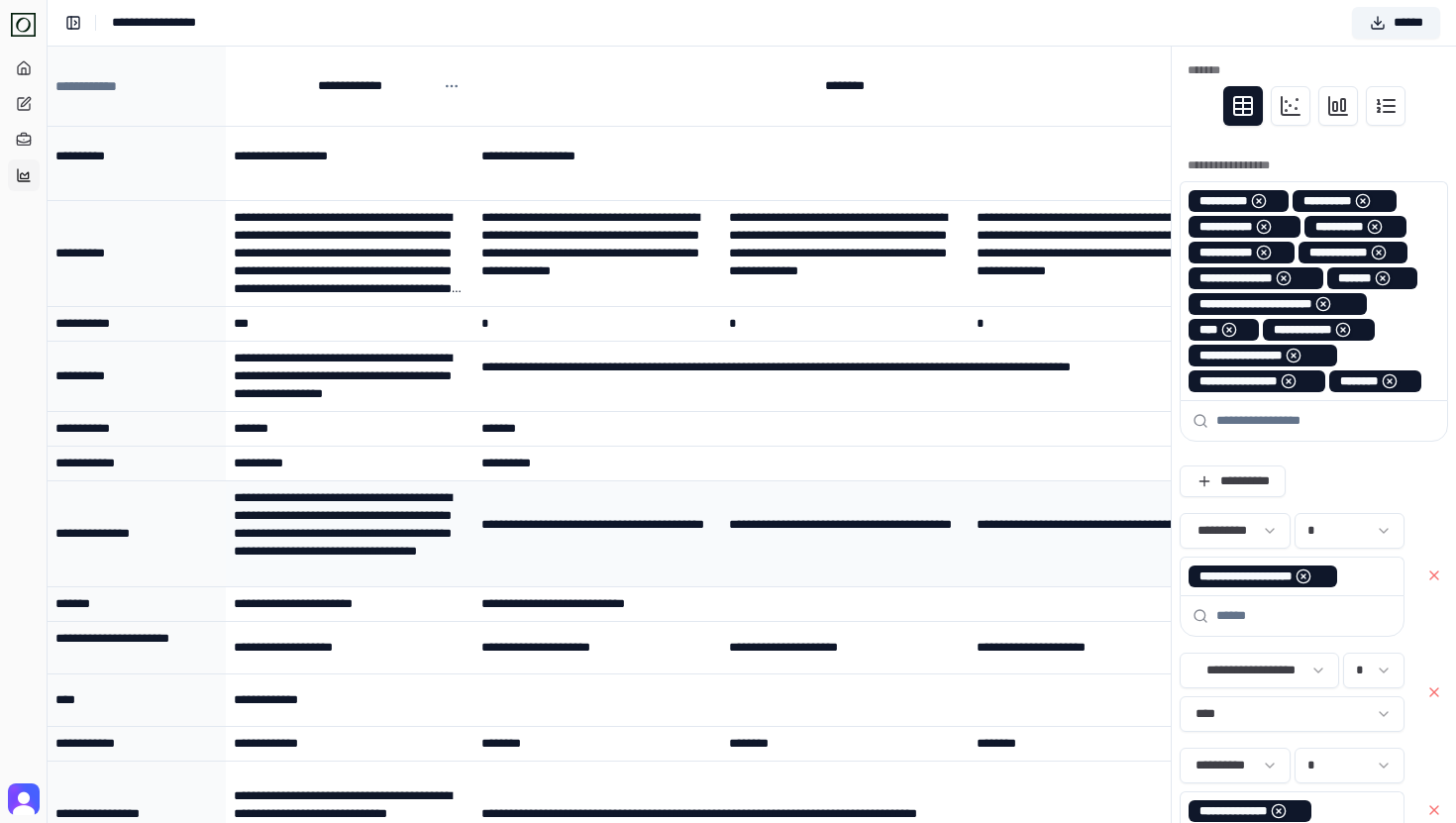 scroll, scrollTop: 111, scrollLeft: 0, axis: vertical 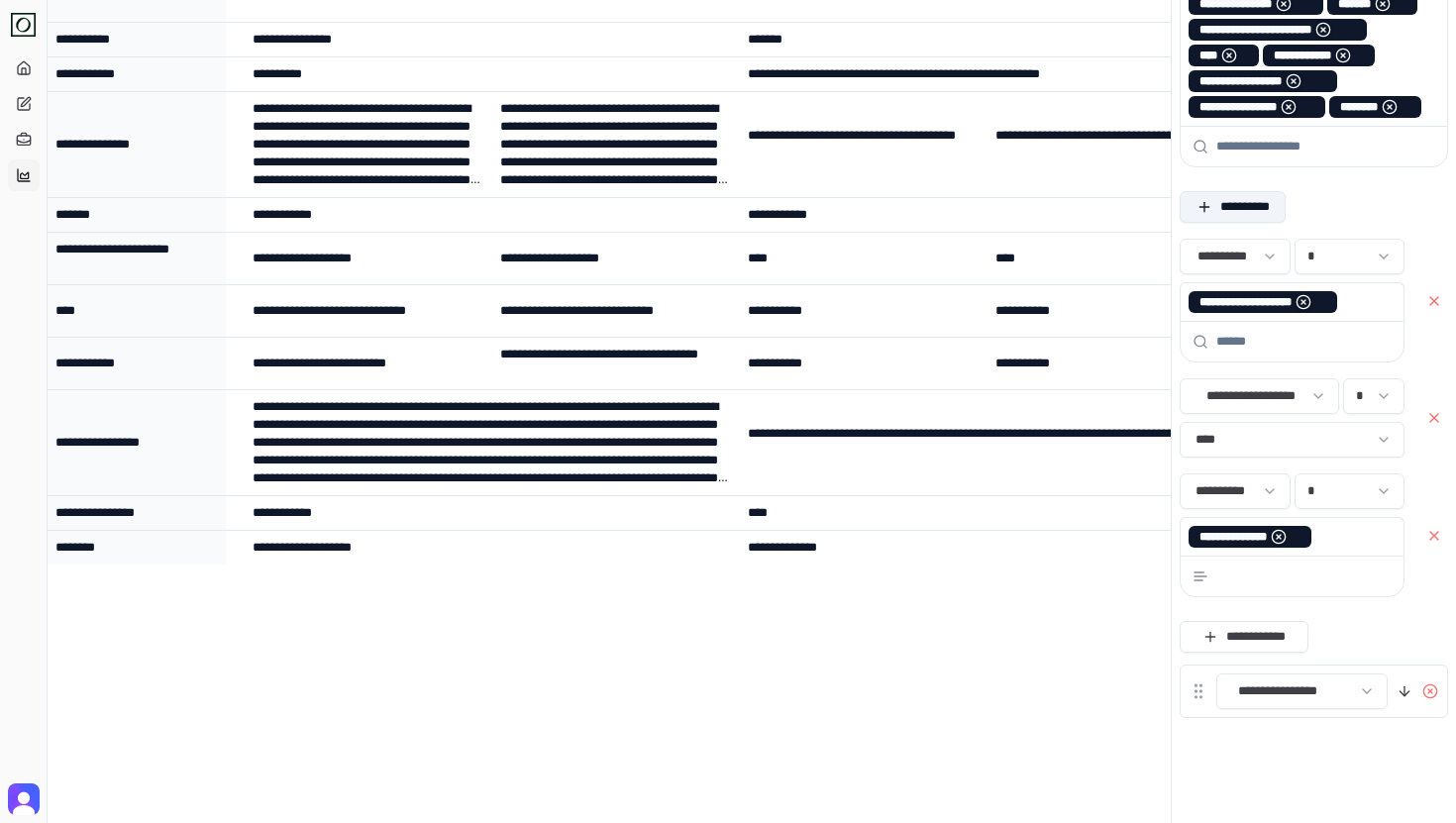 click on "**********" at bounding box center (1232, 207) 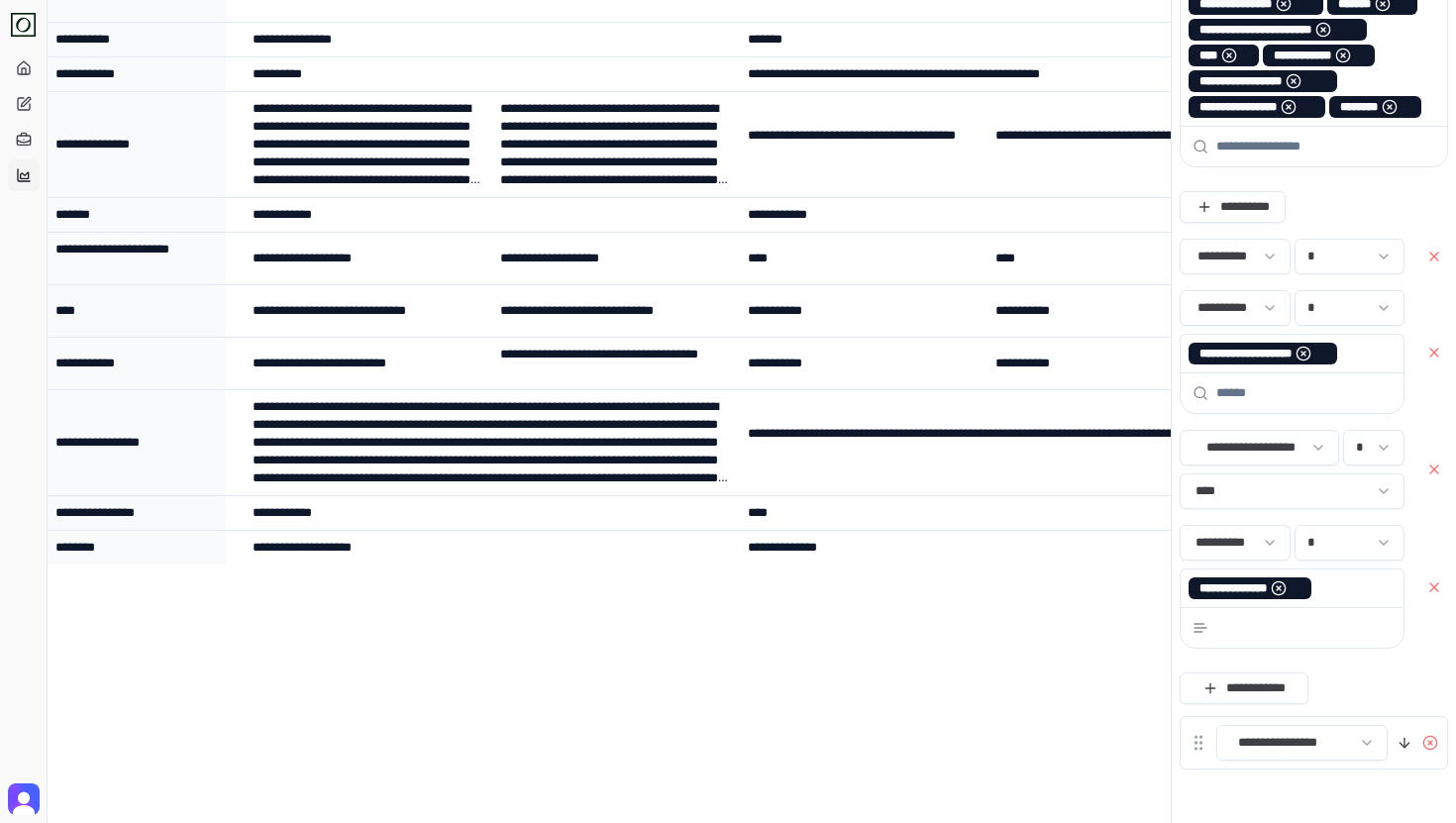 click on "**********" at bounding box center (728, 300) 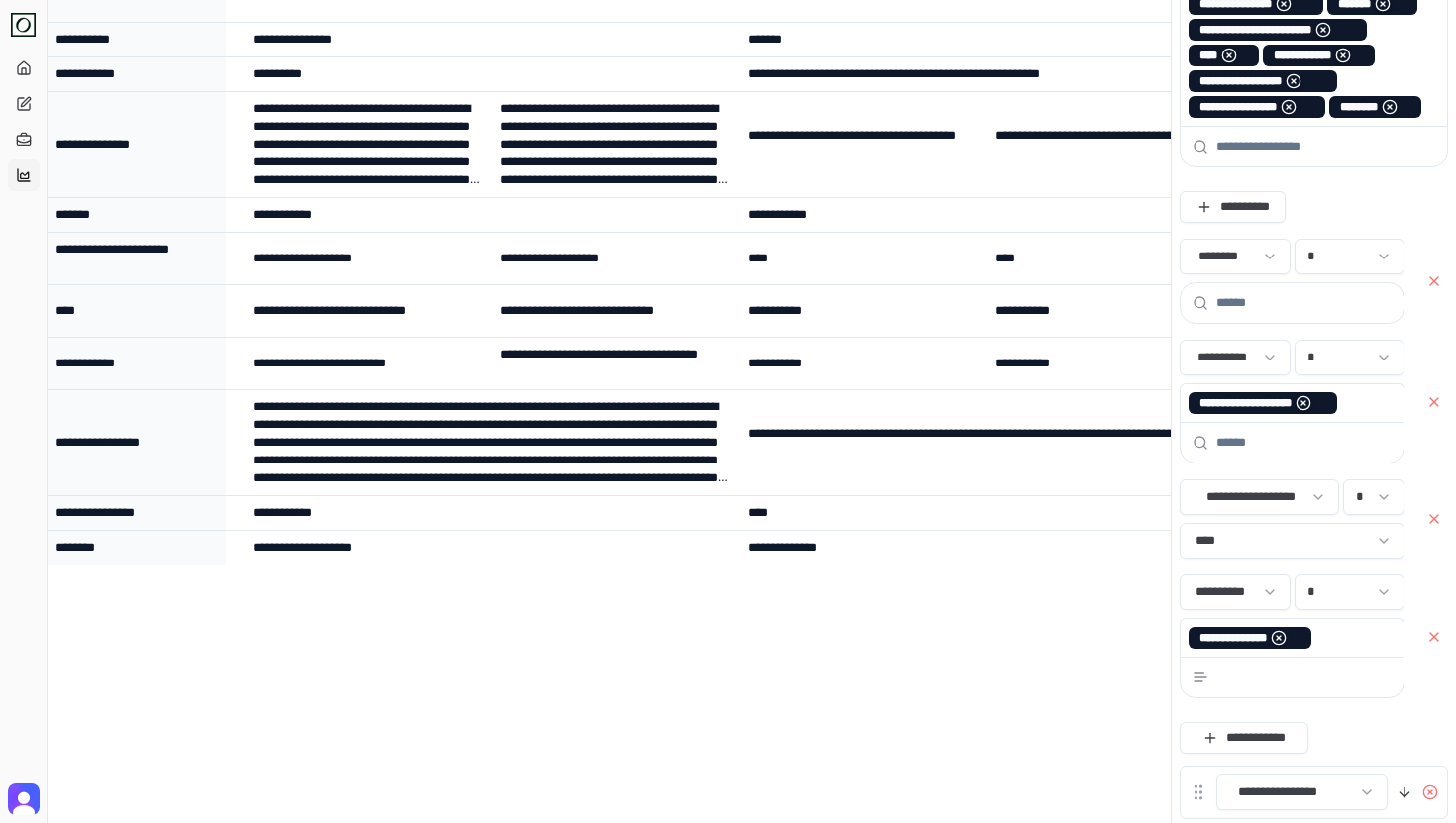 click on "******** *" at bounding box center [1292, 281] 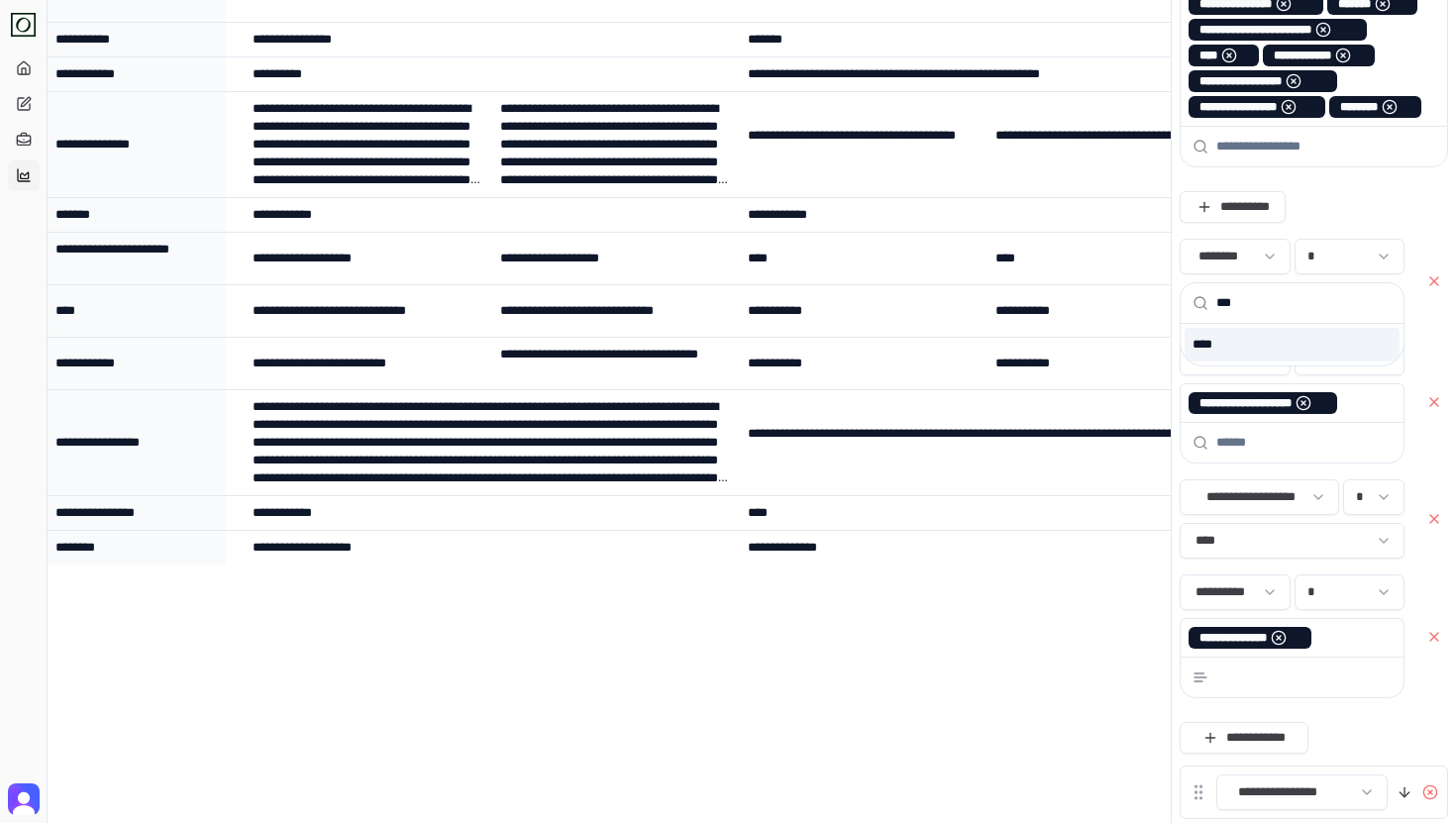 type on "***" 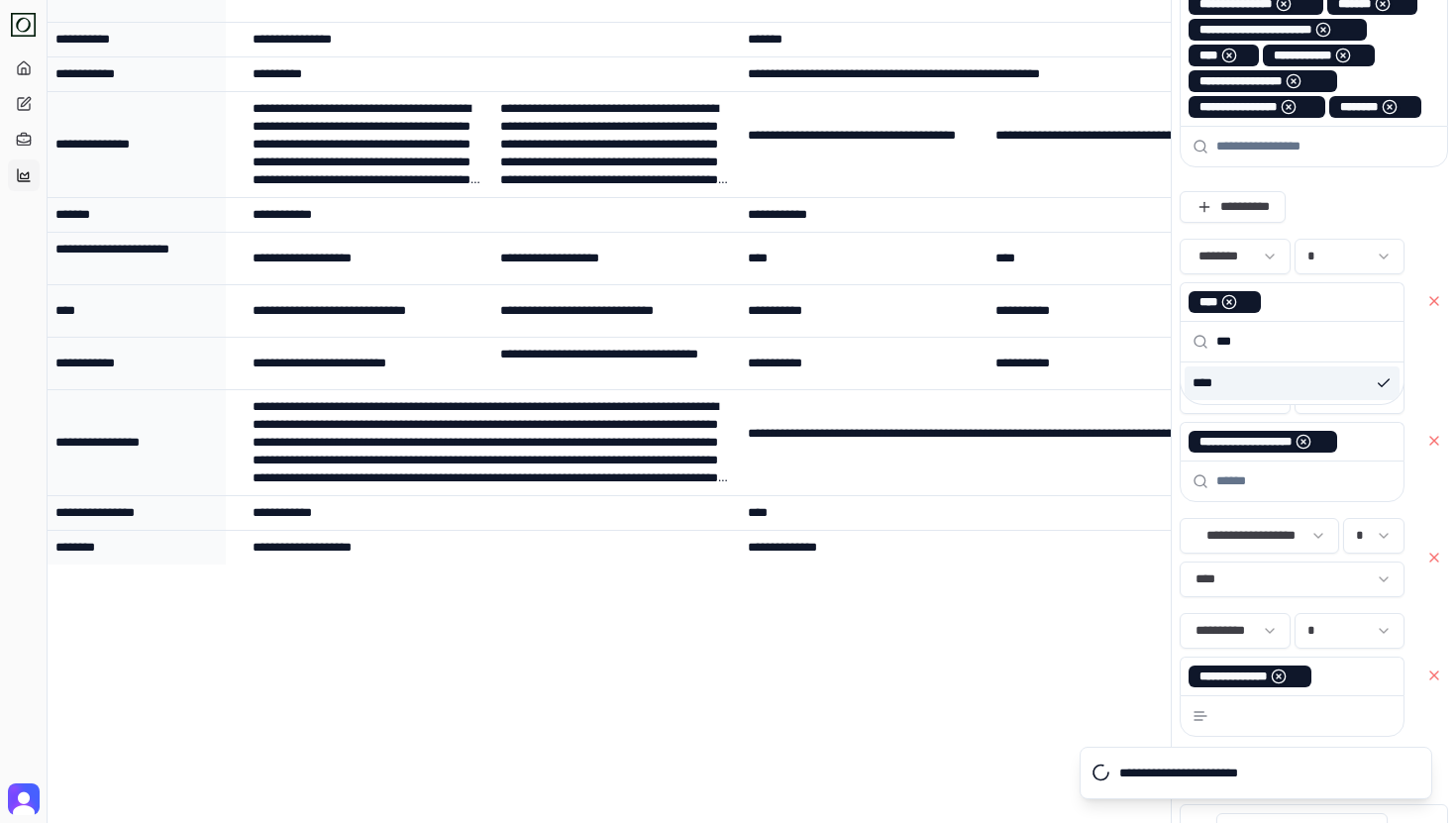 click on "**********" at bounding box center [609, 367] 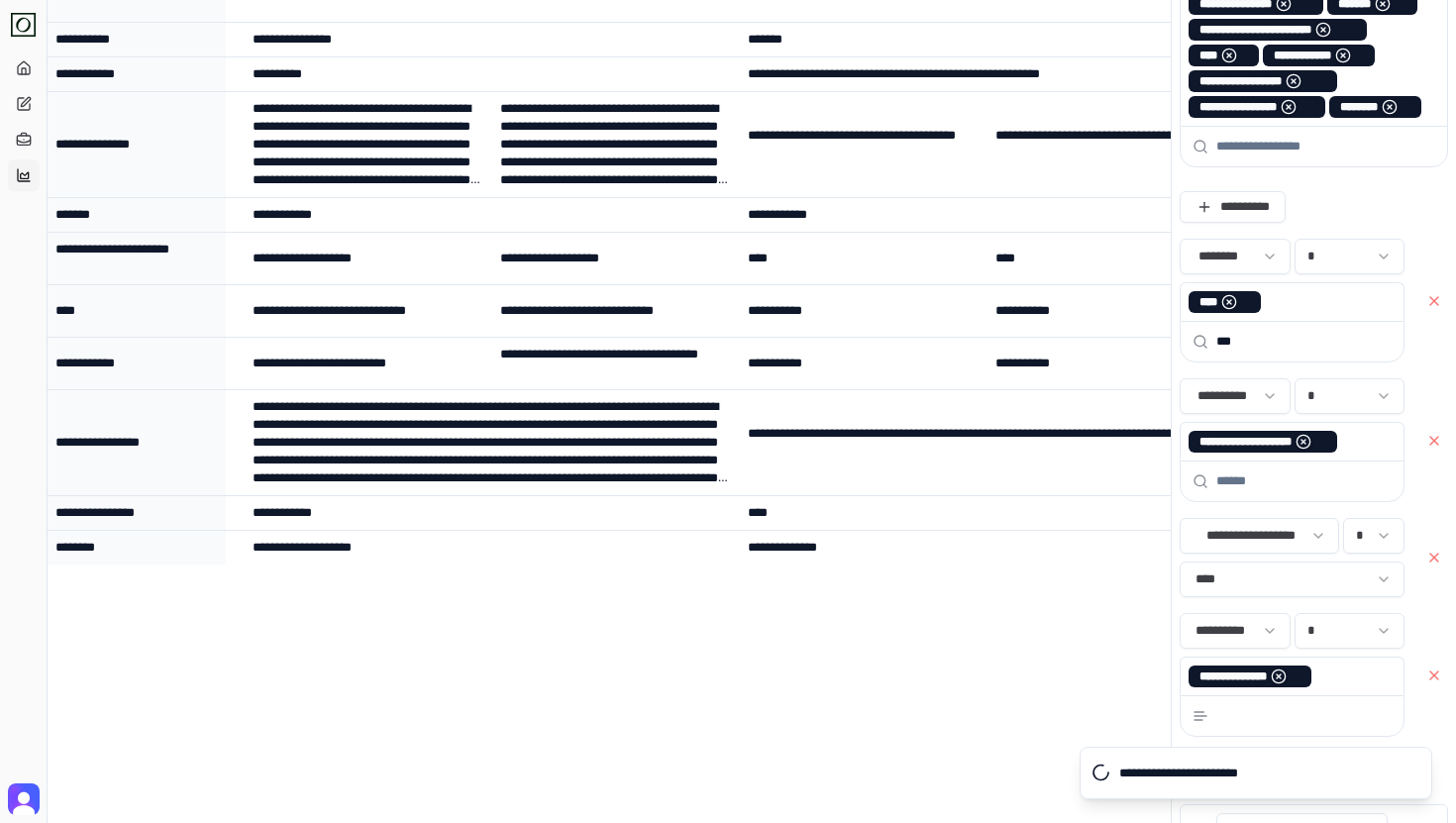click on "***" at bounding box center [1303, 342] 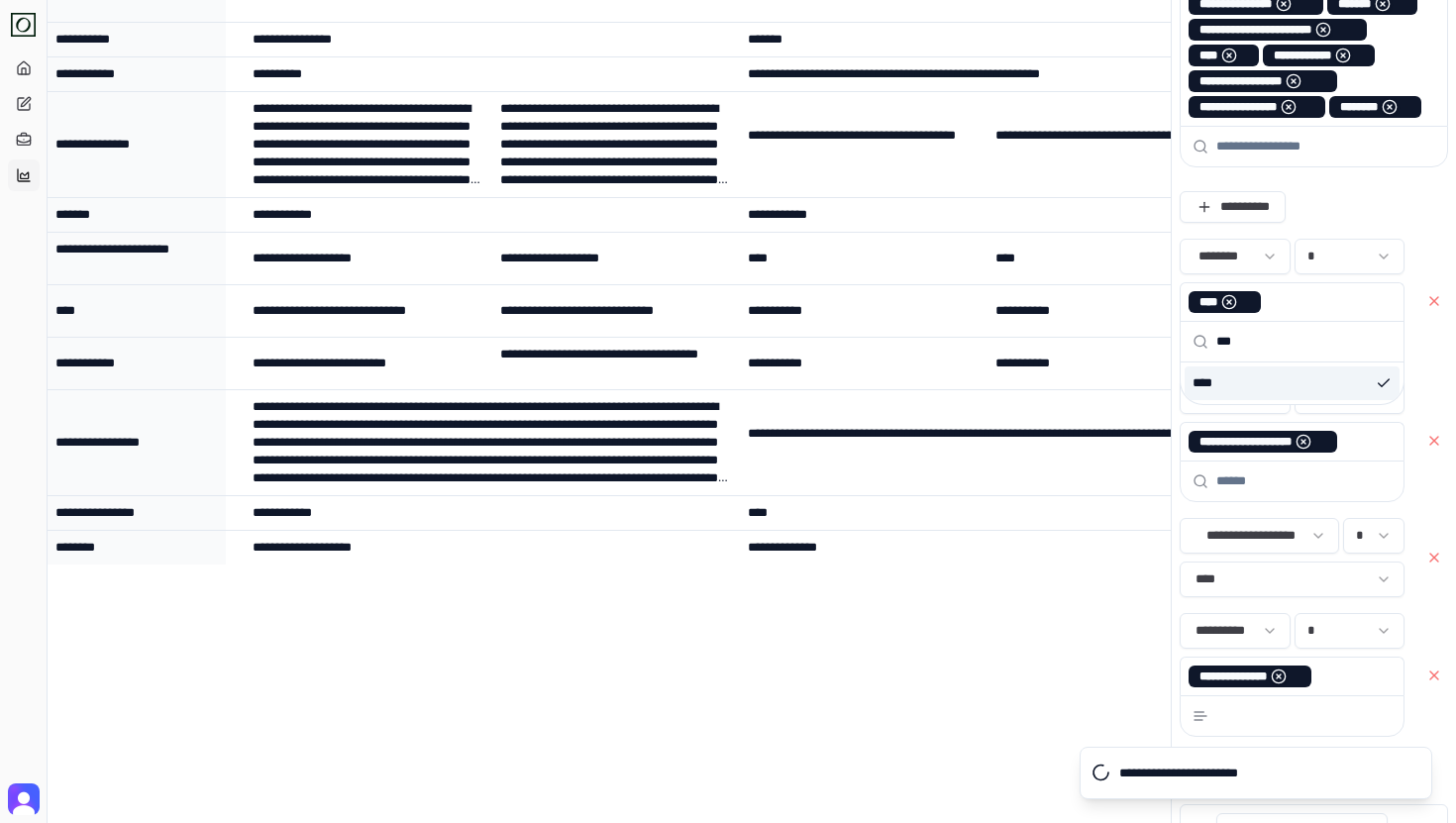 click on "***" at bounding box center (1303, 342) 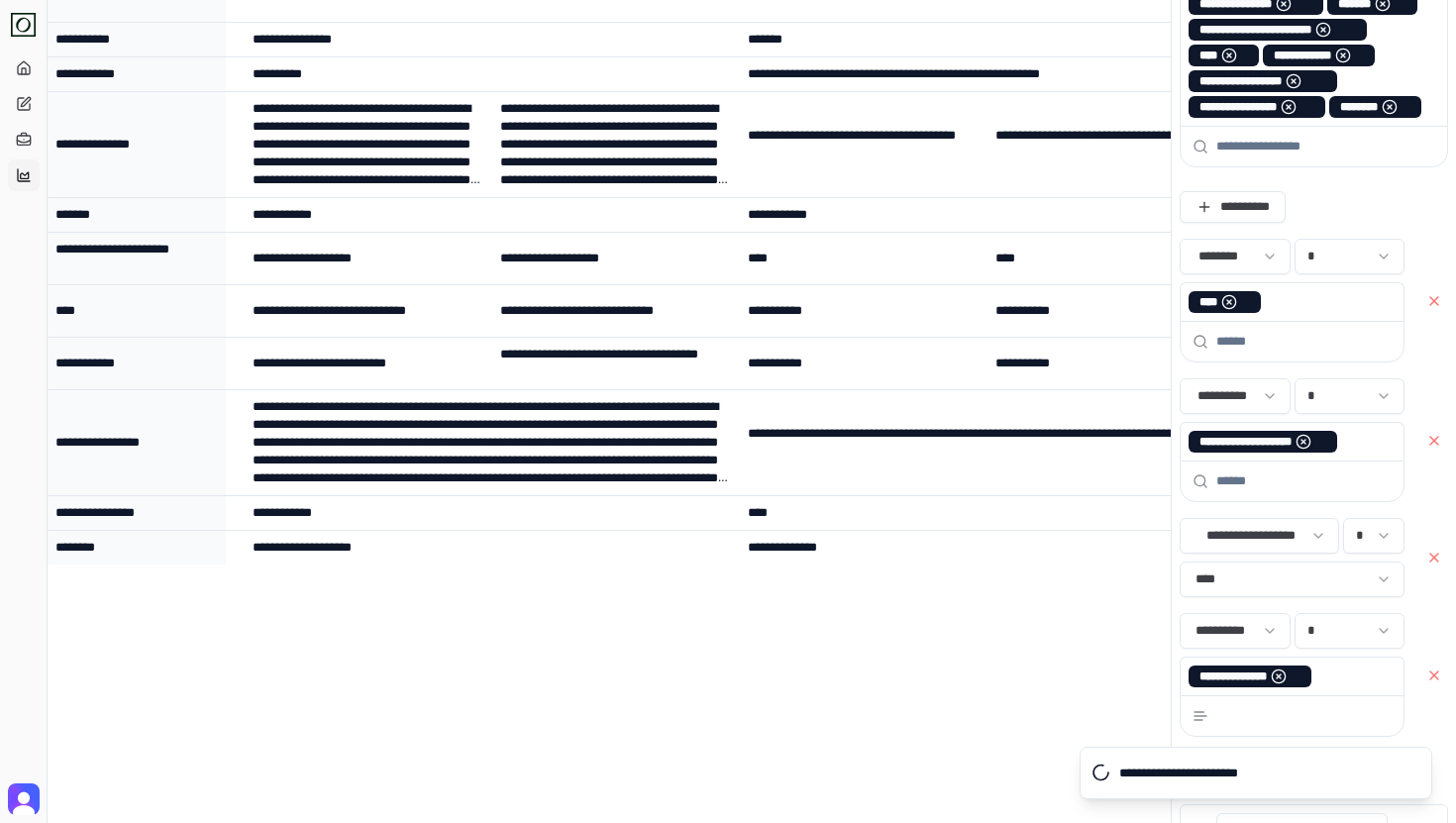 type 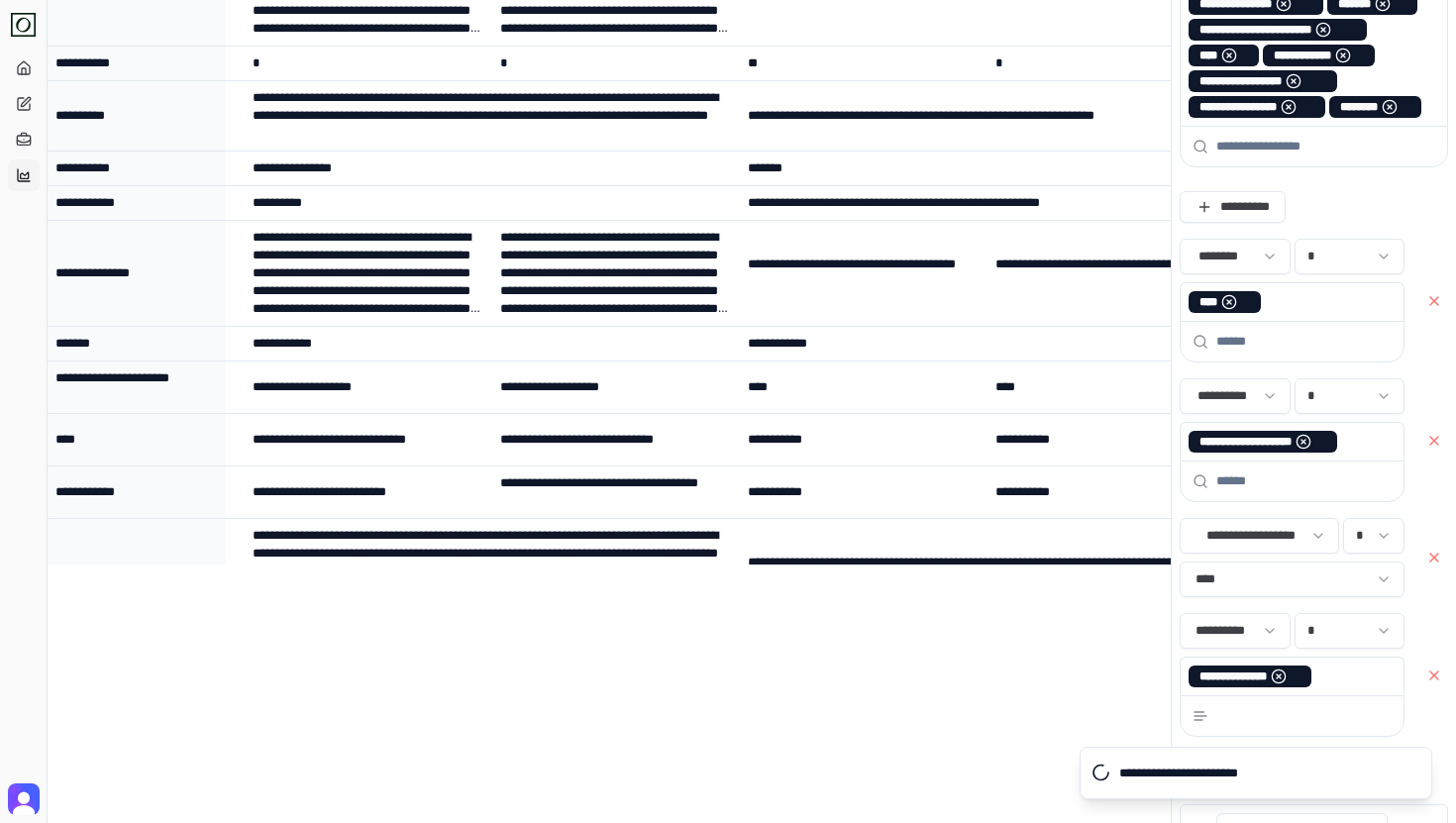 scroll, scrollTop: 0, scrollLeft: 0, axis: both 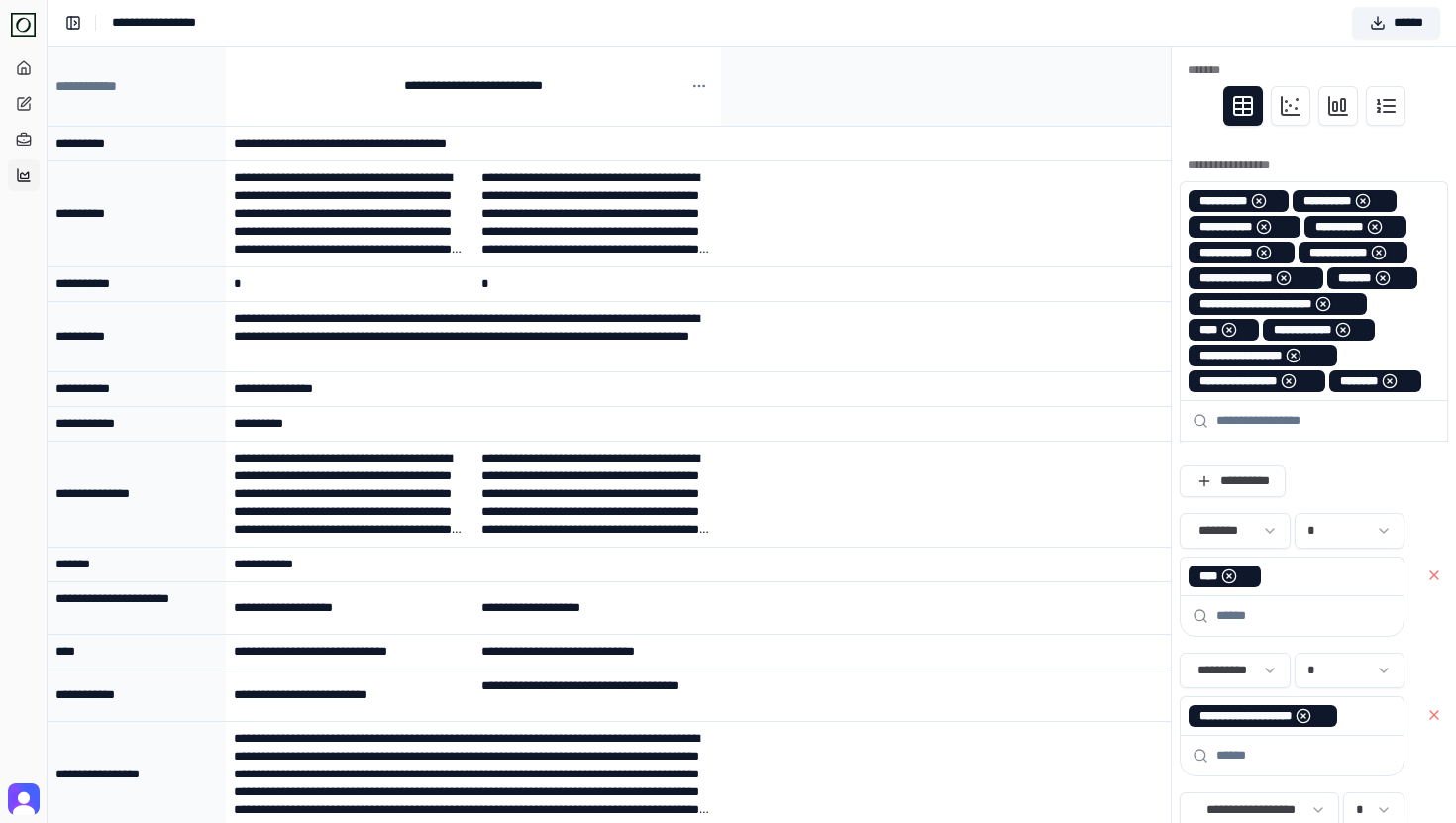 click at bounding box center [1325, 421] 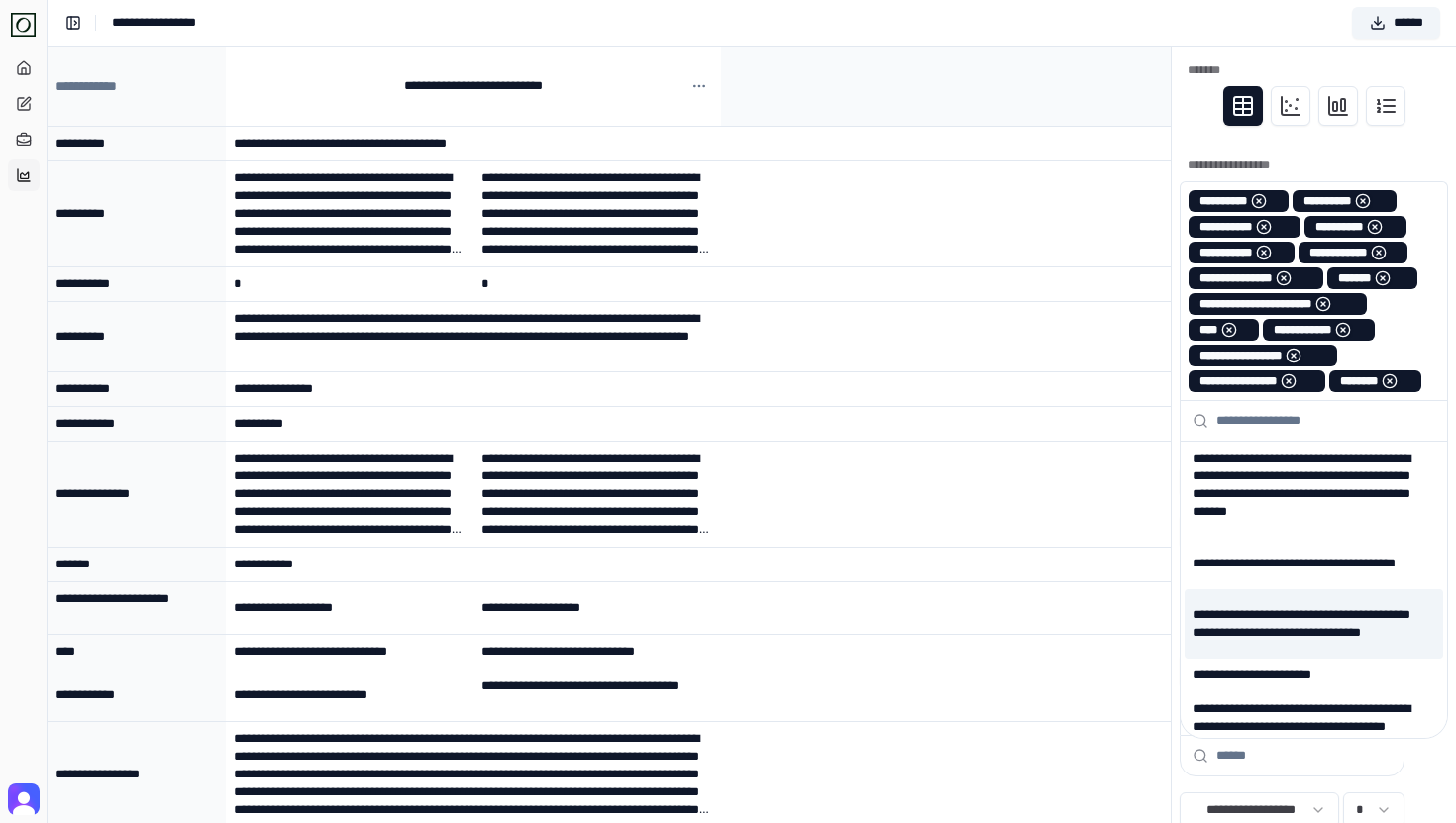 scroll, scrollTop: 843, scrollLeft: 0, axis: vertical 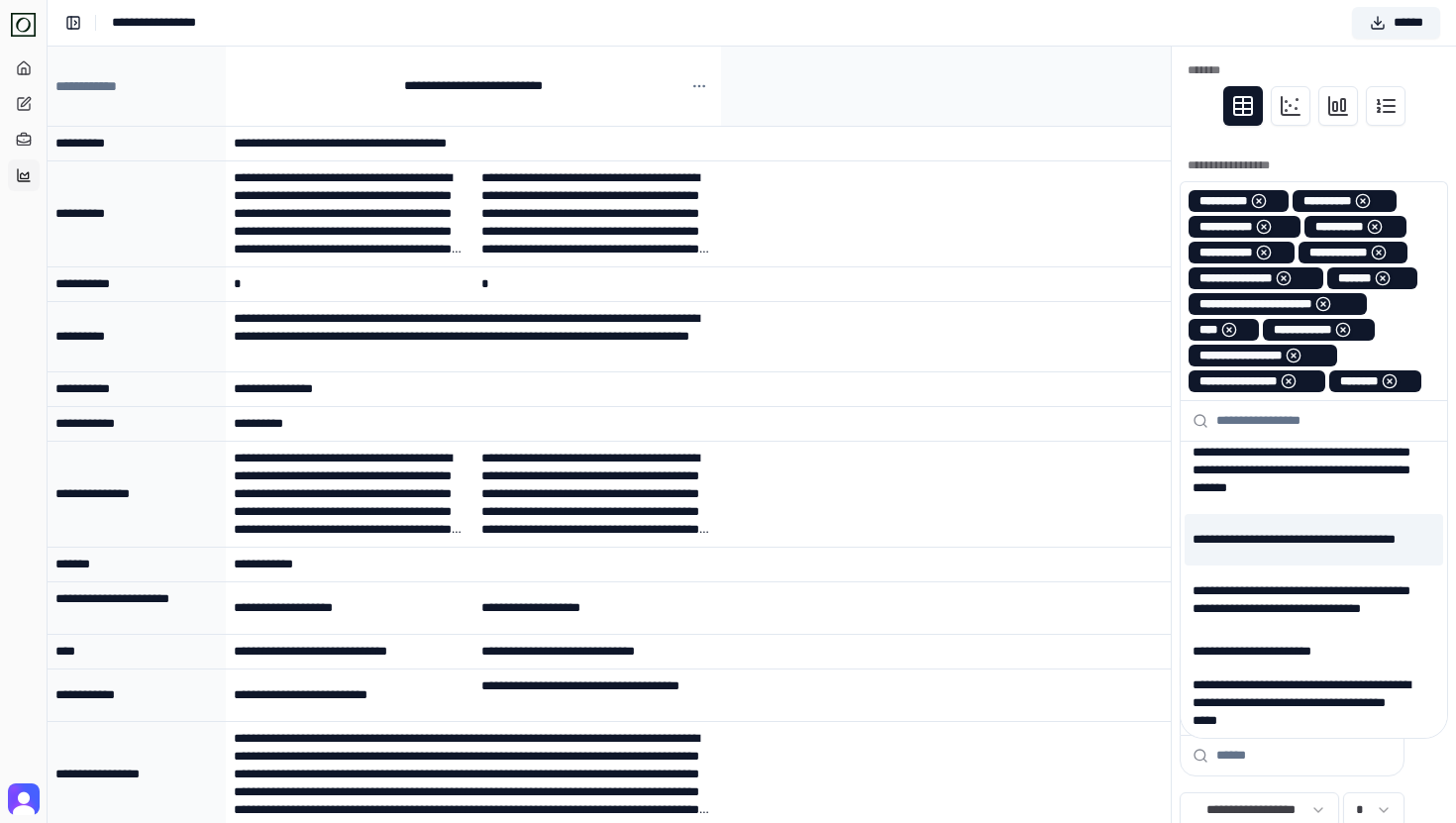 click on "**********" at bounding box center (1313, 540) 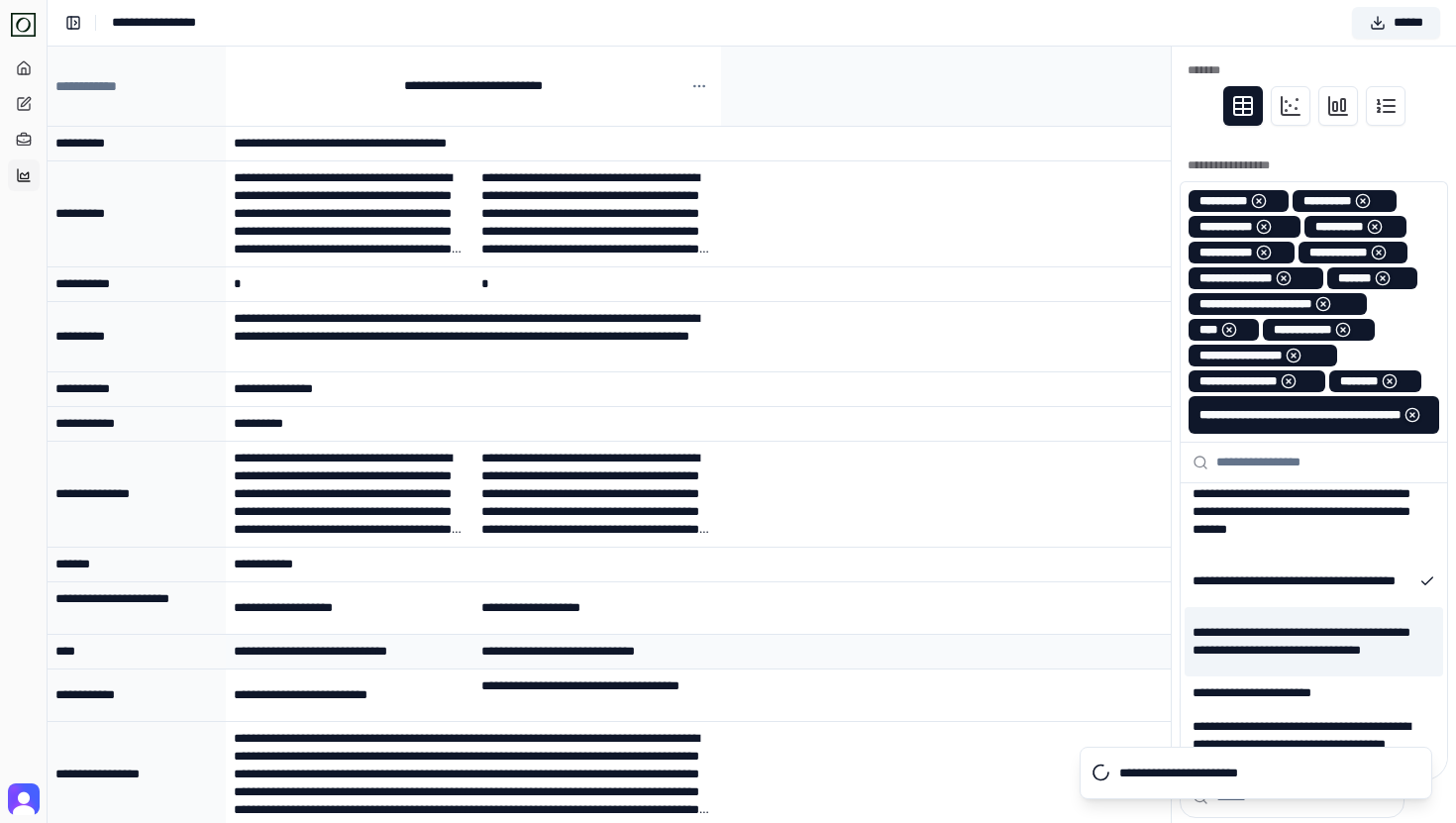 click on "**********" at bounding box center [609, 652] 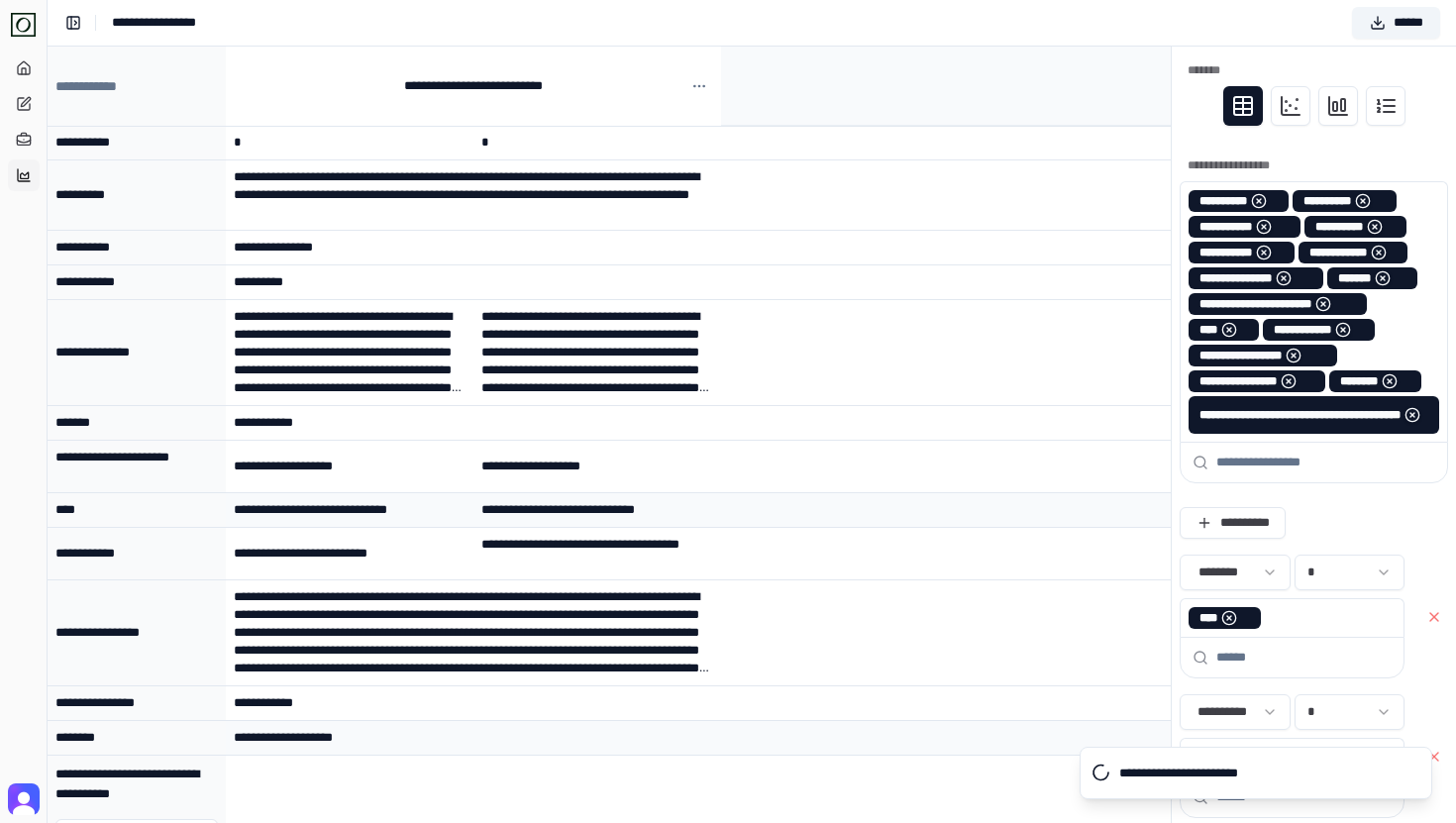 scroll, scrollTop: 165, scrollLeft: 0, axis: vertical 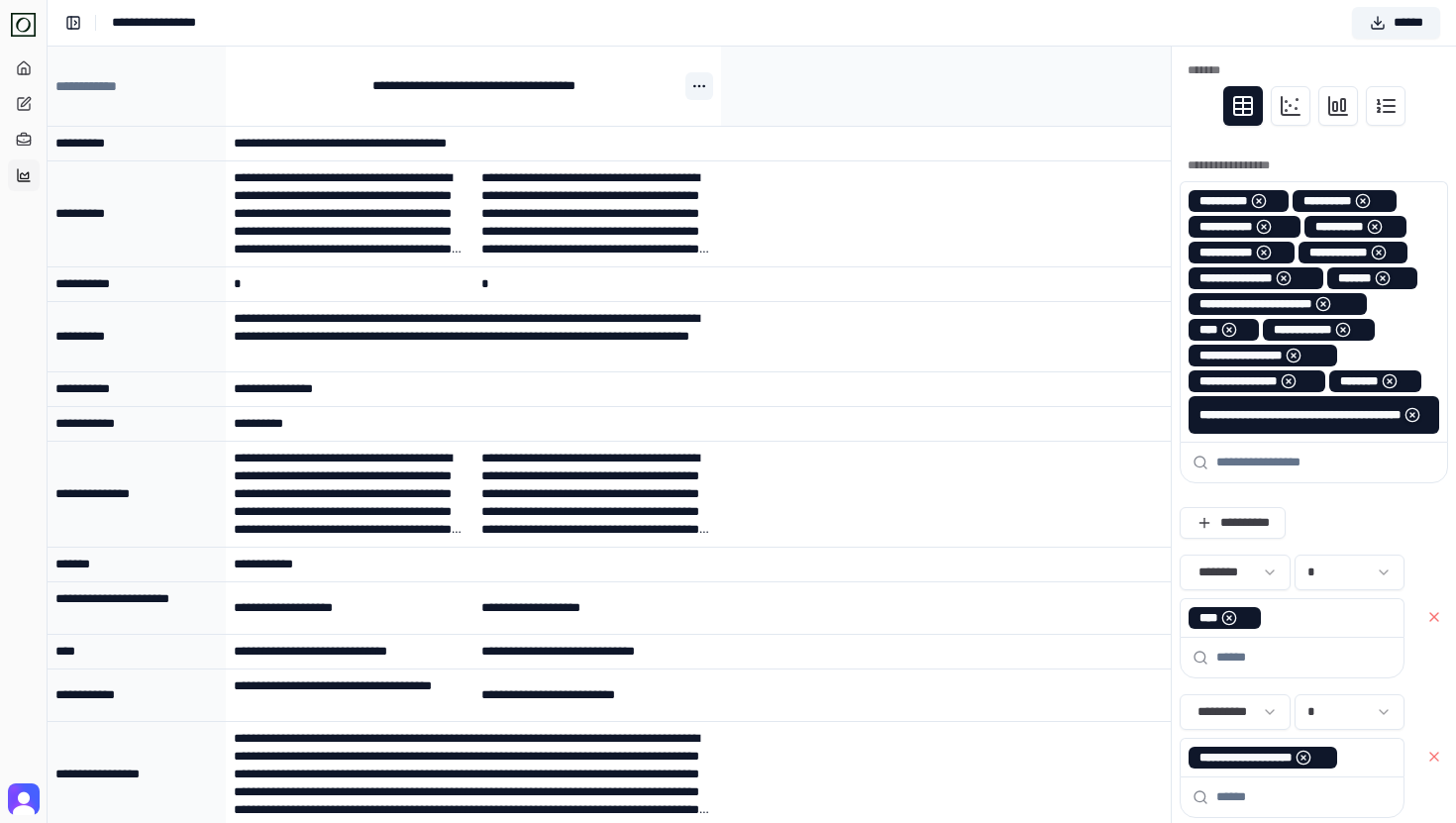 click on "**********" at bounding box center (728, 639) 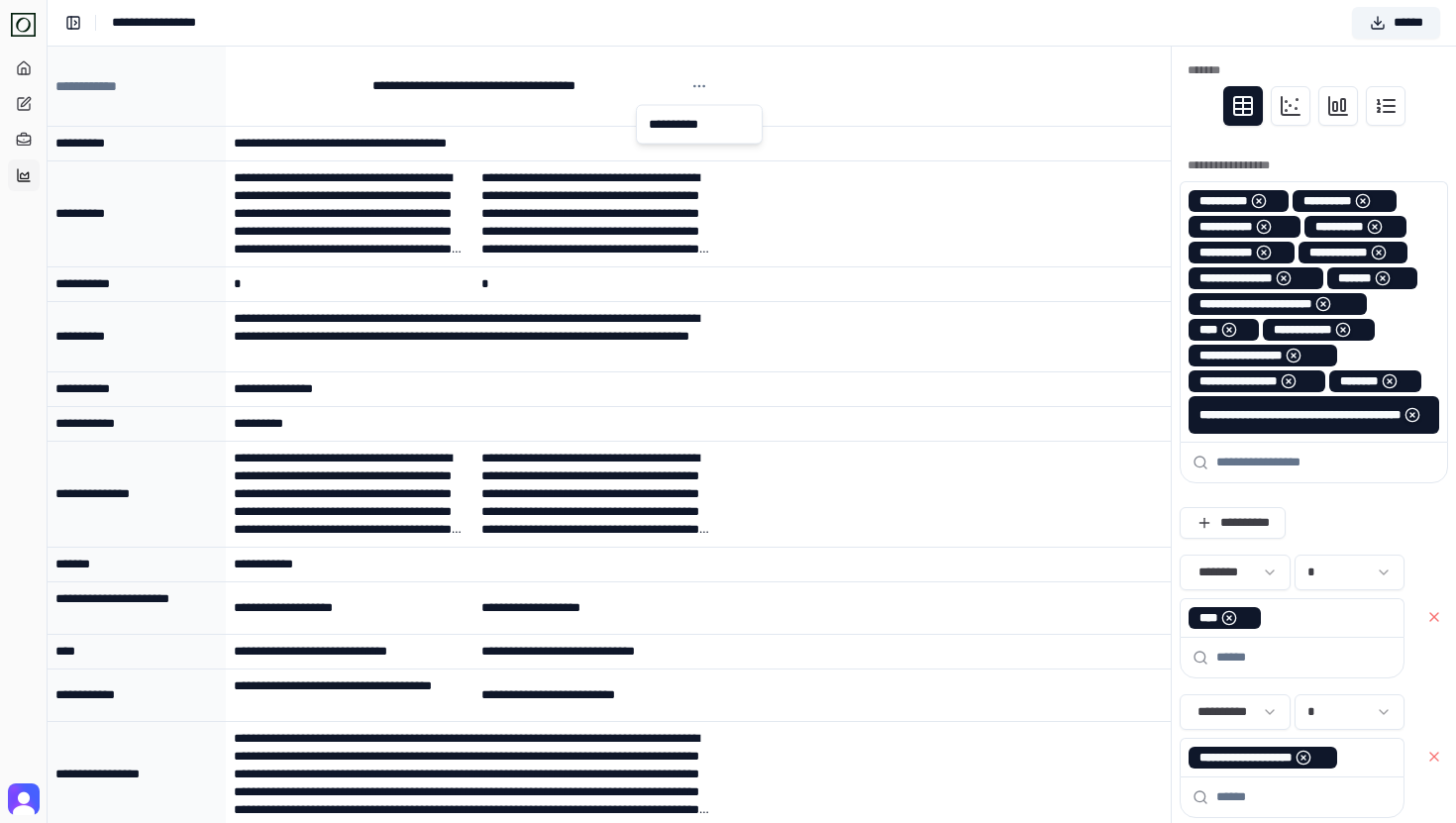 click on "**********" at bounding box center (728, 639) 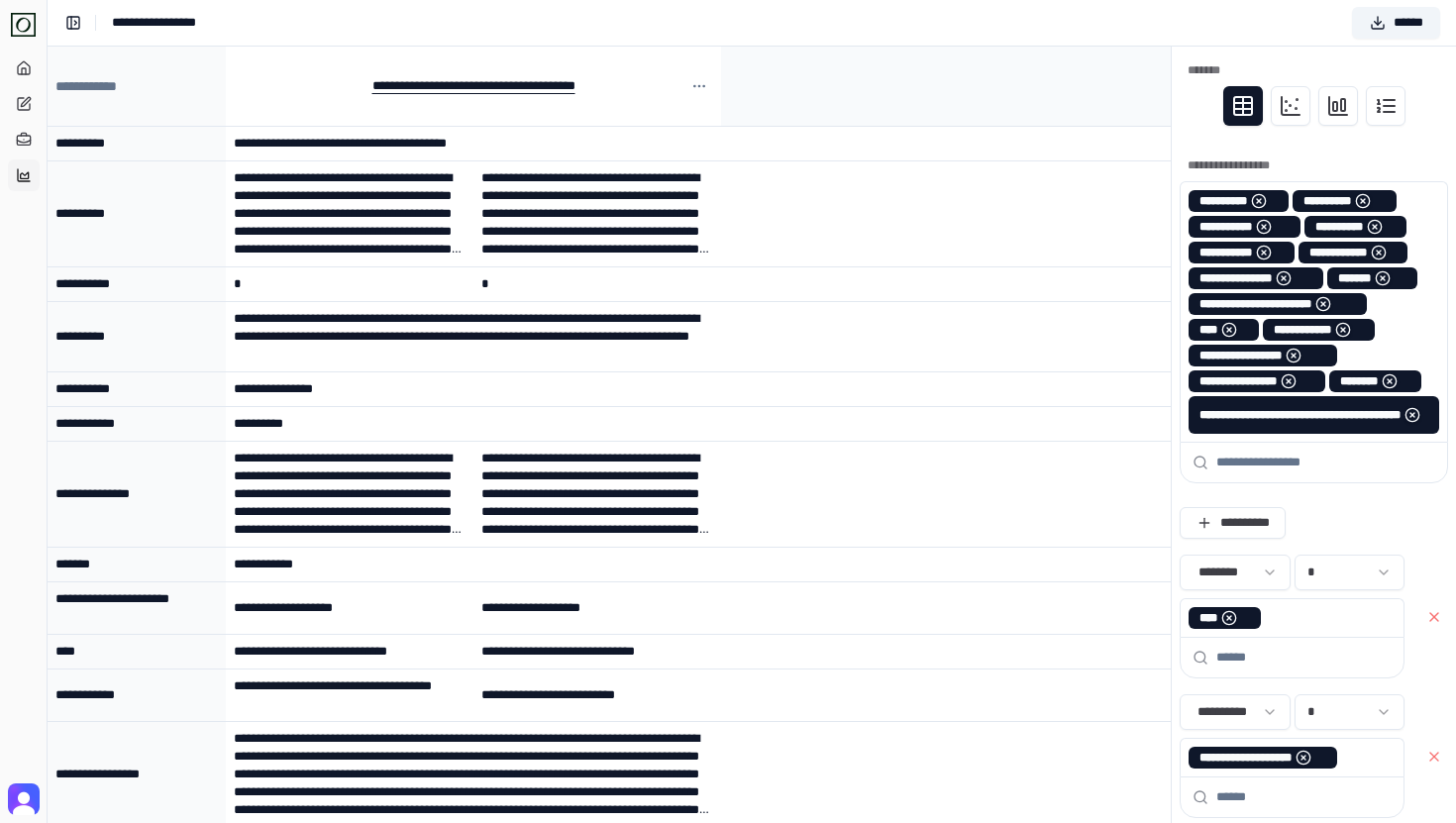 type 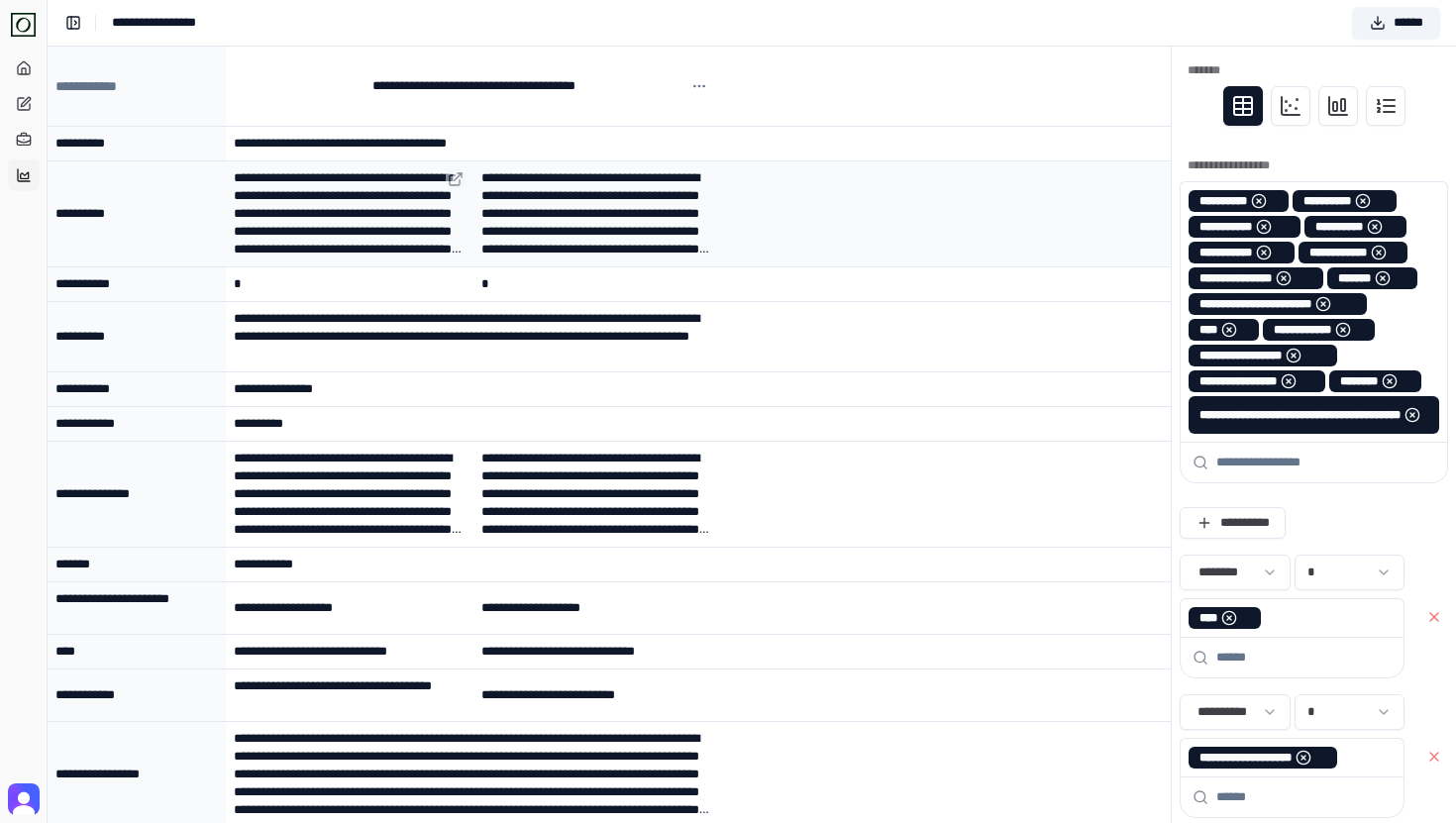 click at bounding box center (456, 179) 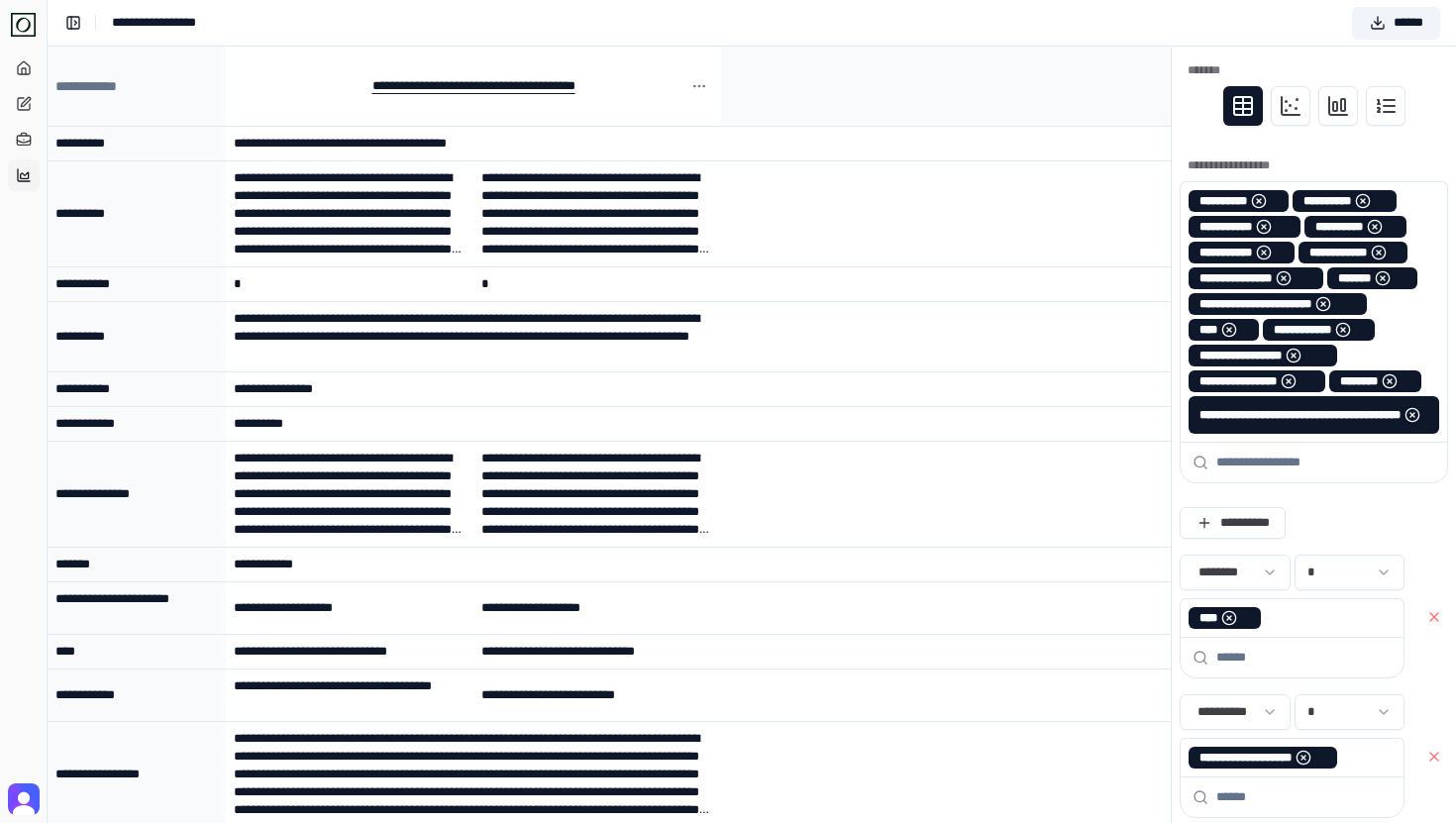 click on "**********" at bounding box center [472, 86] 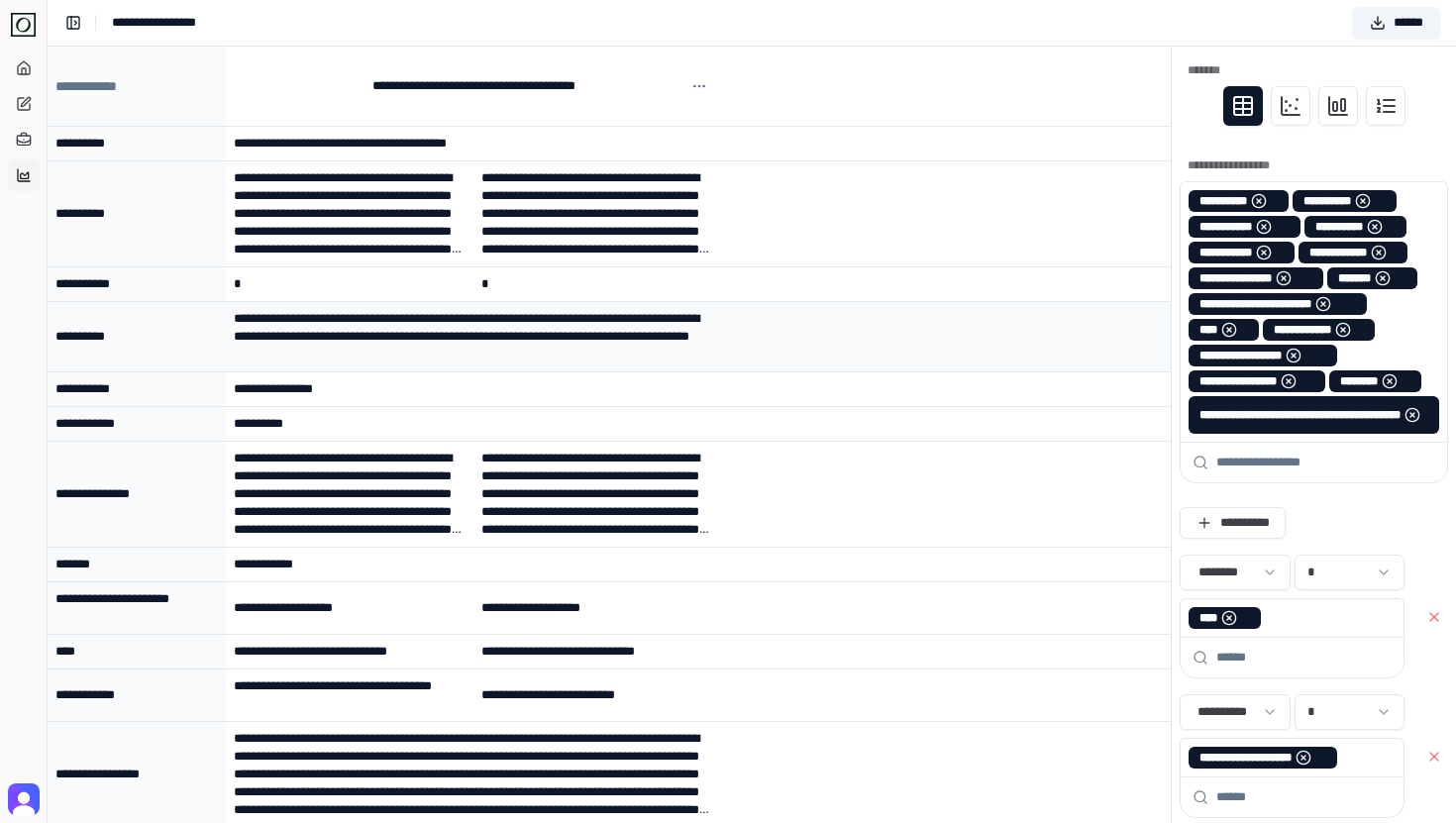 scroll, scrollTop: 209, scrollLeft: 0, axis: vertical 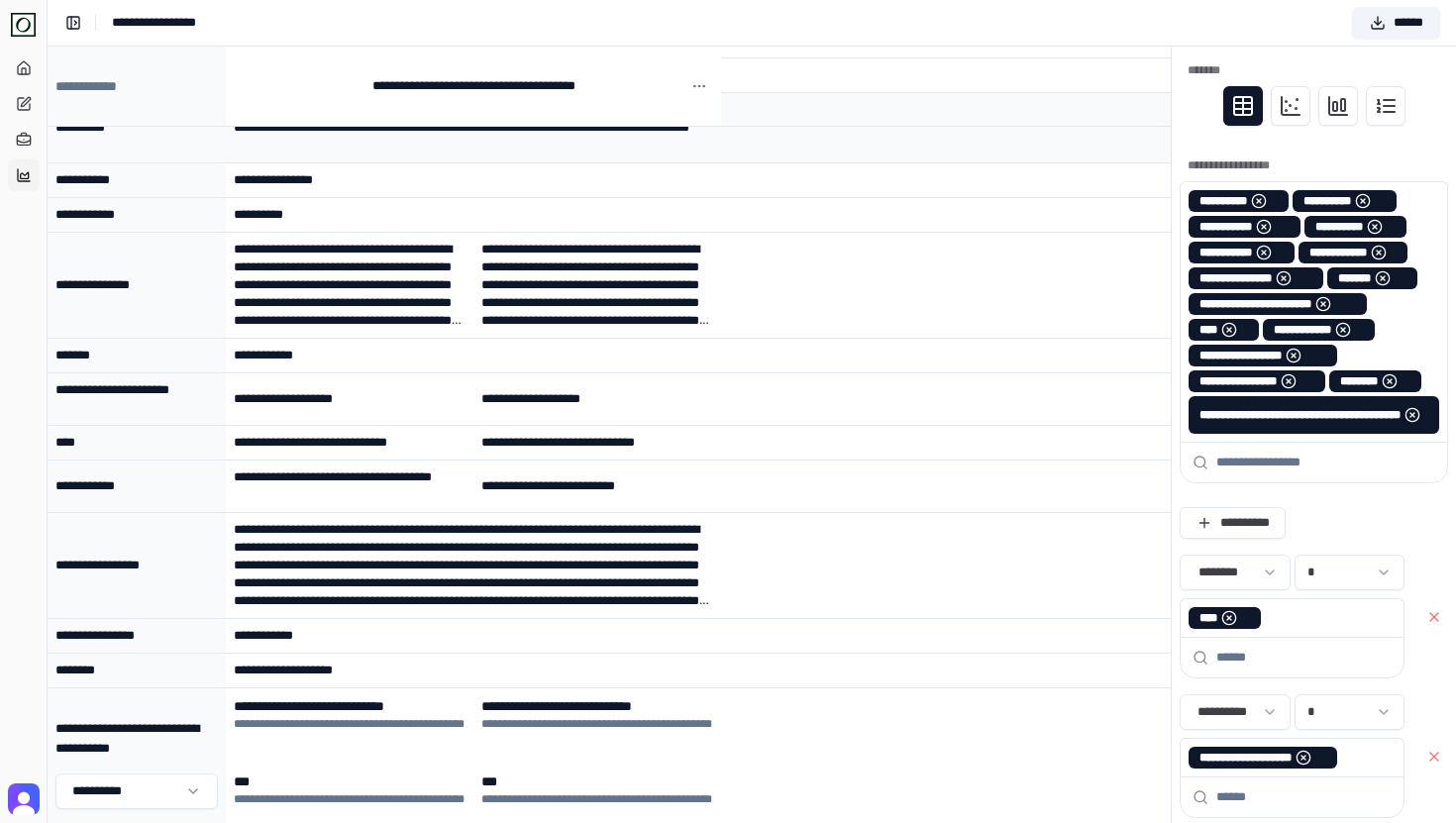 click on "**********" at bounding box center (609, 356) 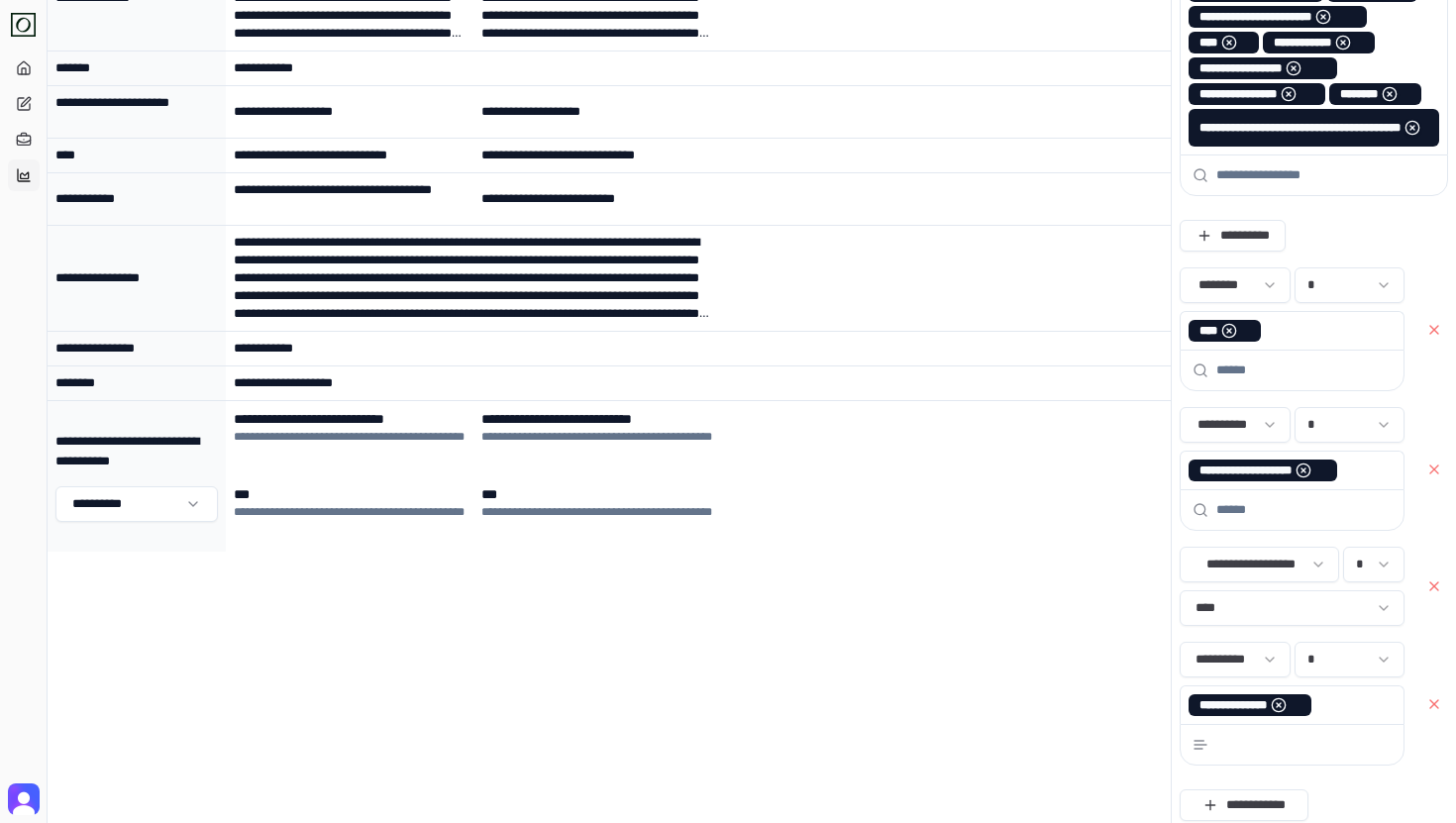 scroll, scrollTop: 456, scrollLeft: 0, axis: vertical 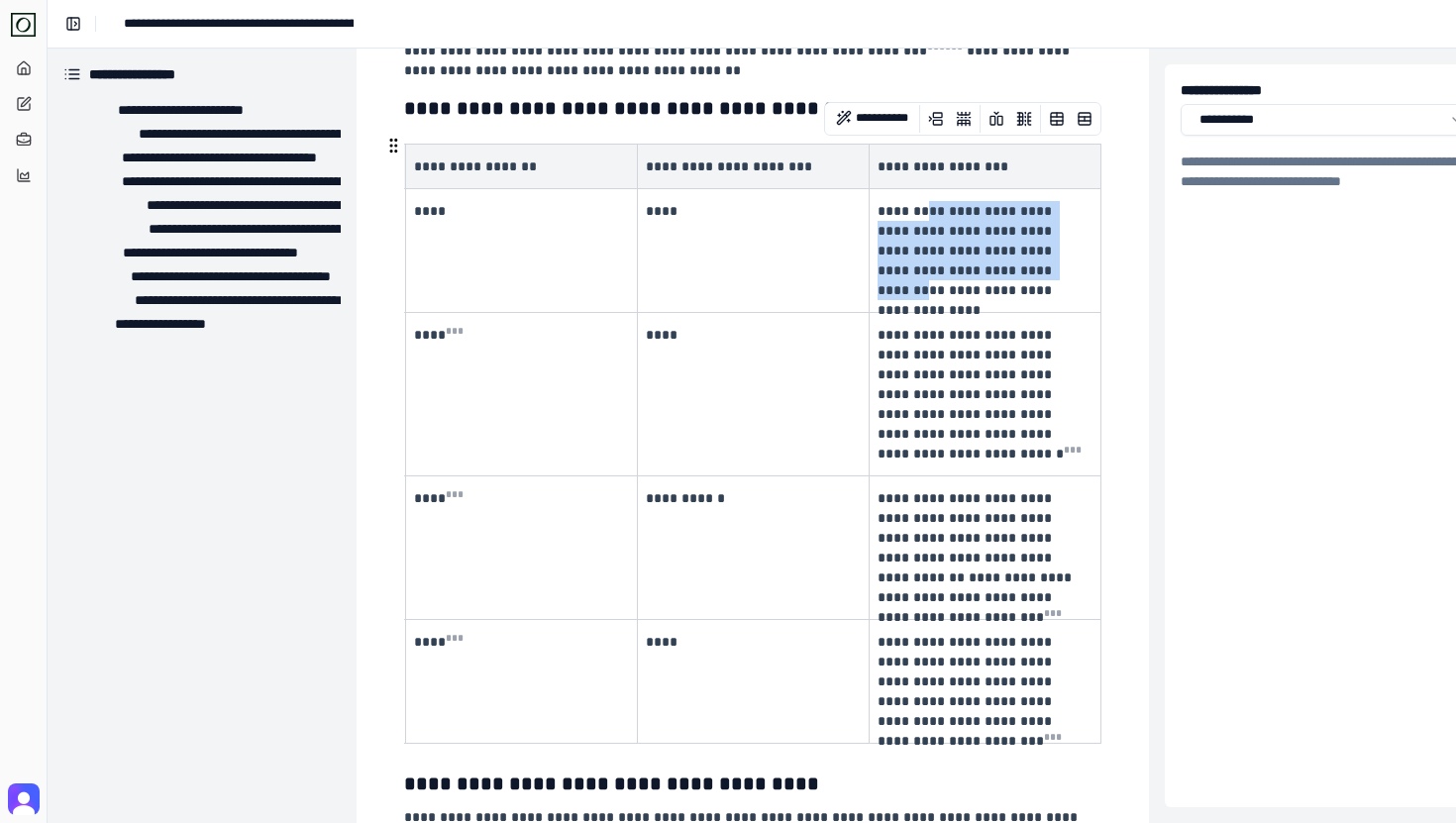 drag, startPoint x: 922, startPoint y: 216, endPoint x: 988, endPoint y: 277, distance: 89.87213 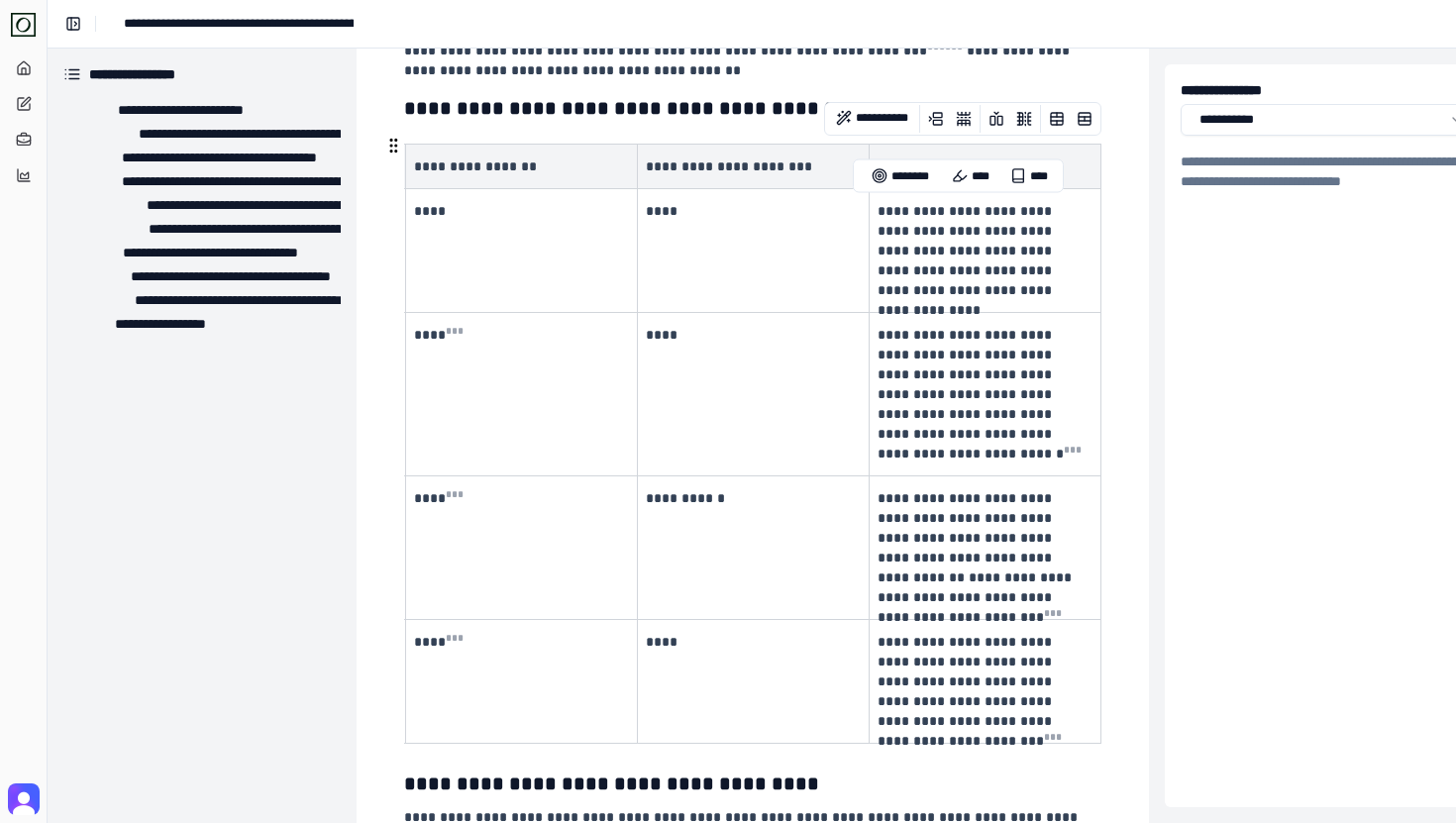 click on "**********" at bounding box center (983, 394) 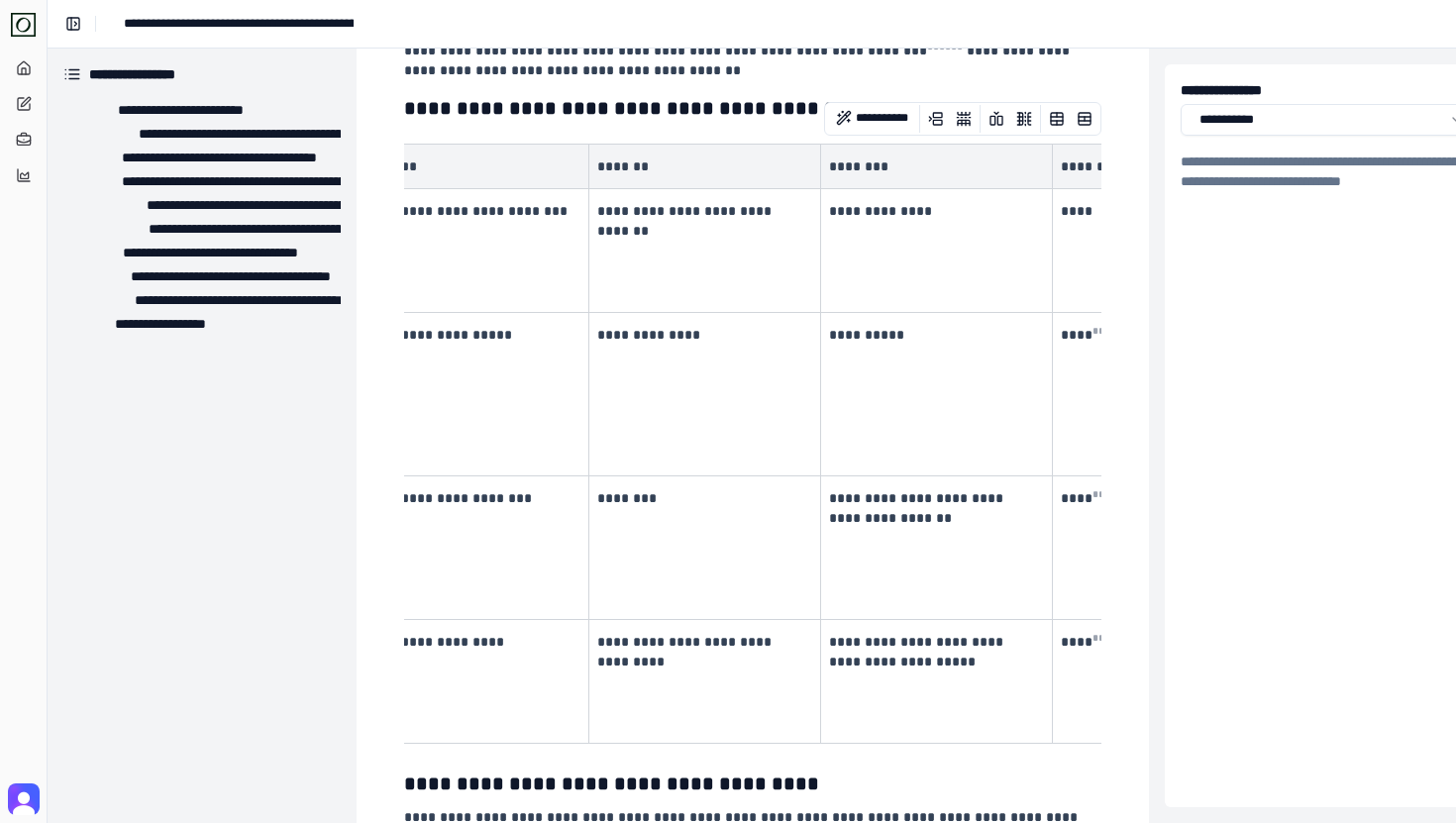 scroll, scrollTop: 0, scrollLeft: 0, axis: both 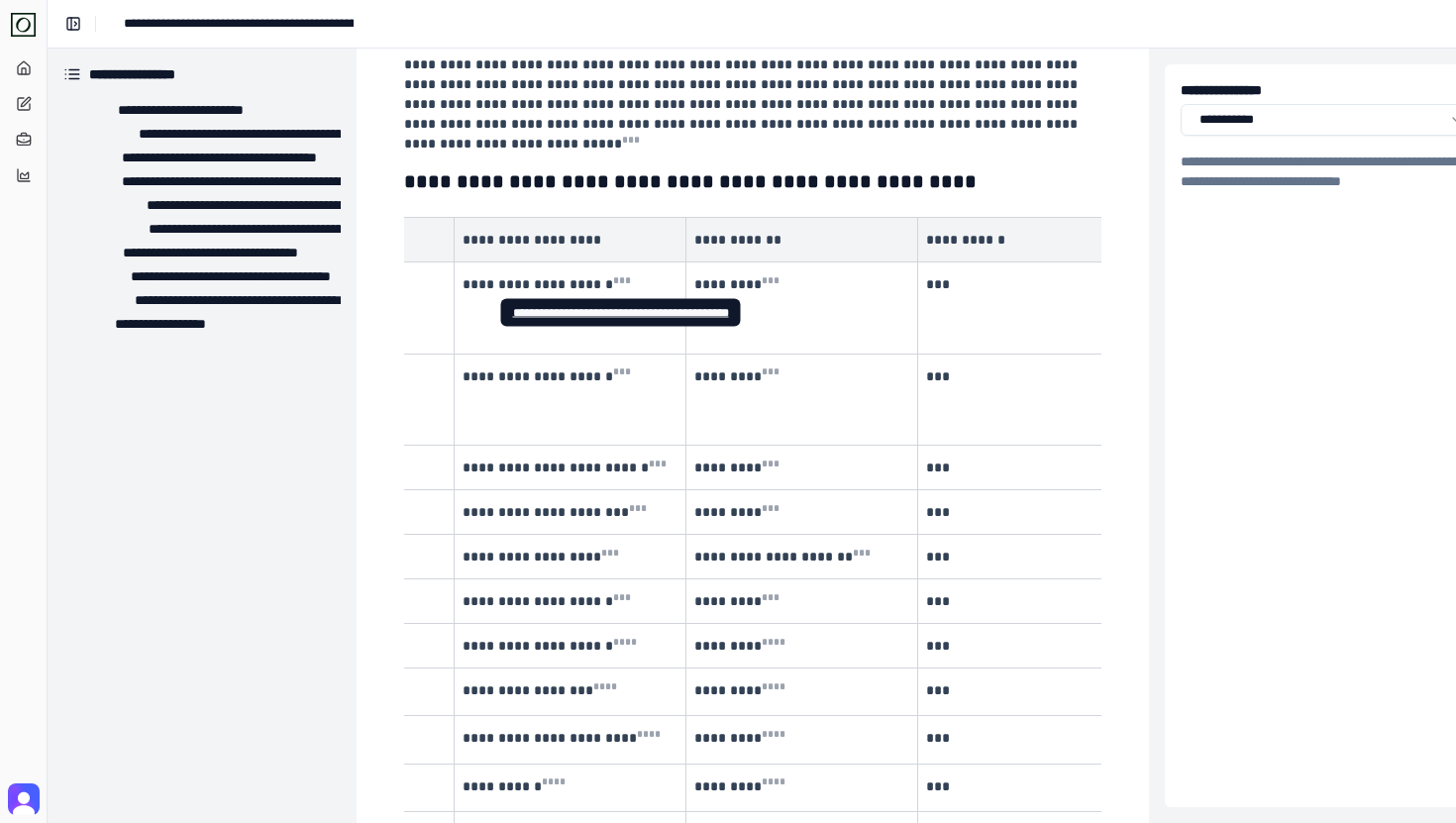 click on "**********" at bounding box center [621, 313] 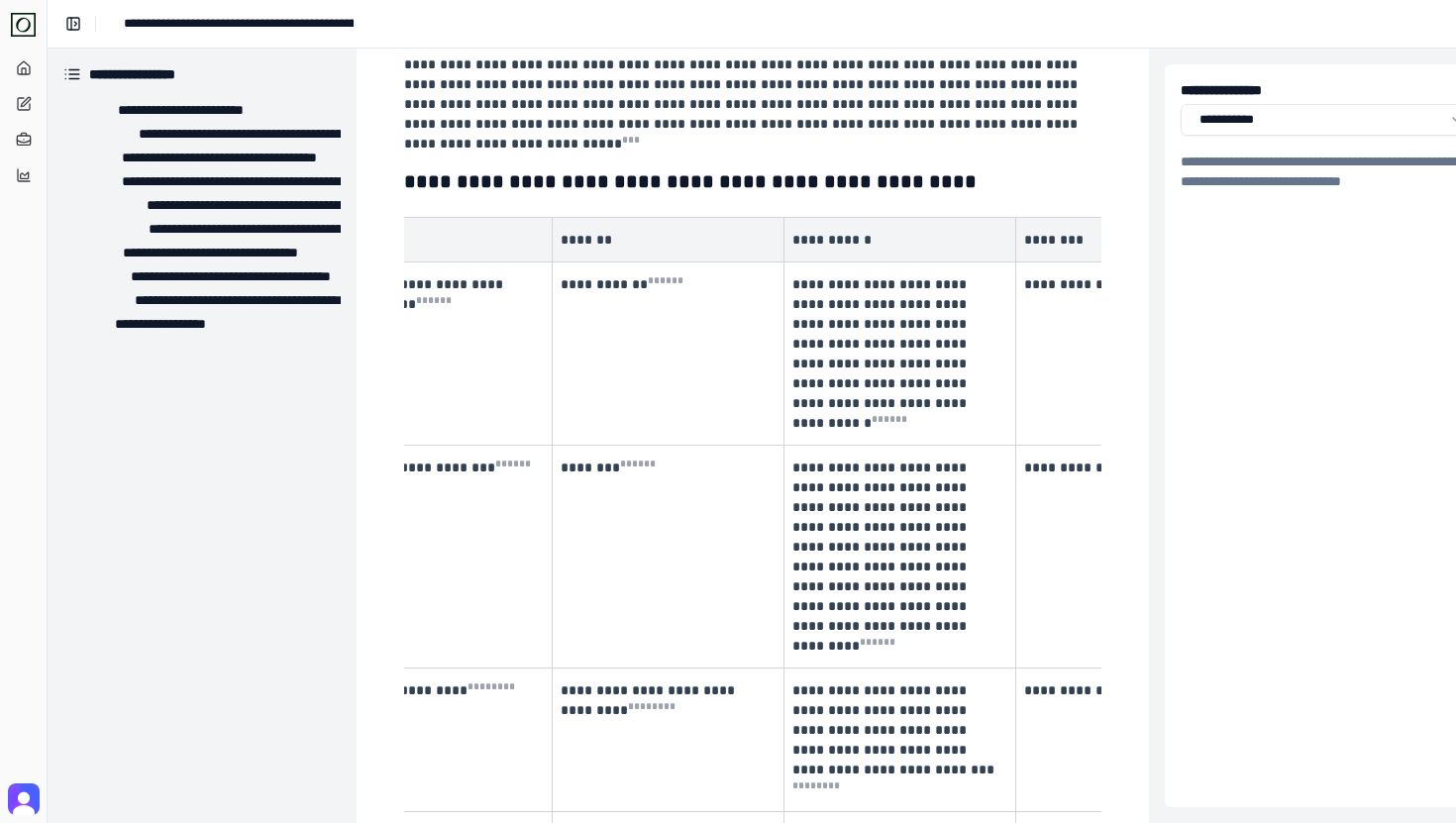scroll, scrollTop: 0, scrollLeft: 0, axis: both 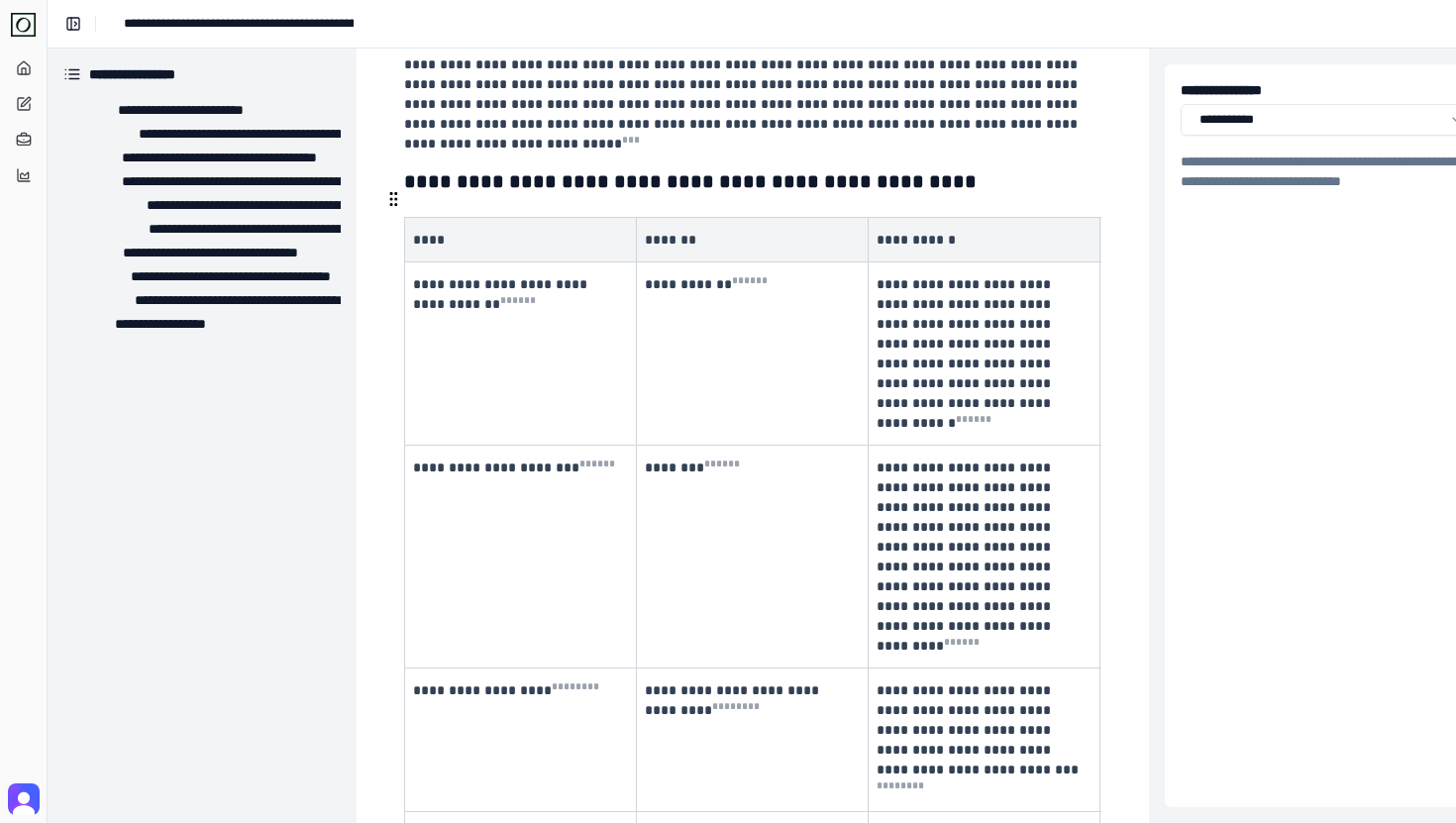 click on "**********" at bounding box center [502, 294] 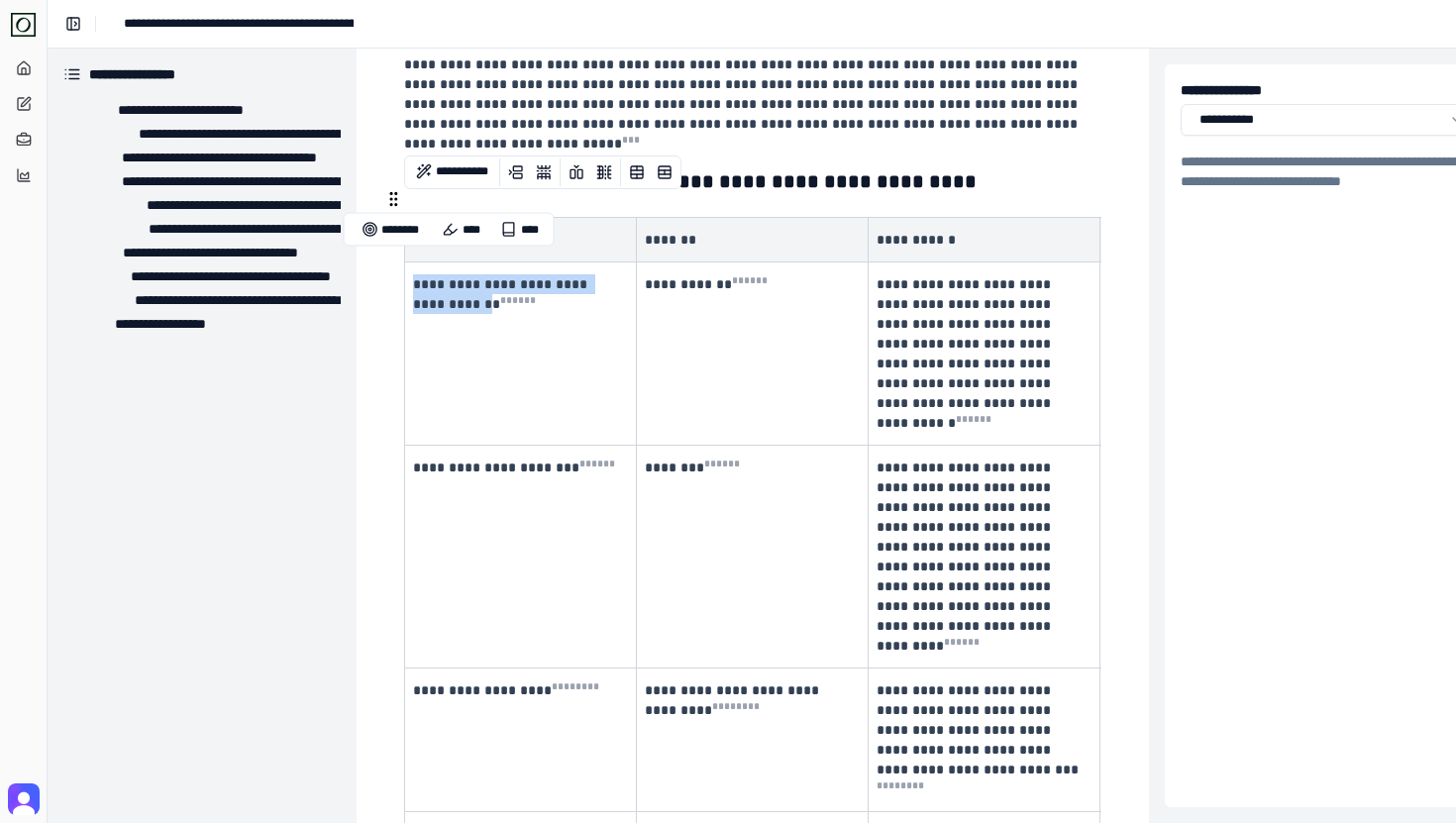 drag, startPoint x: 428, startPoint y: 267, endPoint x: 460, endPoint y: 279, distance: 34.176015 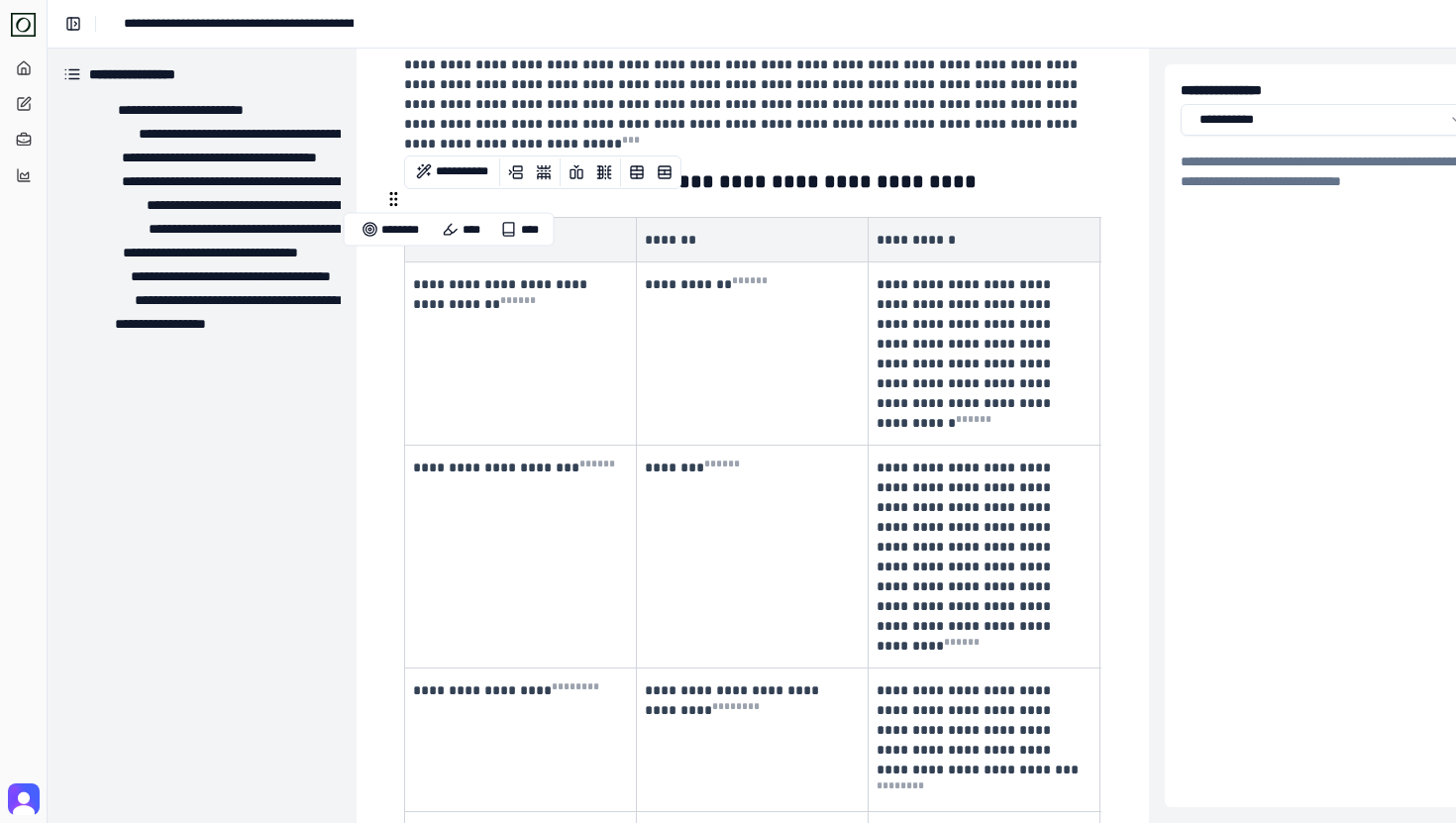 click on "**********" at bounding box center [521, 354] 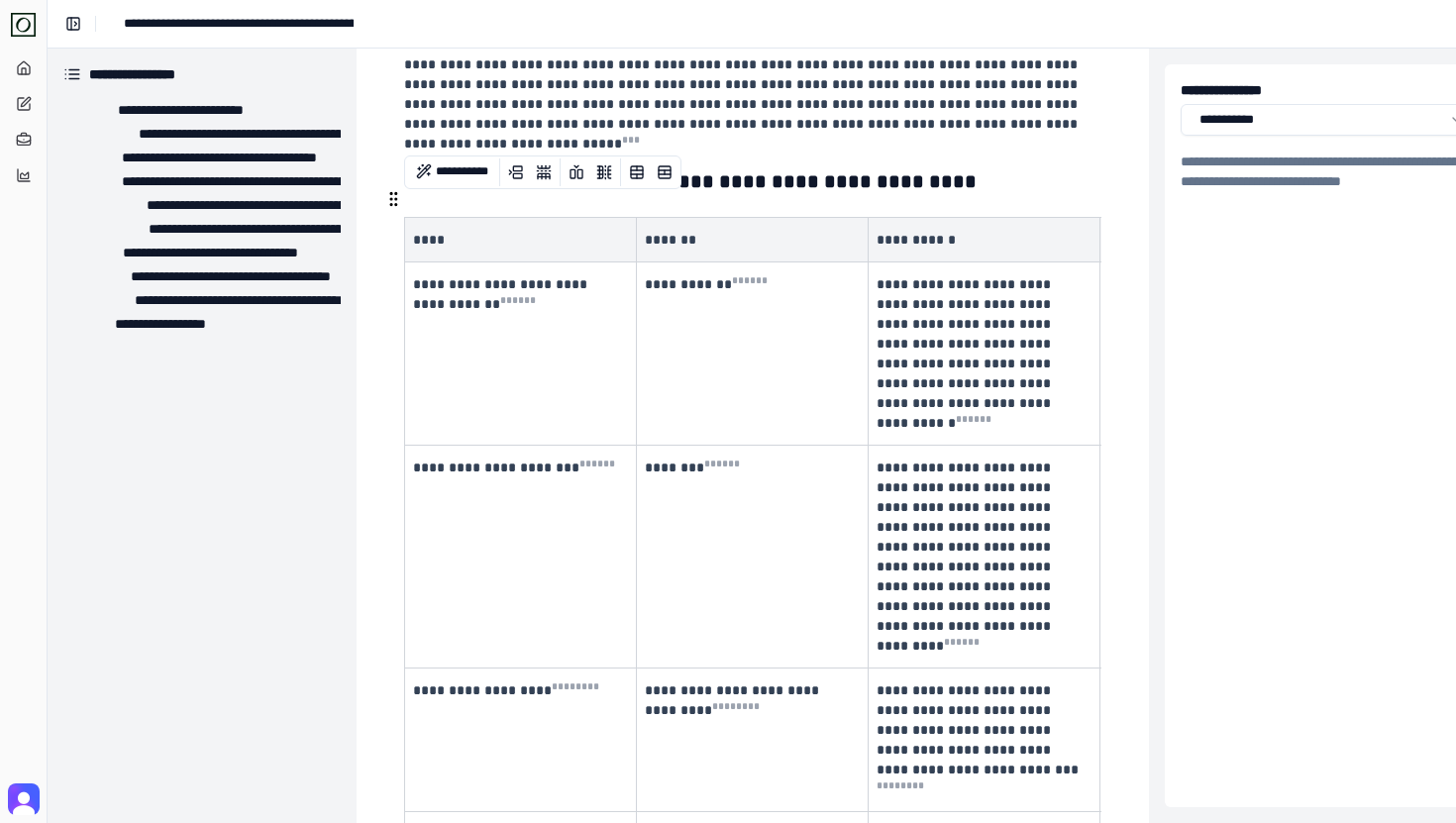 click on "**********" at bounding box center (502, 294) 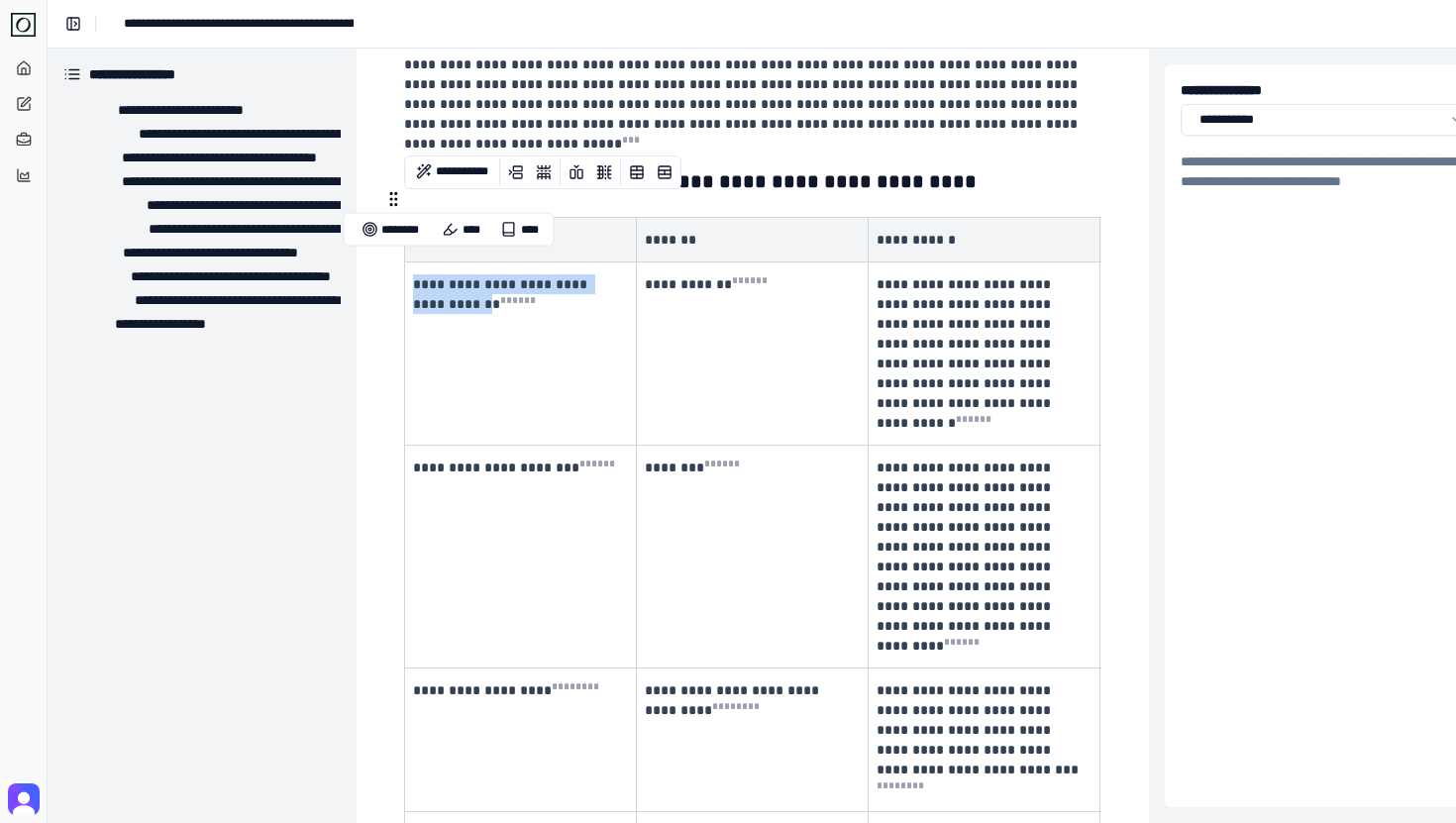 drag, startPoint x: 465, startPoint y: 281, endPoint x: 416, endPoint y: 271, distance: 50.01 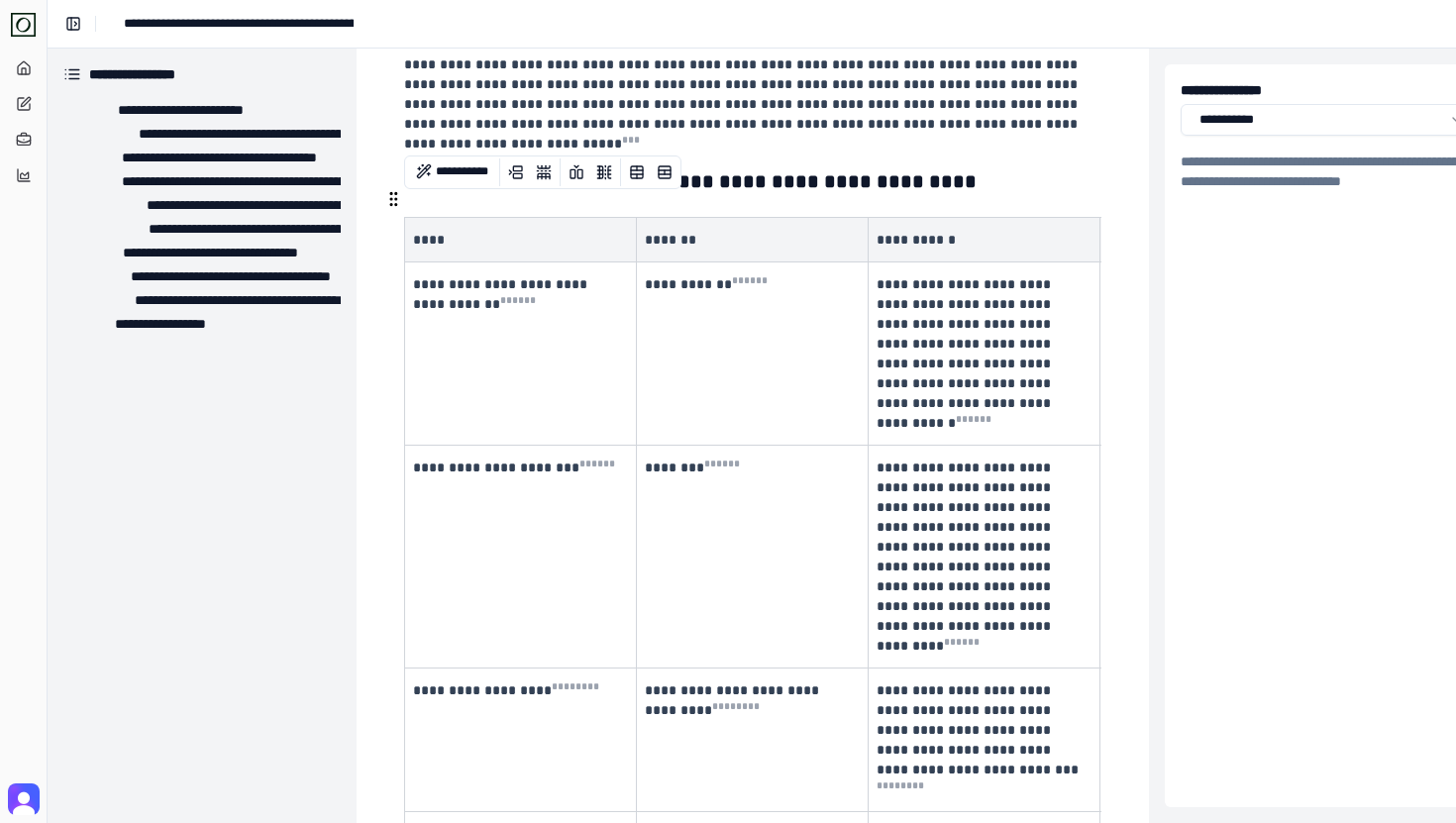 click on "**********" at bounding box center (521, 354) 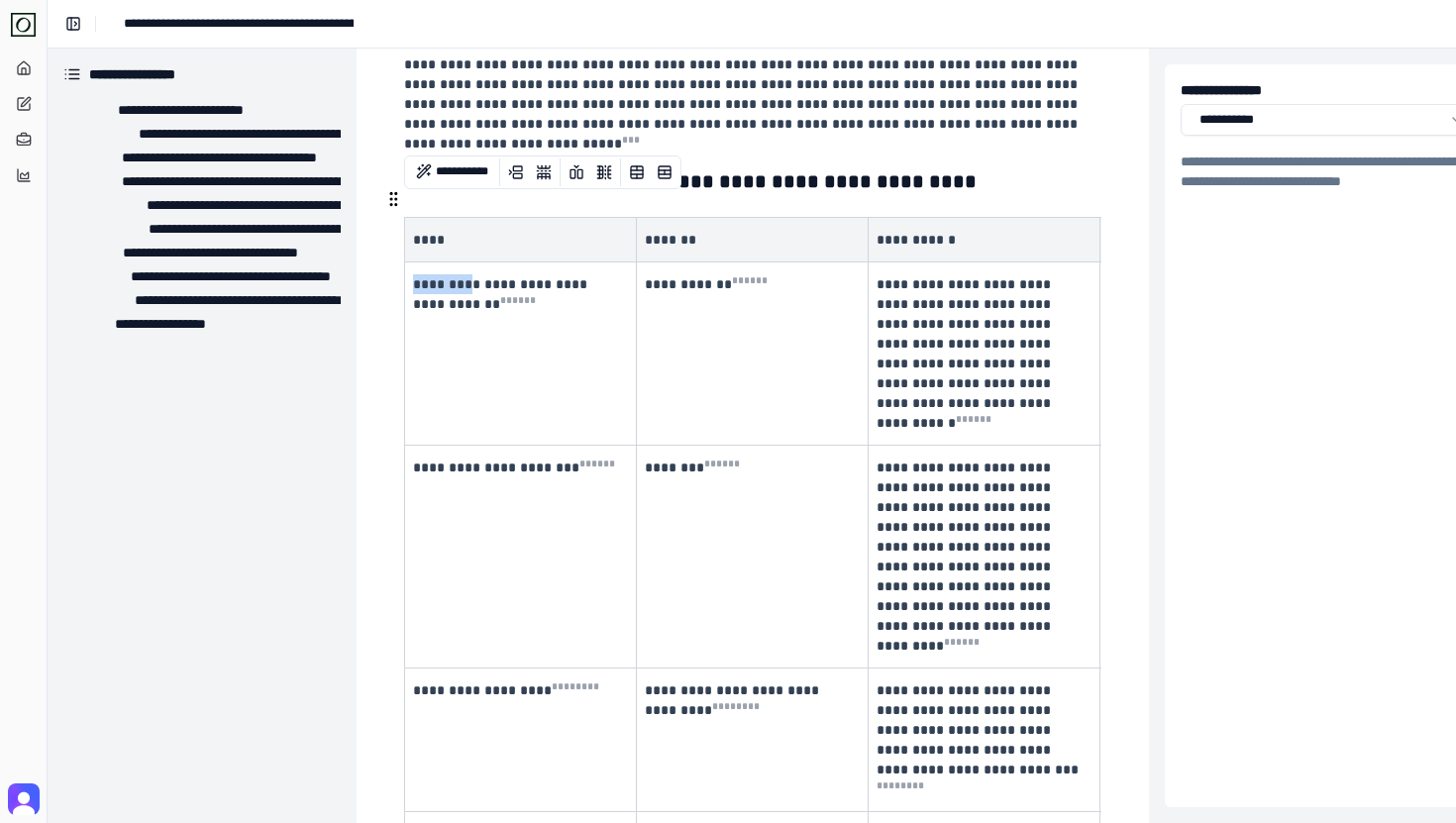 drag, startPoint x: 422, startPoint y: 265, endPoint x: 457, endPoint y: 269, distance: 35.22783 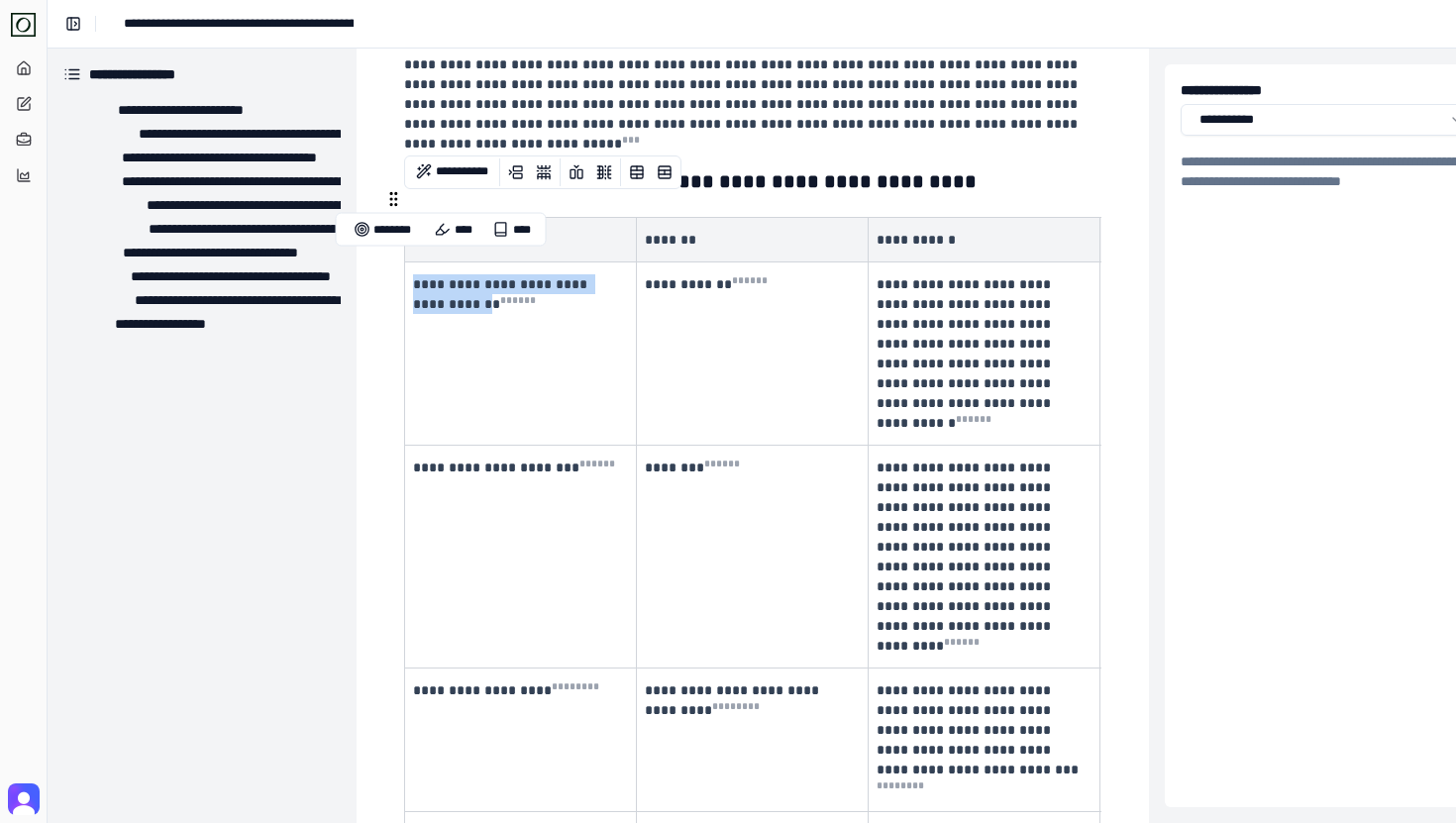 click on "**********" at bounding box center [502, 294] 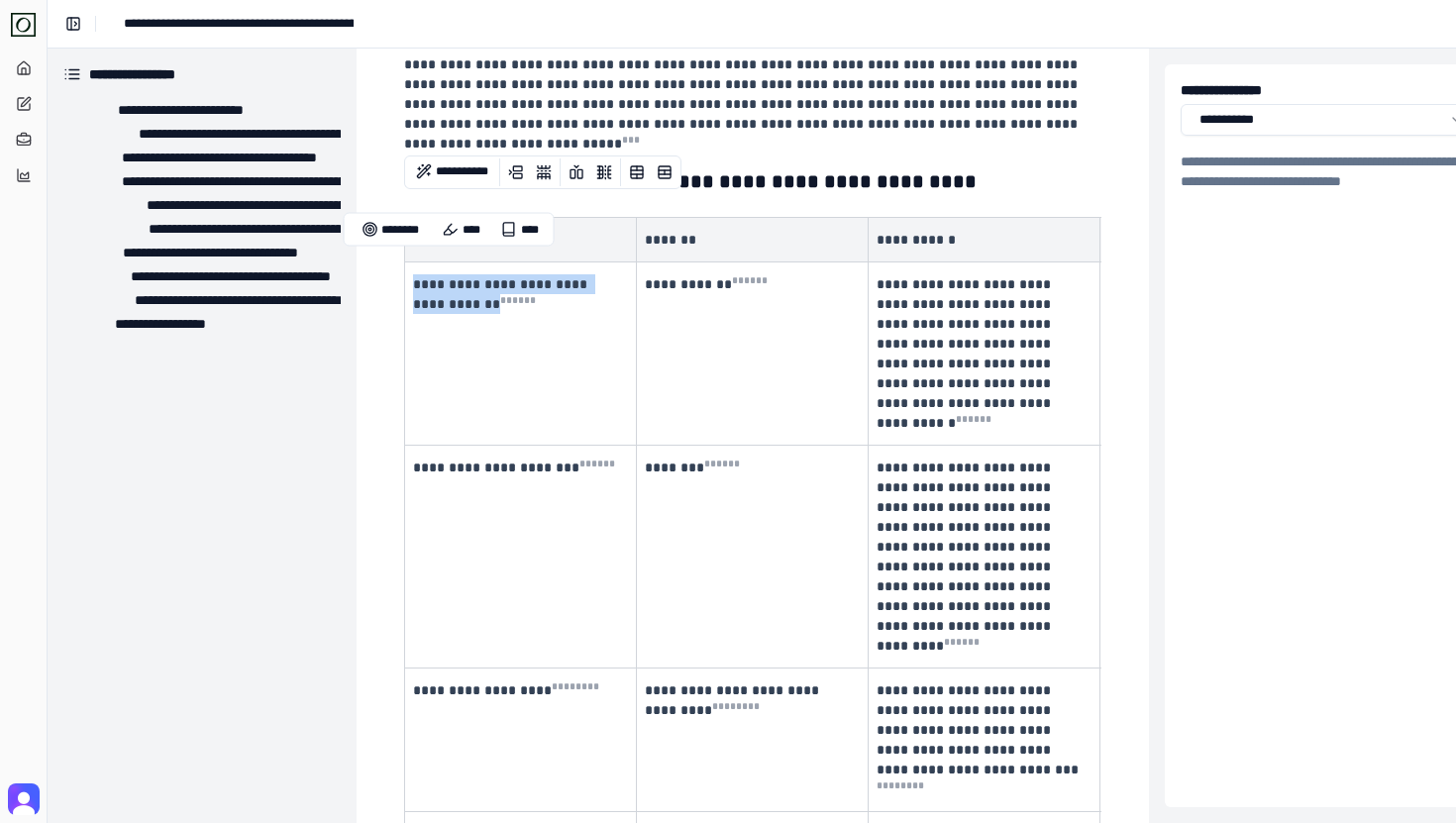 copy on "**********" 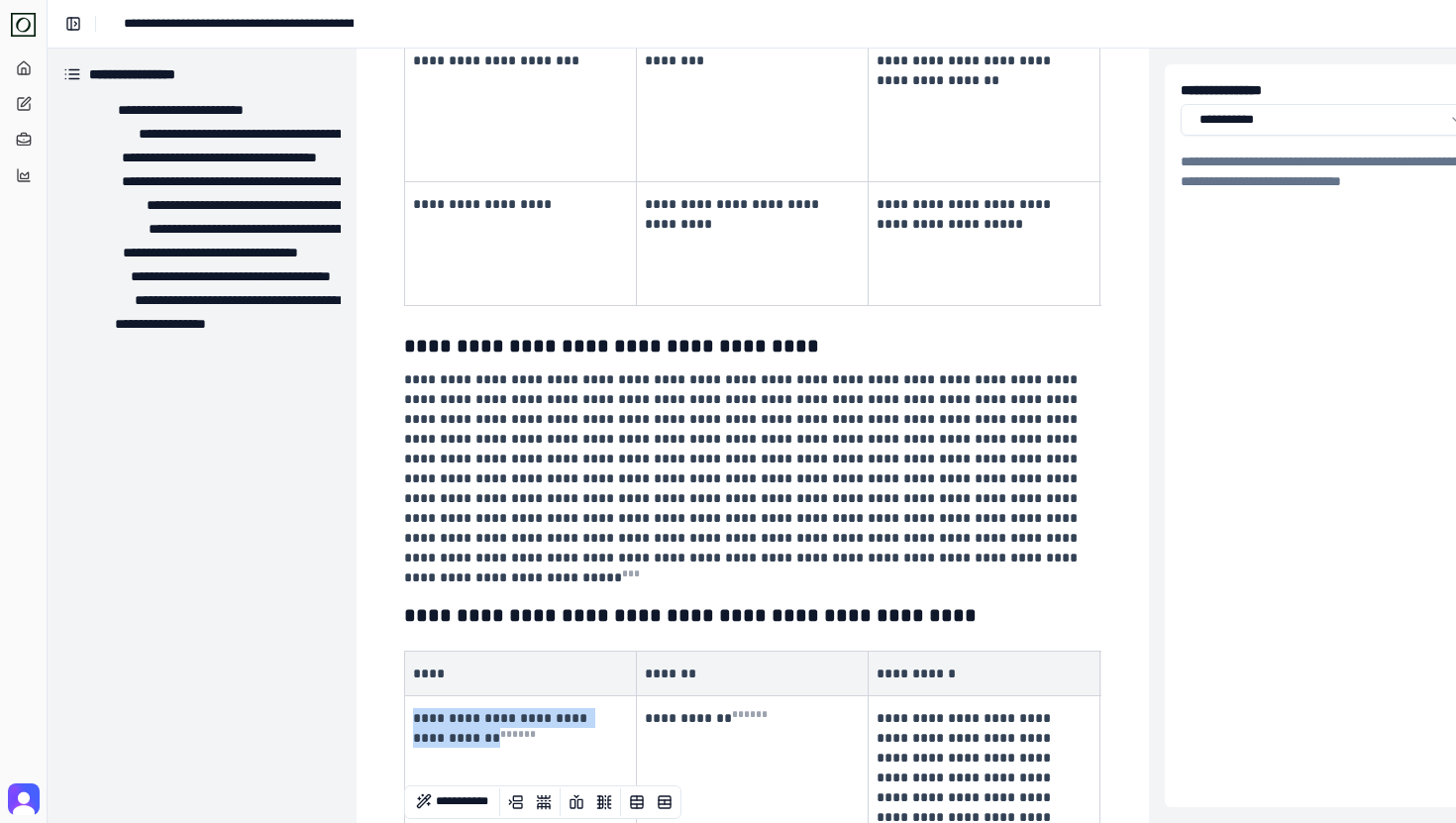 scroll, scrollTop: 72, scrollLeft: 0, axis: vertical 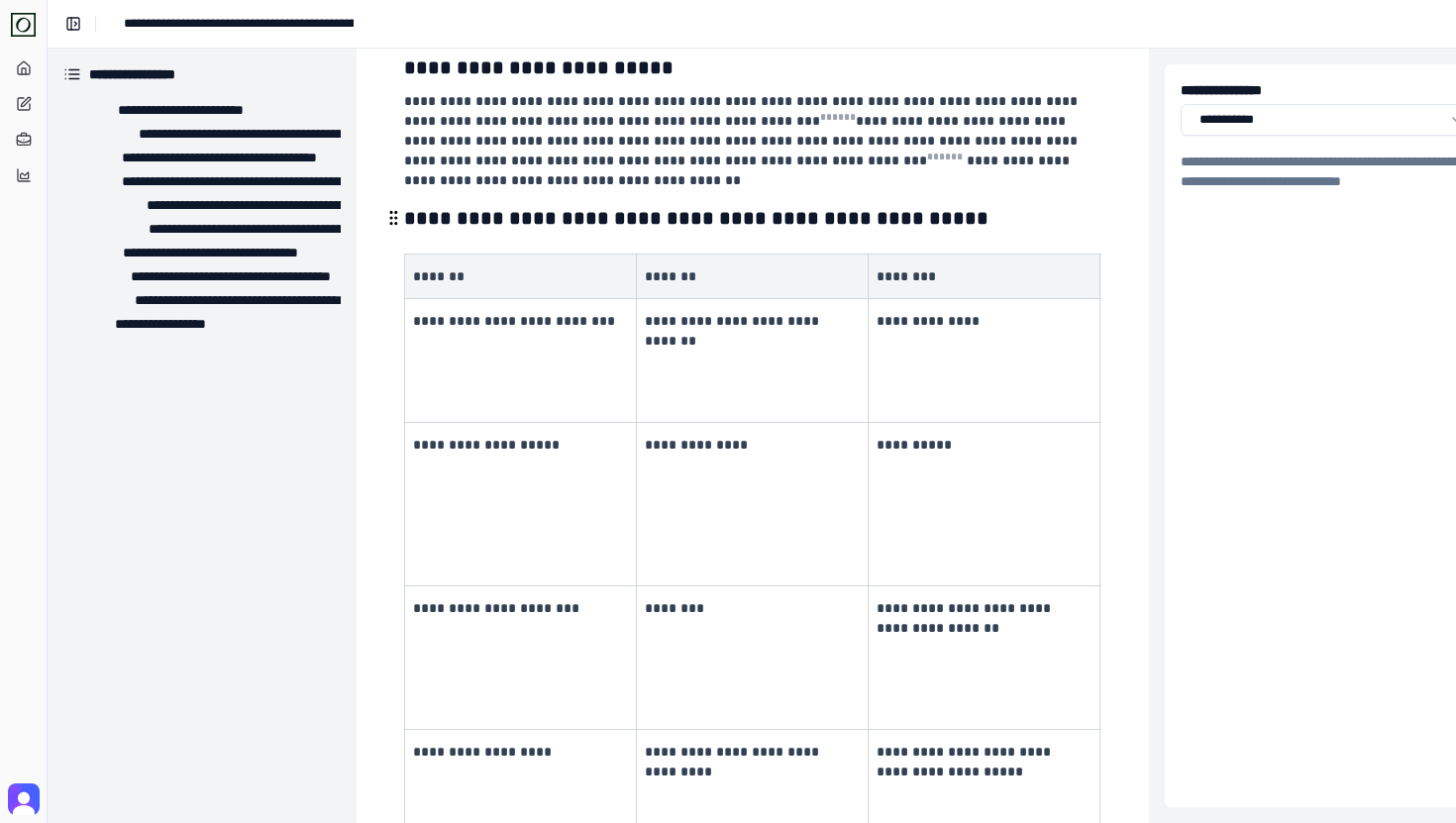 click on "**********" at bounding box center (753, 218) 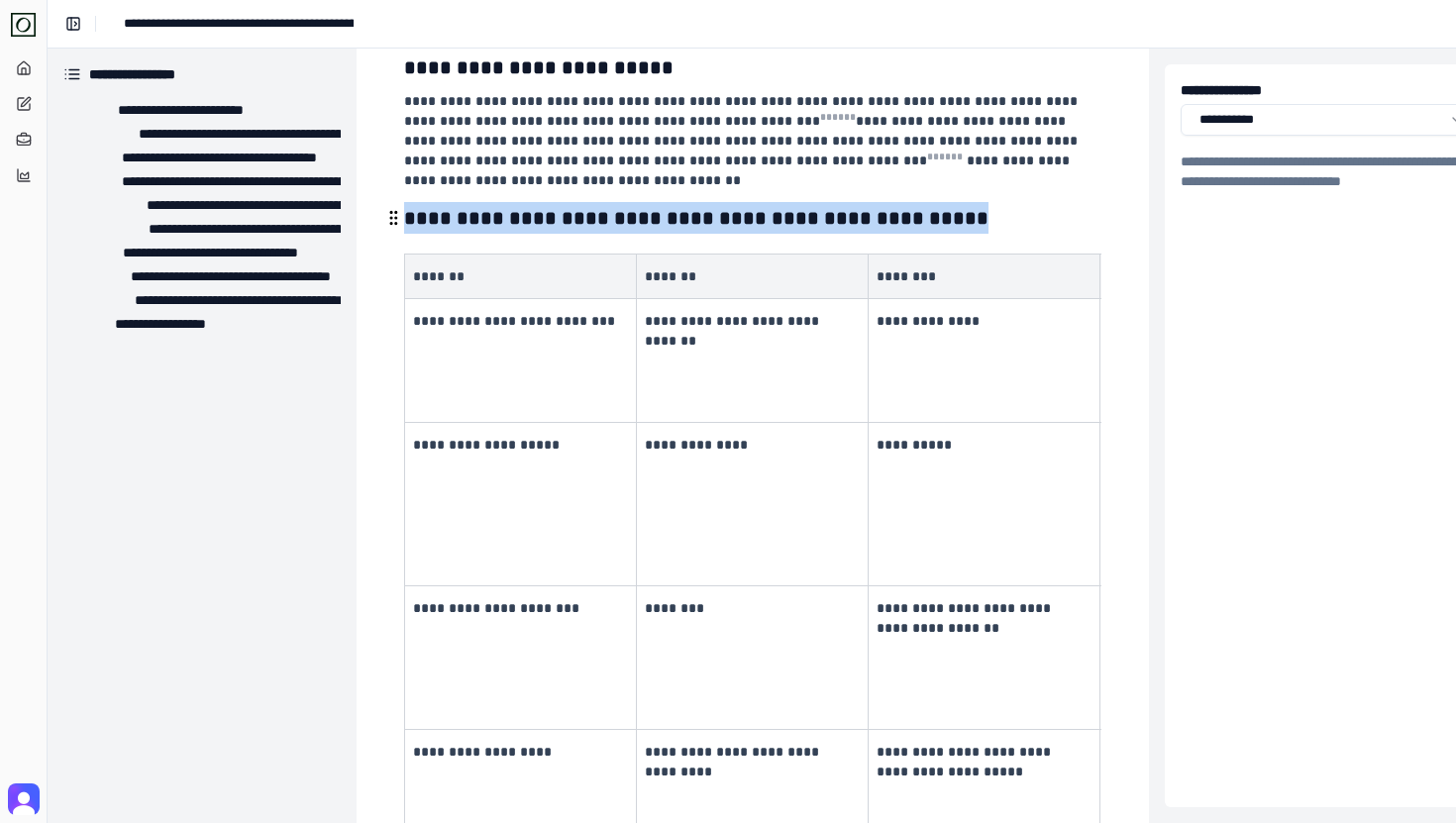 click on "**********" at bounding box center [753, 218] 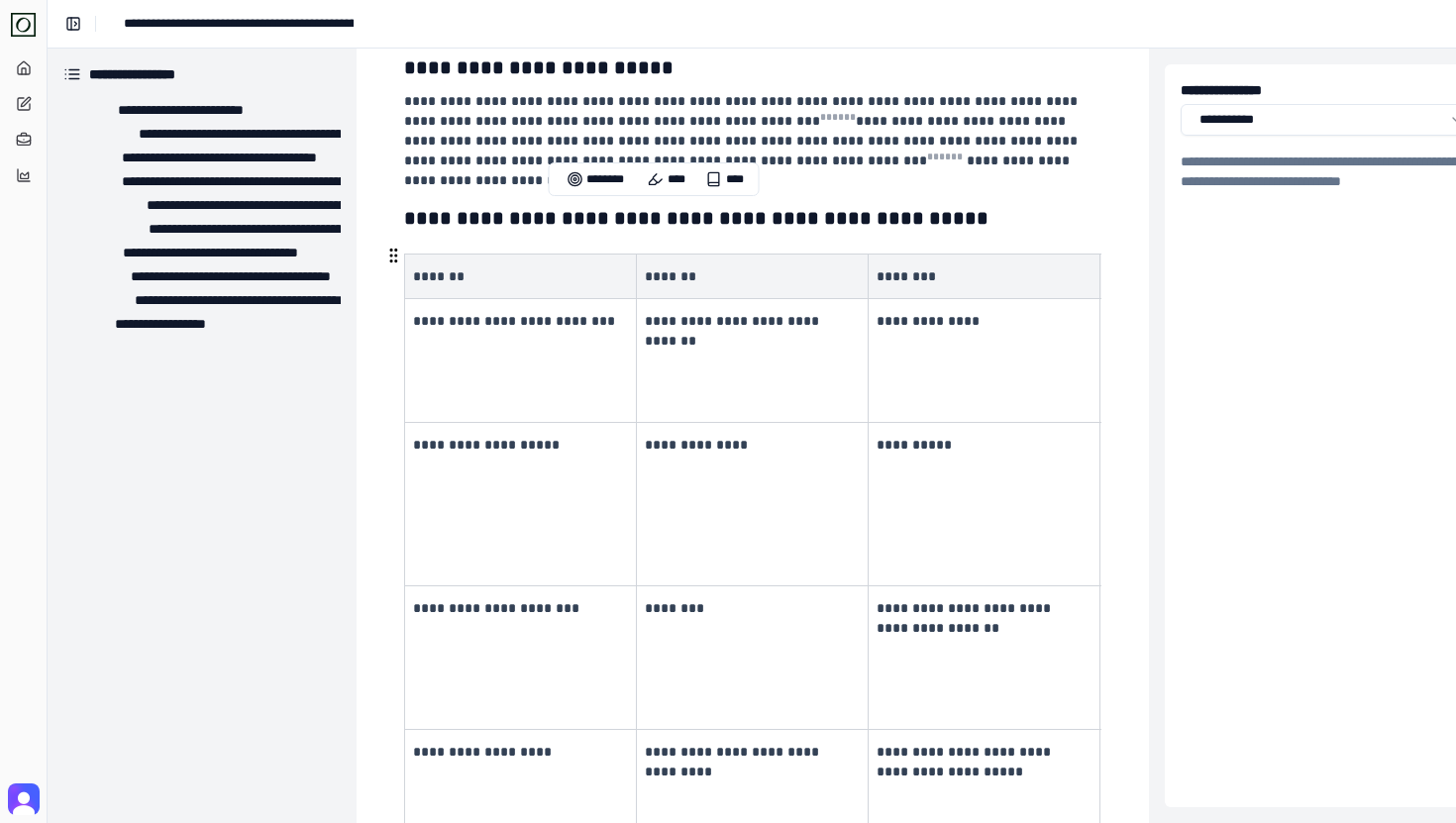 click on "*******" at bounding box center [521, 276] 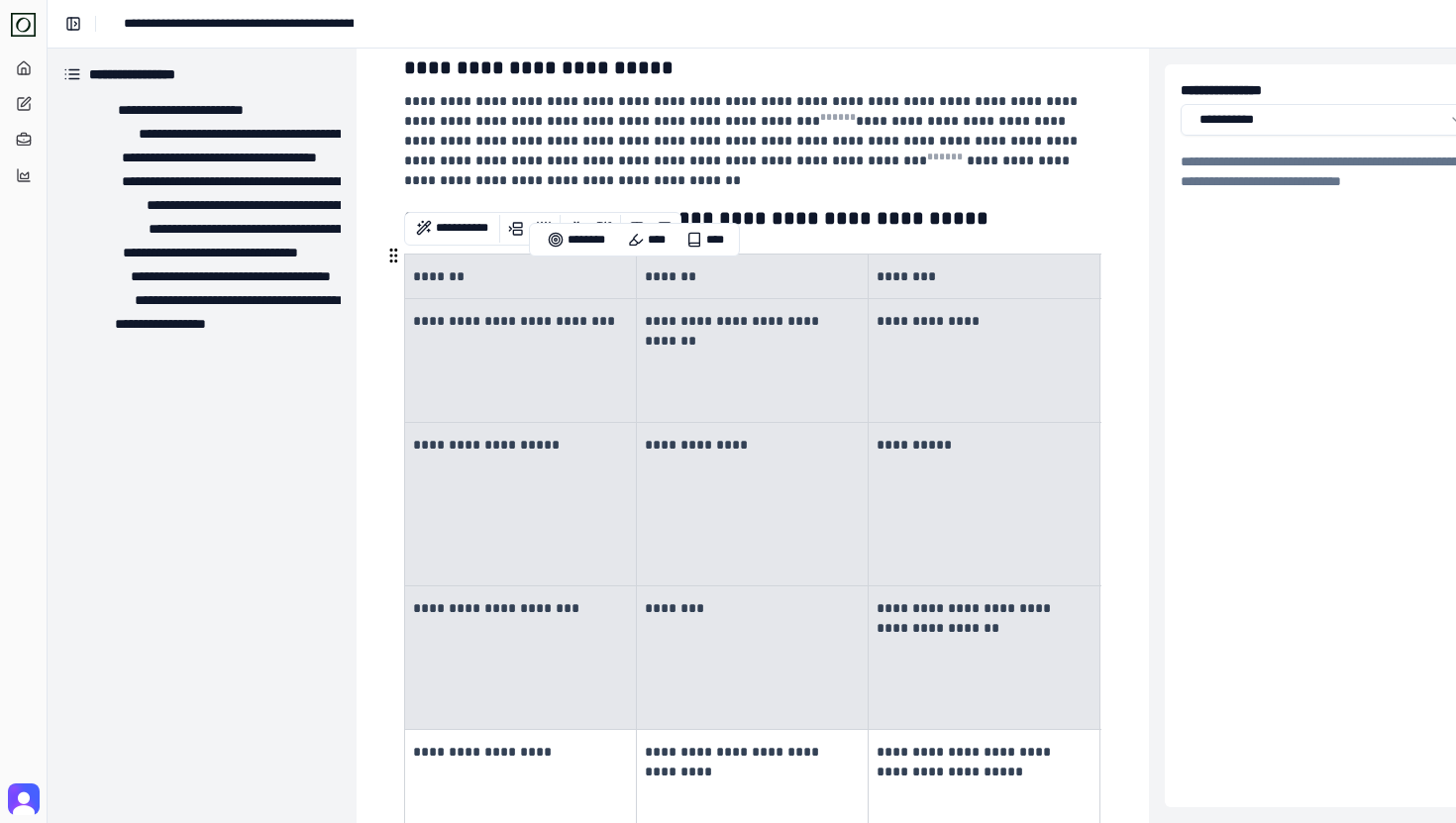 drag, startPoint x: 597, startPoint y: 264, endPoint x: 966, endPoint y: 587, distance: 490.3978 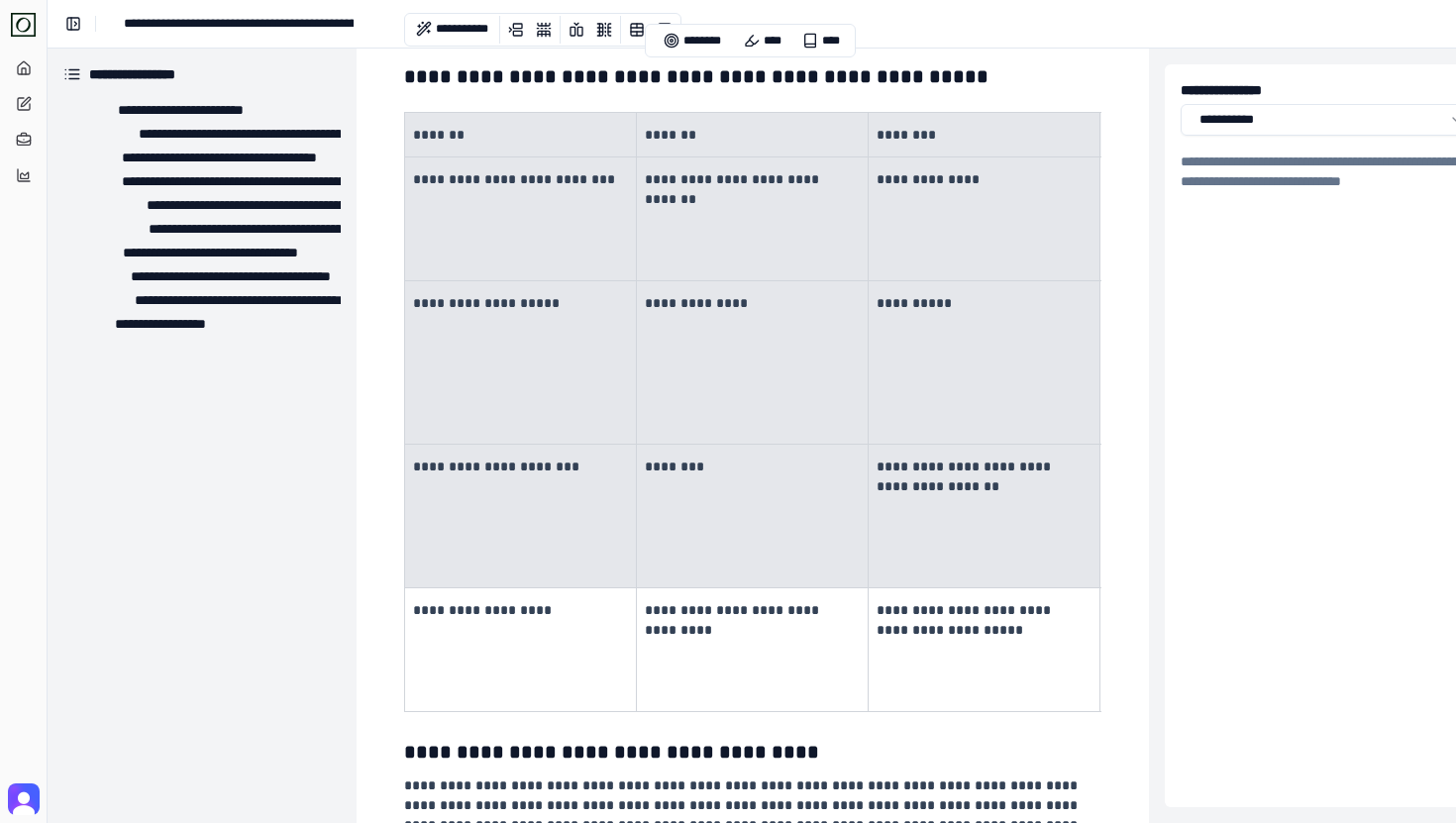 scroll, scrollTop: 271, scrollLeft: 0, axis: vertical 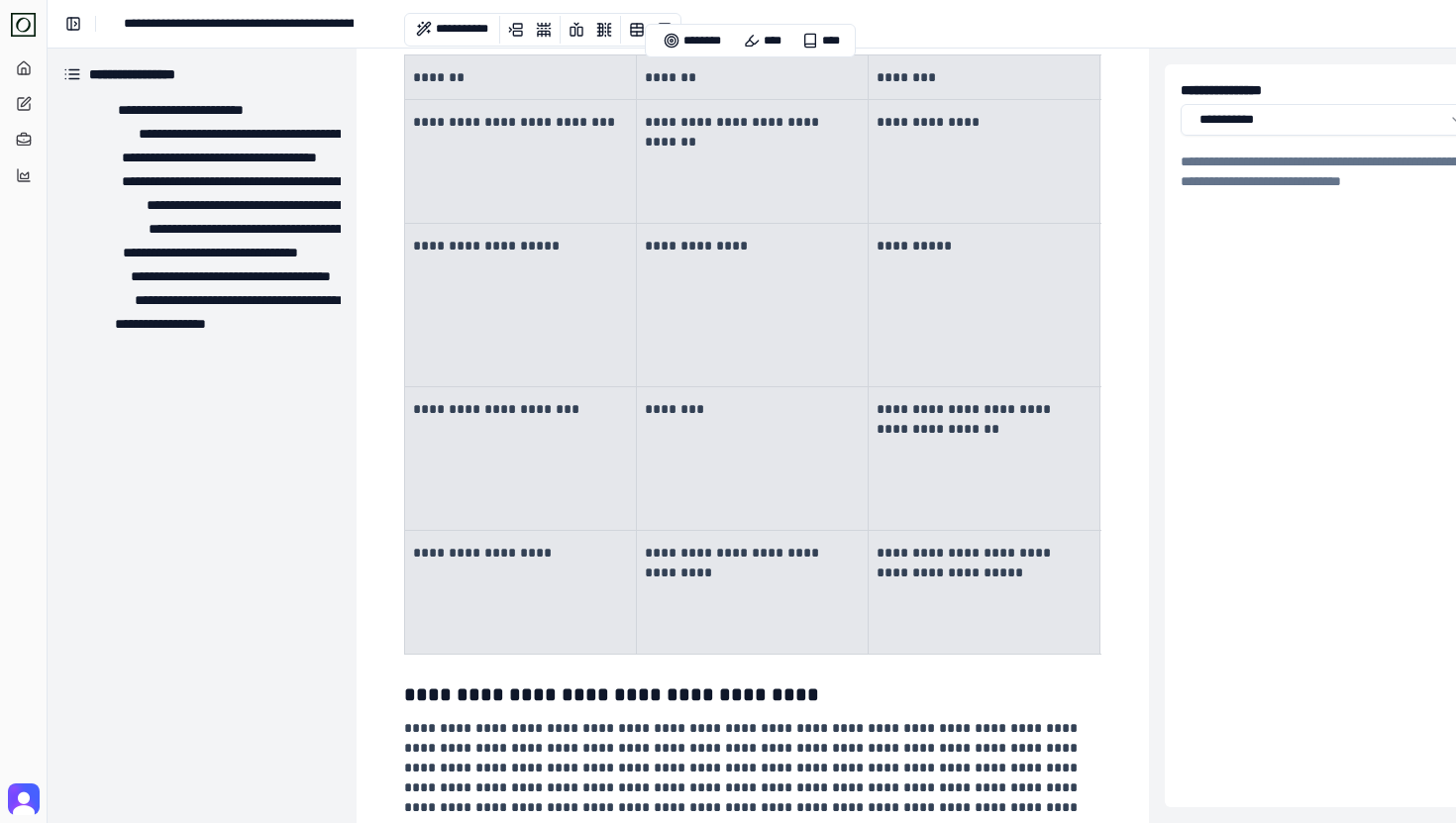 click on "**********" at bounding box center [985, 592] 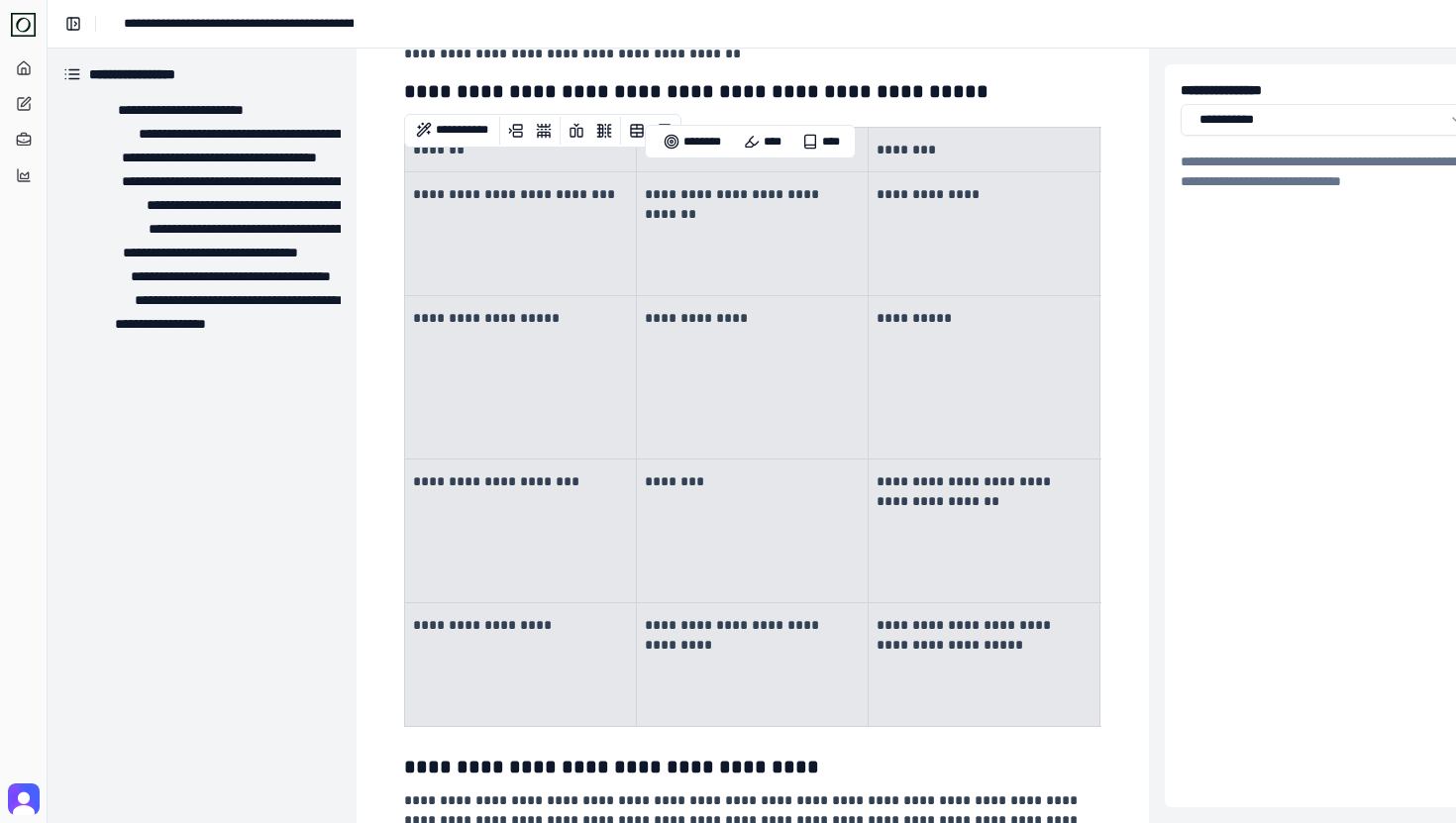 scroll, scrollTop: 170, scrollLeft: 0, axis: vertical 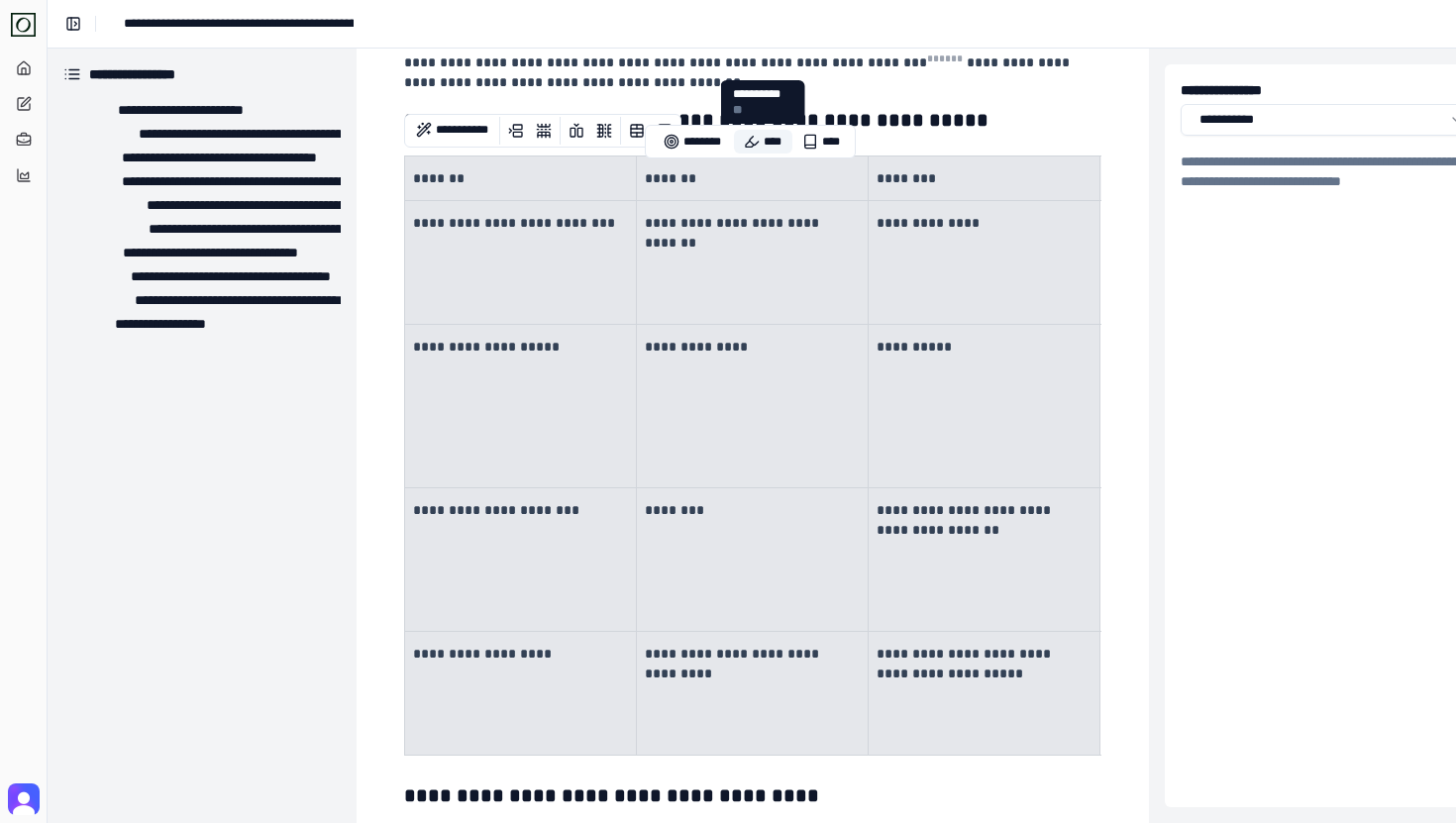 click on "****" at bounding box center (763, 142) 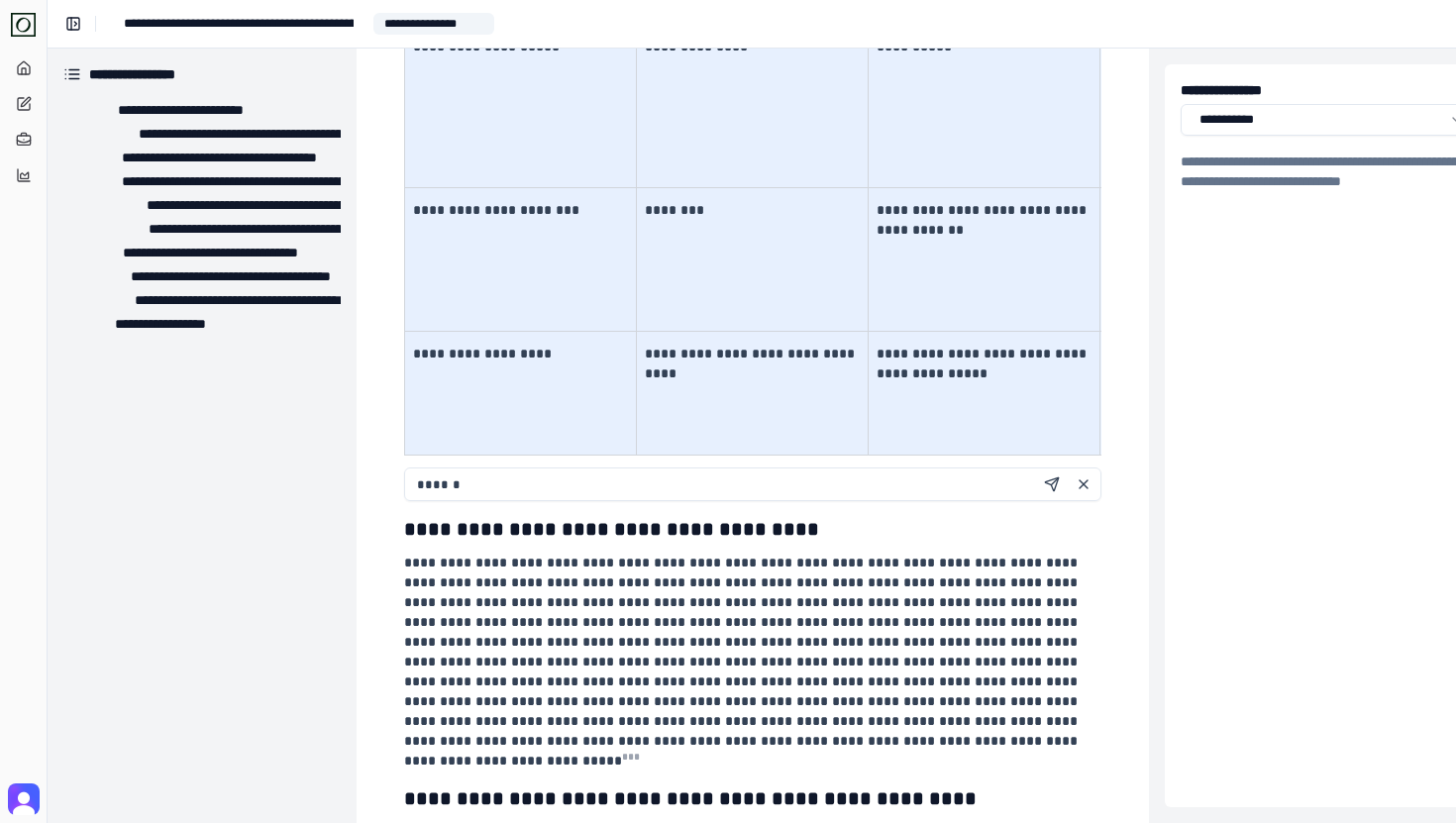 scroll, scrollTop: 473, scrollLeft: 0, axis: vertical 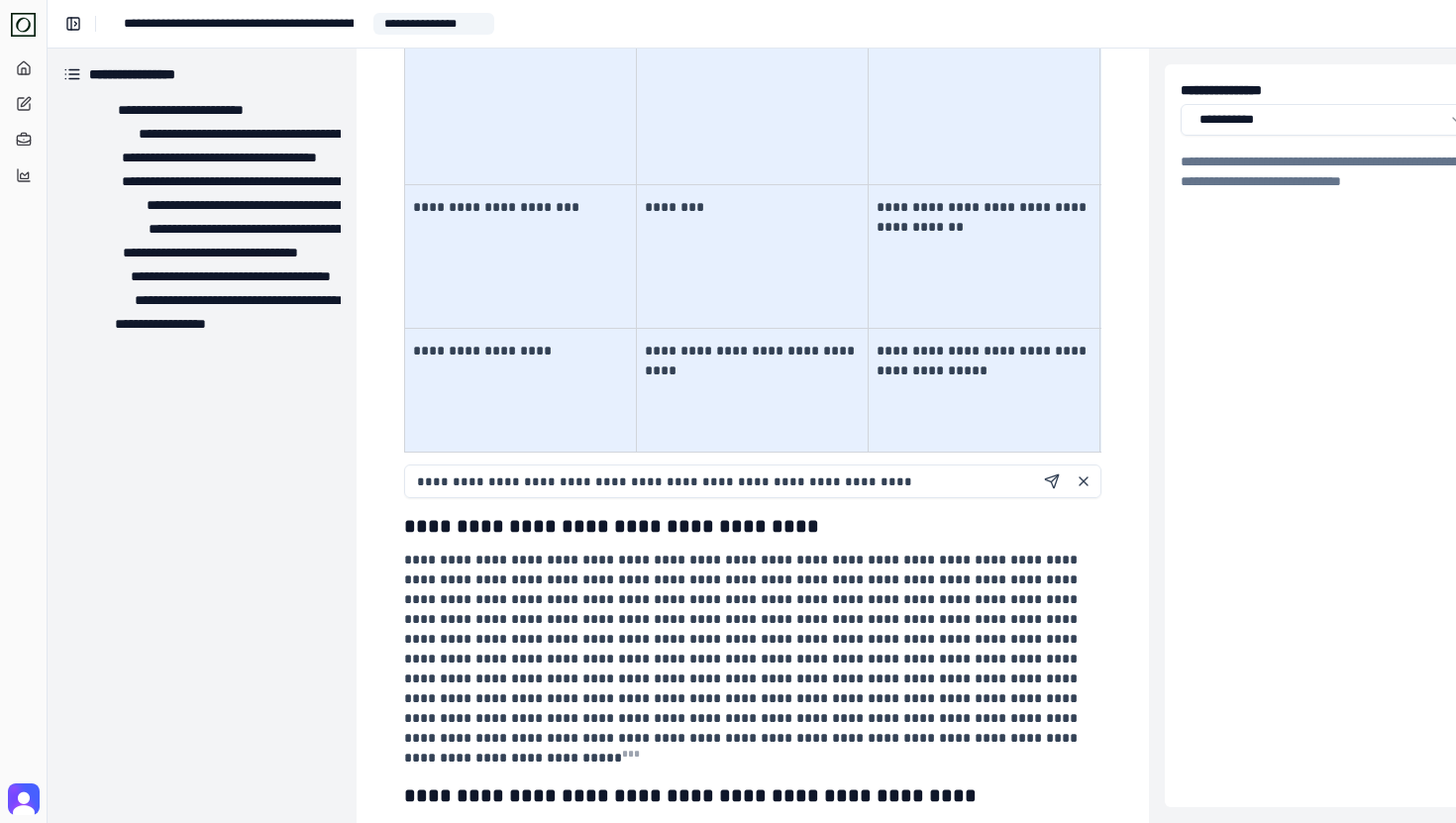 type on "**********" 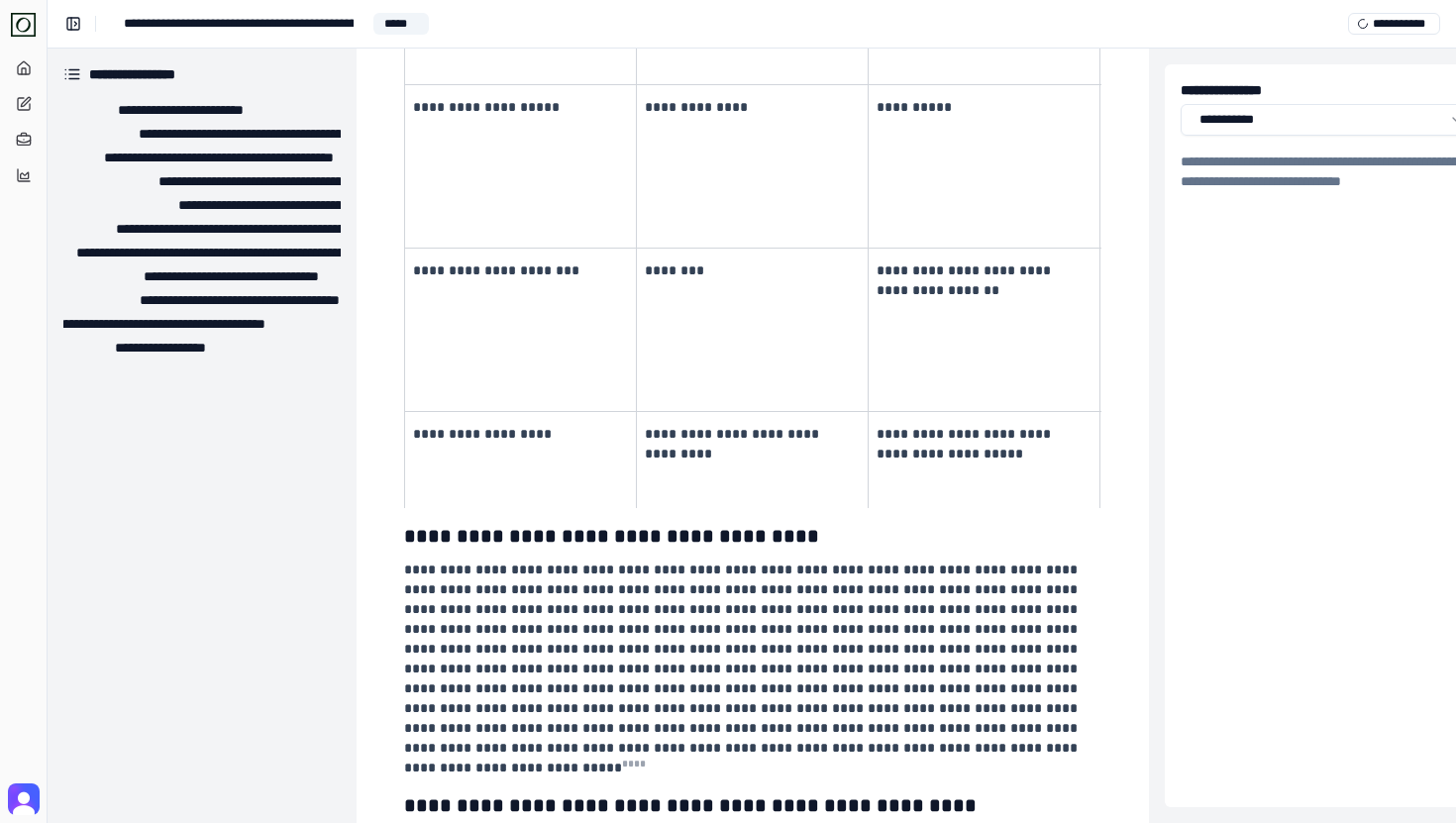 scroll, scrollTop: 517, scrollLeft: 0, axis: vertical 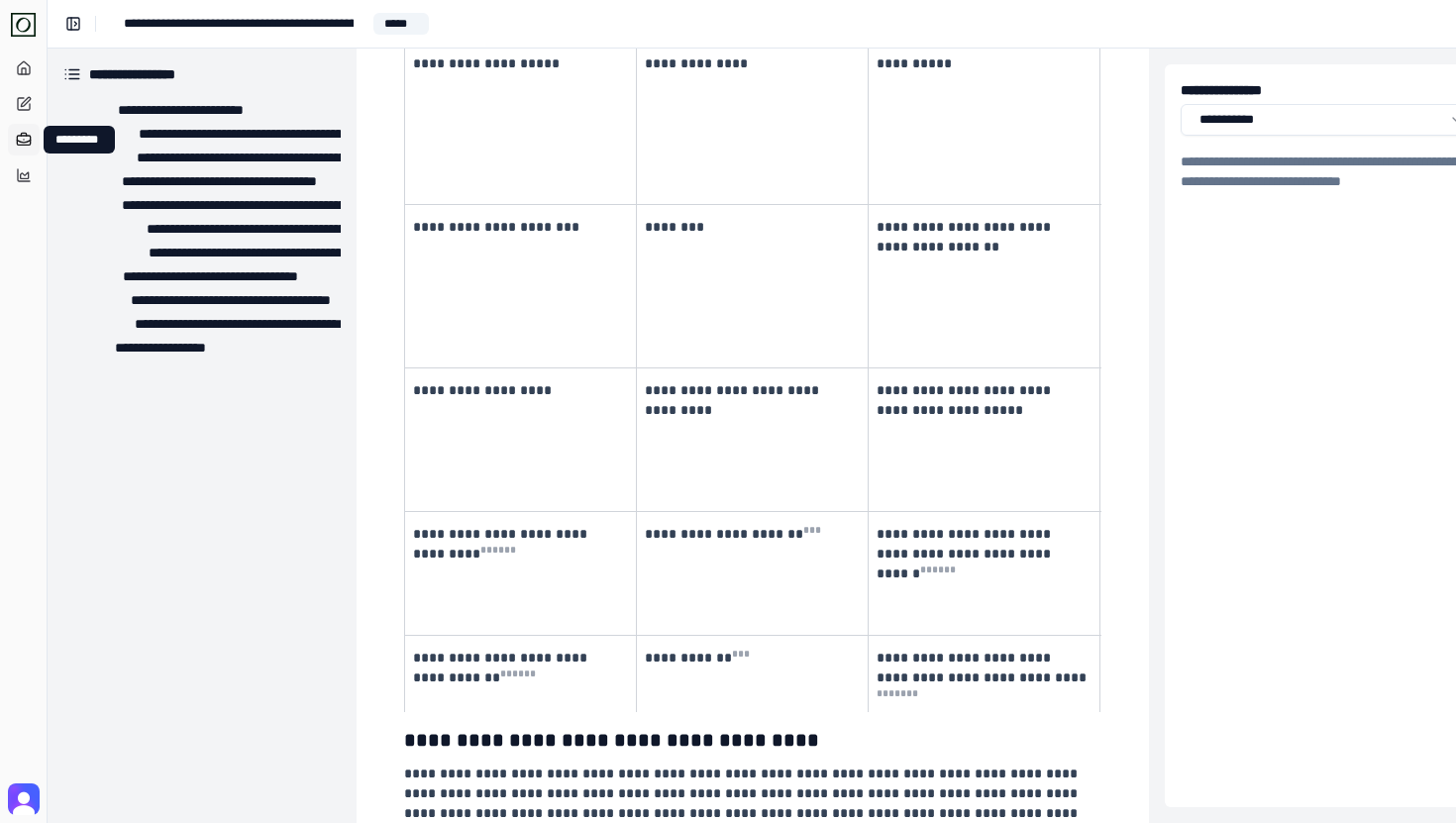 click 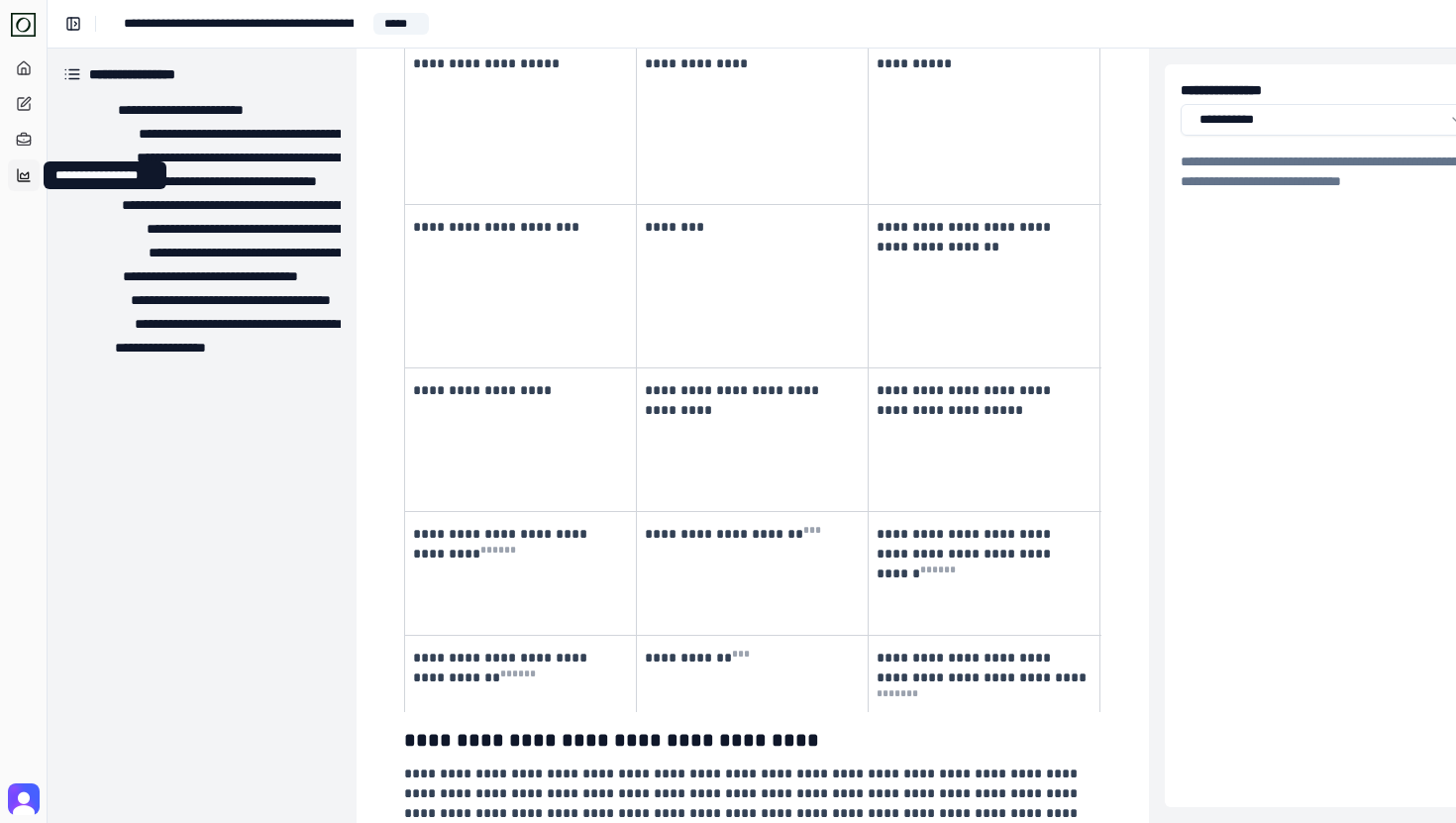 click 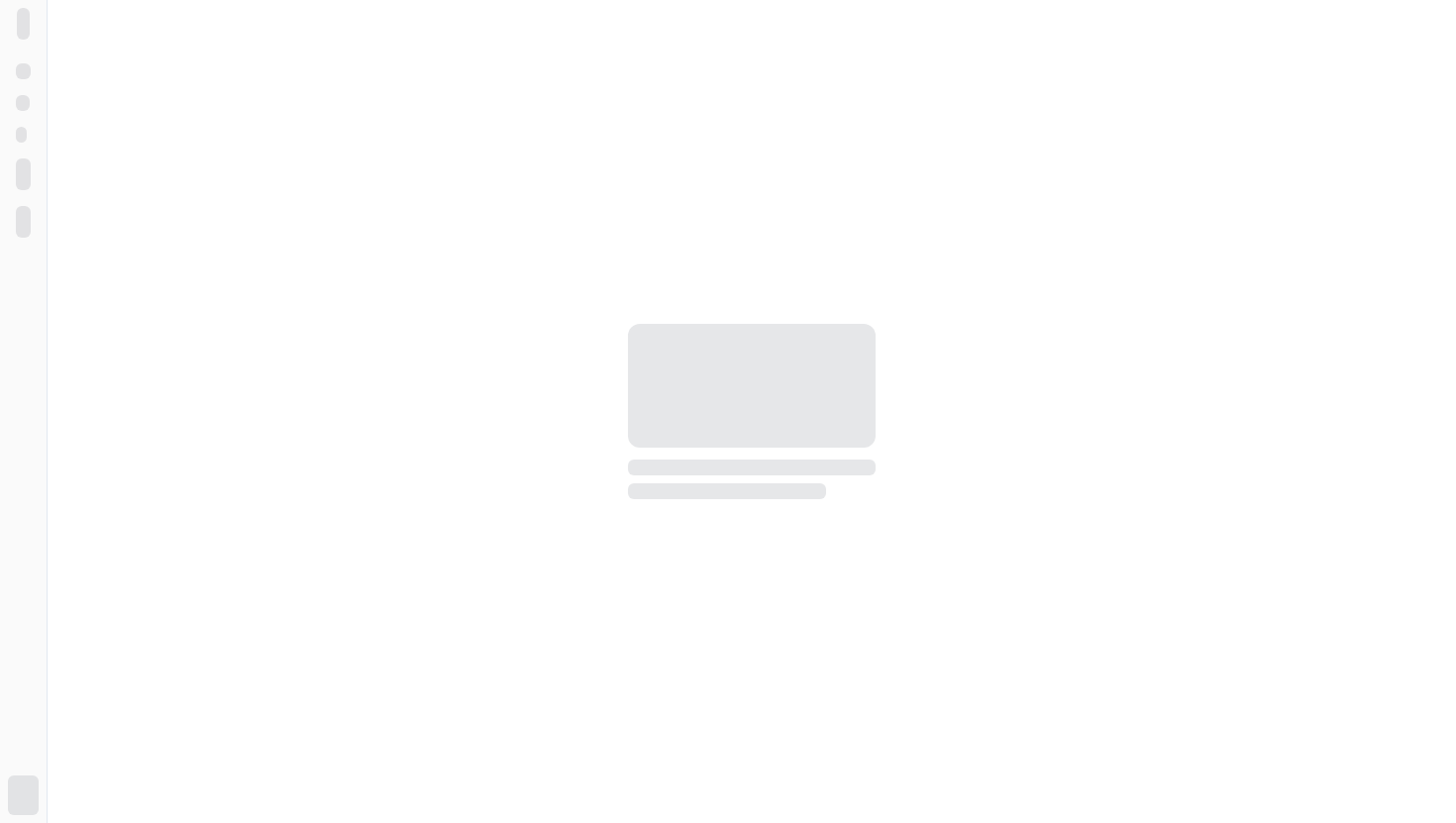 scroll, scrollTop: 0, scrollLeft: 0, axis: both 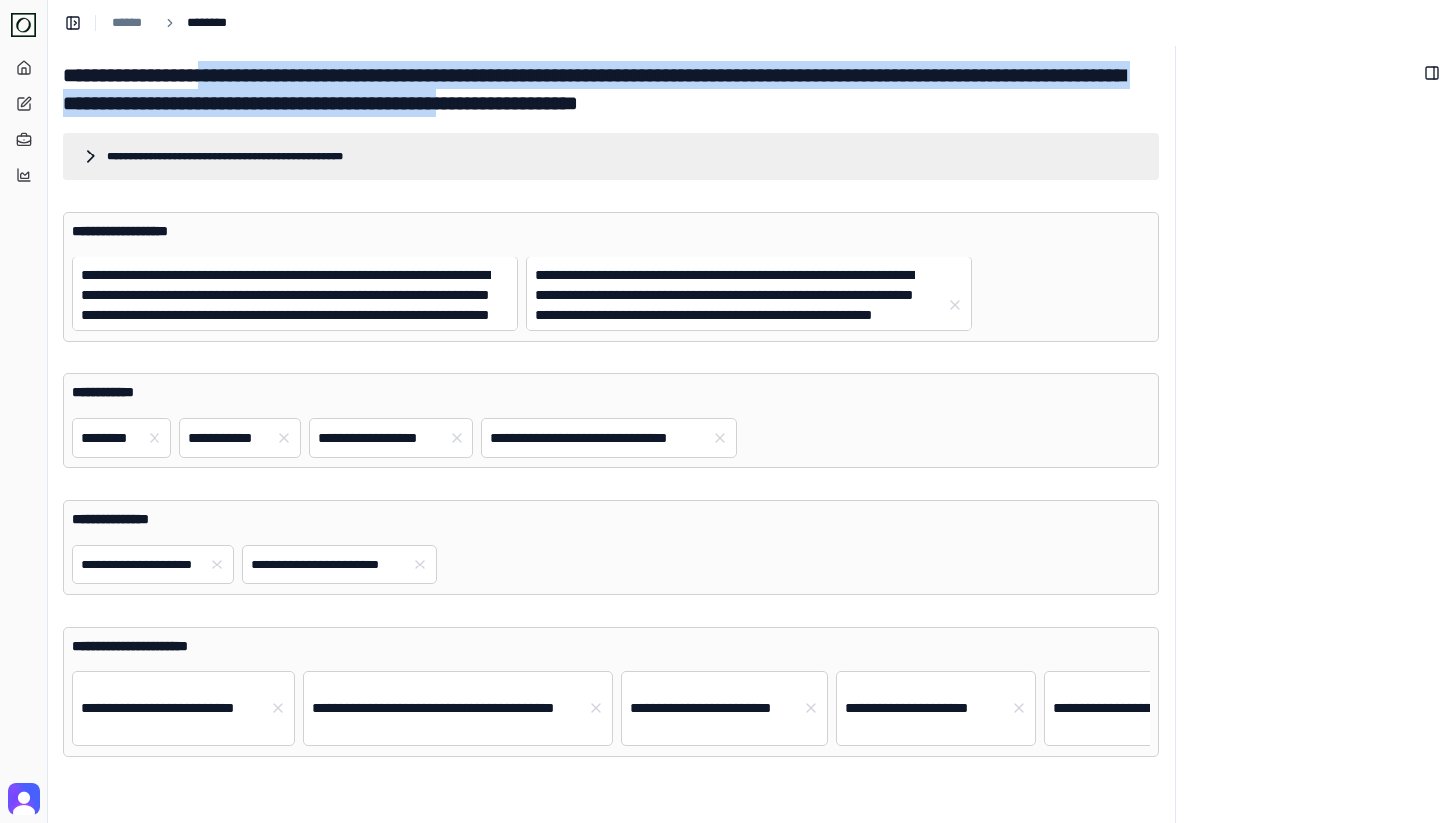 drag, startPoint x: 246, startPoint y: 82, endPoint x: 735, endPoint y: 115, distance: 490.112 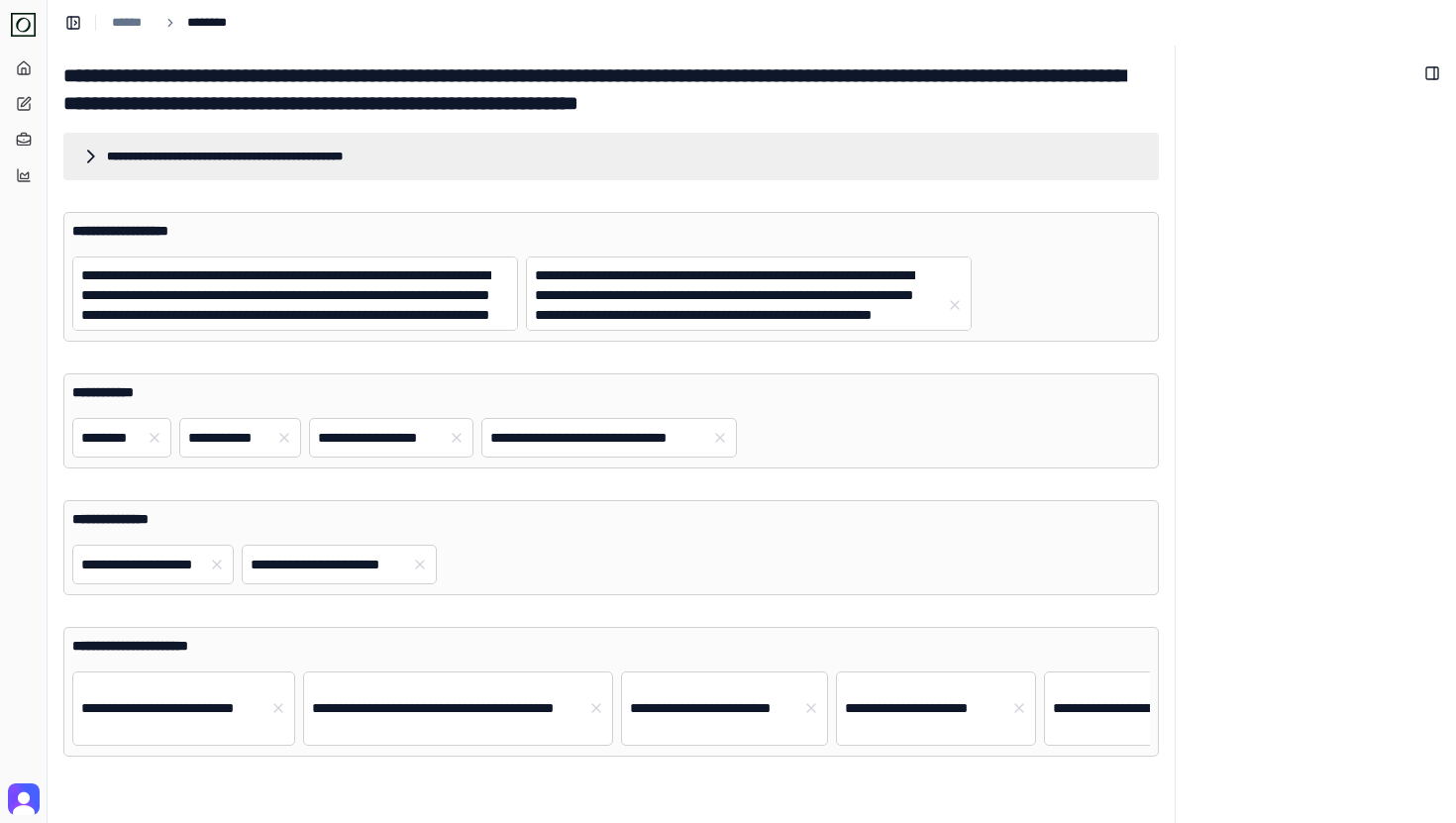 click on "**********" at bounding box center (611, 89) 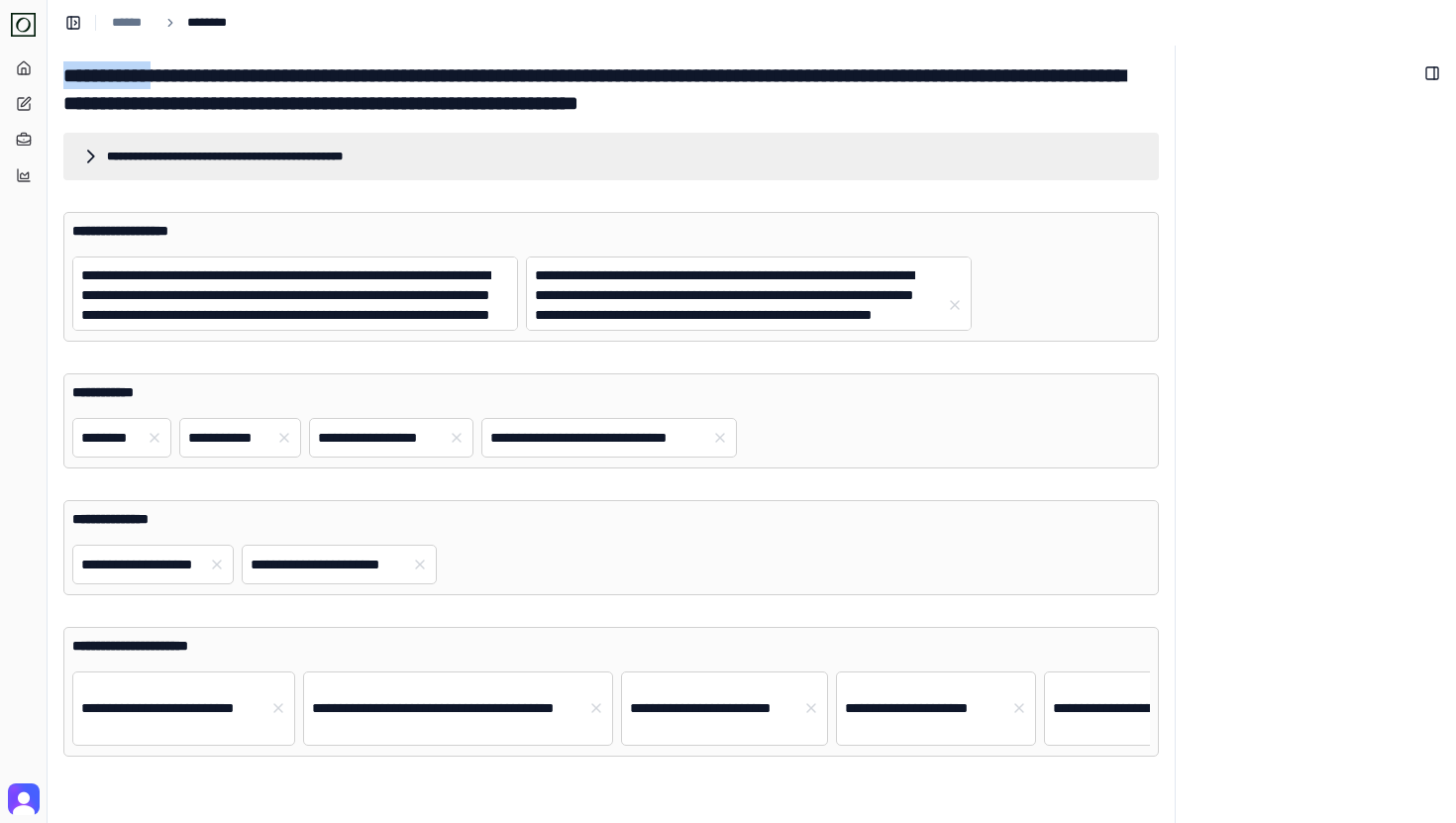 click on "**********" at bounding box center (611, 89) 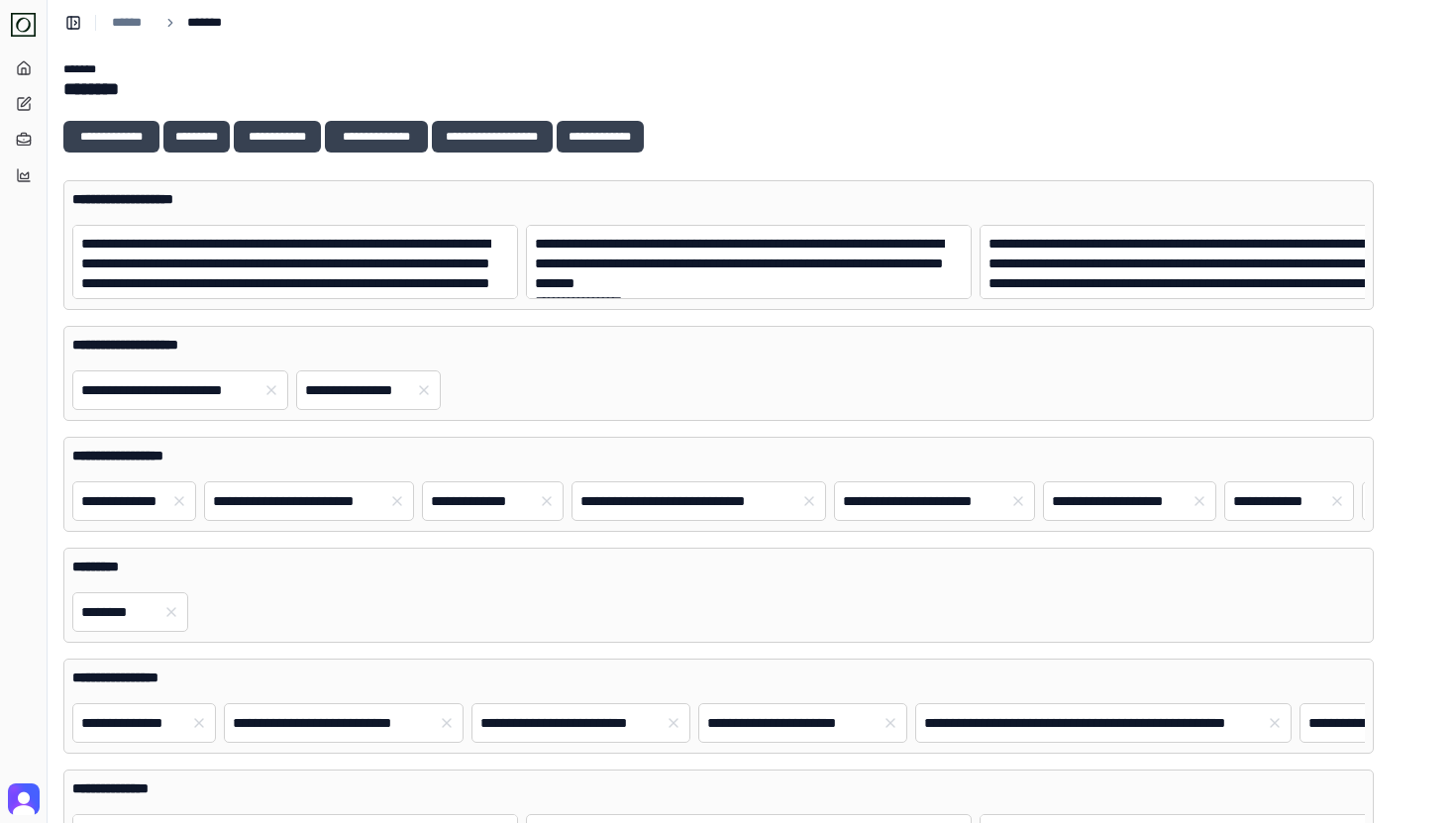 scroll, scrollTop: 0, scrollLeft: 0, axis: both 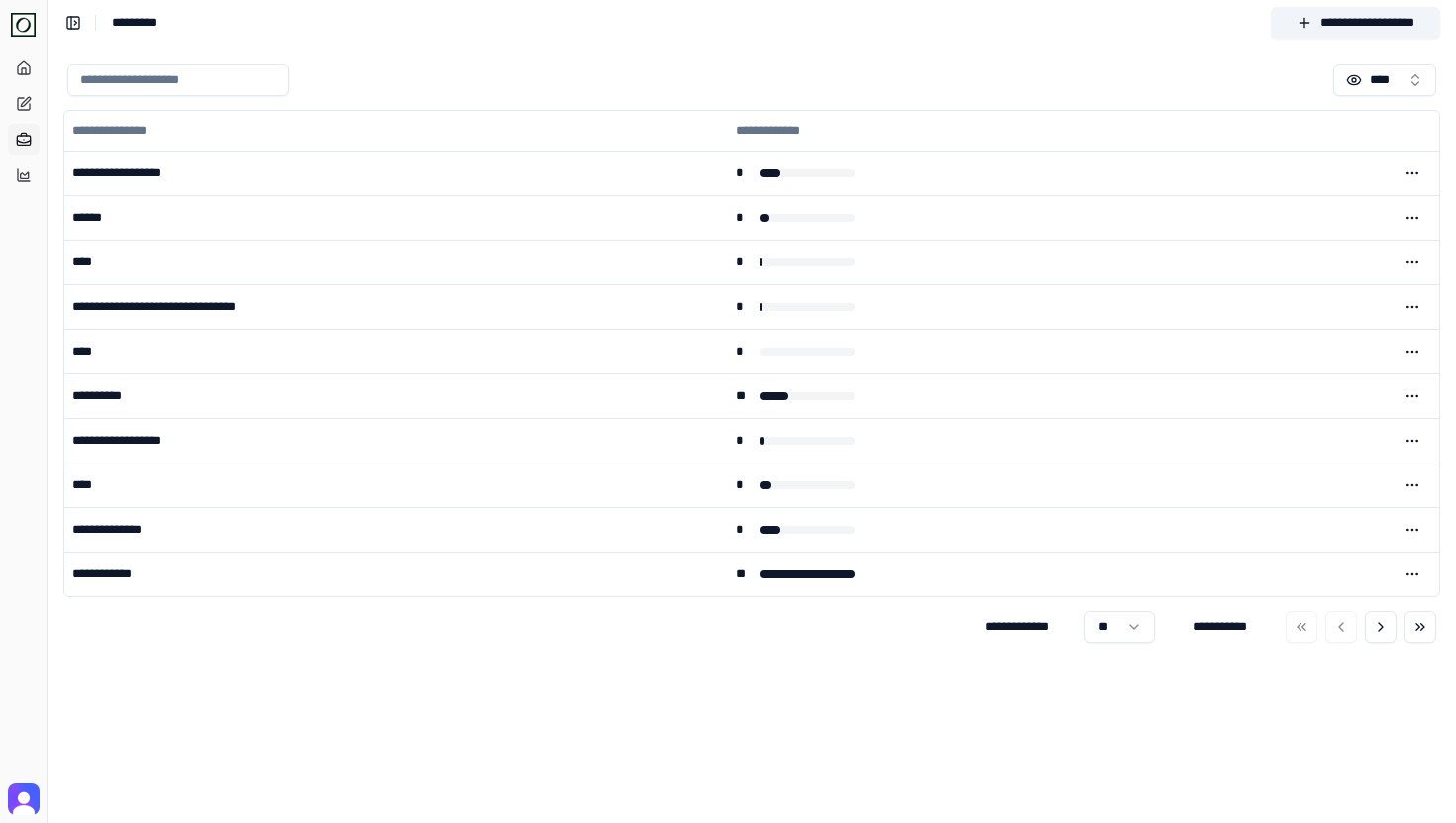 click at bounding box center [178, 80] 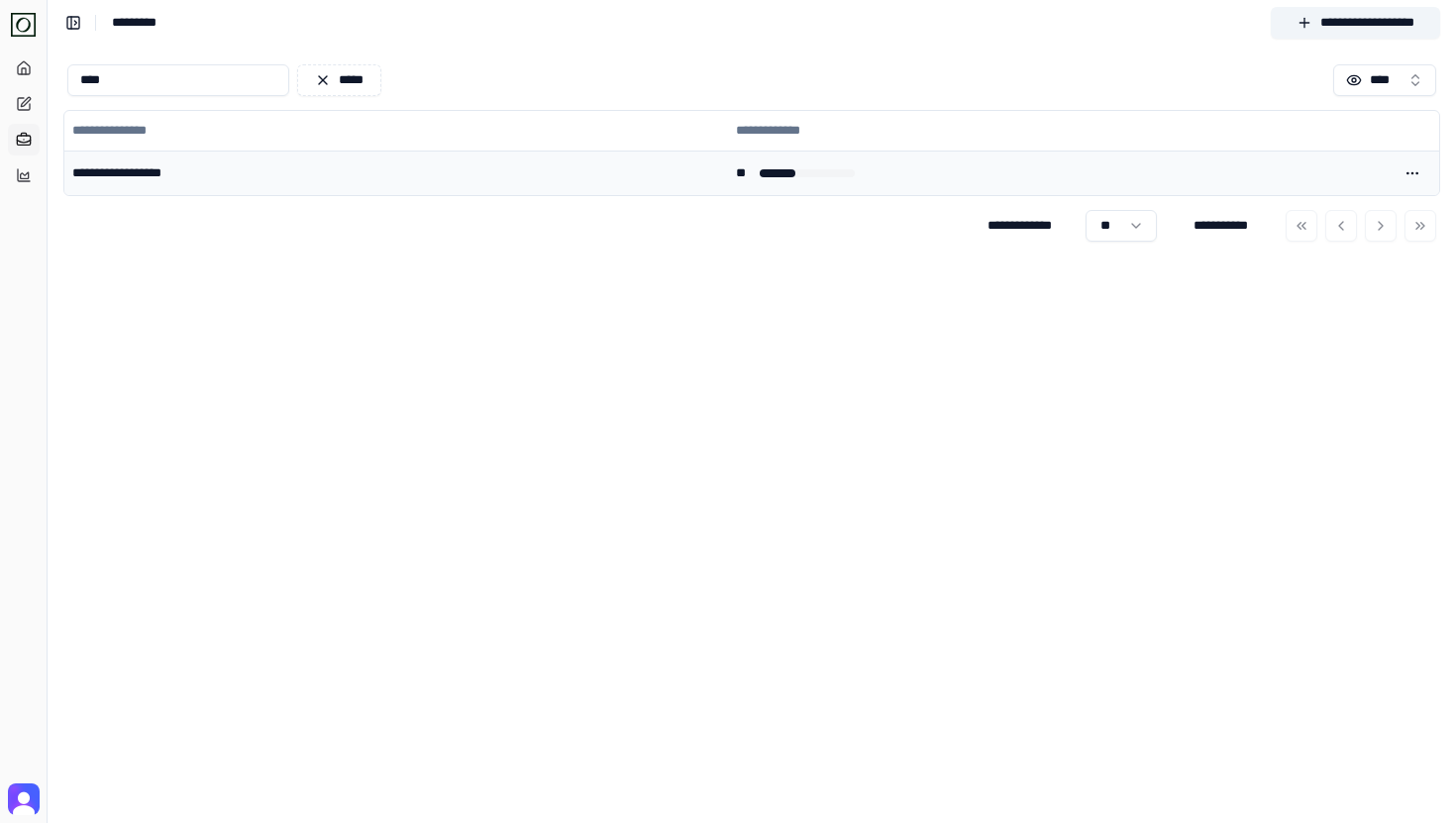 type on "****" 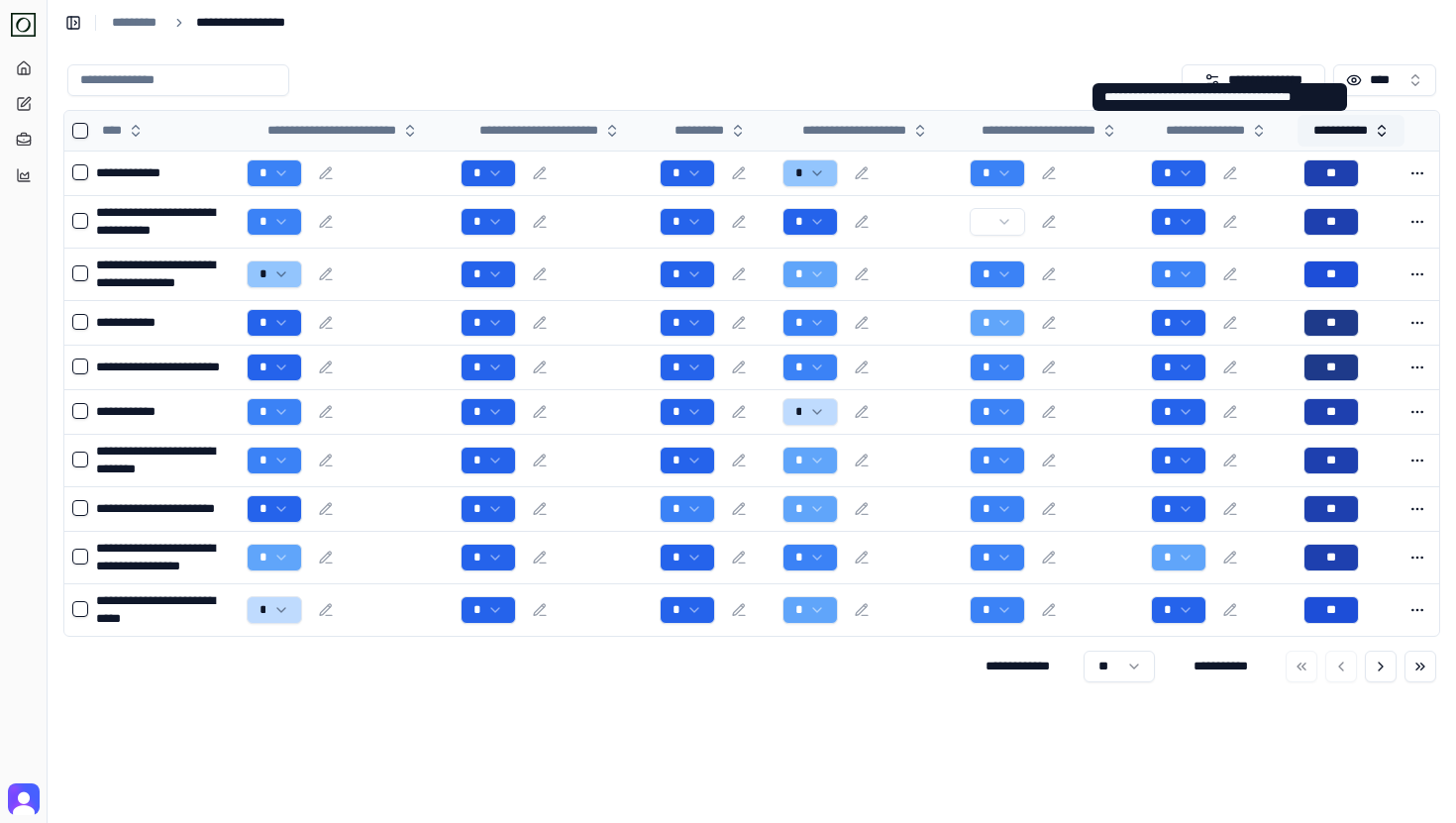 click on "**********" at bounding box center [1351, 131] 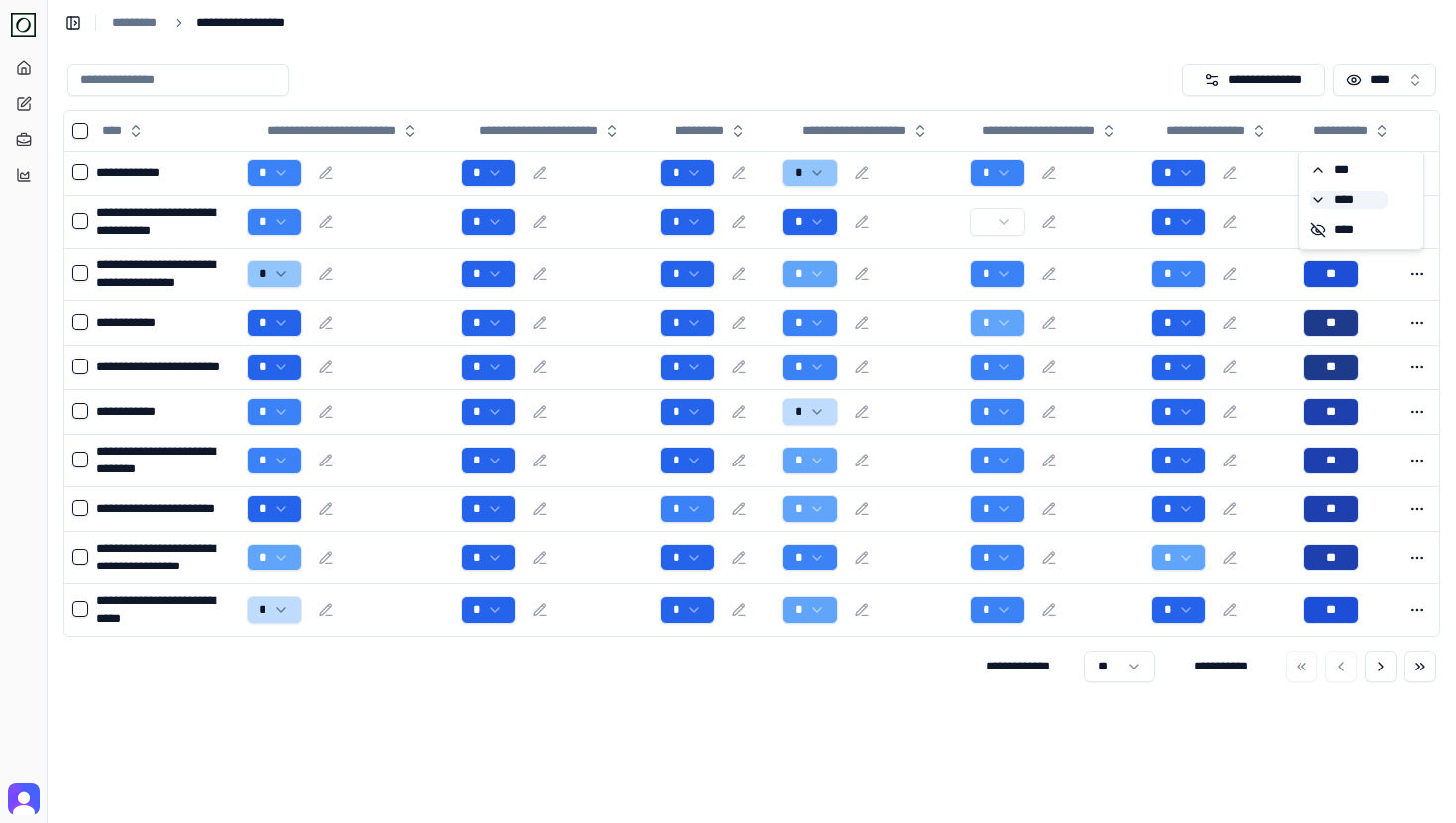 click on "****" at bounding box center [1349, 200] 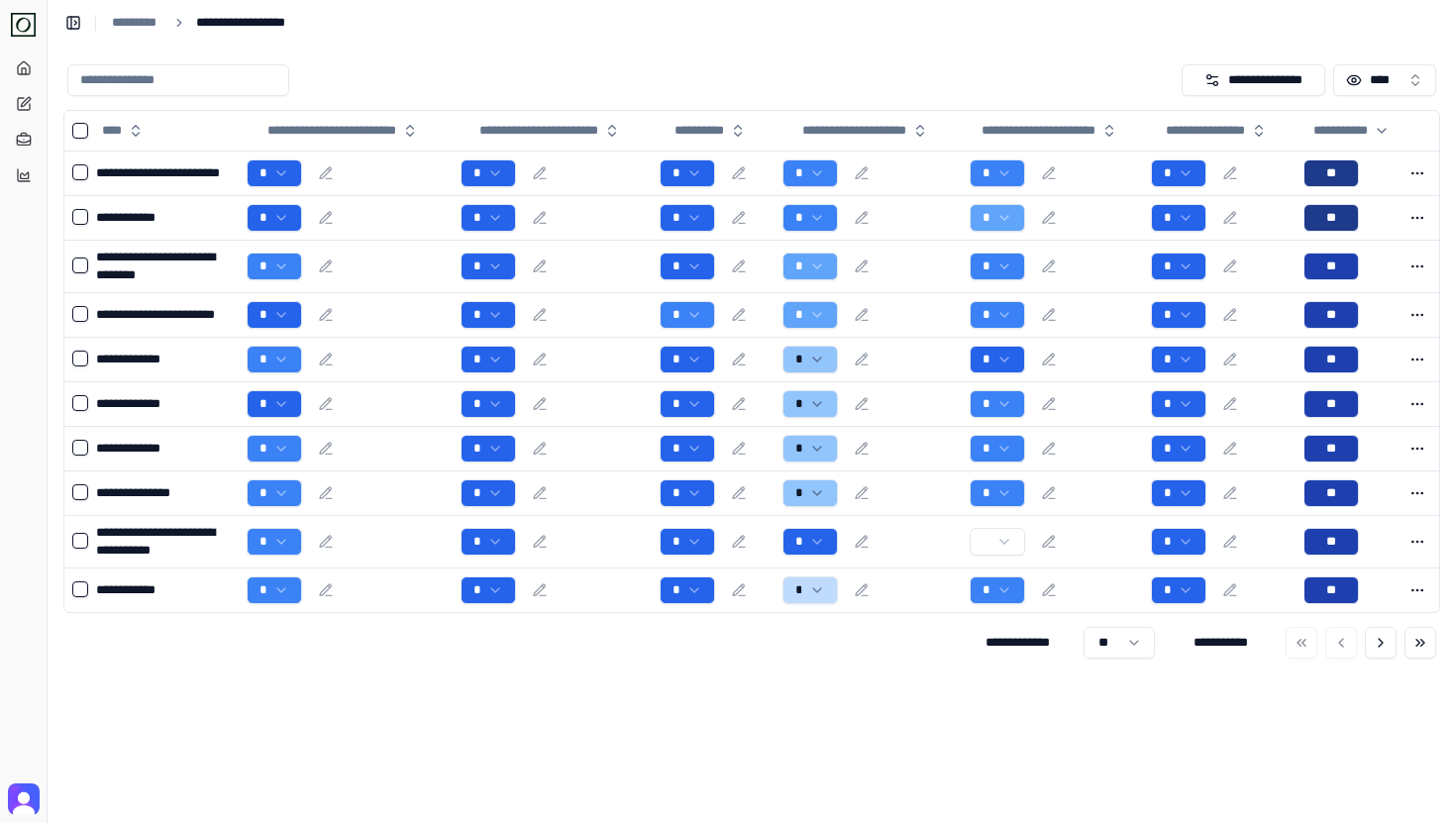 click at bounding box center [178, 80] 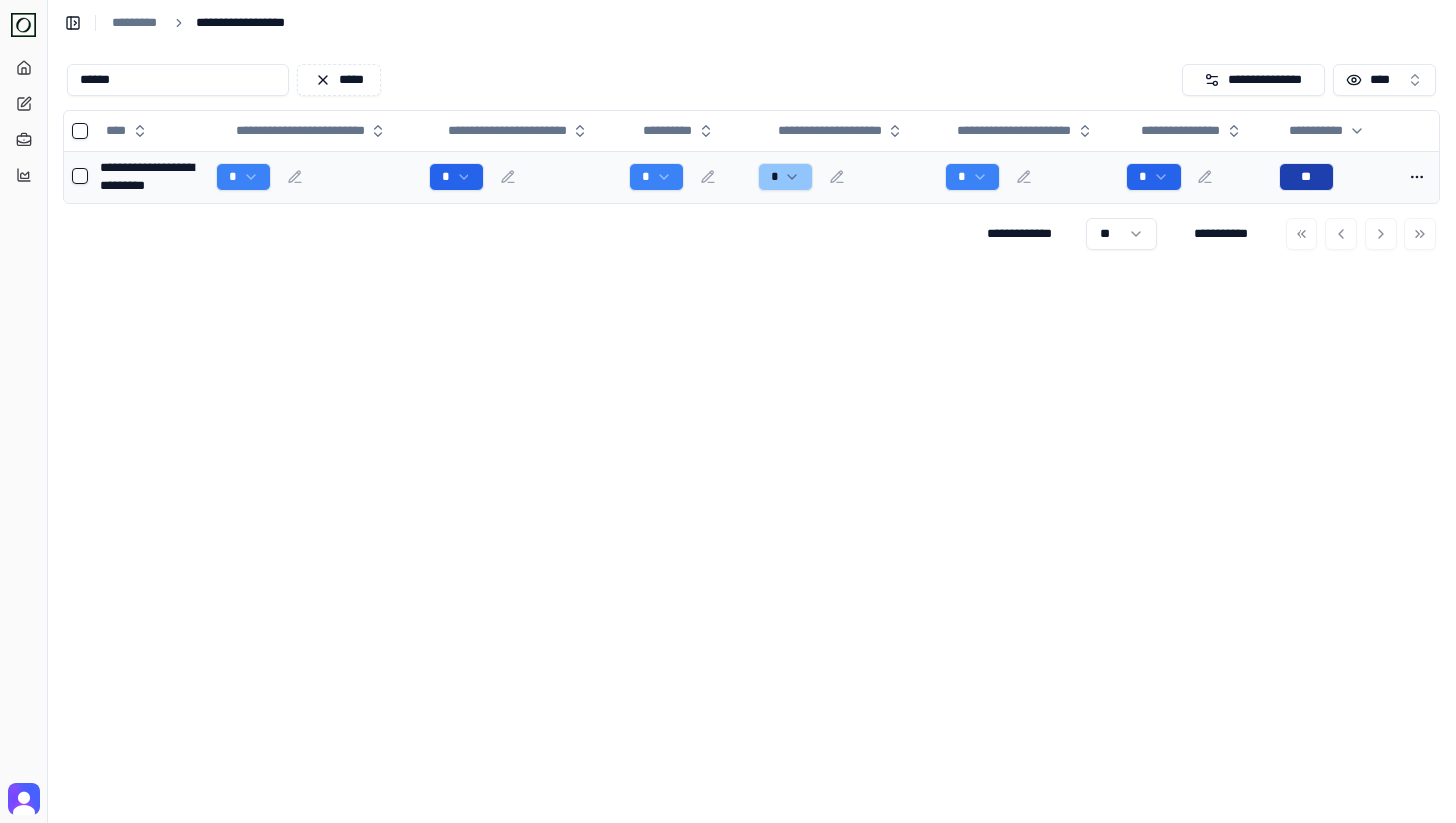type on "******" 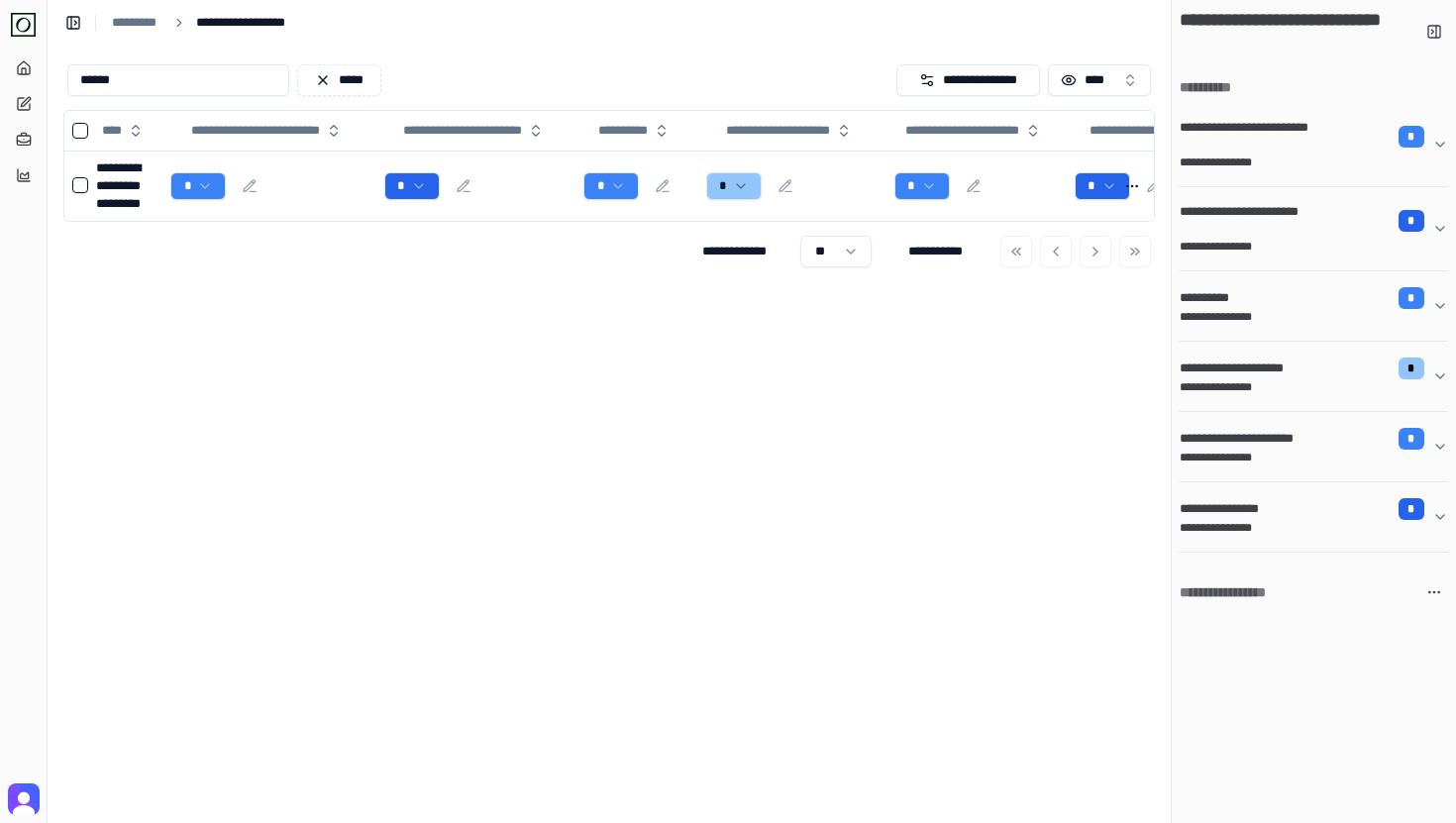 click on "**********" at bounding box center [1305, 387] 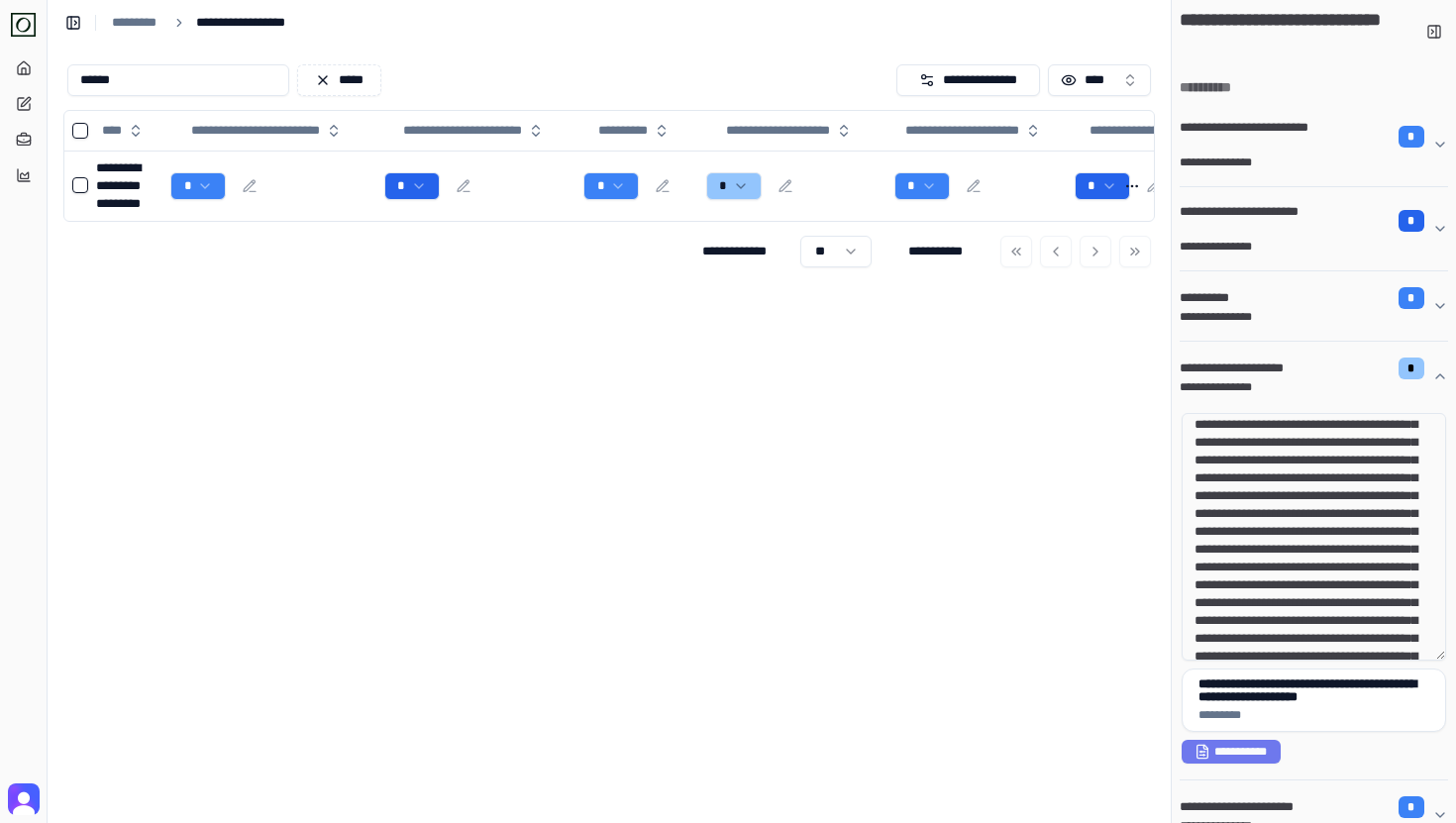 scroll, scrollTop: 16, scrollLeft: 0, axis: vertical 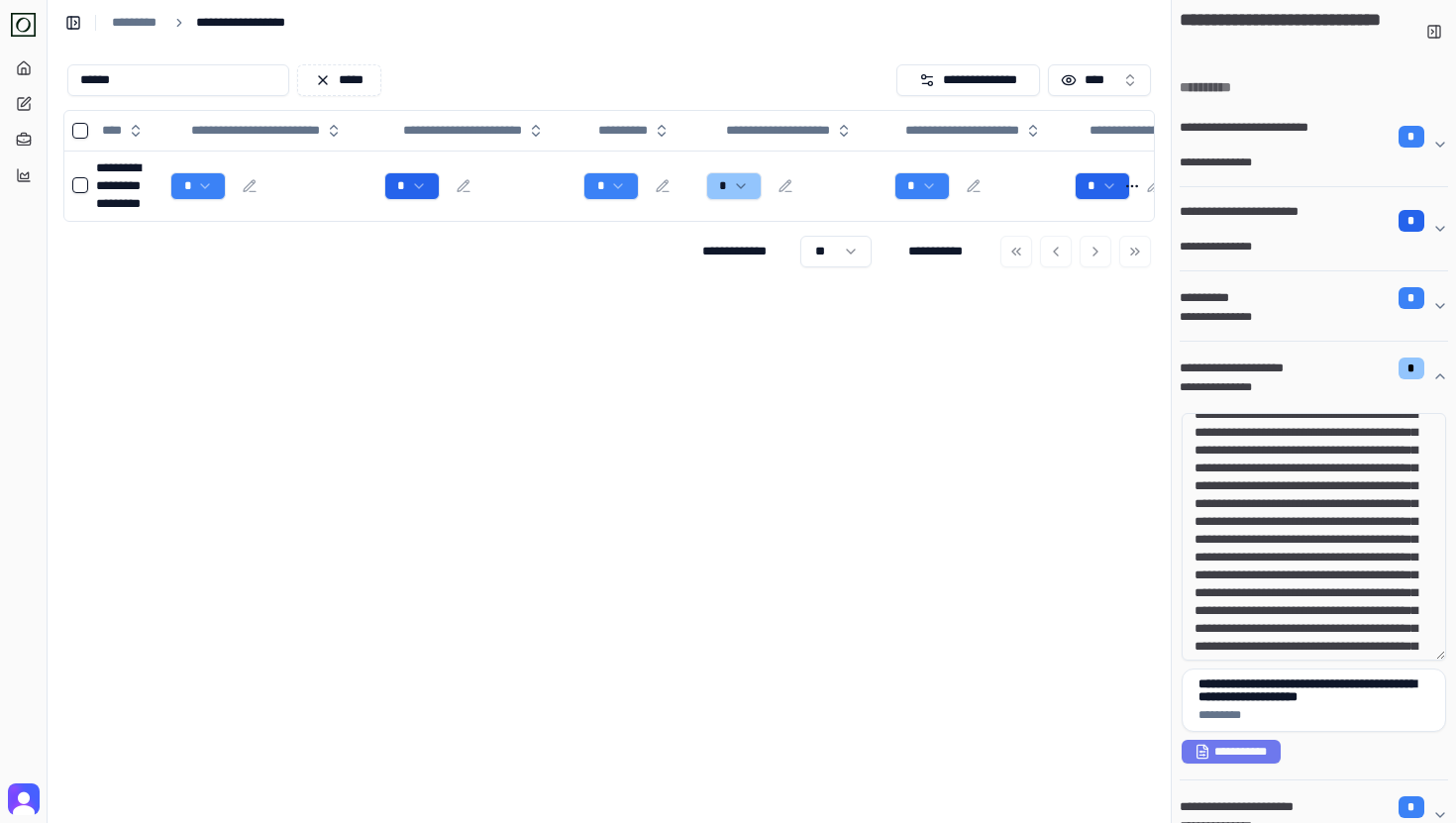 drag, startPoint x: 1236, startPoint y: 440, endPoint x: 1287, endPoint y: 497, distance: 76.48529 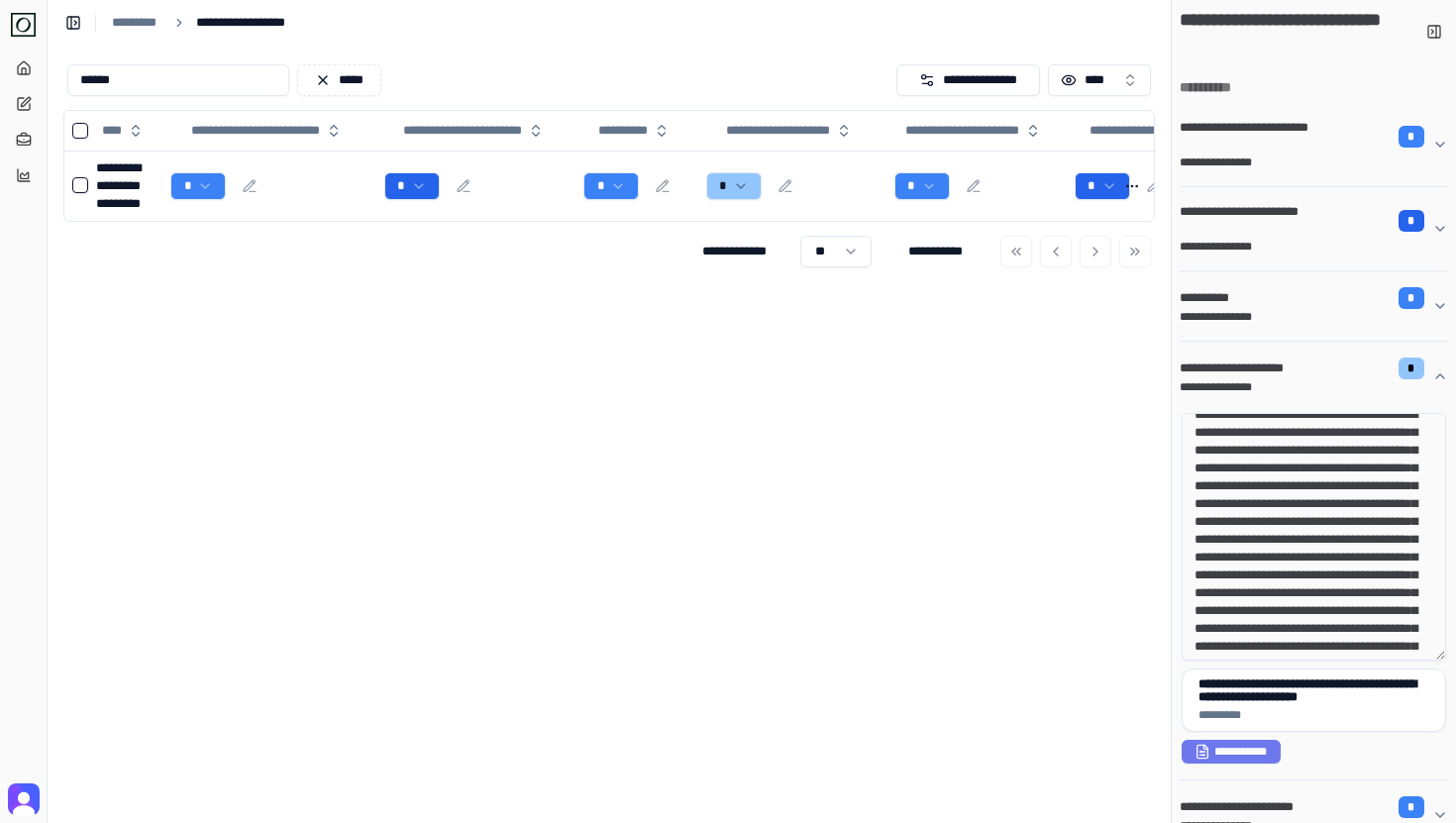 click on "**********" at bounding box center (1313, 537) 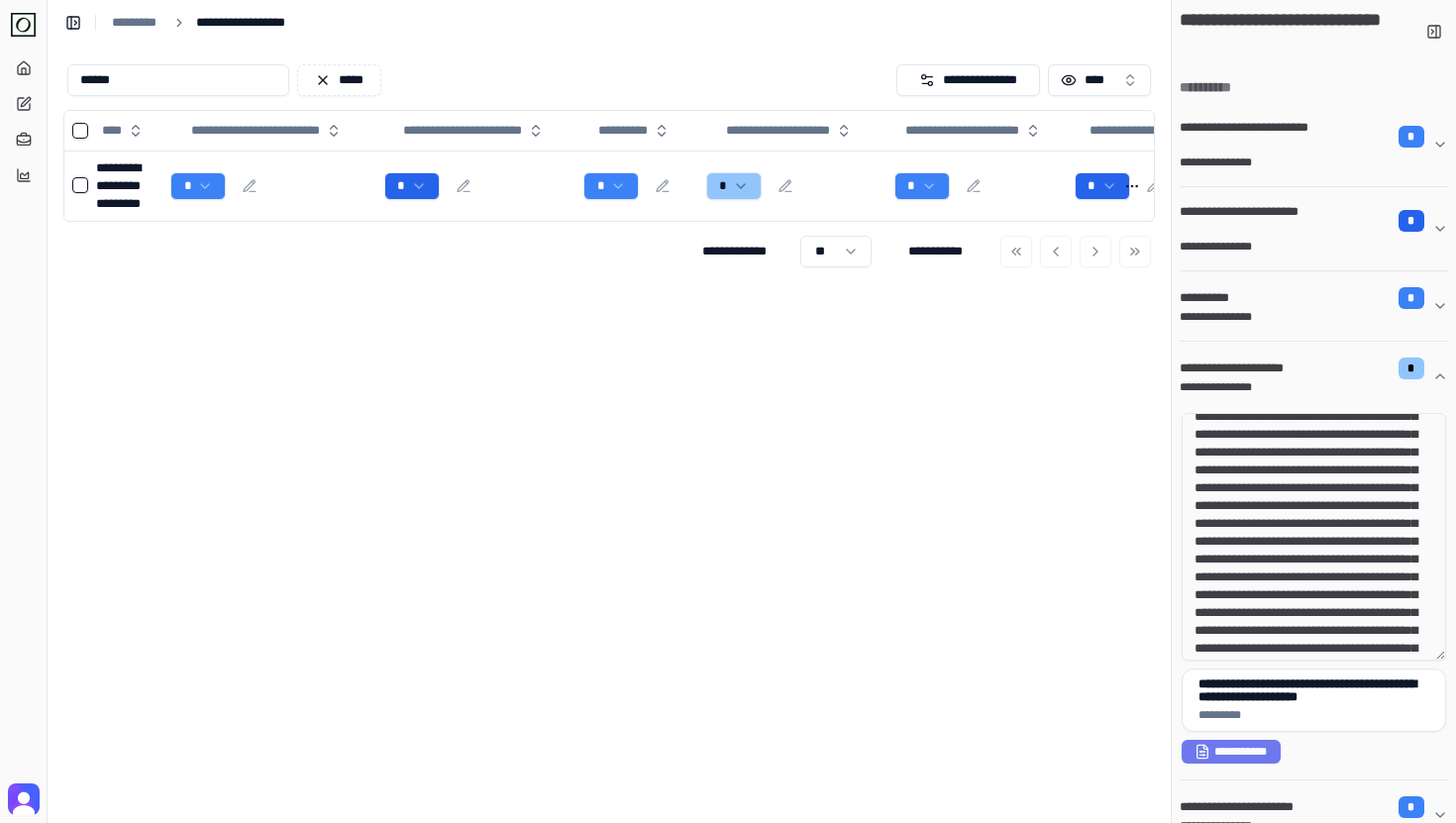 scroll, scrollTop: 79, scrollLeft: 0, axis: vertical 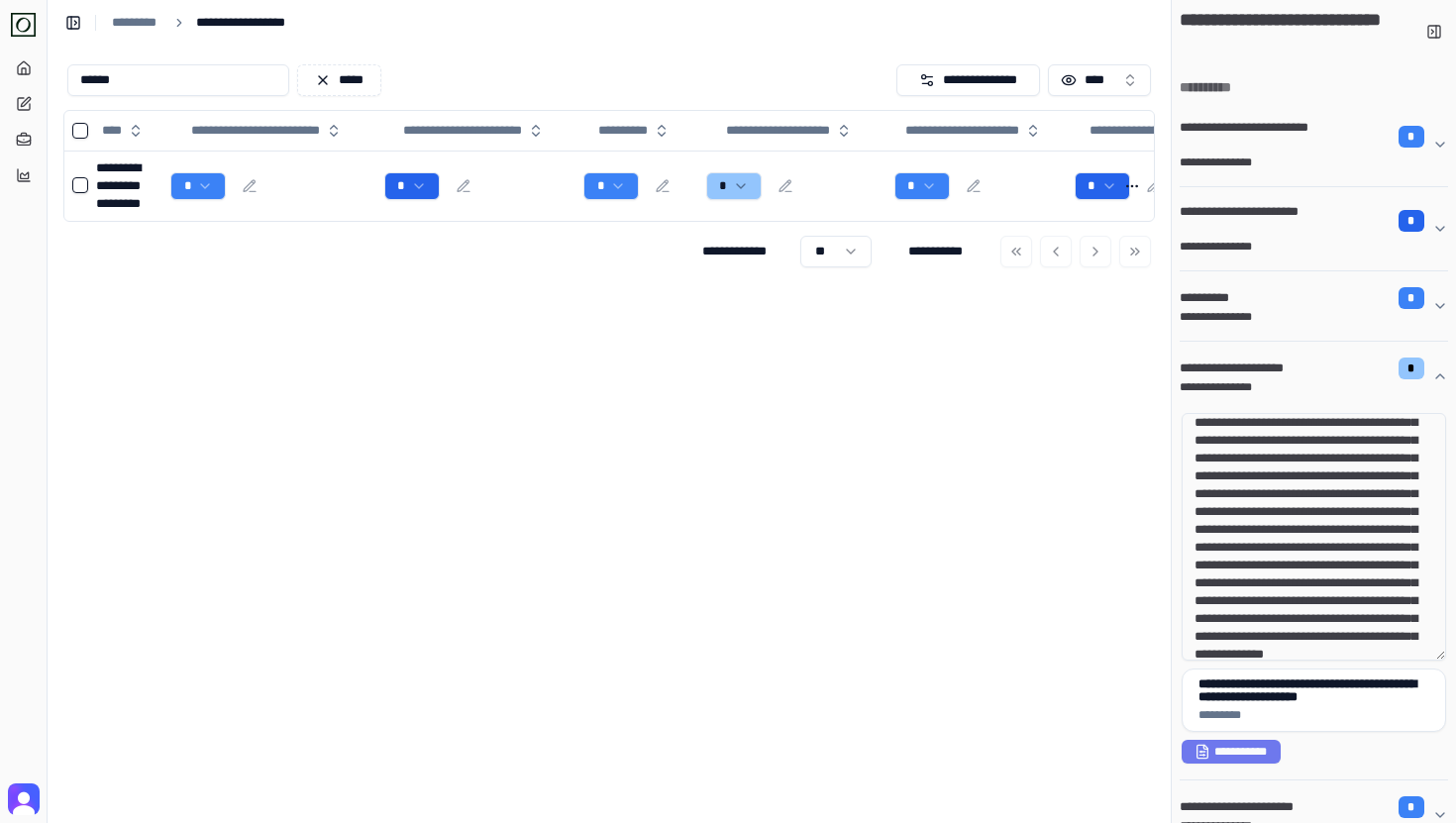 drag, startPoint x: 1346, startPoint y: 617, endPoint x: 1285, endPoint y: 508, distance: 124.907966 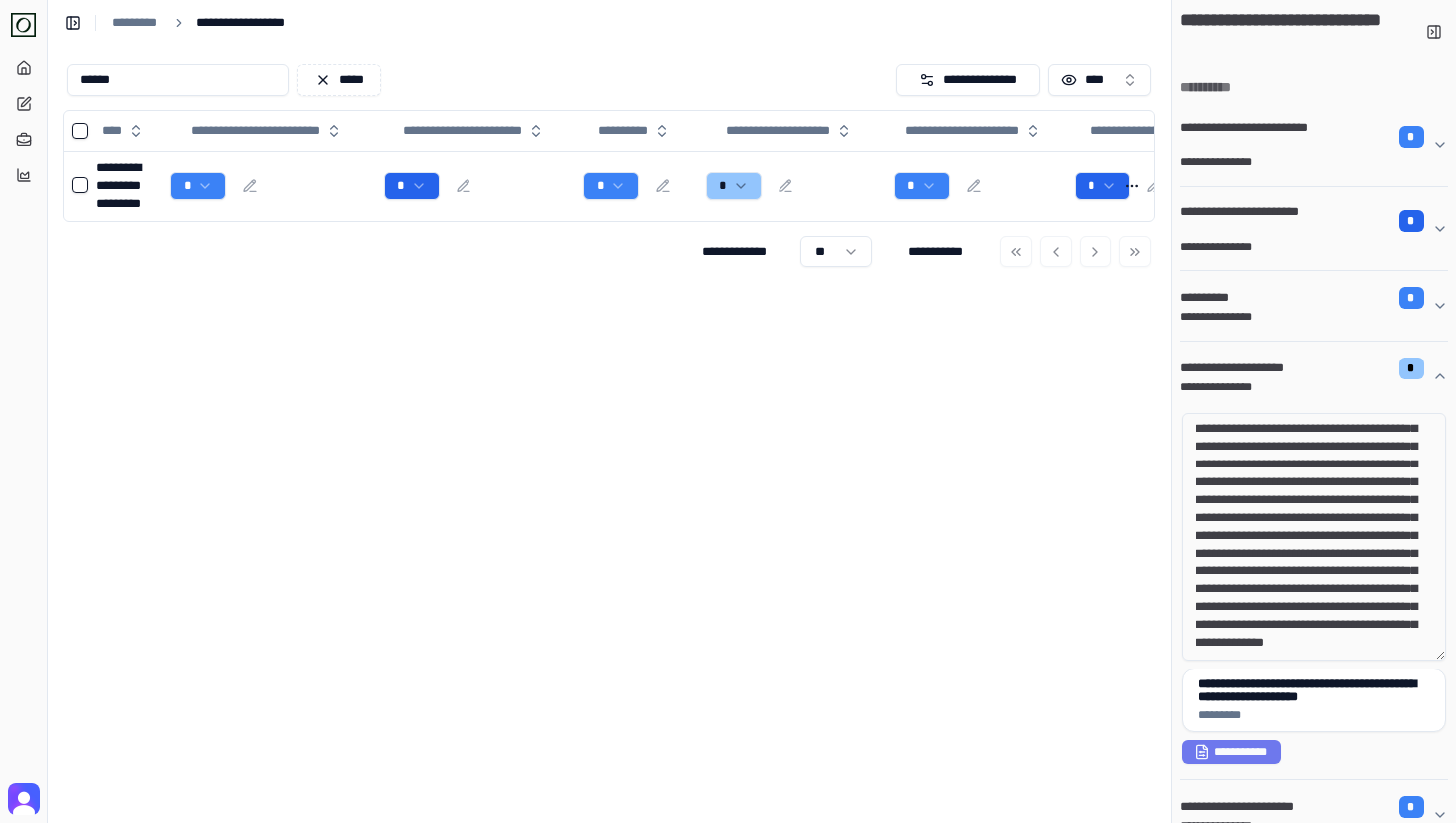 scroll, scrollTop: 180, scrollLeft: 0, axis: vertical 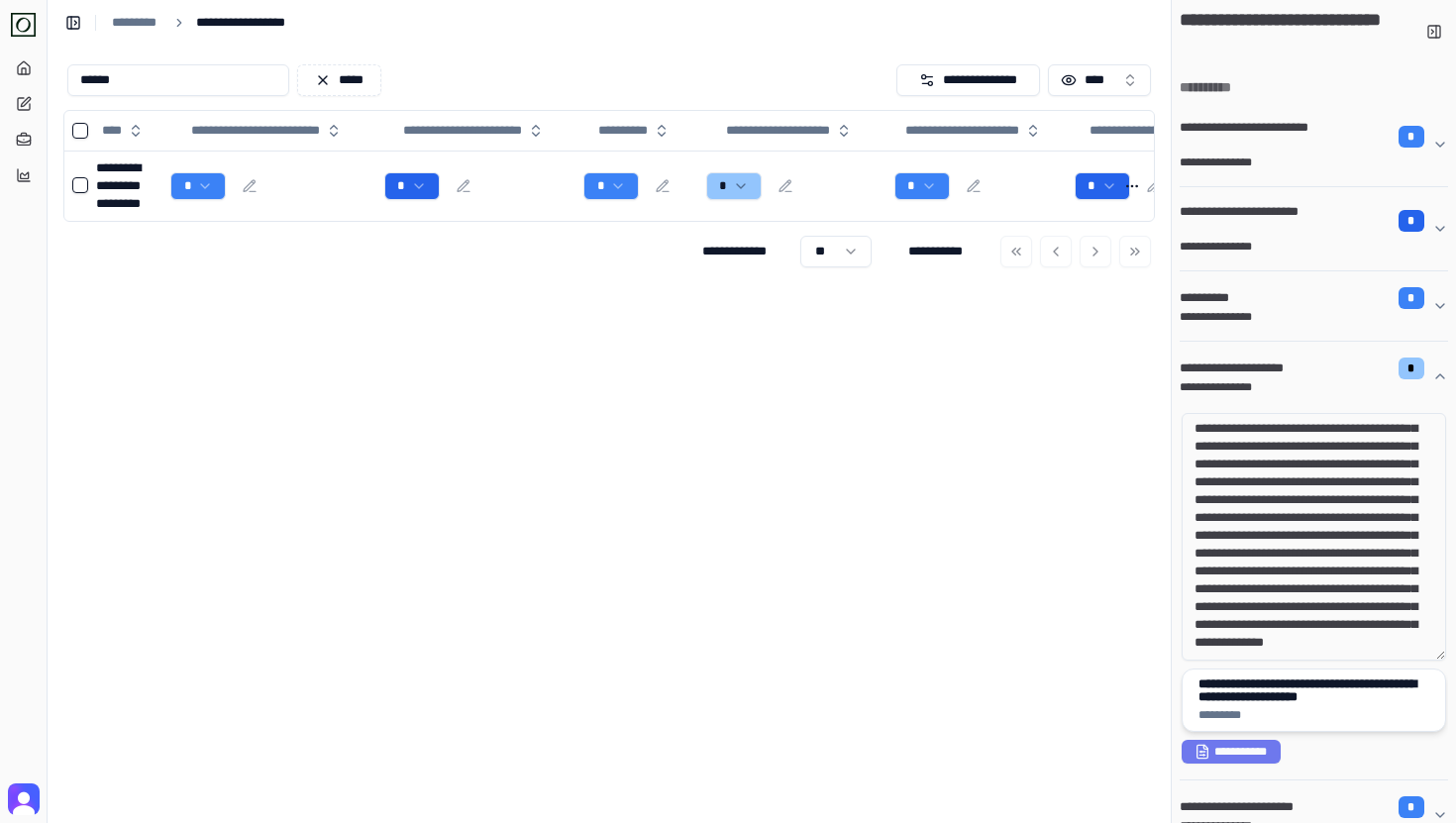 click on "**********" at bounding box center [1313, 690] 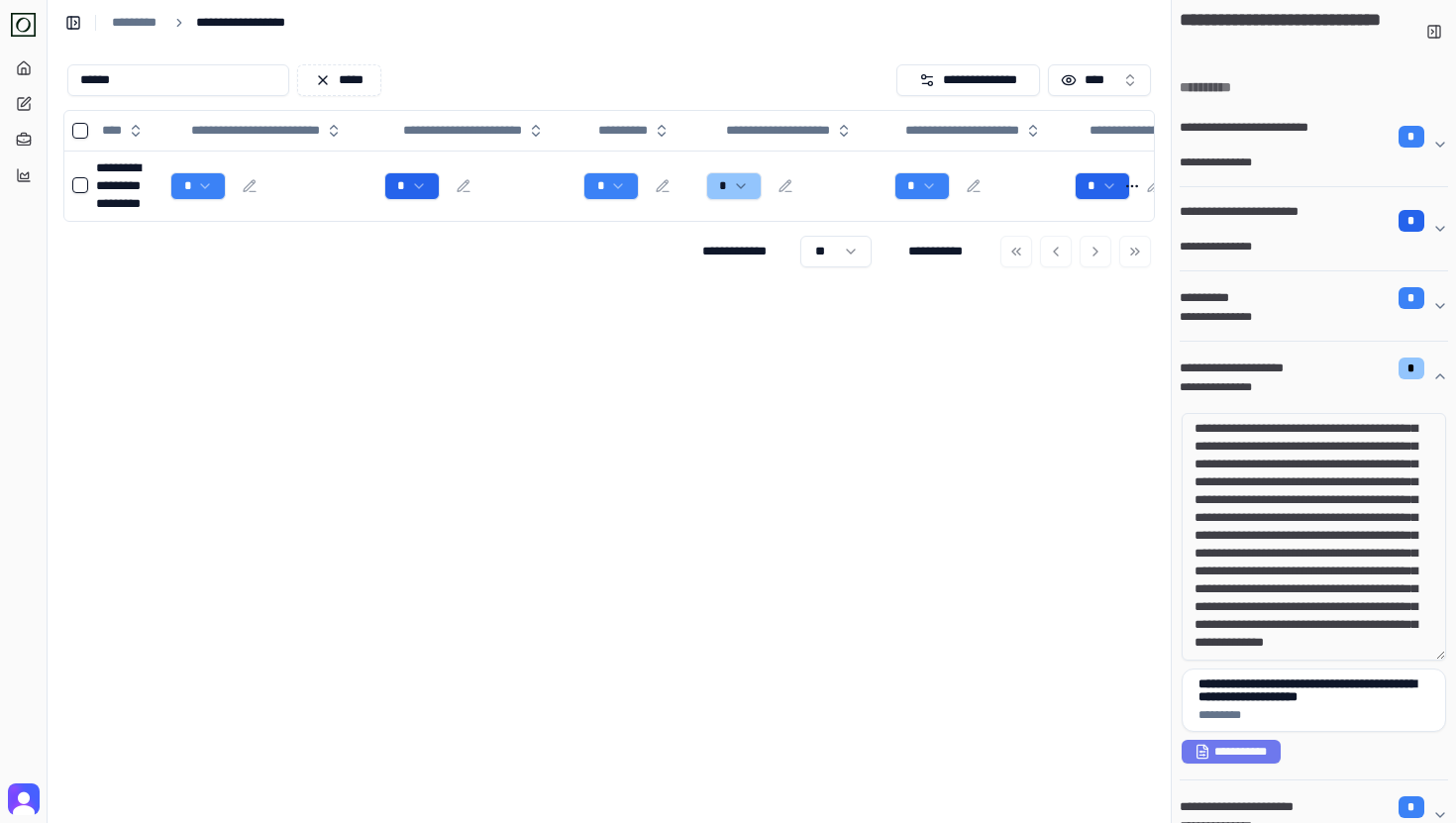 scroll, scrollTop: 0, scrollLeft: 0, axis: both 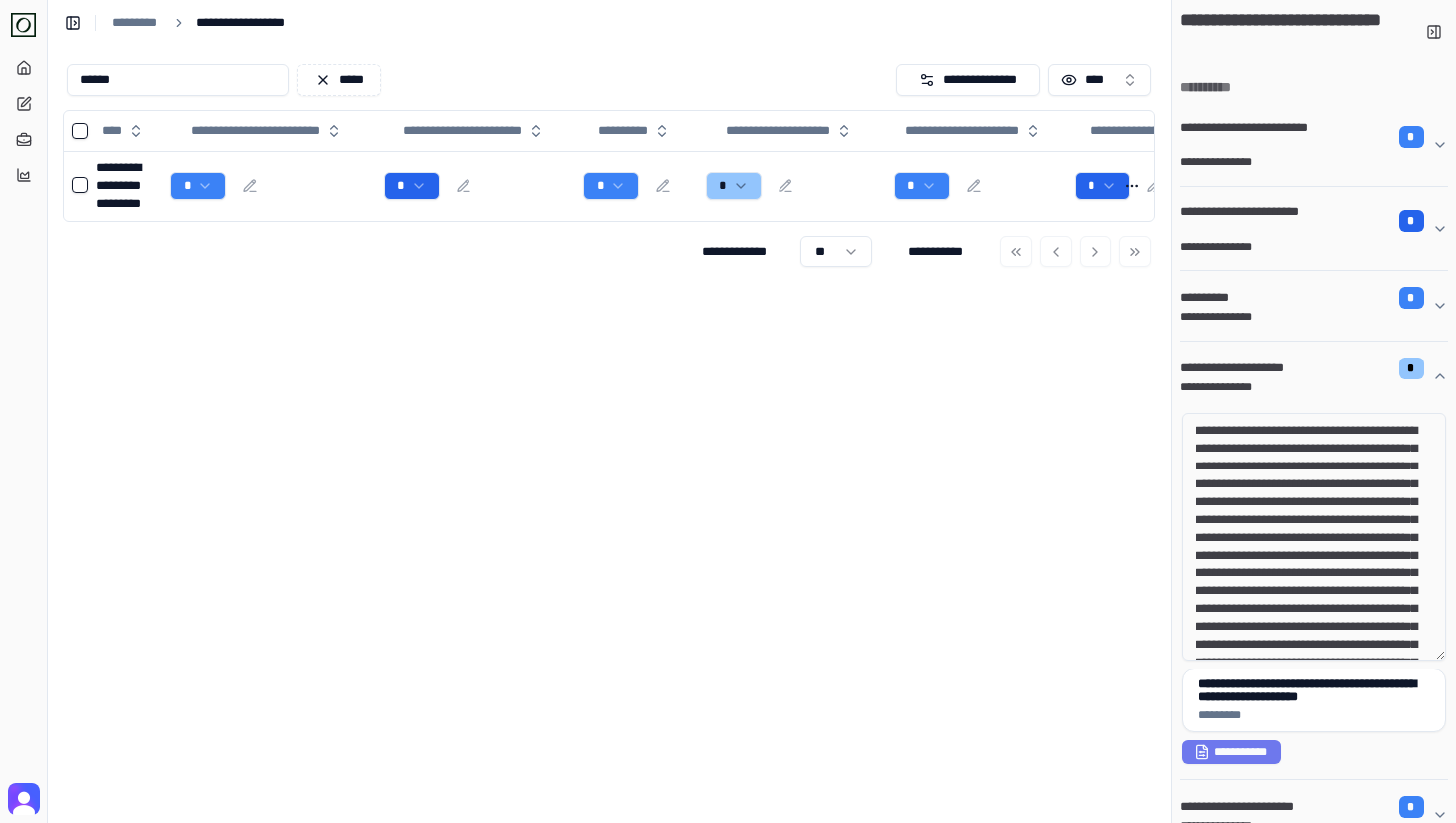 click on "**********" at bounding box center (609, 434) 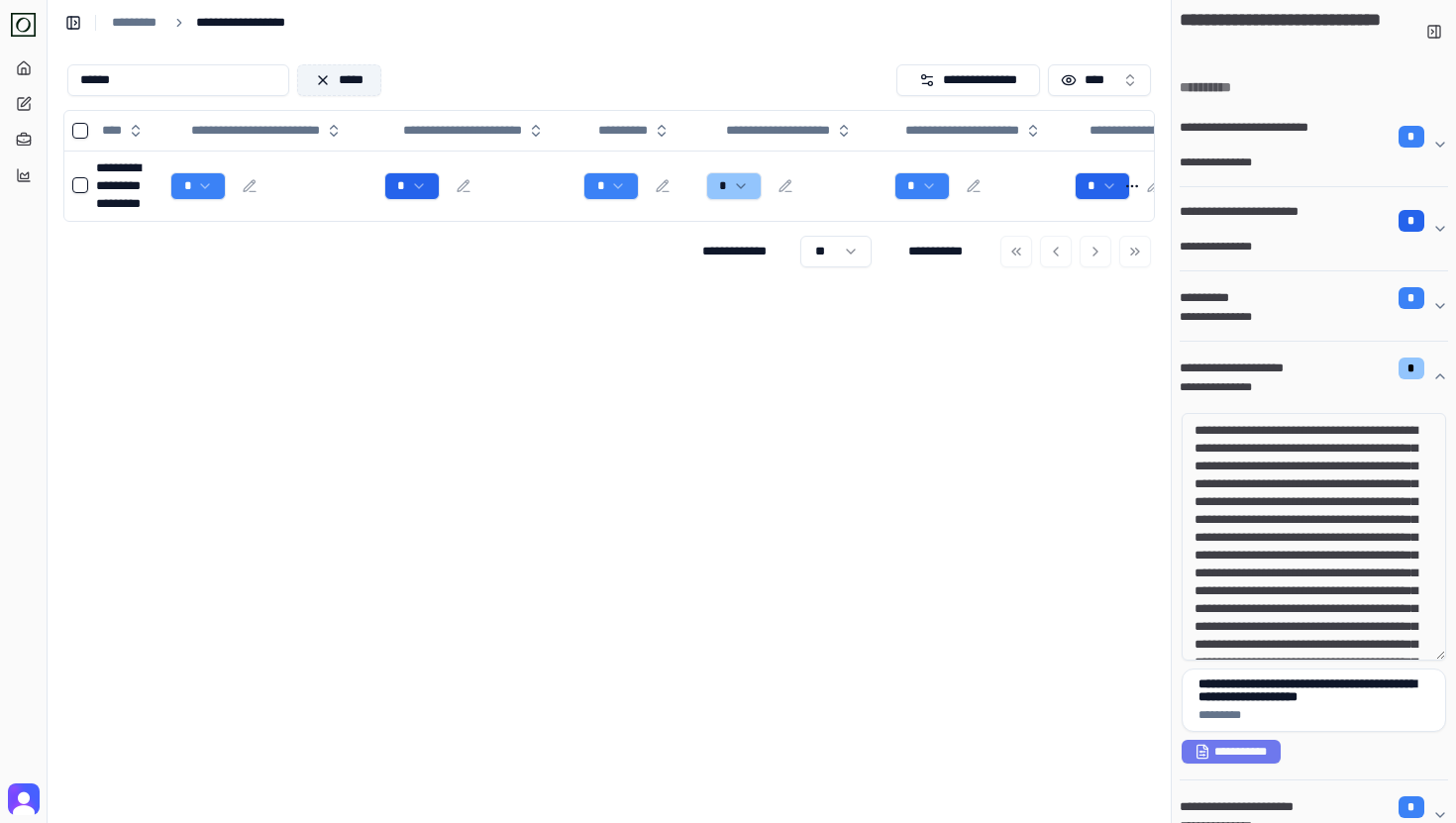 click on "*****" at bounding box center [339, 80] 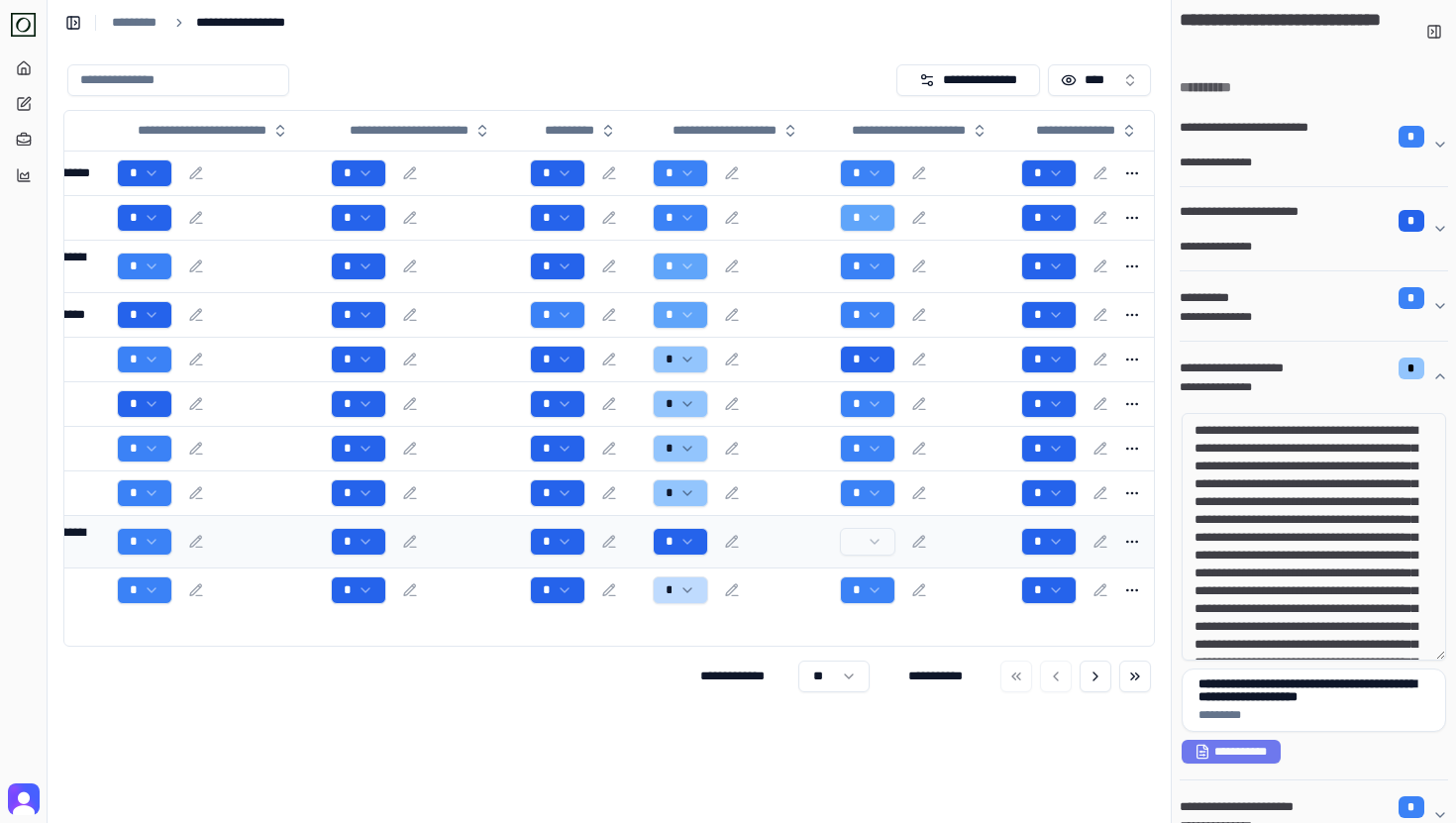 scroll, scrollTop: 0, scrollLeft: 80, axis: horizontal 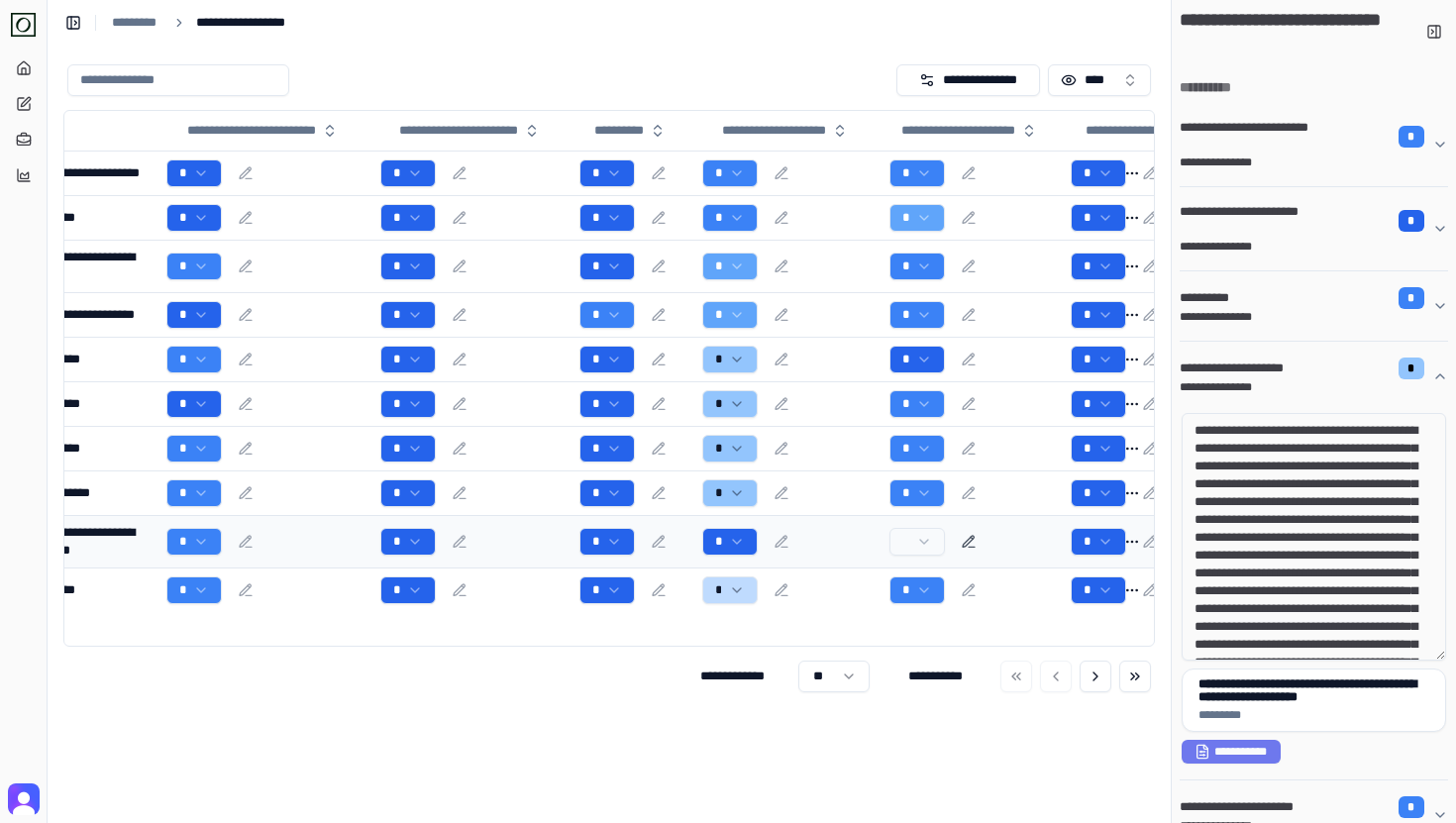 click 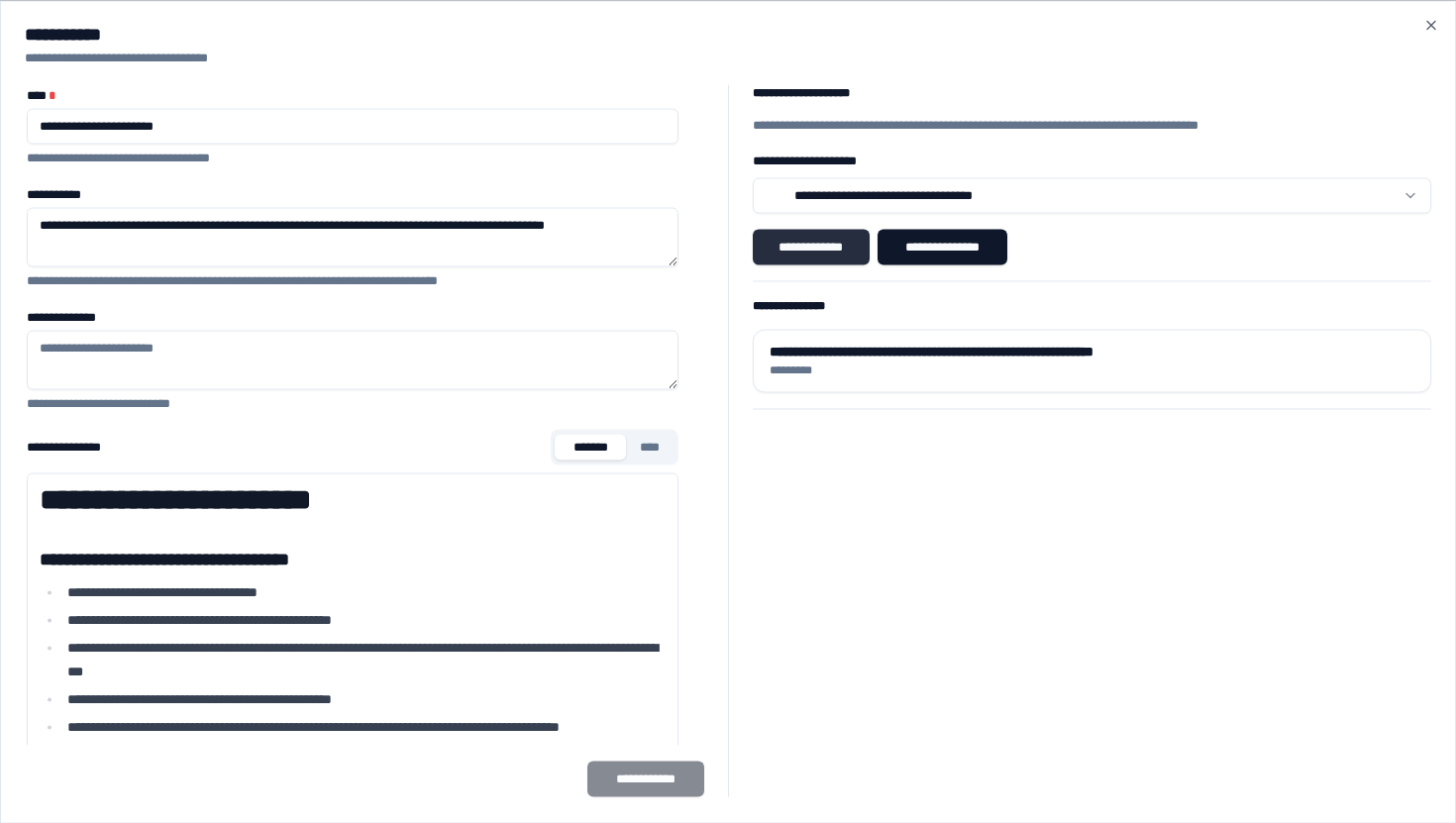click on "**********" at bounding box center [811, 247] 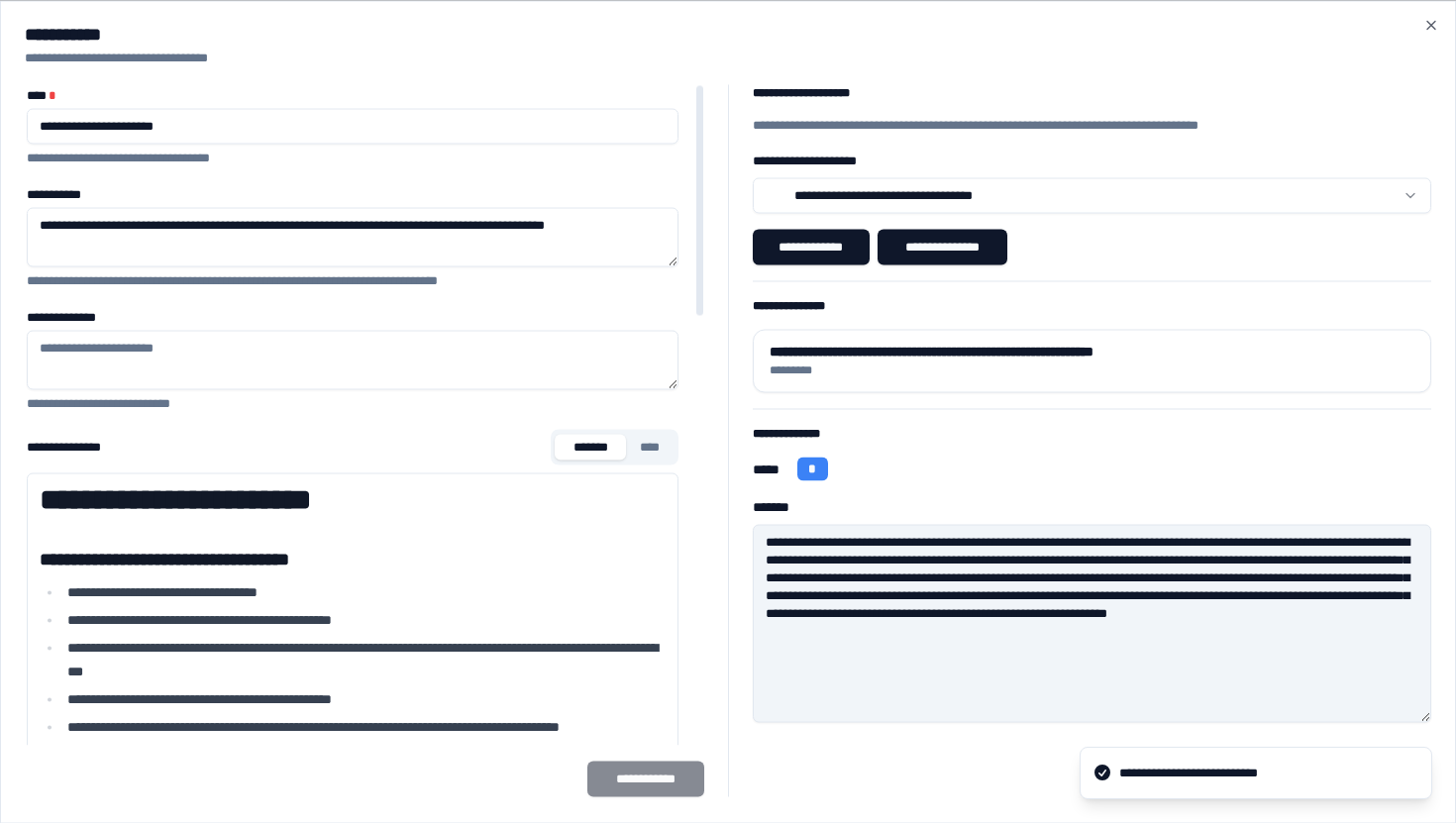 drag, startPoint x: 960, startPoint y: 534, endPoint x: 1152, endPoint y: 646, distance: 222.2791 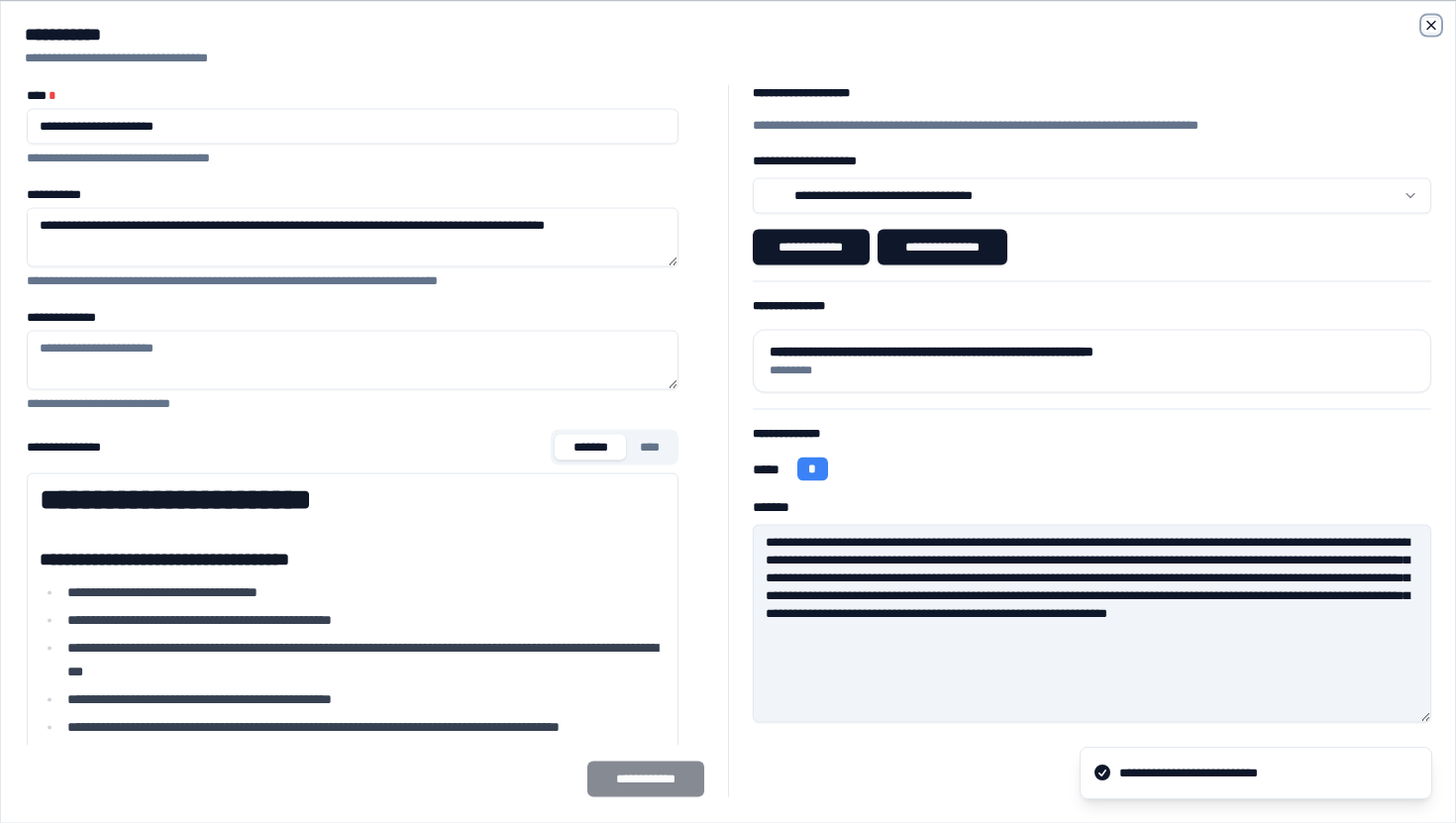 click 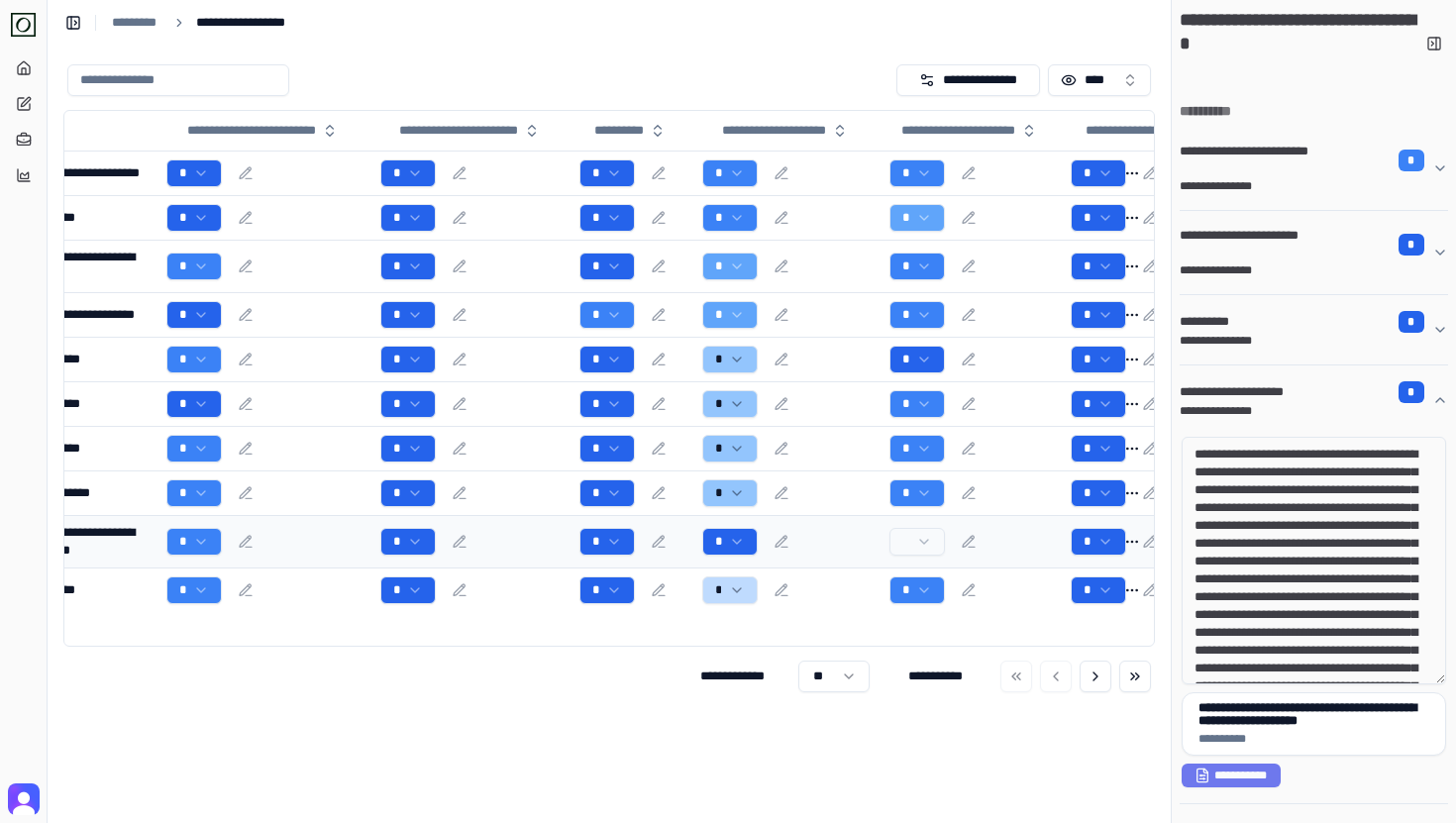 click on "**********" at bounding box center (728, 411) 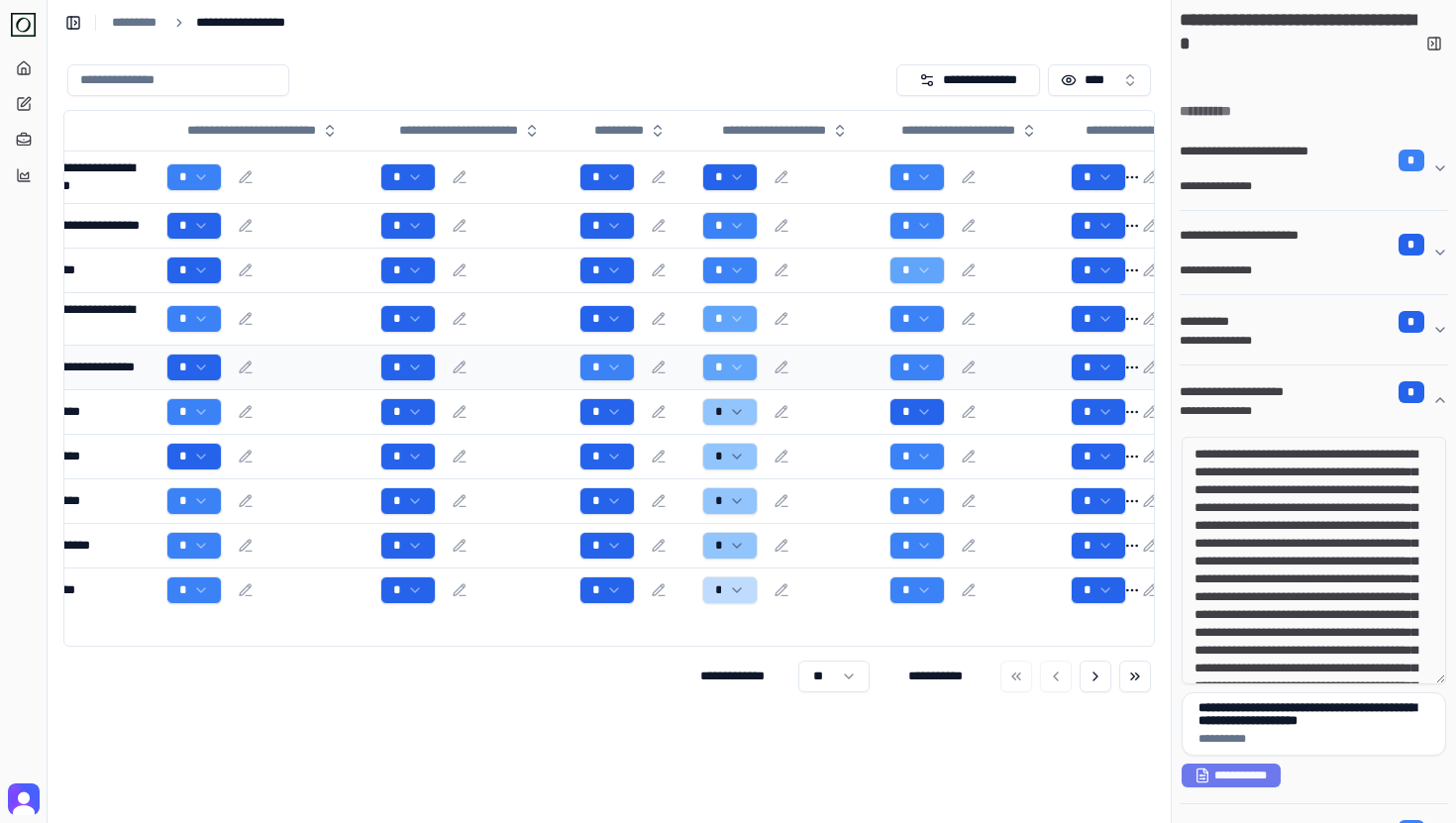 scroll, scrollTop: 0, scrollLeft: 0, axis: both 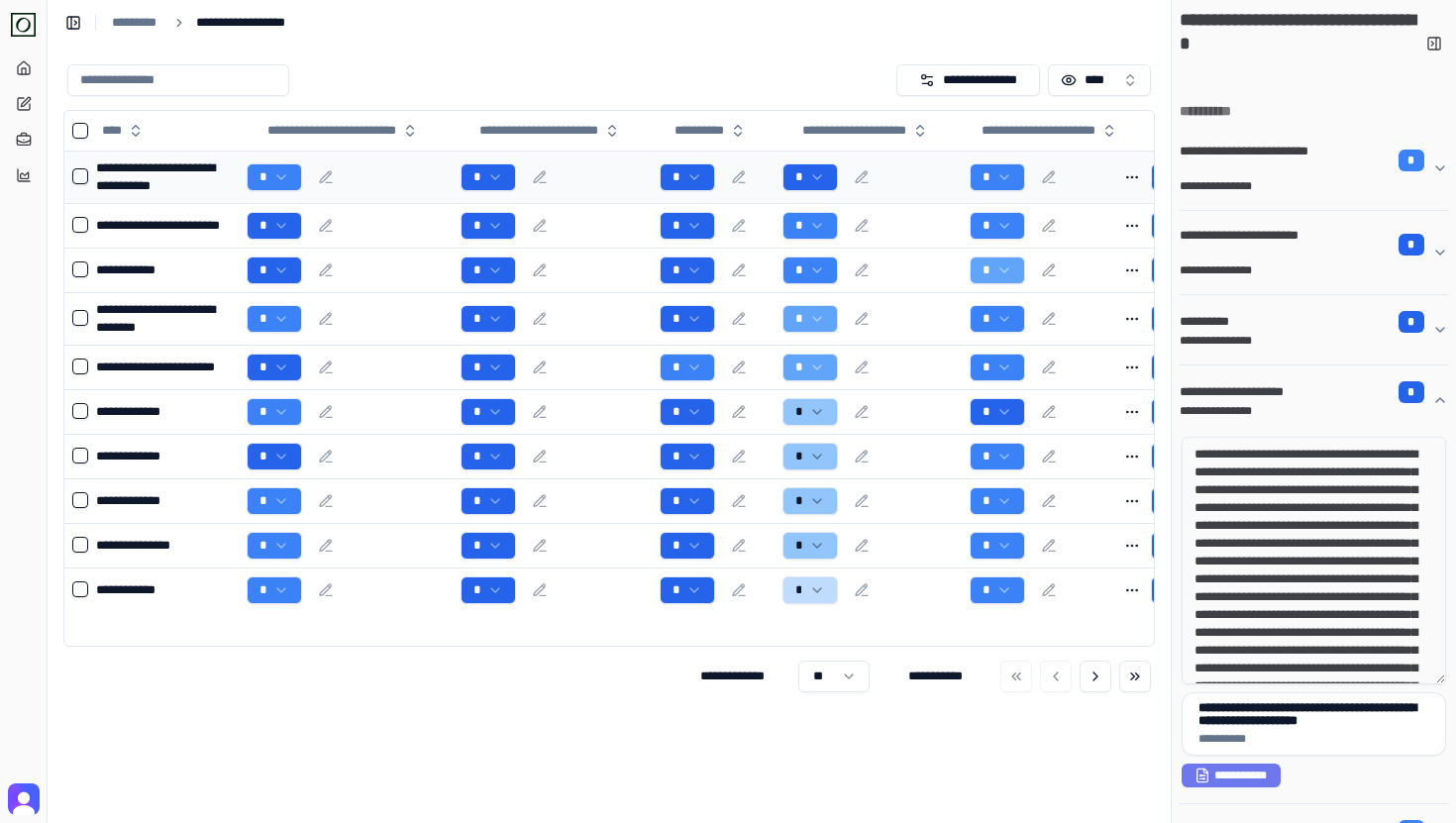 click on "**********" at bounding box center (163, 176) 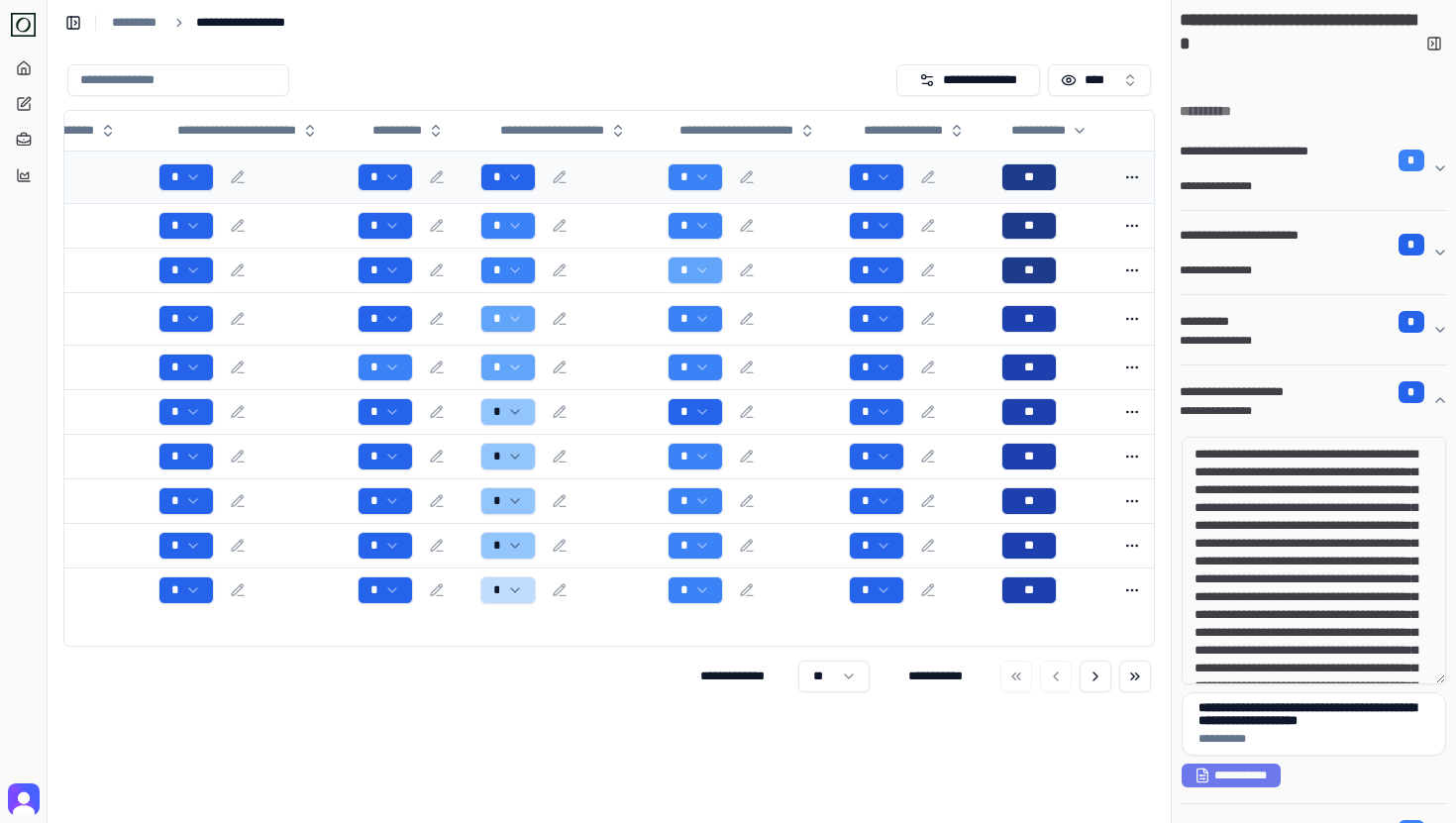 scroll, scrollTop: 0, scrollLeft: 0, axis: both 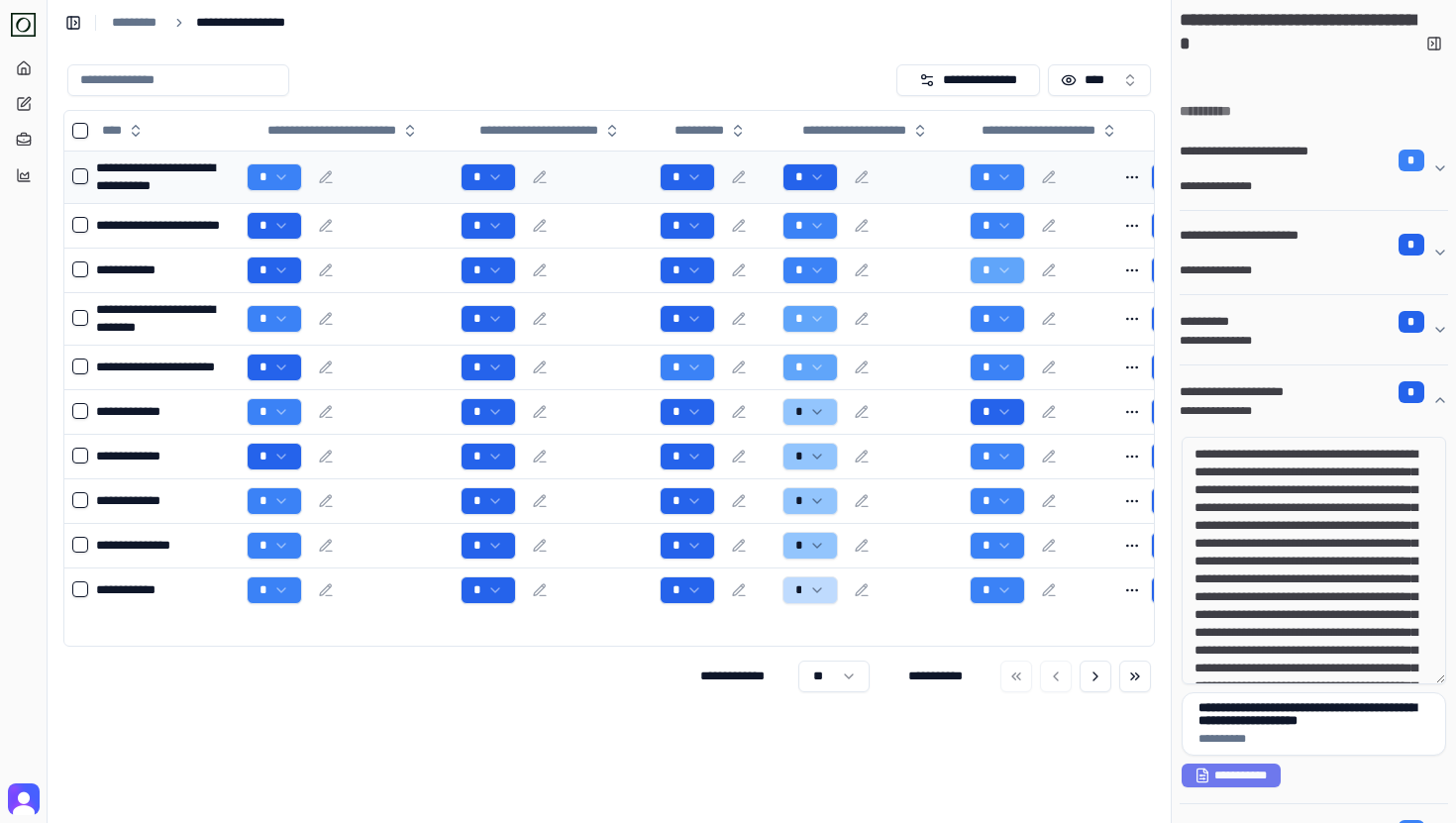click on "*" at bounding box center [869, 177] 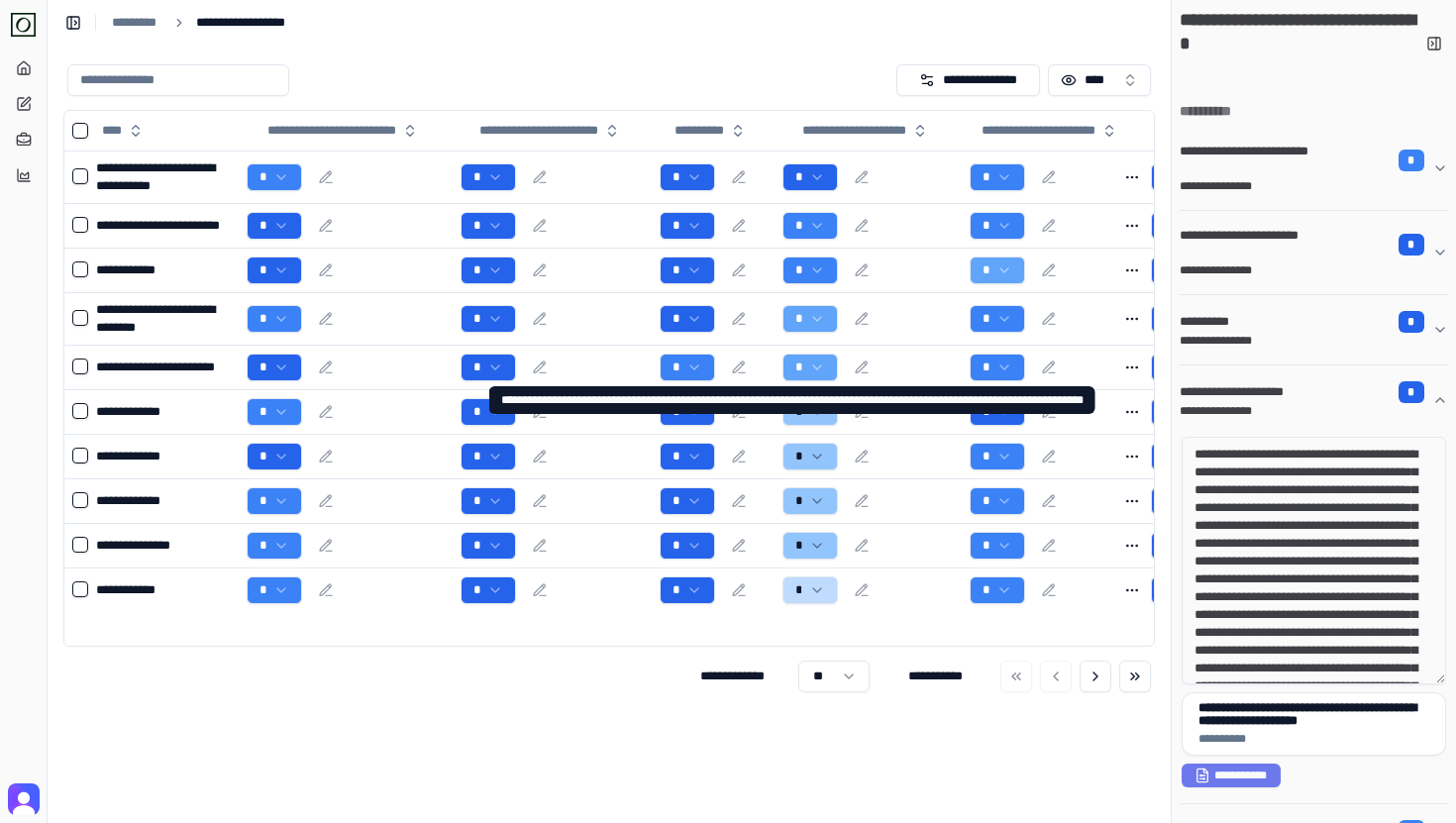 click on "**********" at bounding box center [1250, 392] 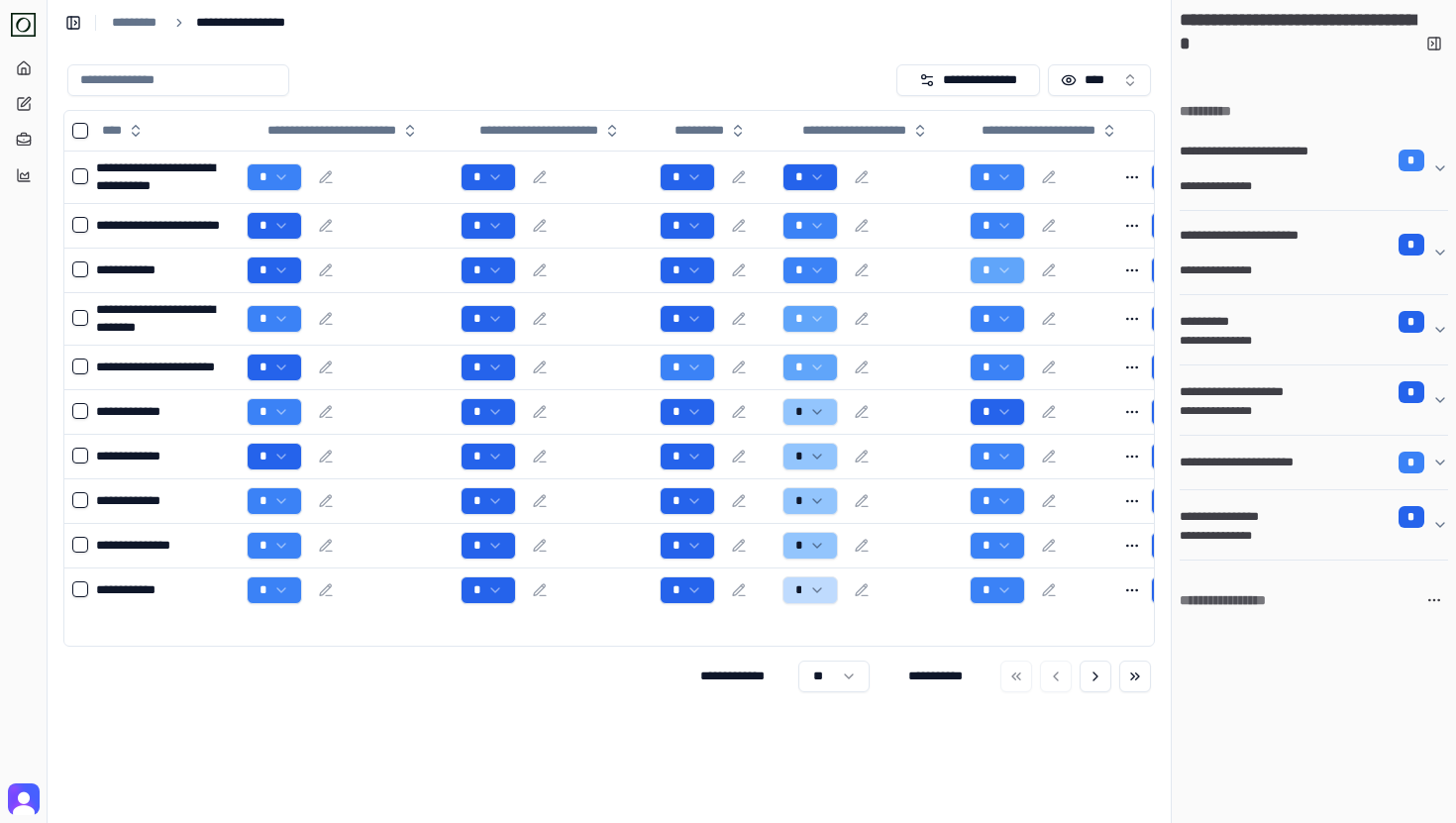 click on "**********" at bounding box center [1250, 392] 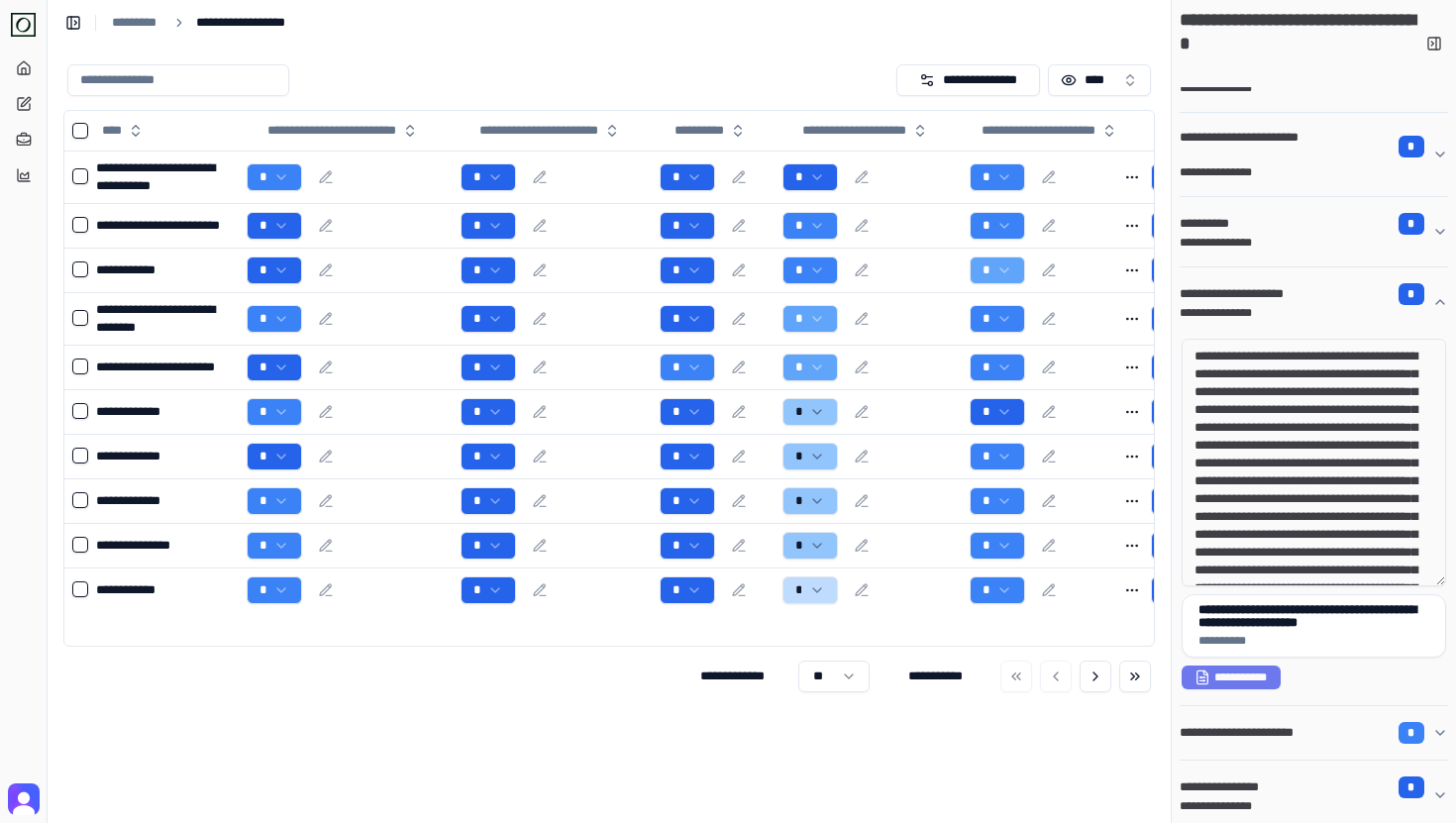 scroll, scrollTop: 128, scrollLeft: 0, axis: vertical 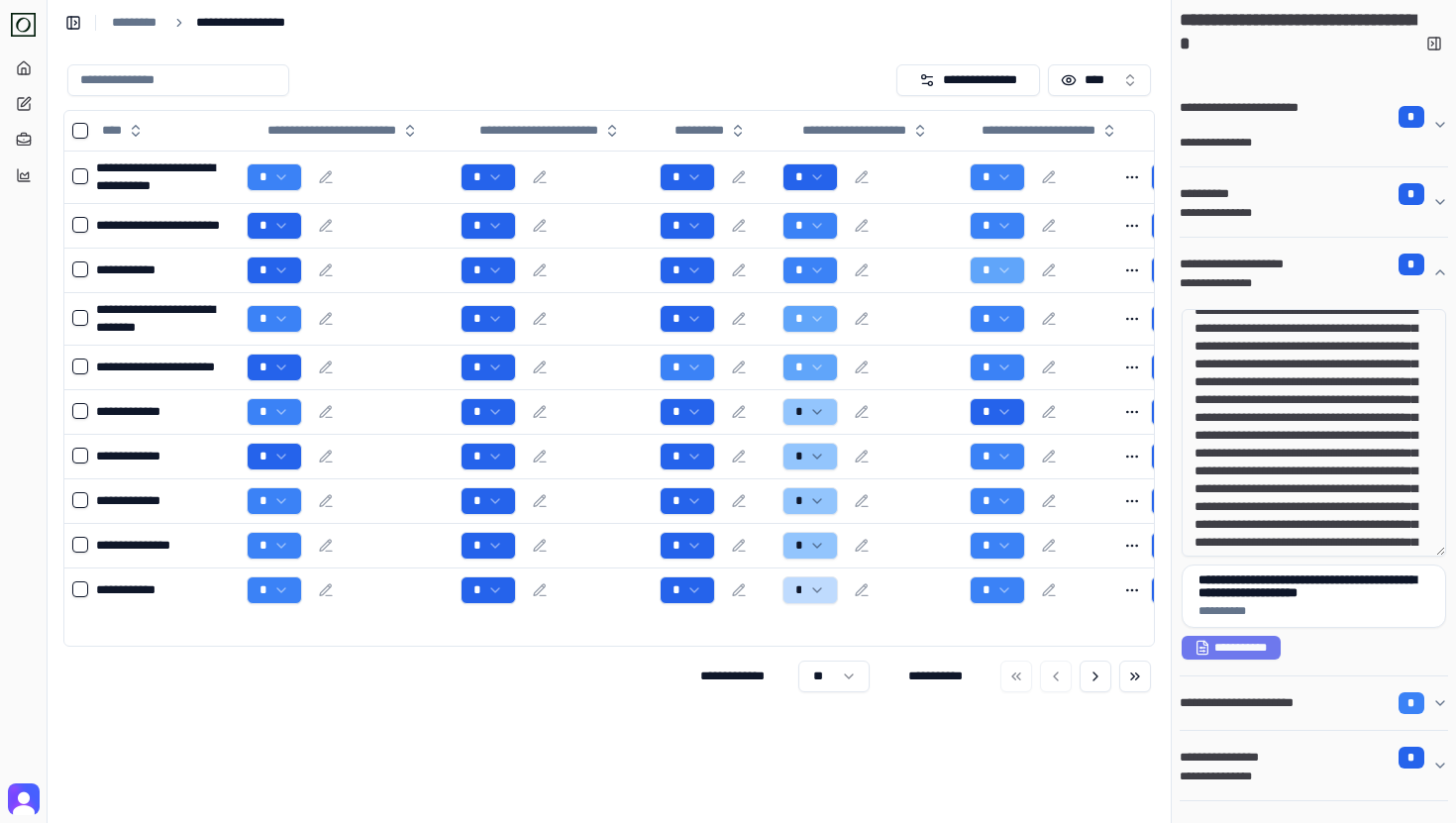 drag, startPoint x: 1239, startPoint y: 339, endPoint x: 1321, endPoint y: 476, distance: 159.66527 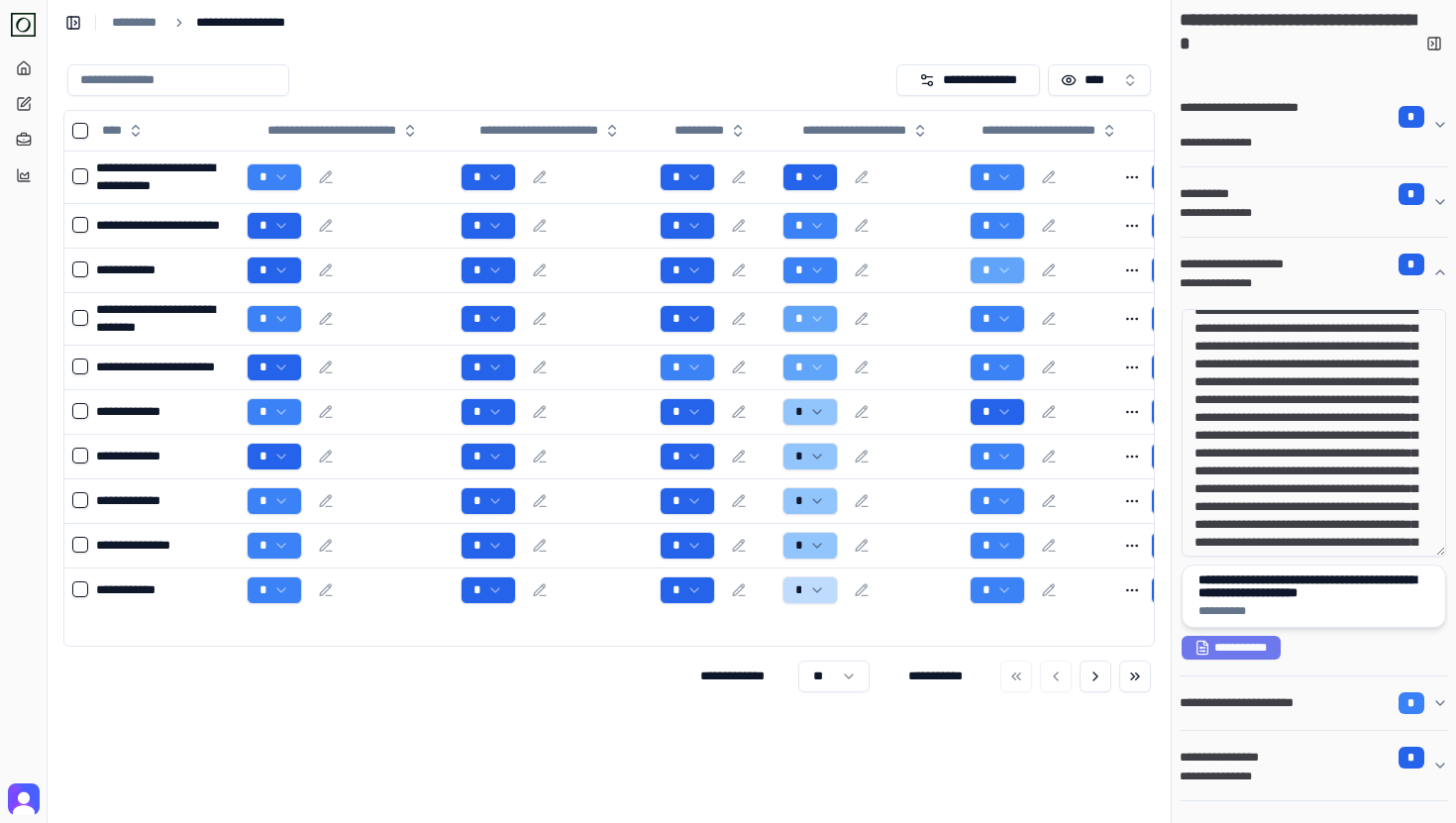 click on "**********" at bounding box center [1313, 586] 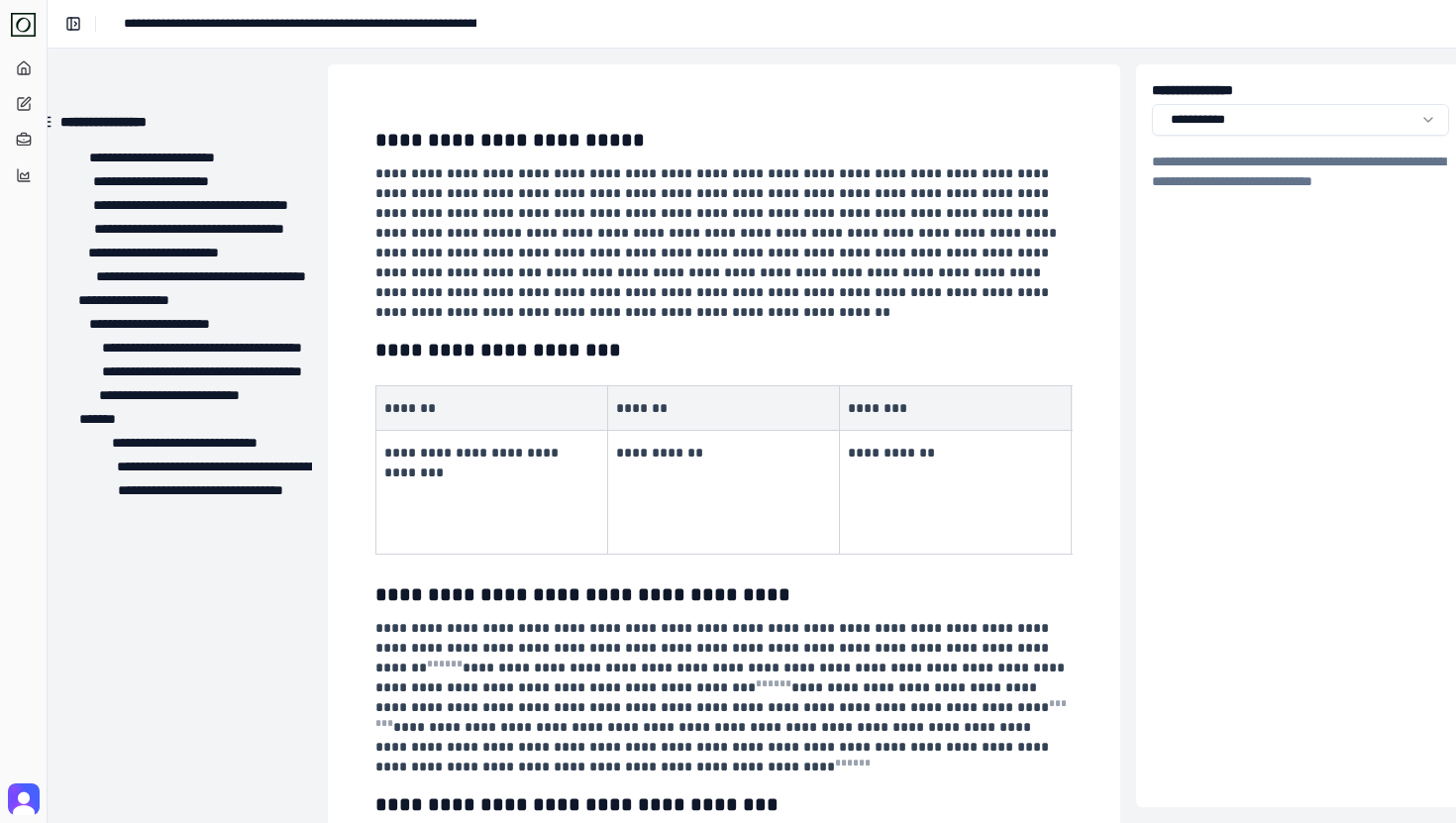 scroll, scrollTop: 0, scrollLeft: 53, axis: horizontal 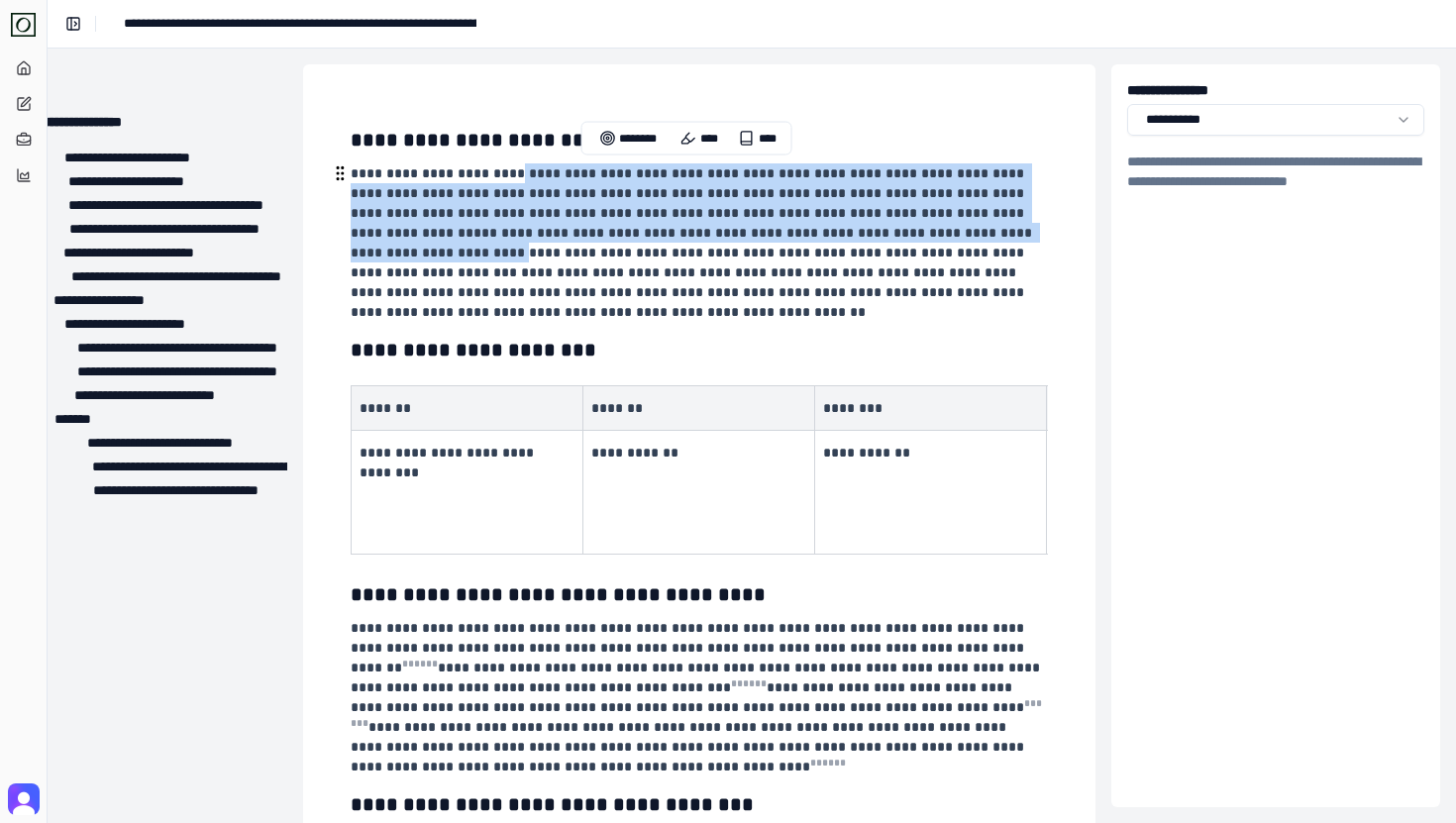 drag, startPoint x: 502, startPoint y: 180, endPoint x: 913, endPoint y: 223, distance: 413.24327 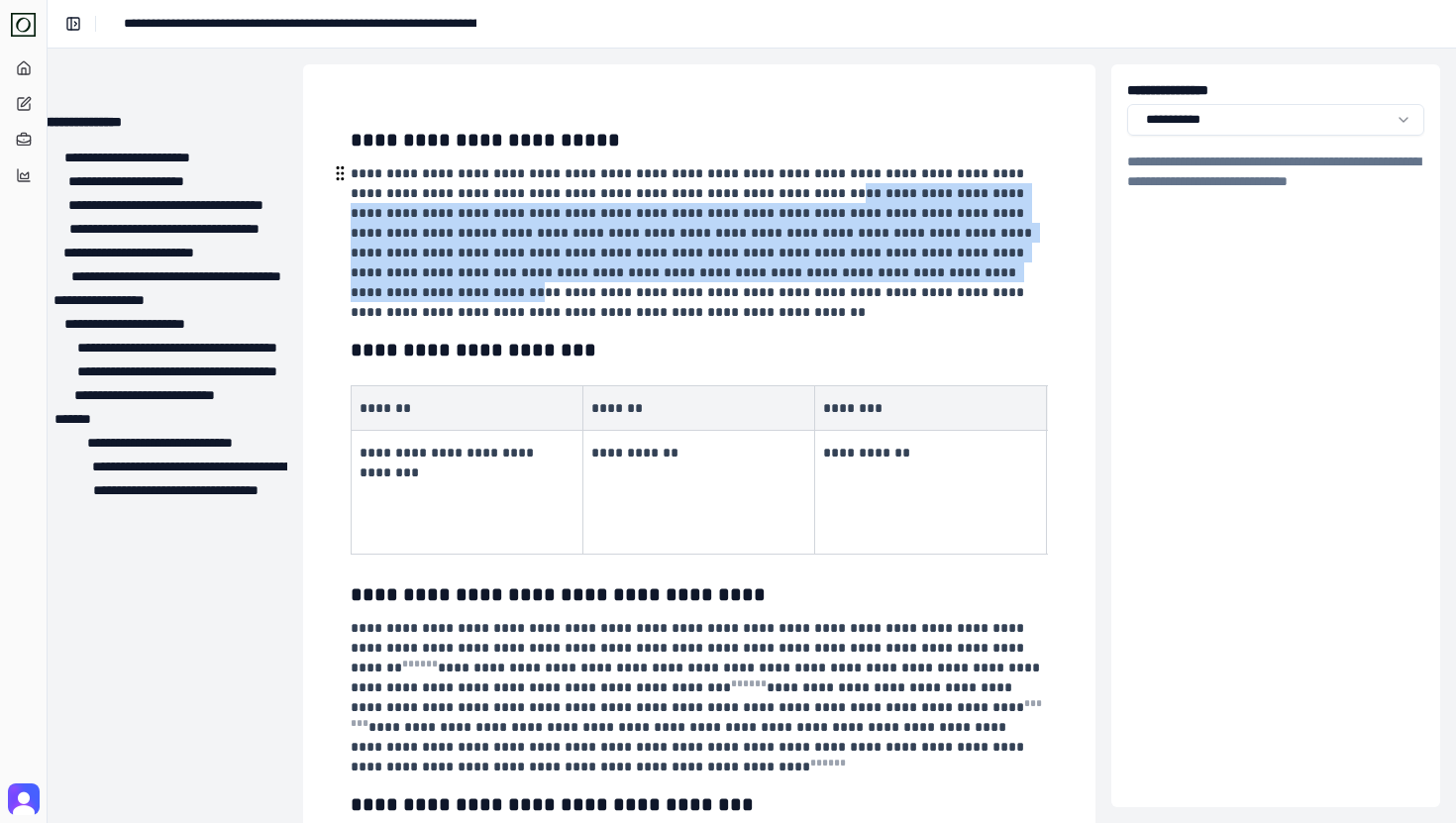 drag, startPoint x: 841, startPoint y: 280, endPoint x: 744, endPoint y: 186, distance: 135.0741 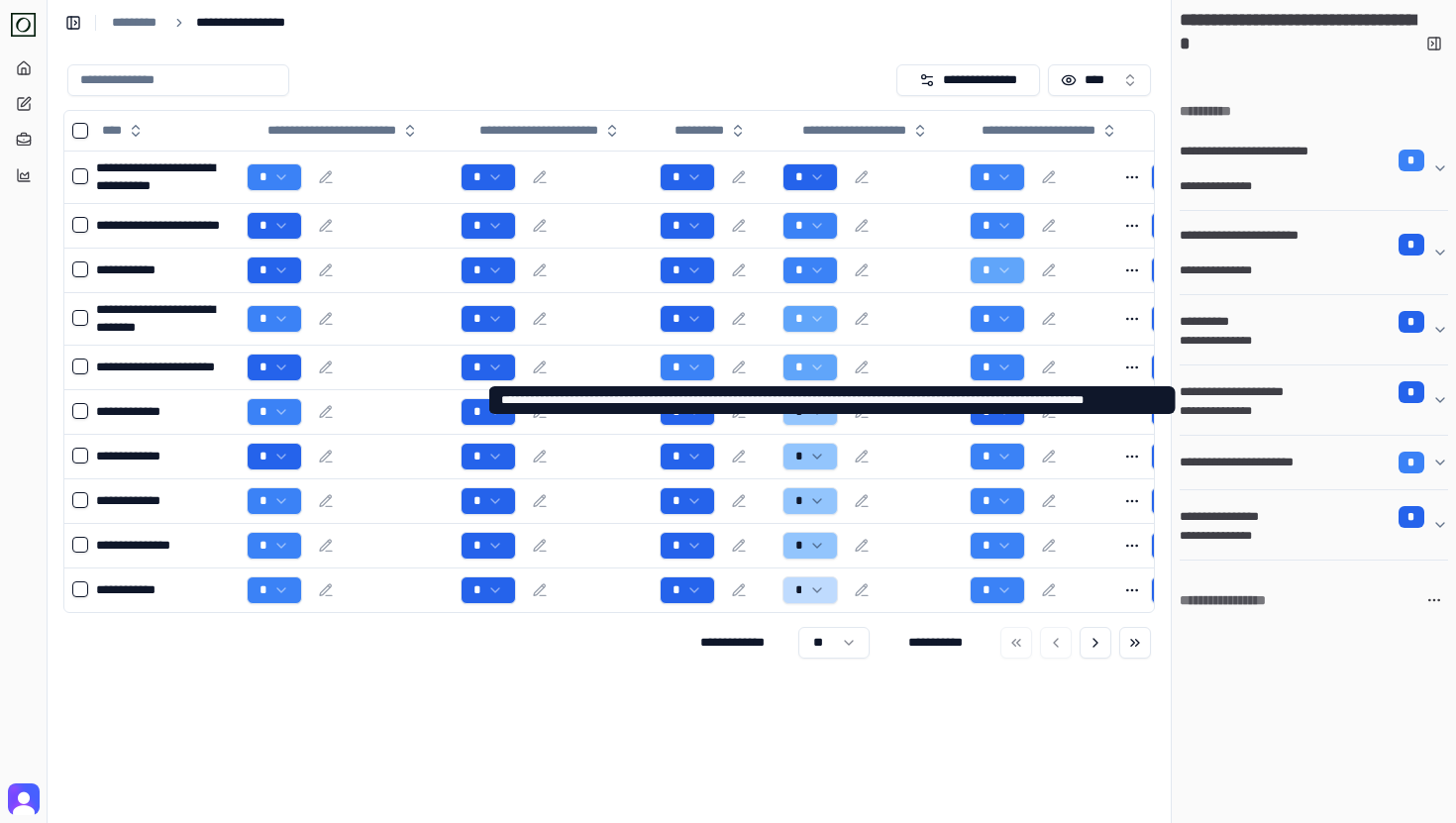 click on "**********" at bounding box center (1250, 392) 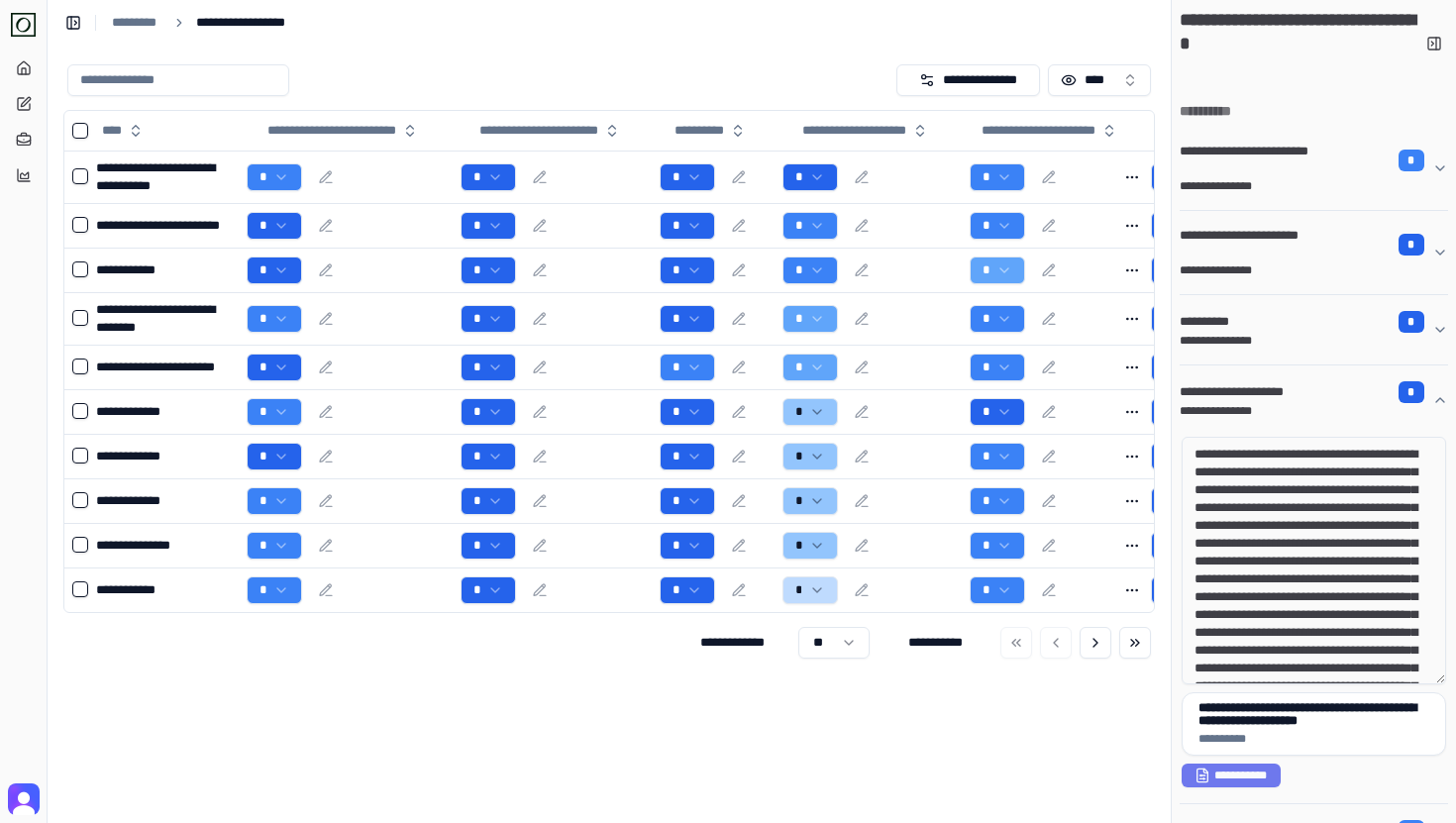 type 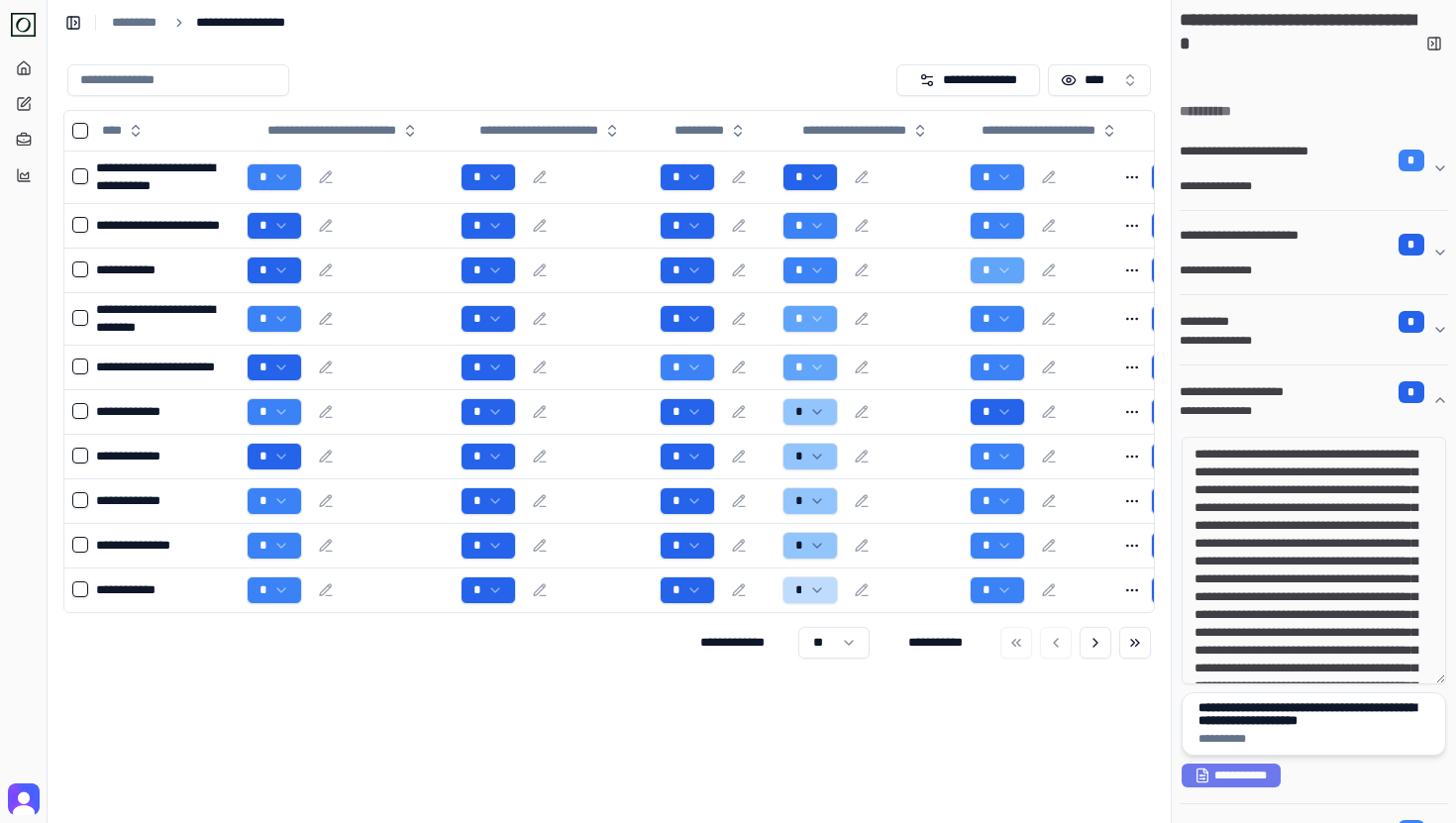 click on "**********" at bounding box center [1313, 714] 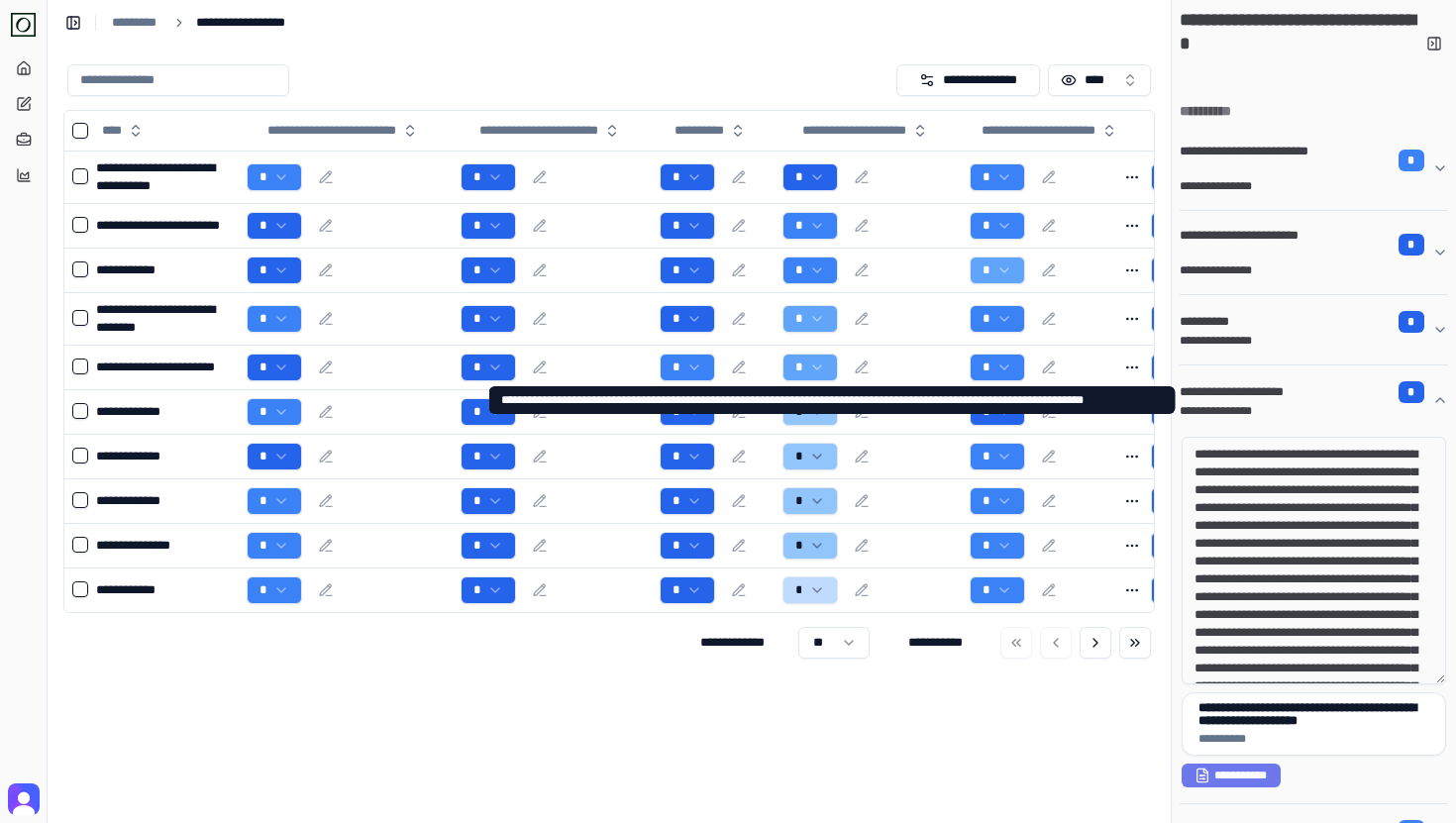 click on "**********" at bounding box center [1250, 392] 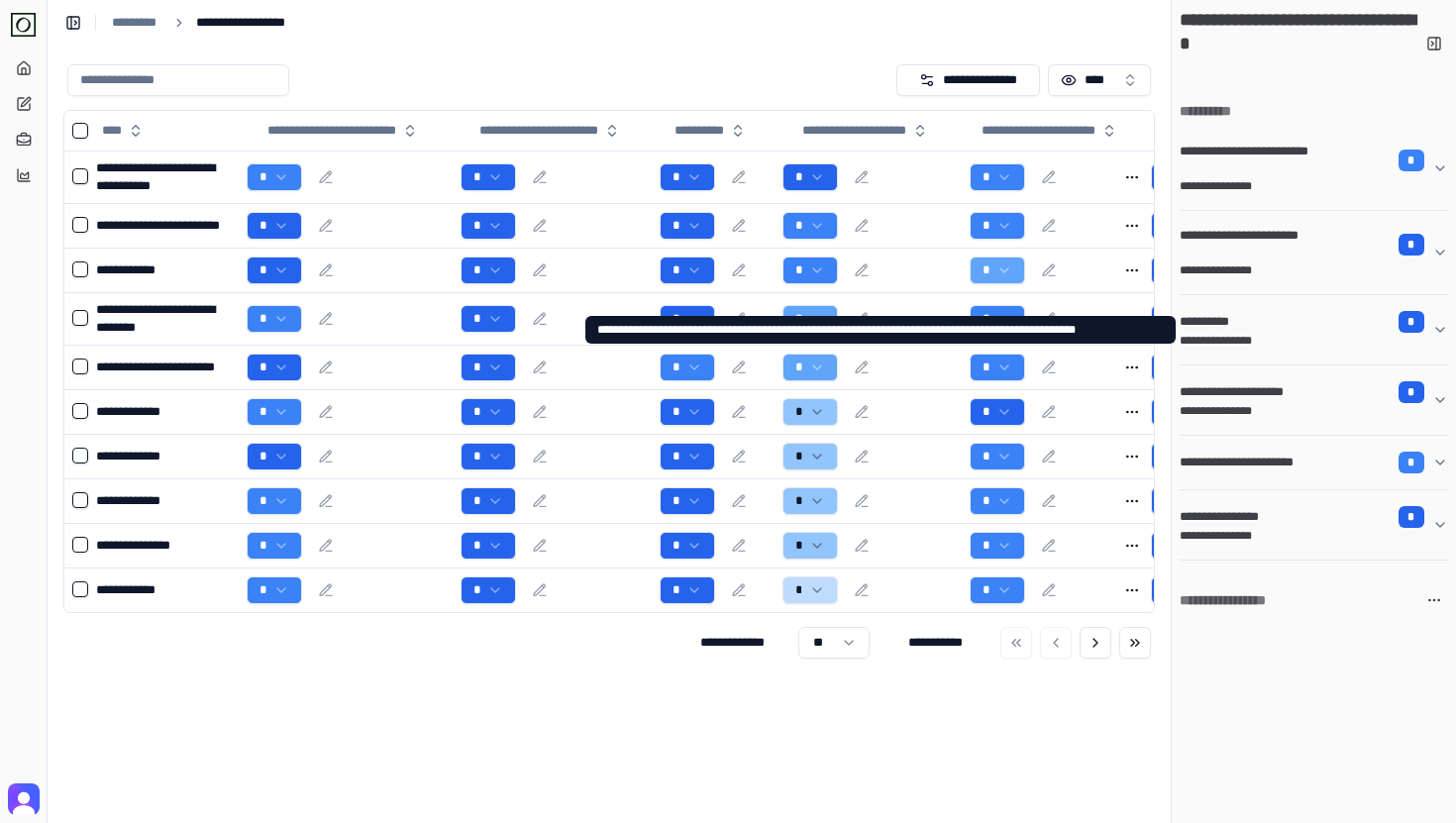 click on "**********" at bounding box center (1216, 322) 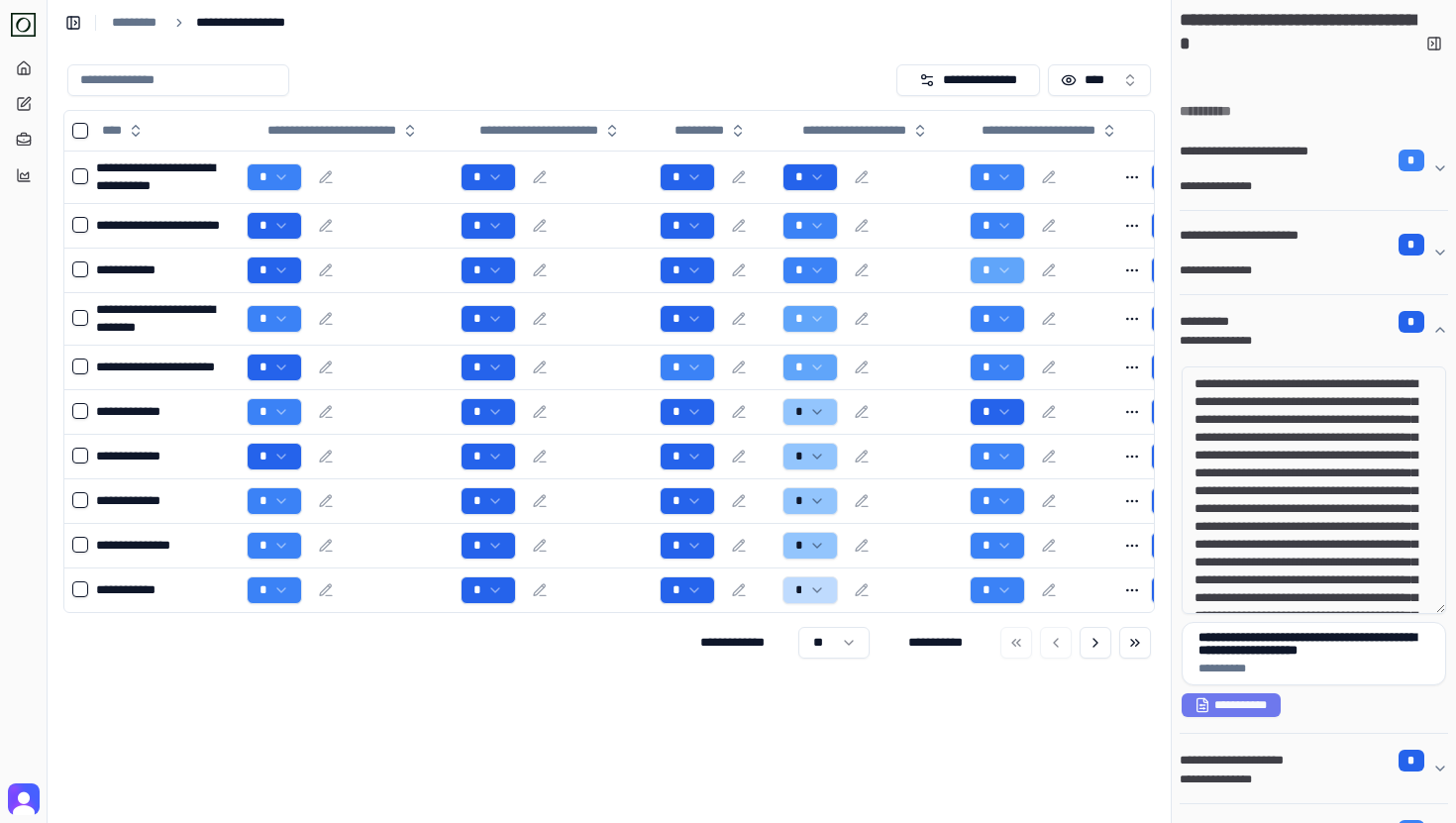 click on "**********" at bounding box center [1216, 322] 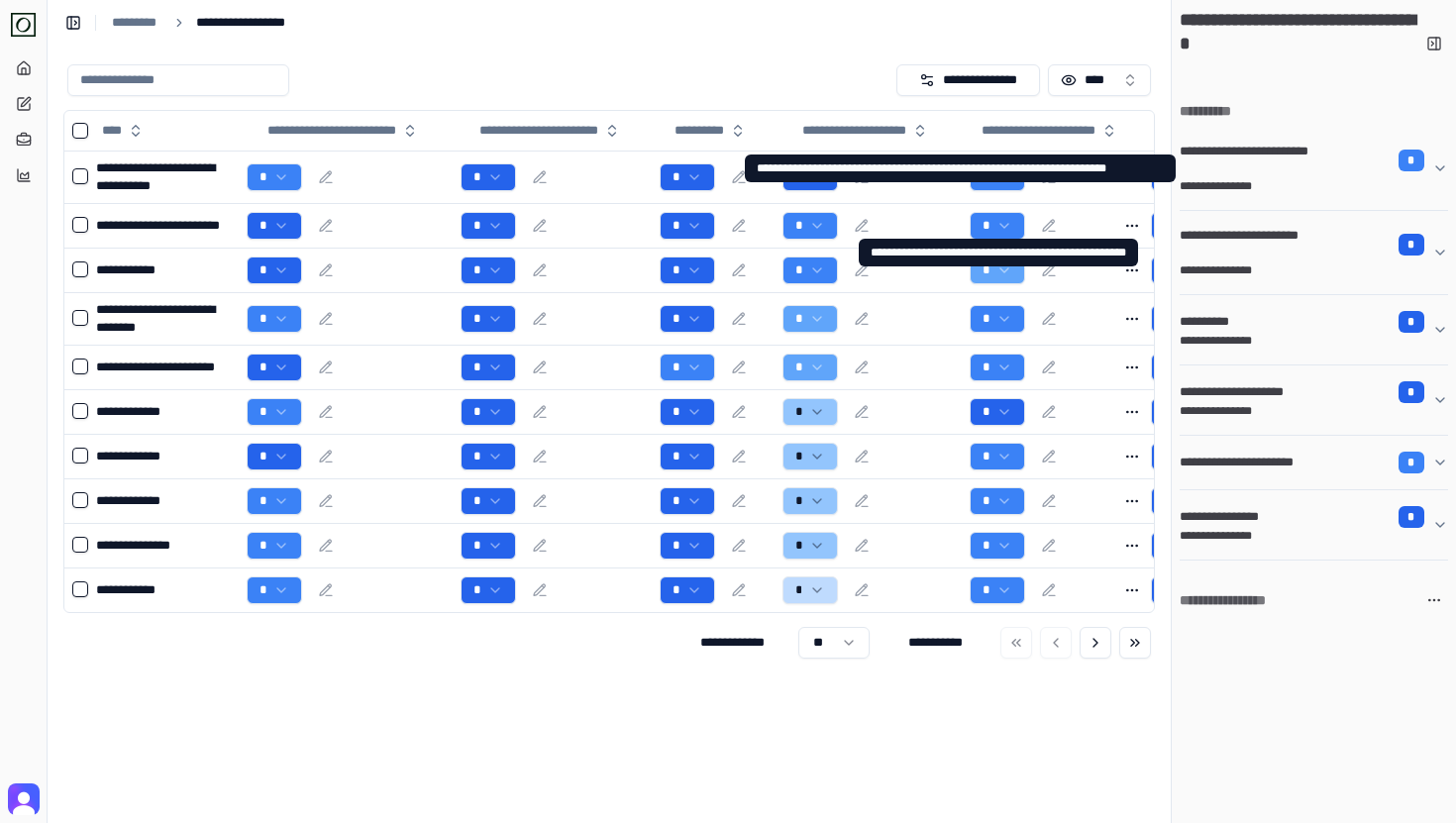 click on "**********" at bounding box center [1251, 160] 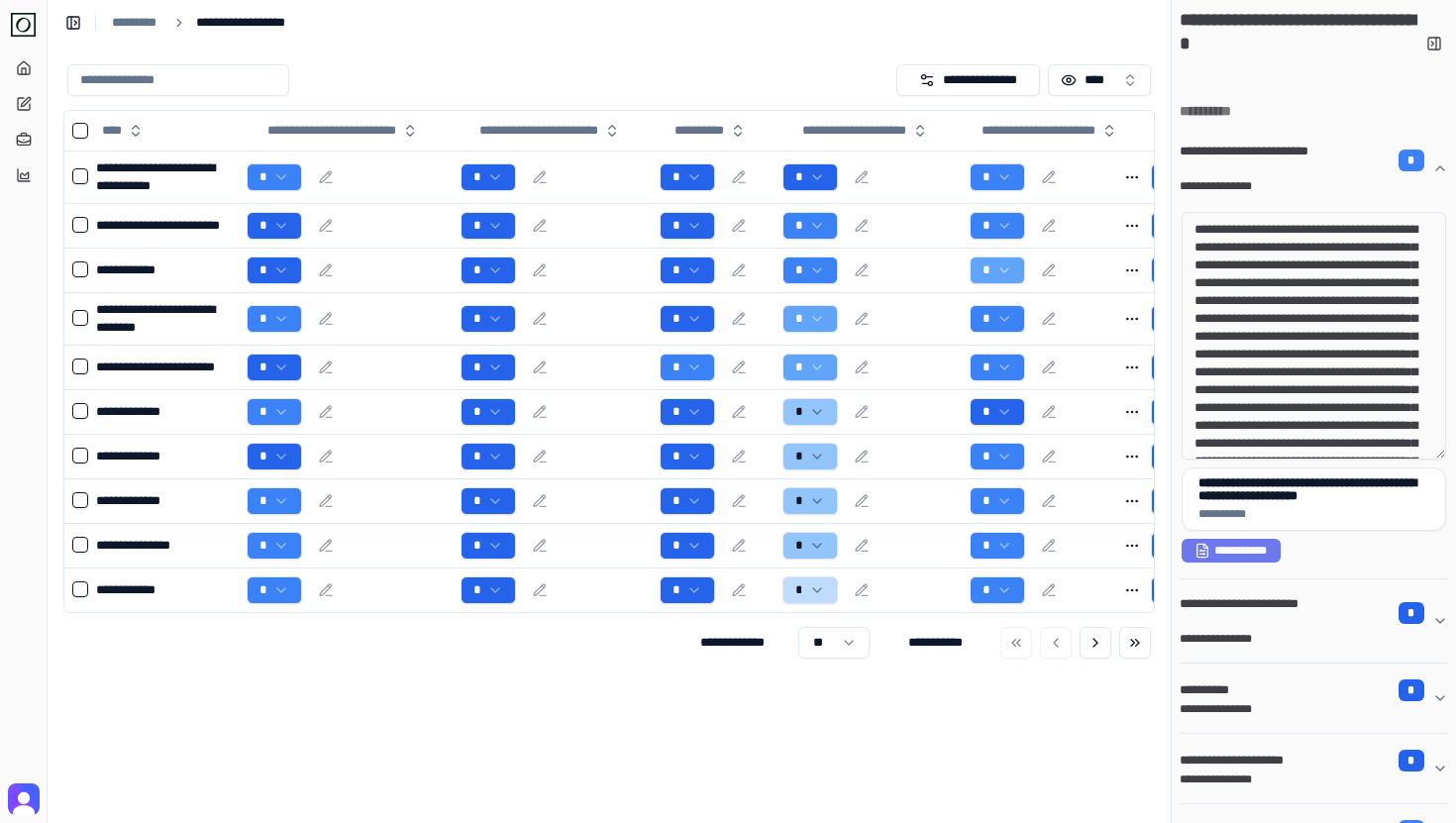 drag, startPoint x: 1220, startPoint y: 239, endPoint x: 1291, endPoint y: 309, distance: 99.704564 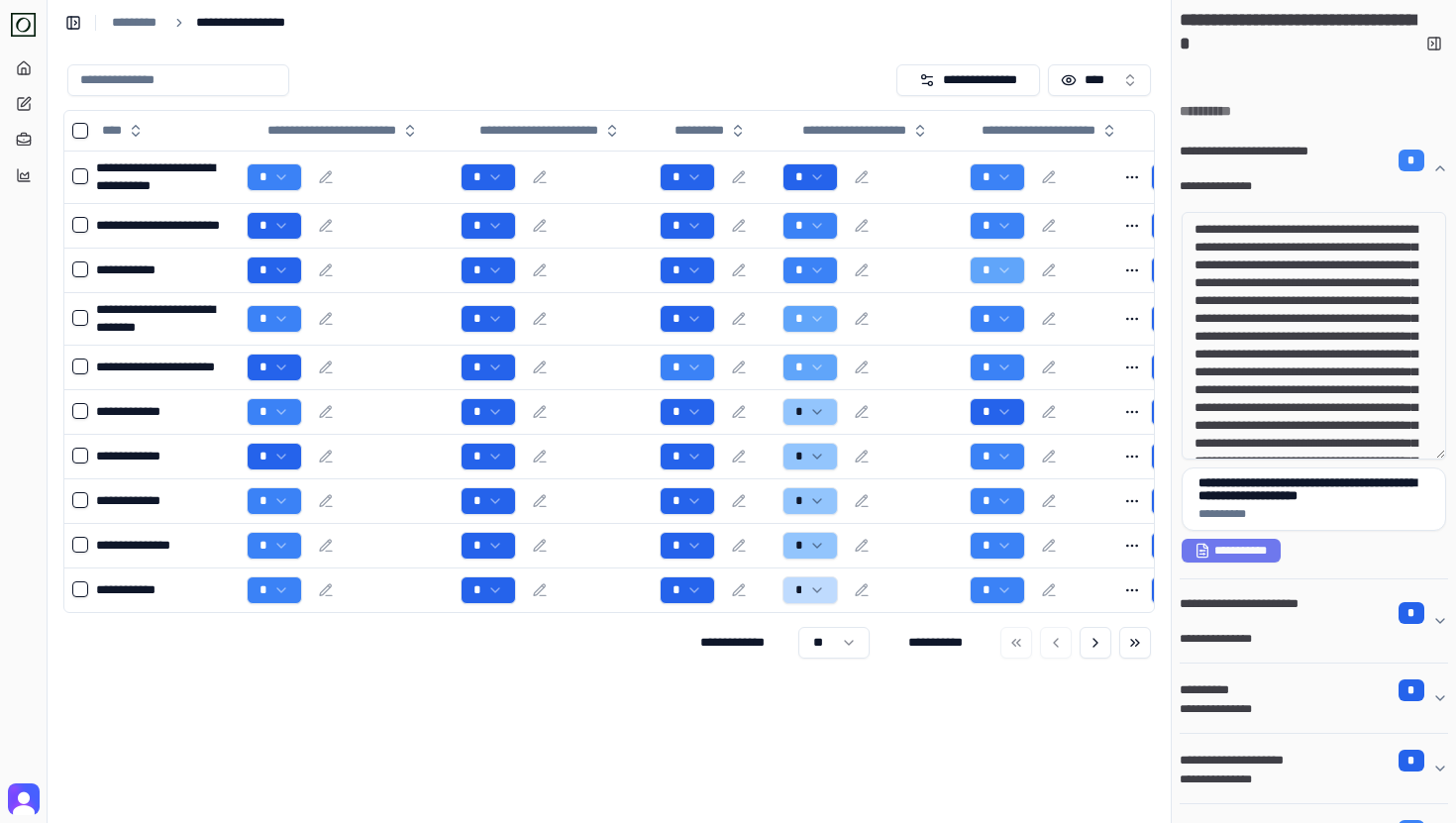 drag, startPoint x: 1323, startPoint y: 321, endPoint x: 1366, endPoint y: 423, distance: 110.69327 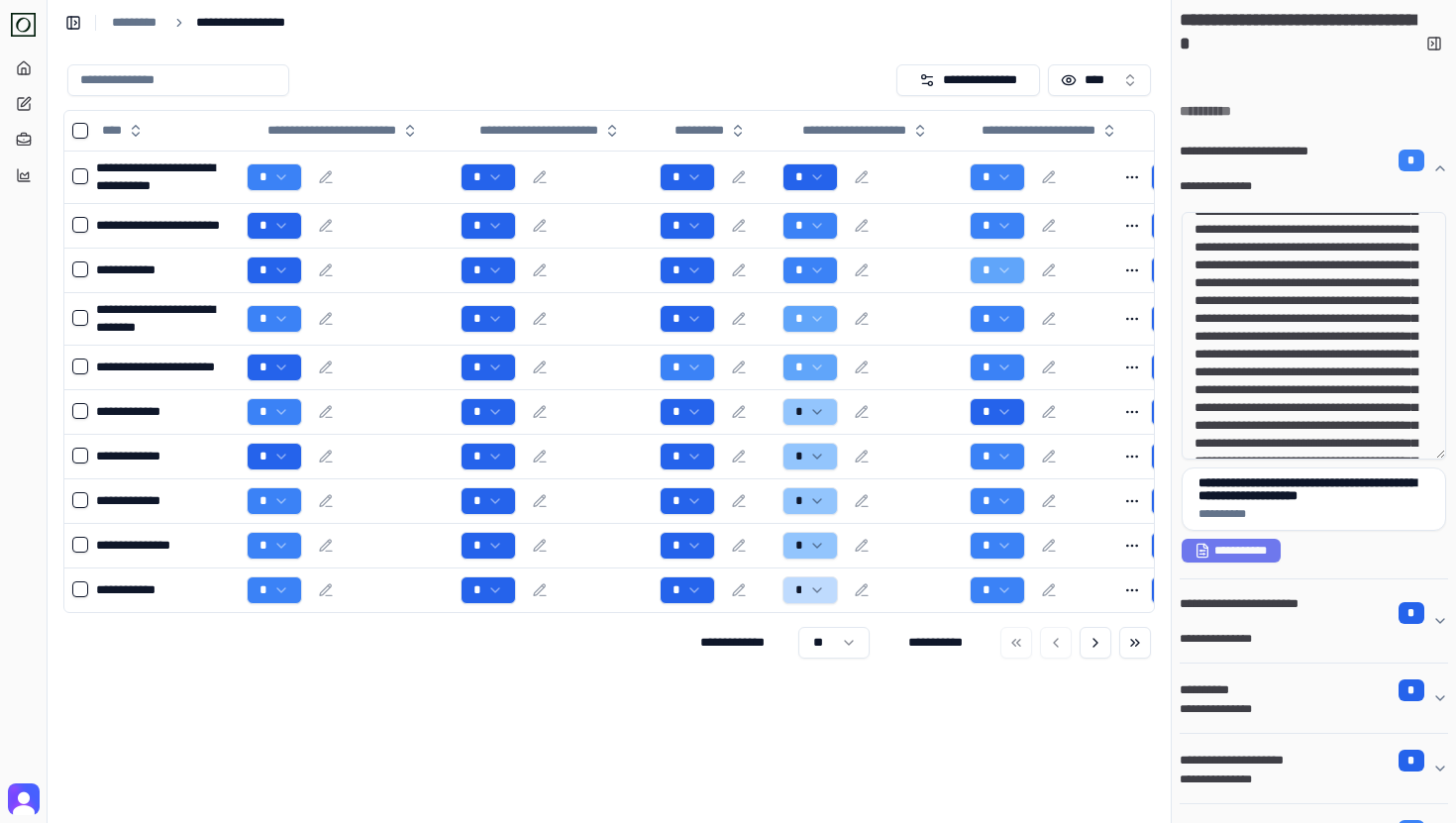 scroll, scrollTop: 37, scrollLeft: 0, axis: vertical 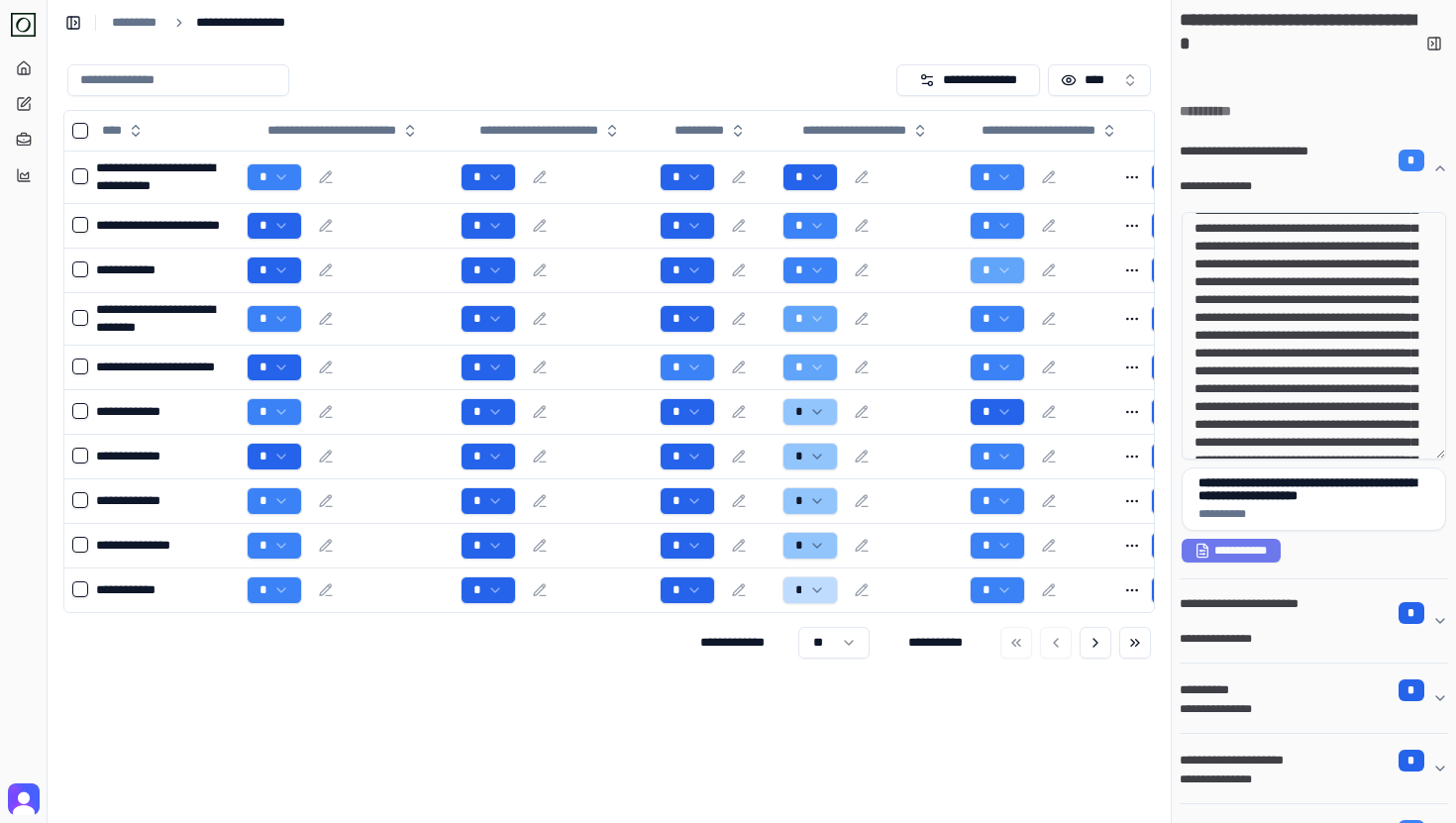 drag, startPoint x: 1398, startPoint y: 393, endPoint x: 1218, endPoint y: 310, distance: 198.21453 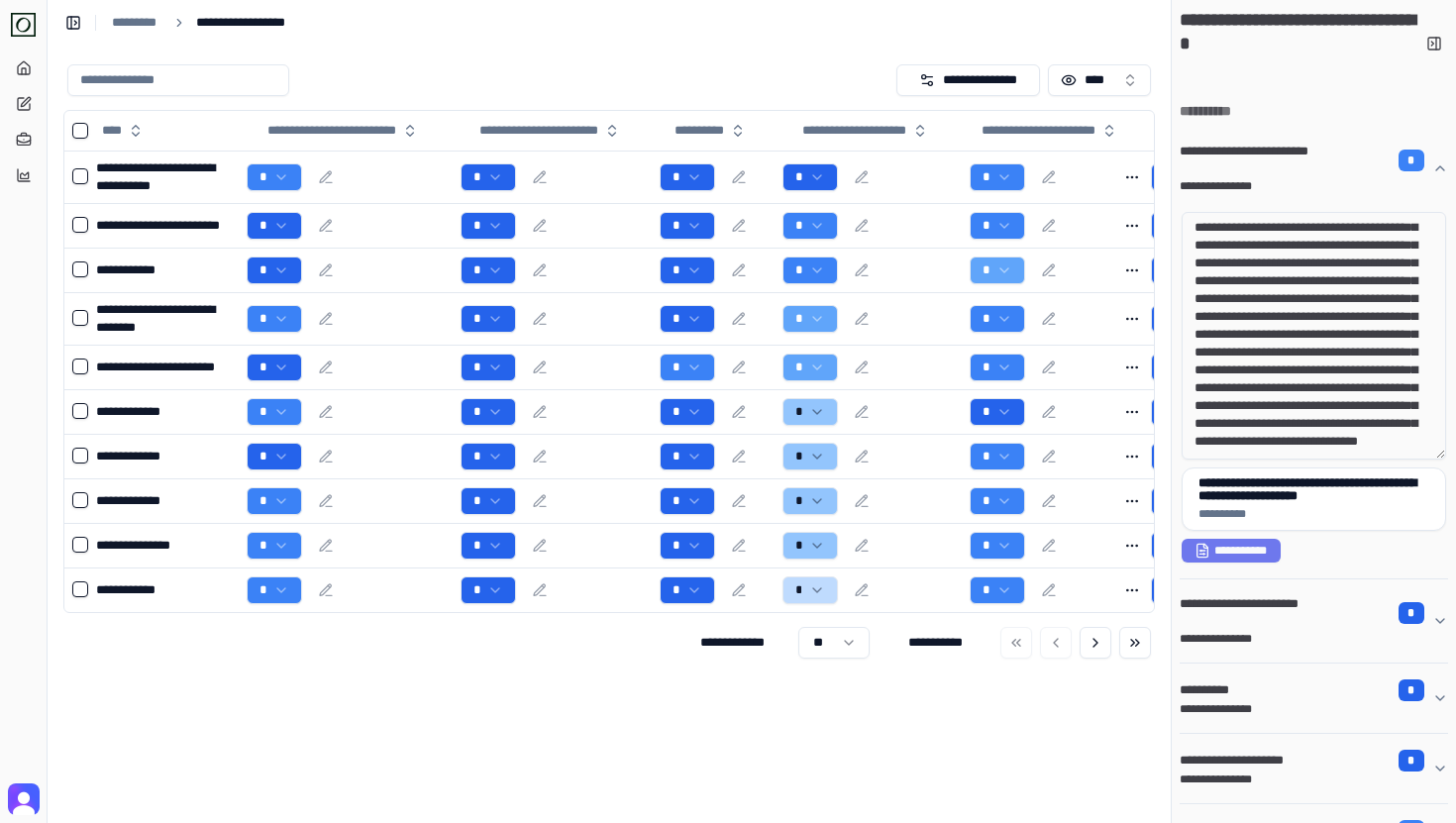 scroll, scrollTop: 258, scrollLeft: 0, axis: vertical 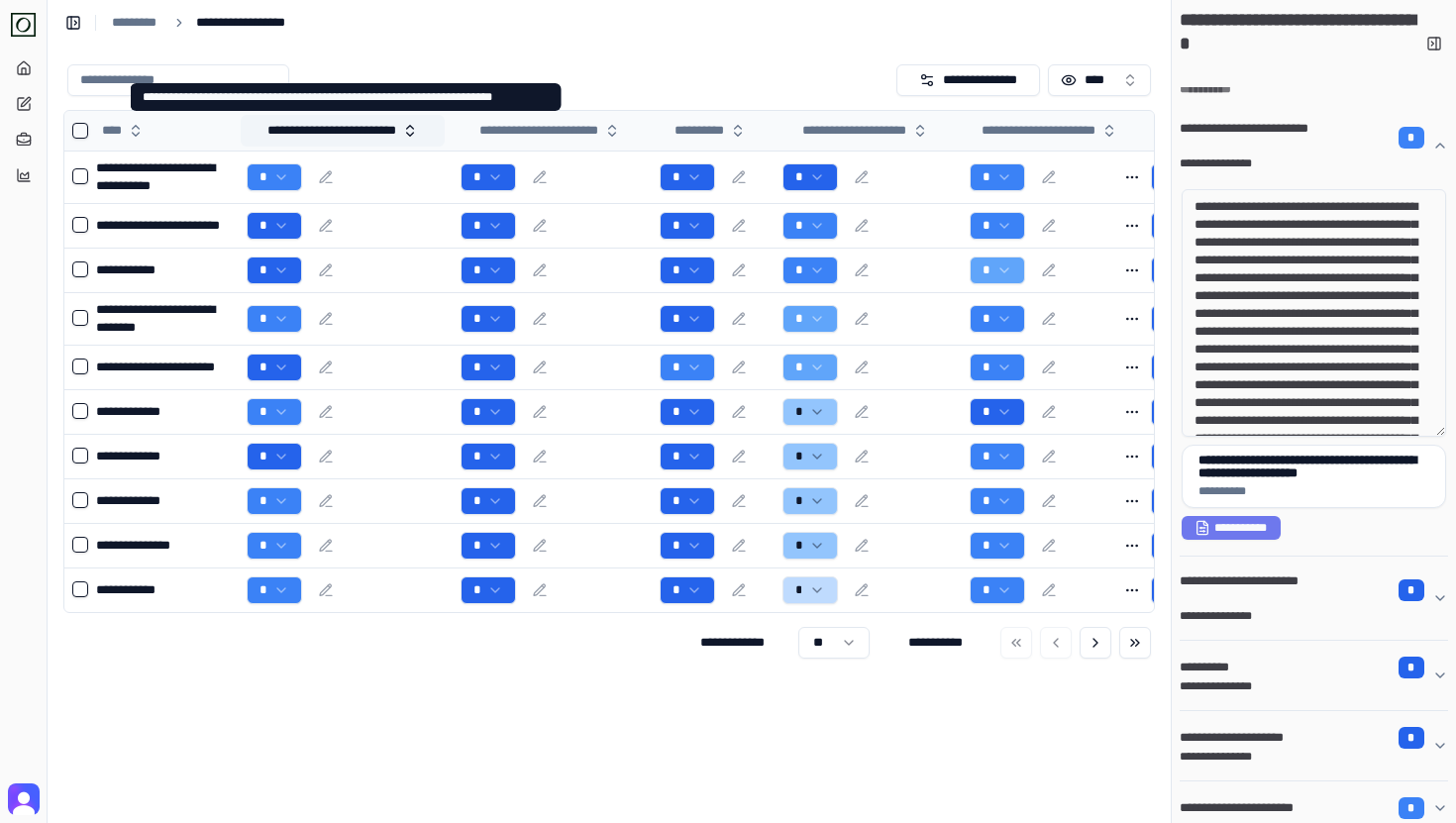 click on "**********" at bounding box center (343, 131) 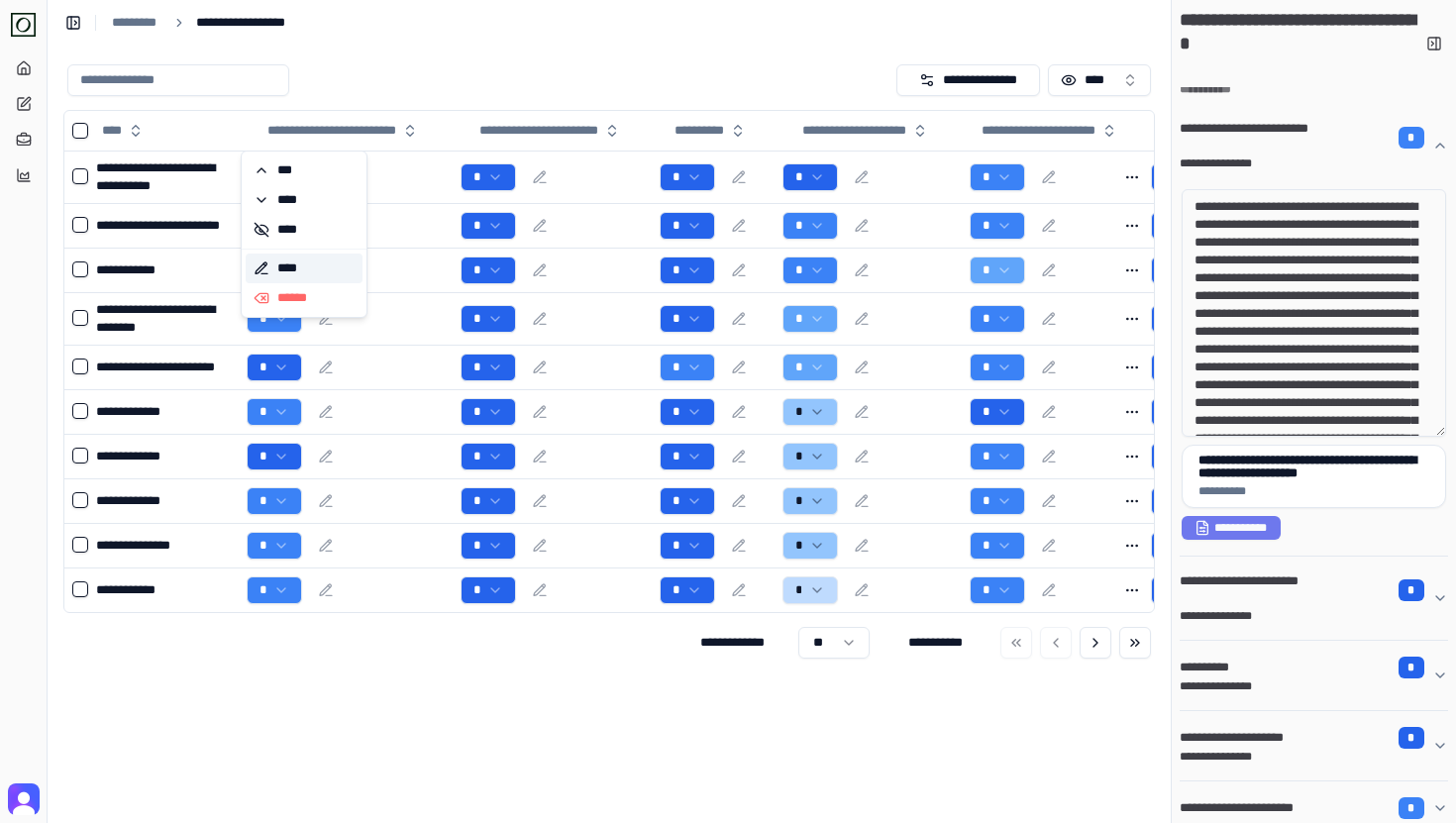 click on "****" at bounding box center [304, 268] 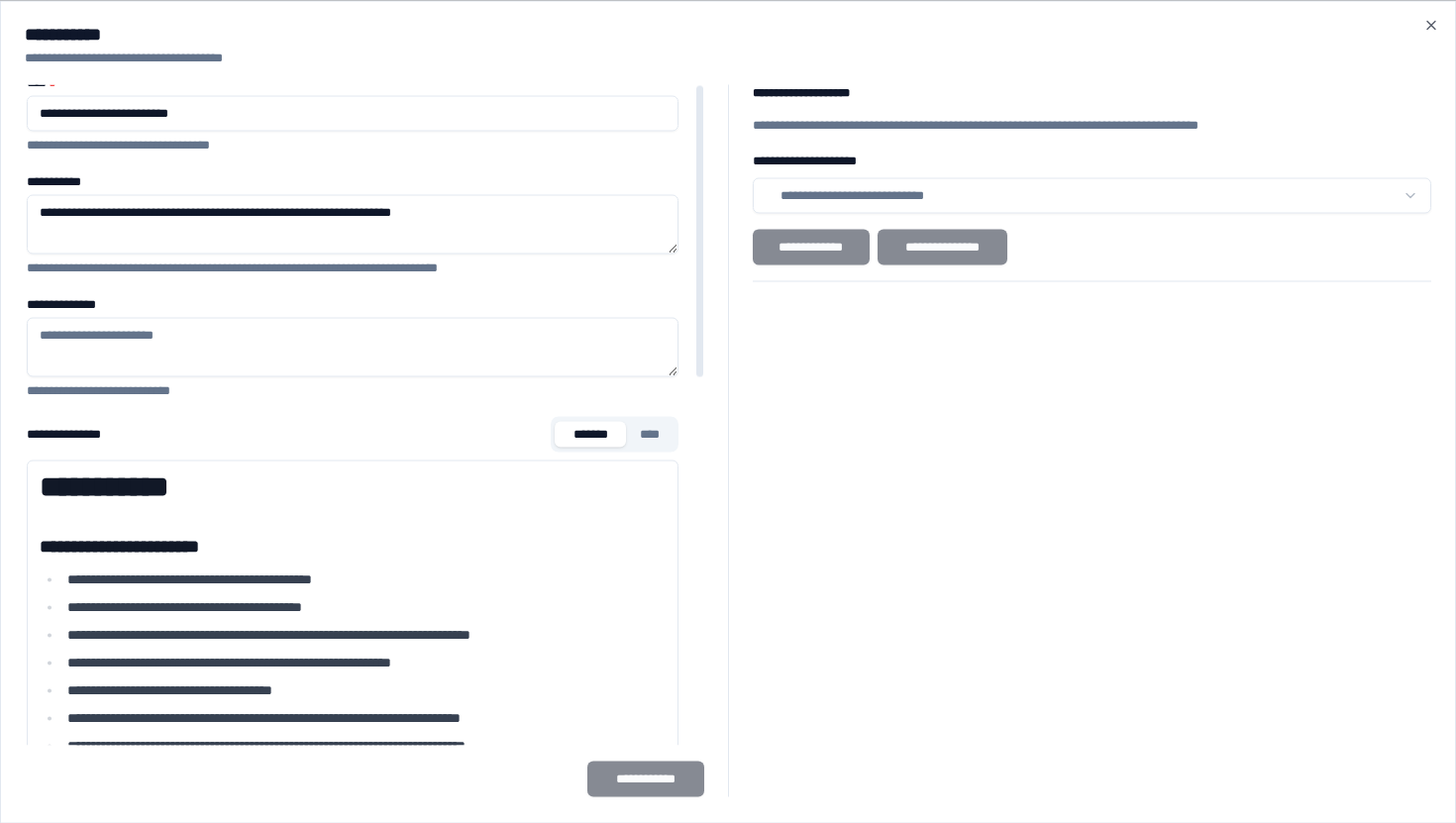 scroll, scrollTop: 0, scrollLeft: 0, axis: both 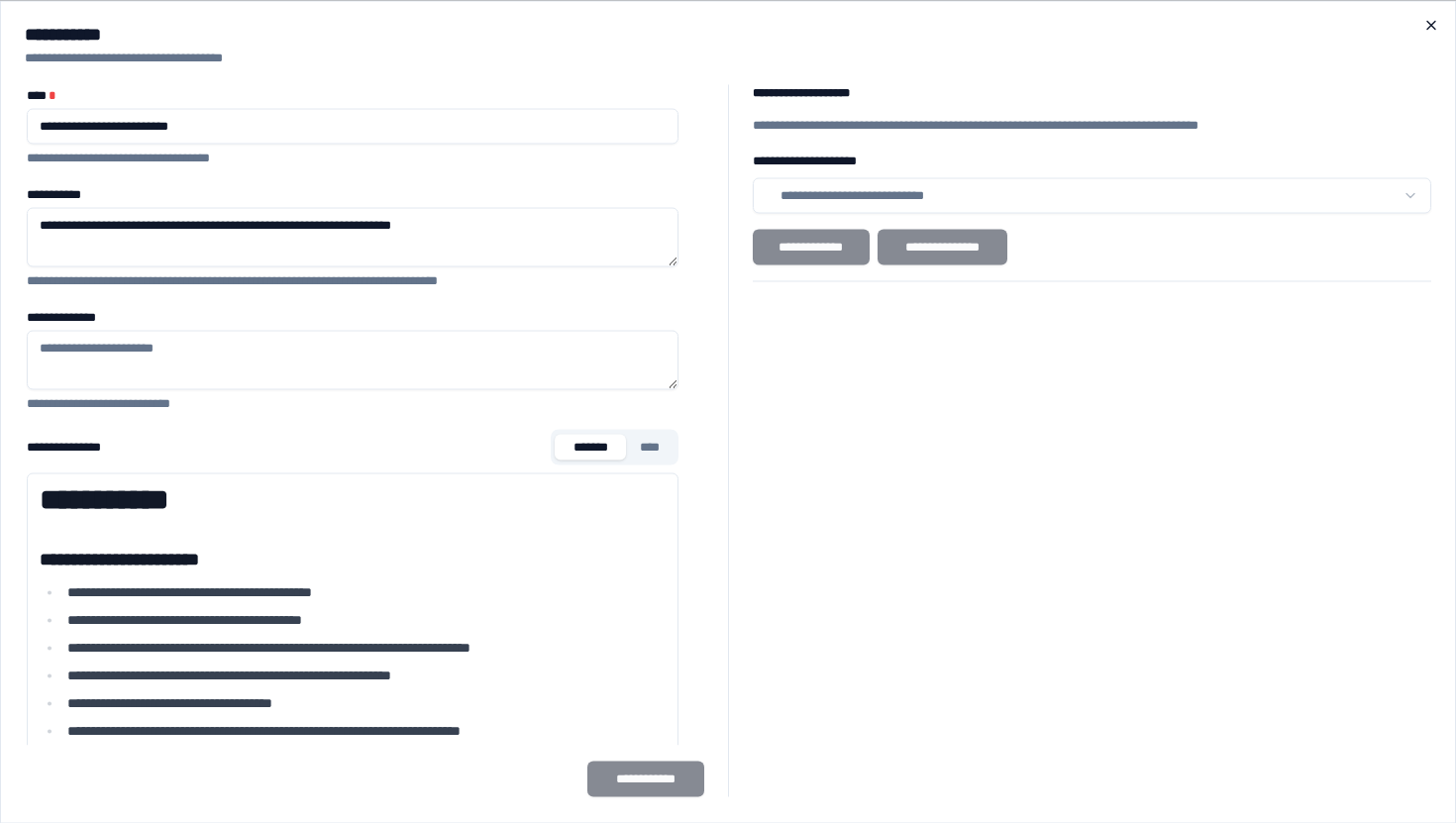 click 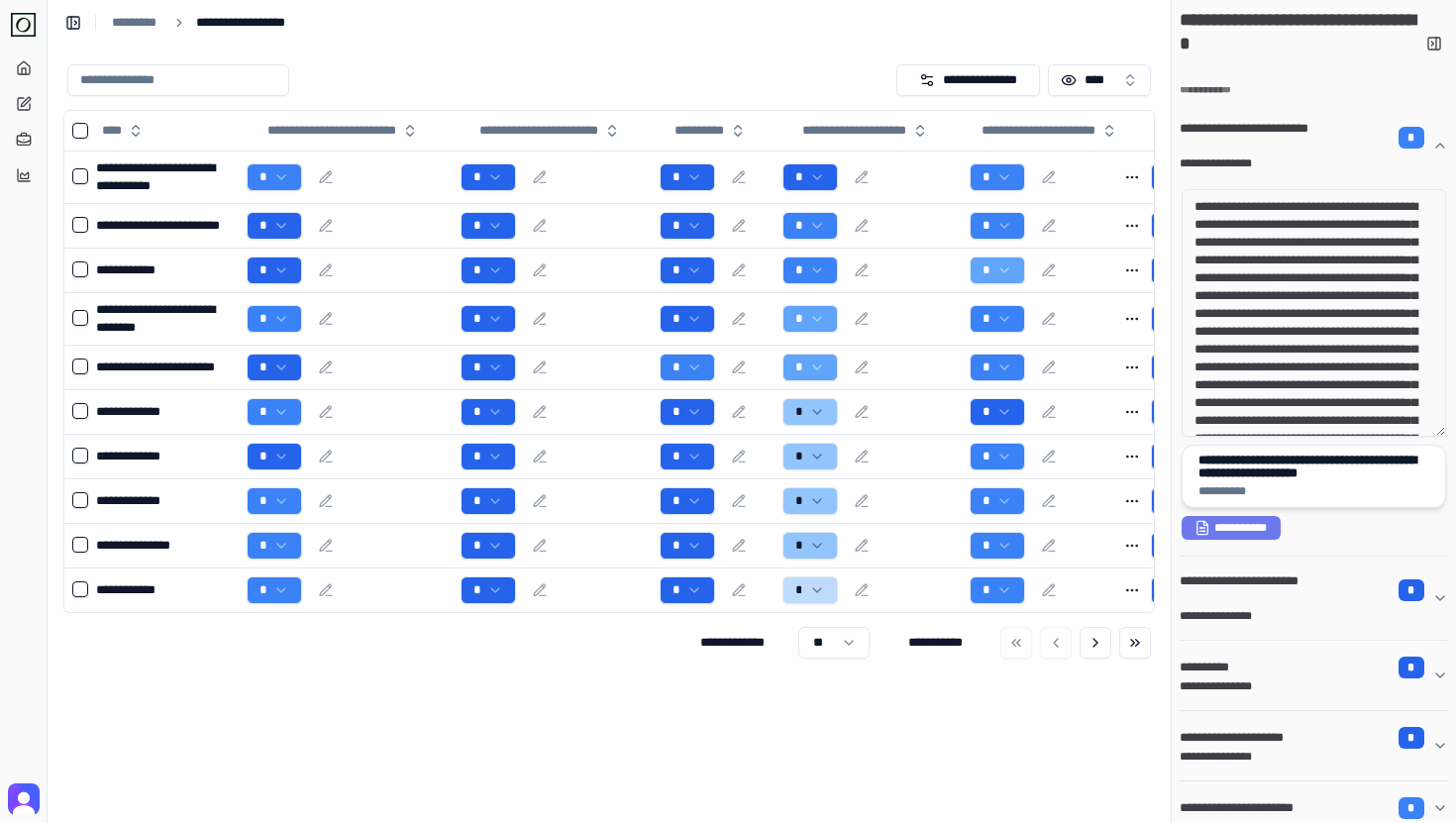 click on "**********" at bounding box center (1313, 466) 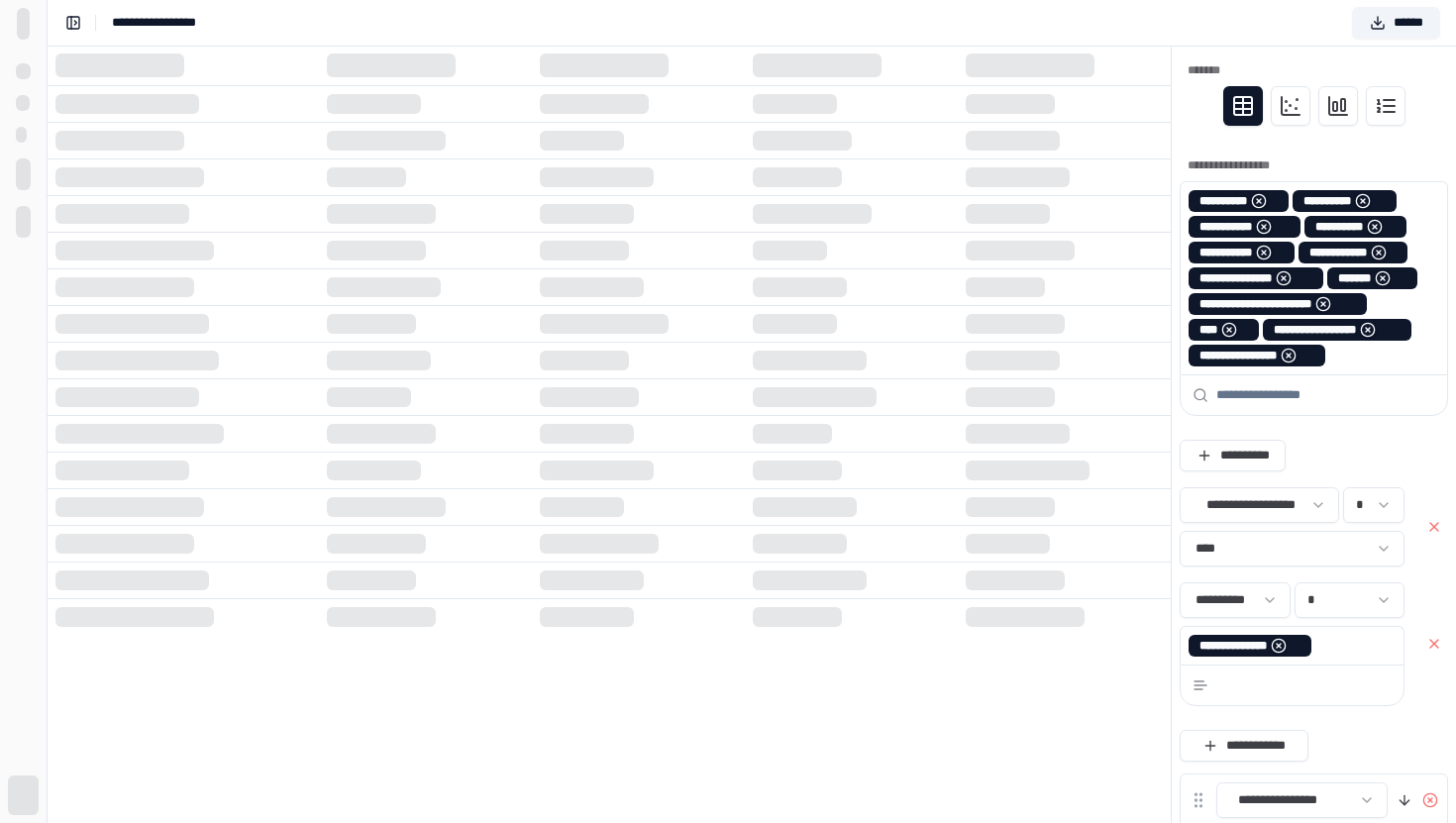 scroll, scrollTop: 0, scrollLeft: 0, axis: both 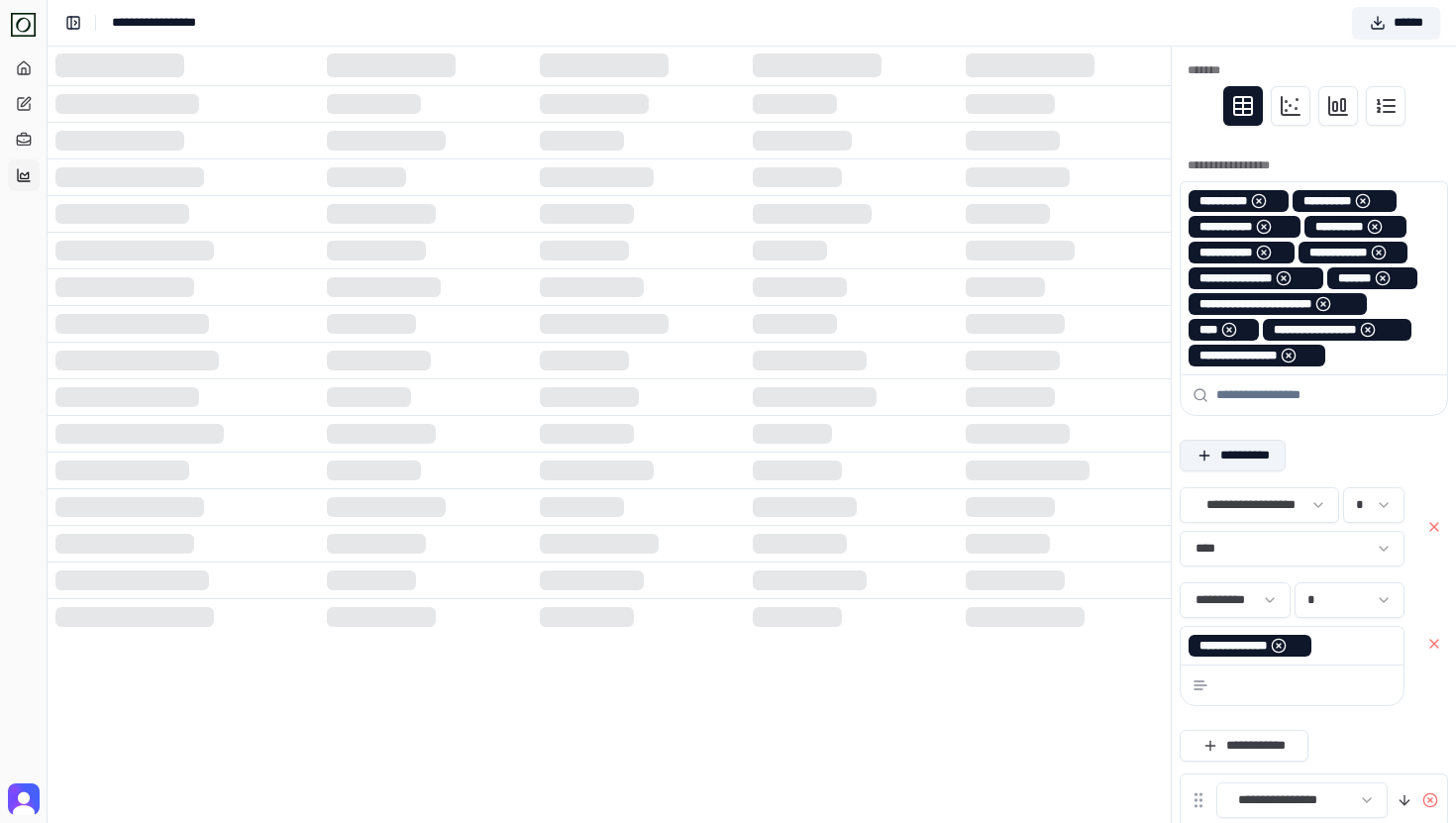 click on "**********" at bounding box center (1232, 456) 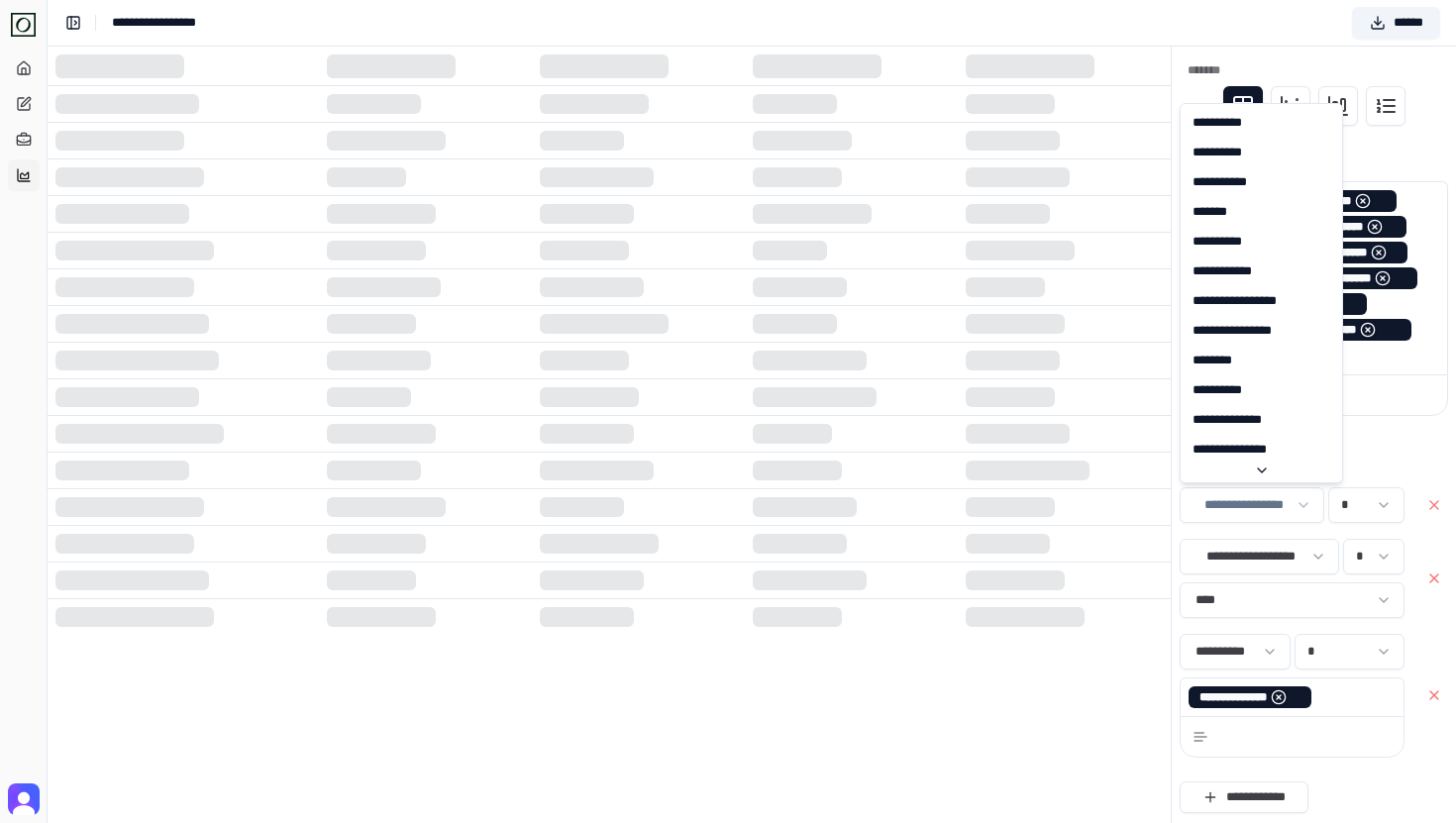 click on "**********" at bounding box center [728, 491] 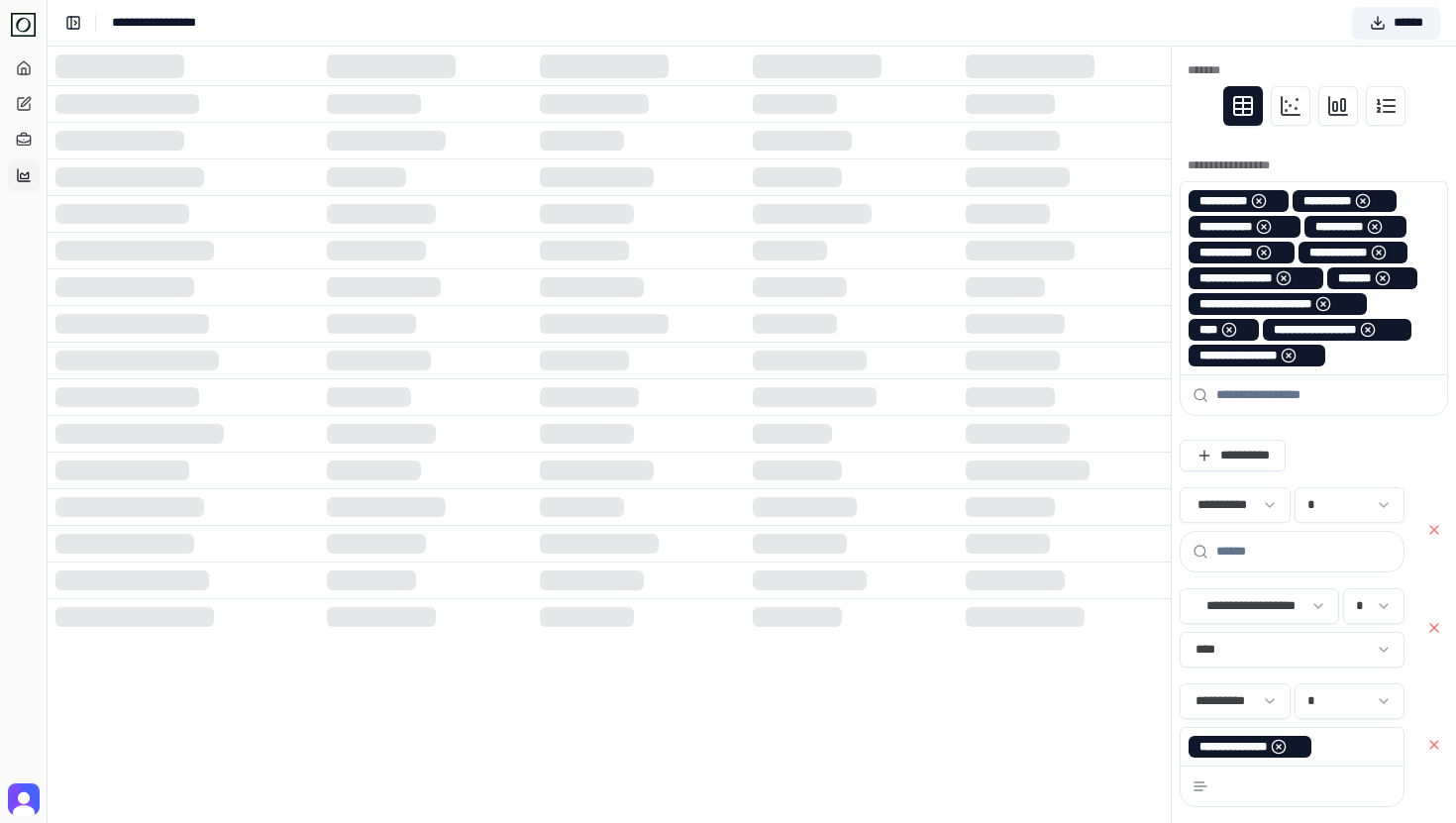 click at bounding box center [1303, 552] 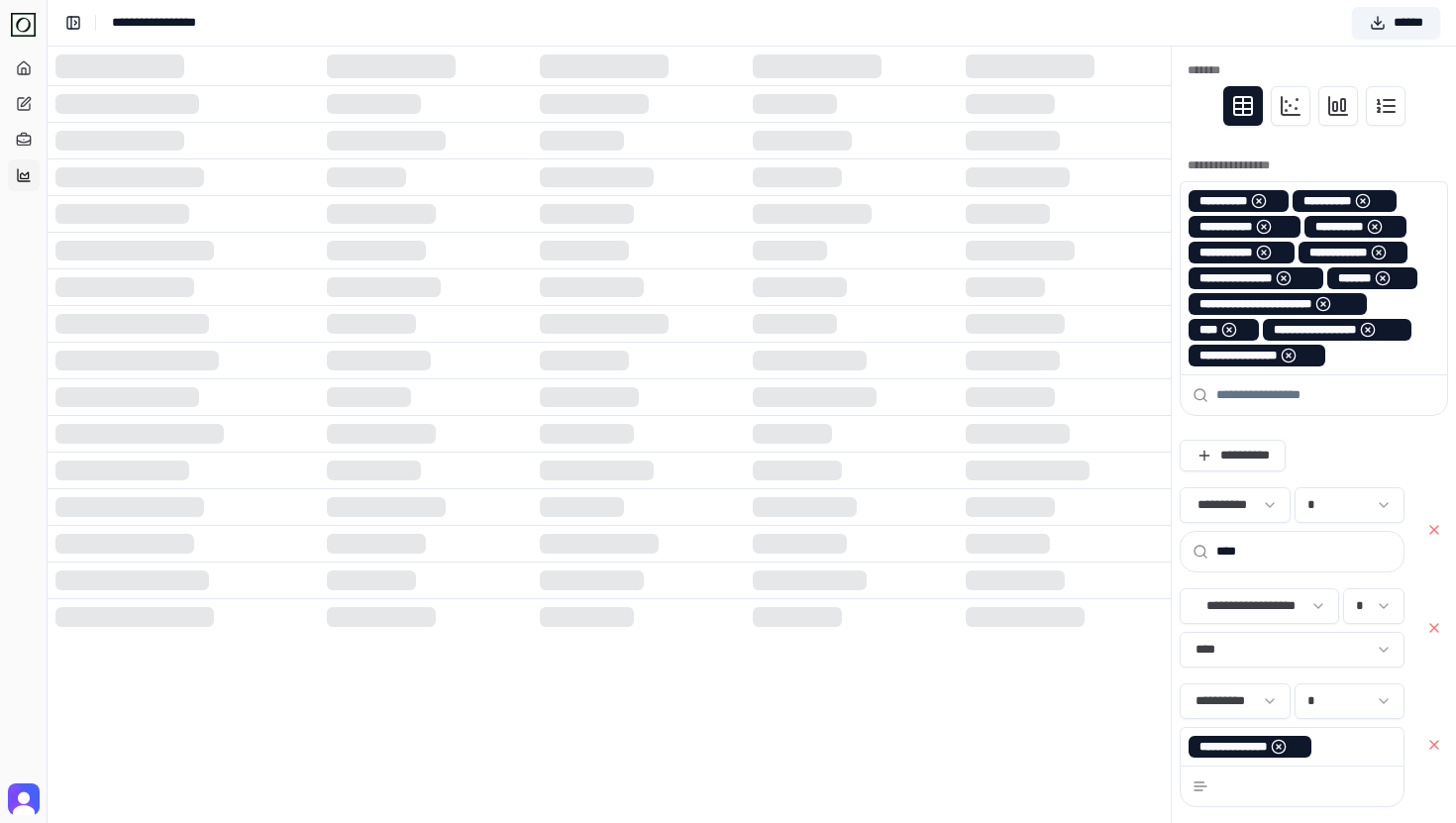 type on "****" 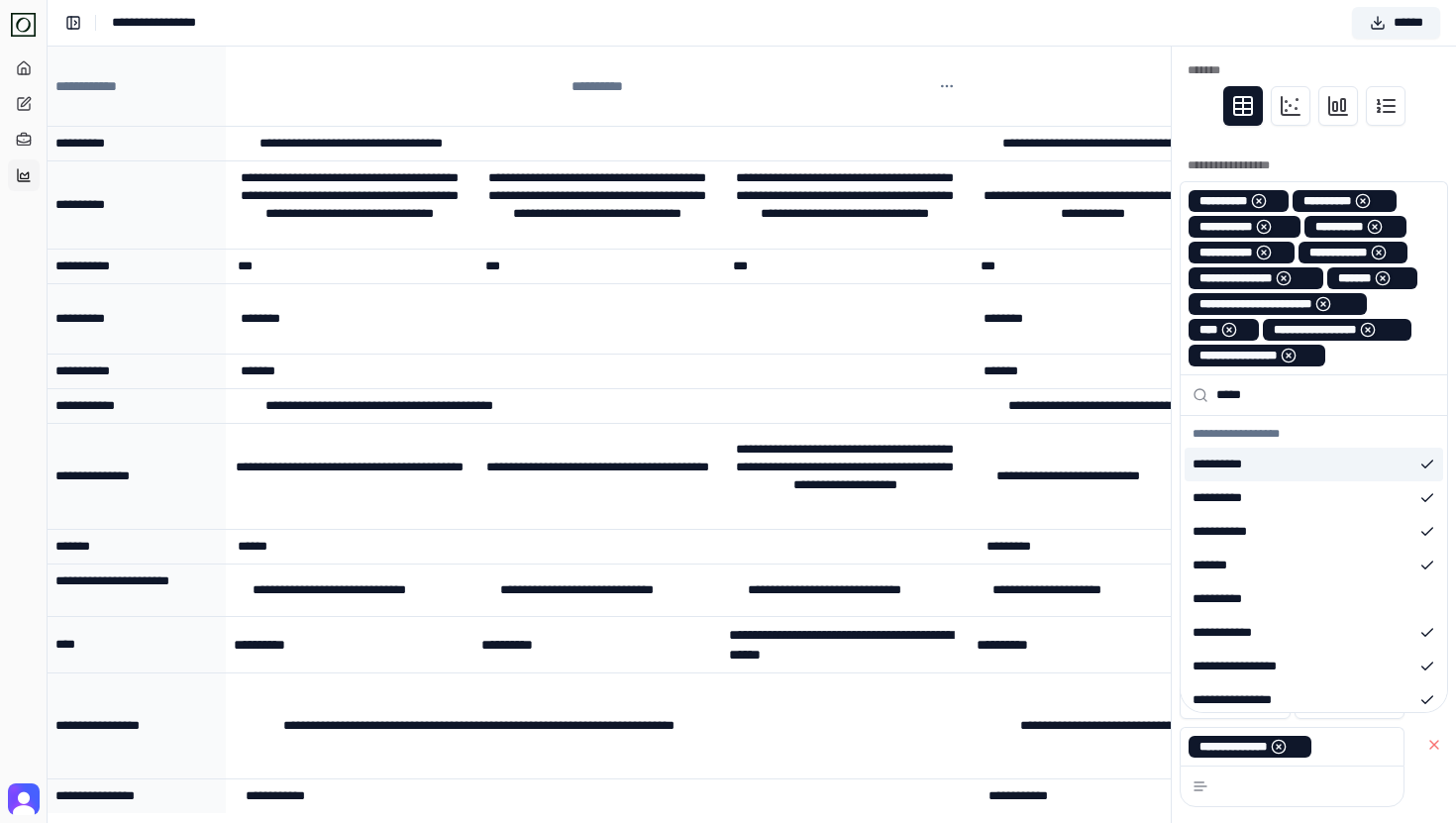 type on "******" 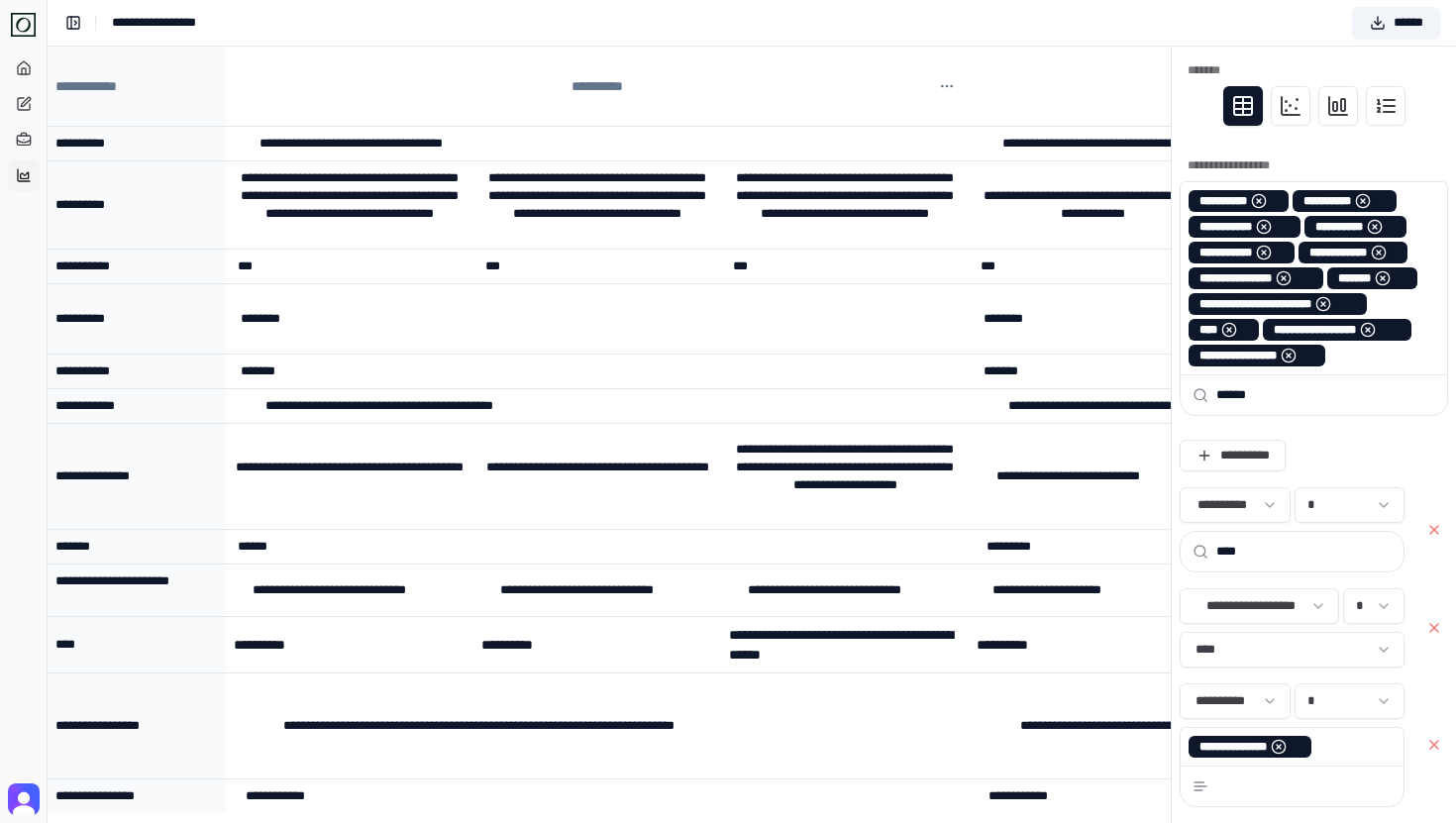 type 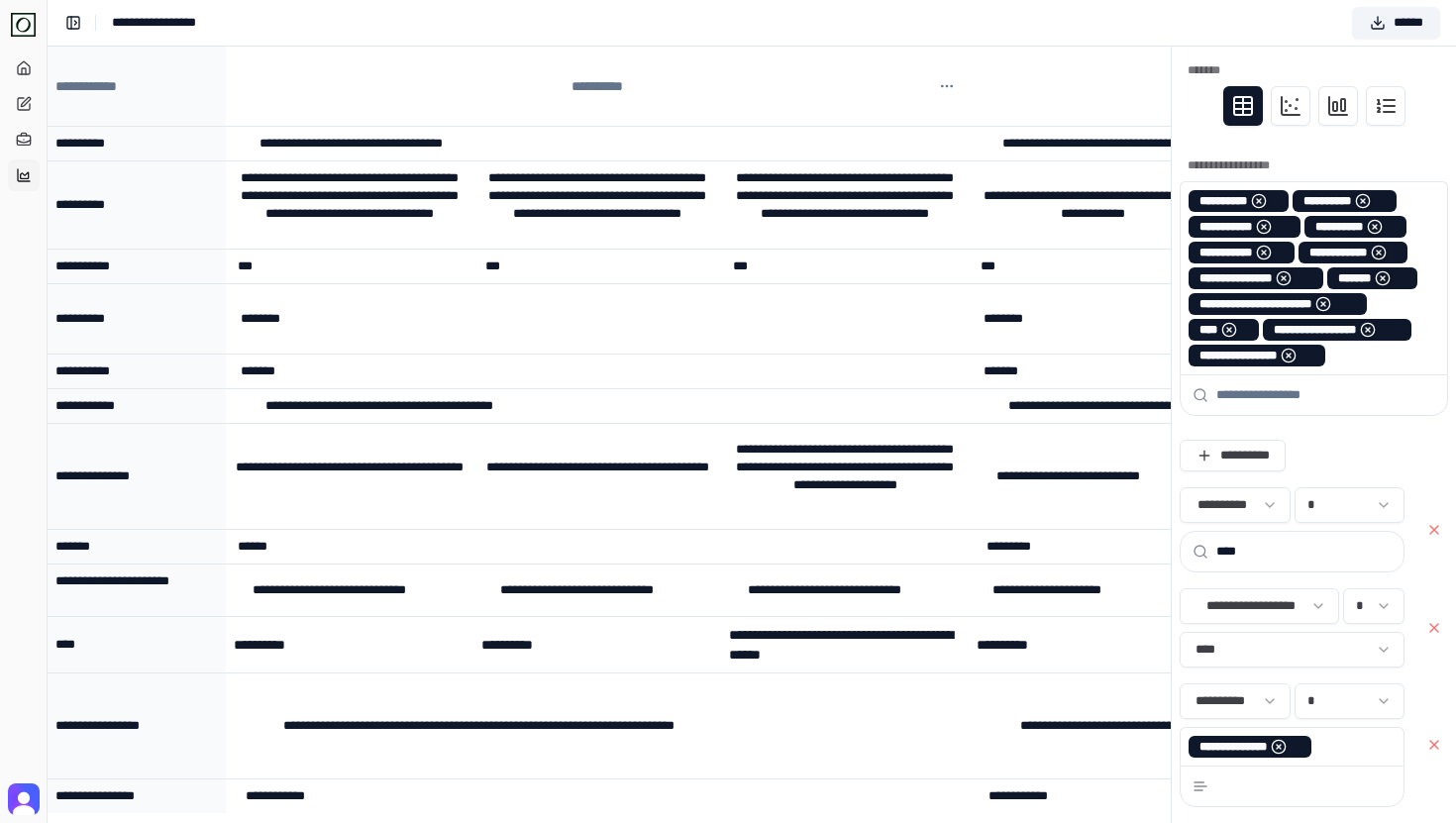 click on "****" at bounding box center [1303, 552] 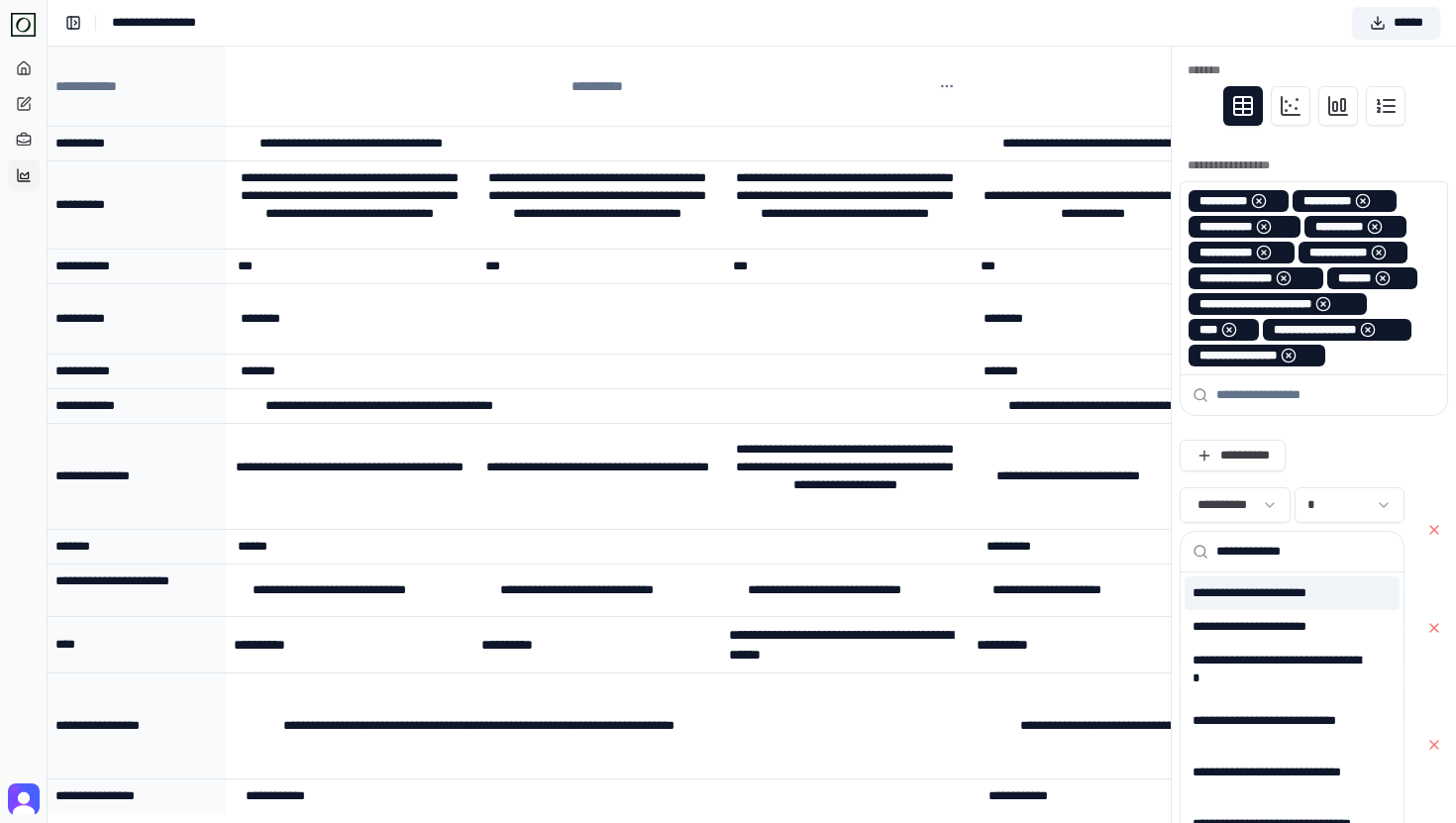 type on "**********" 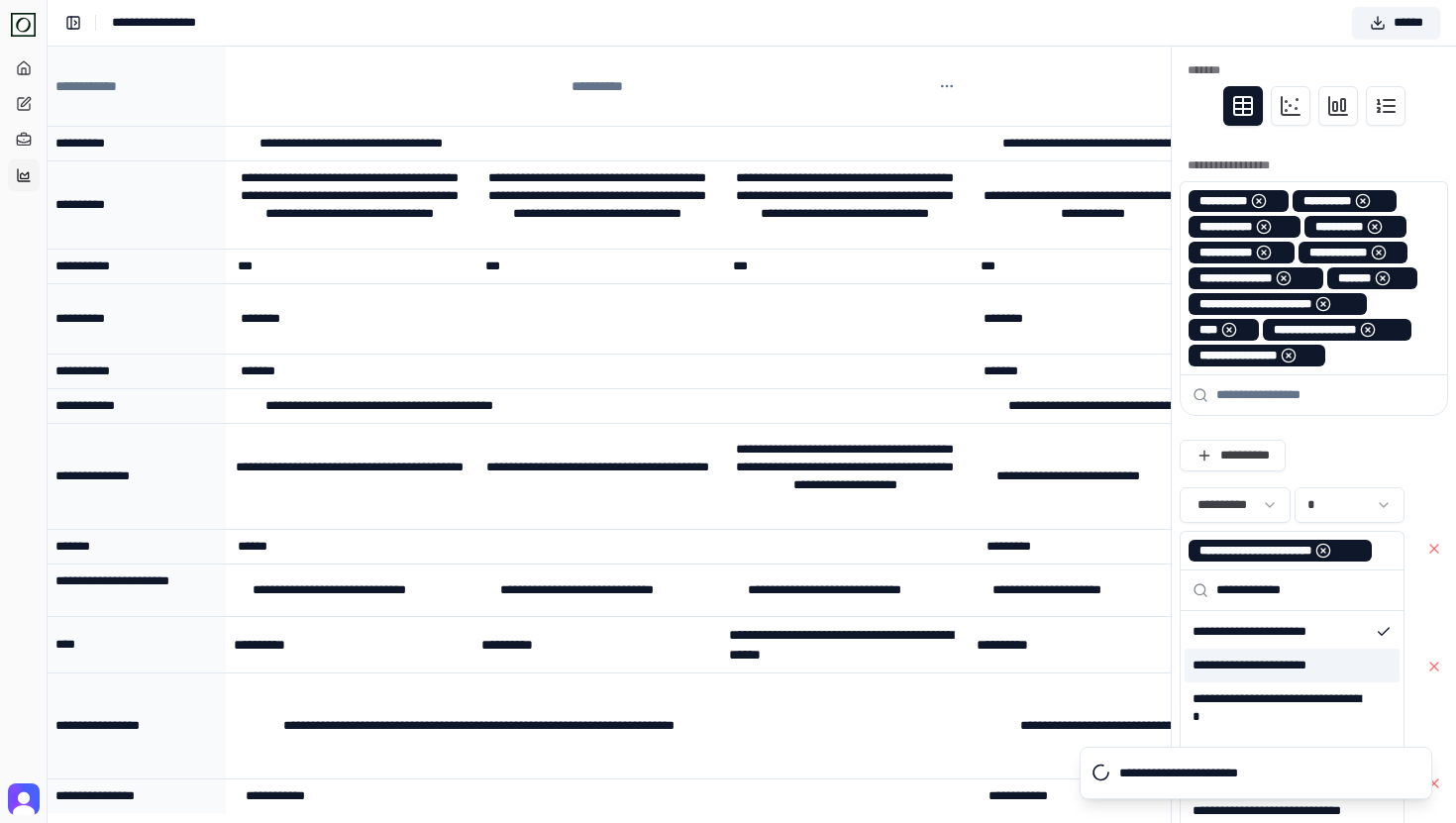 click on "**********" at bounding box center (1292, 666) 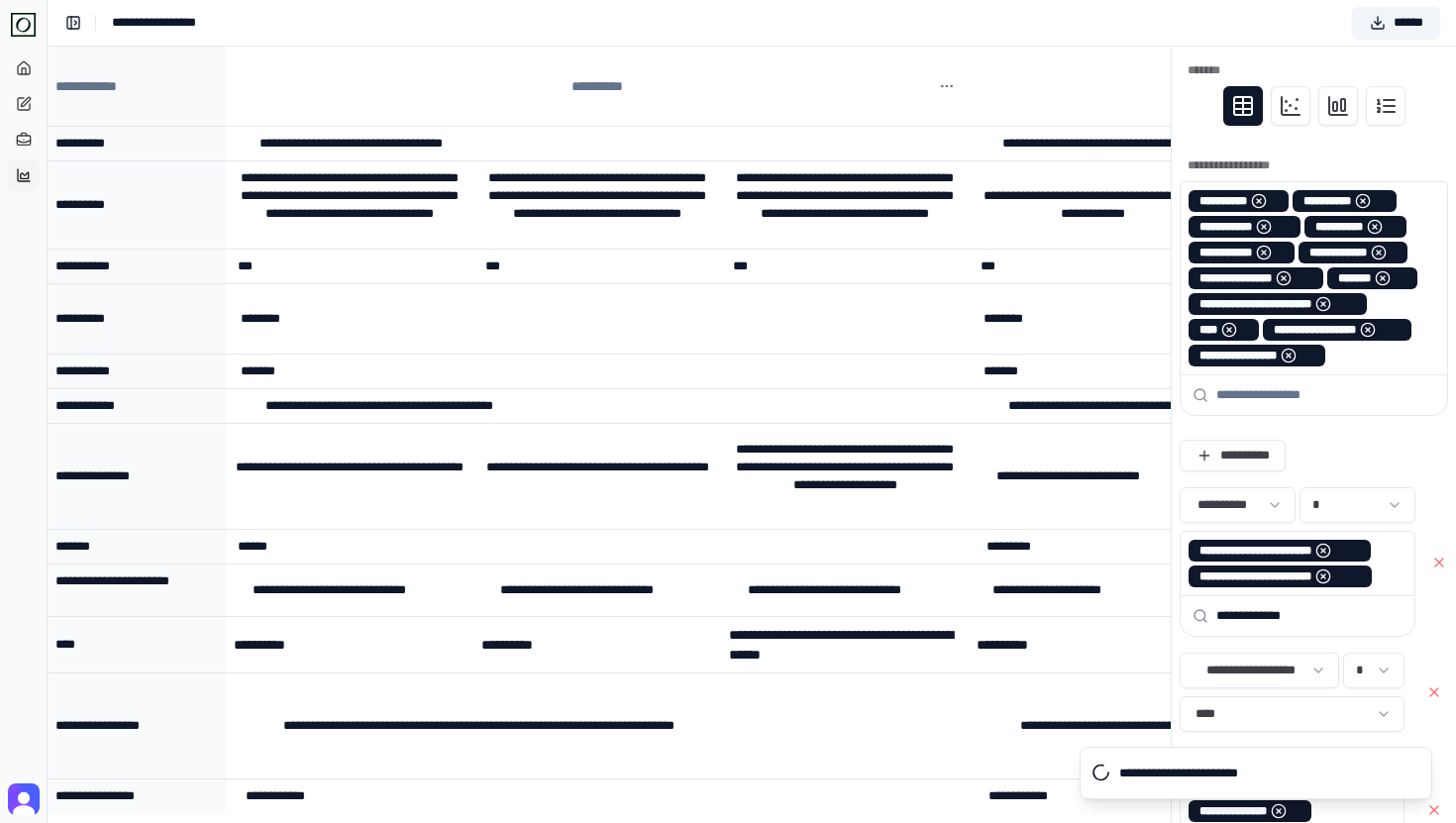 click on "**********" at bounding box center (1313, 456) 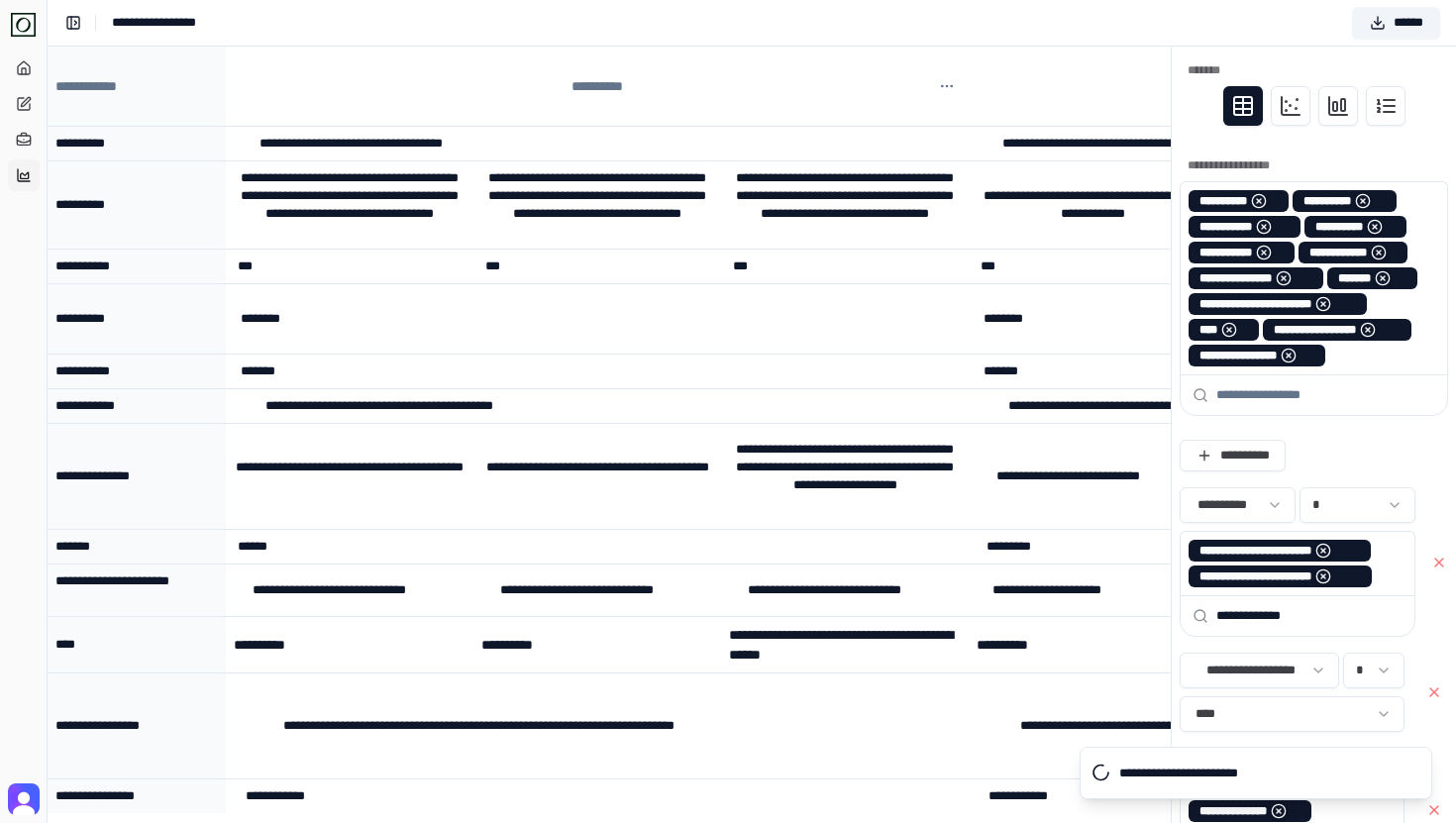 click on "**********" at bounding box center [1309, 616] 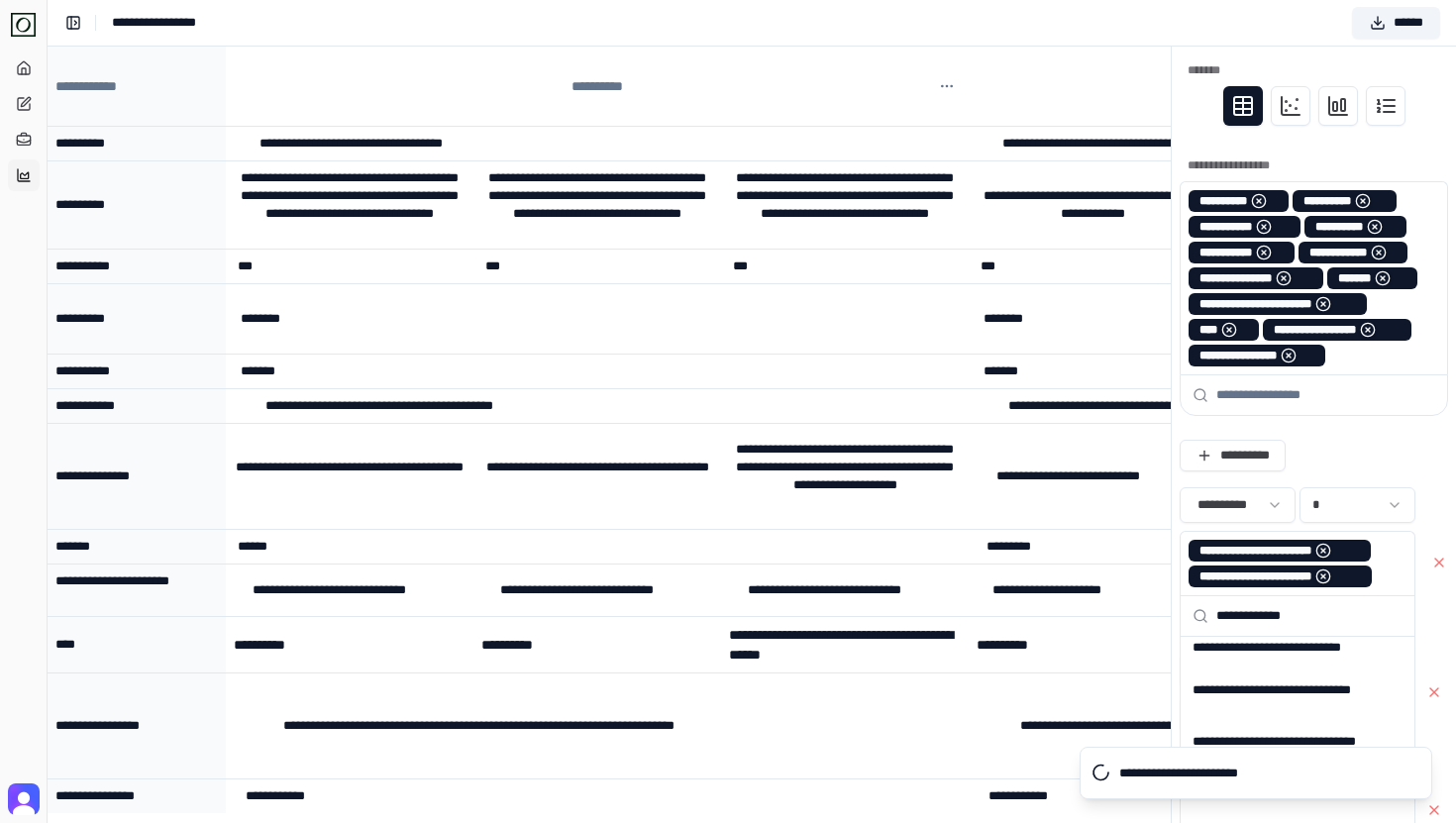 scroll, scrollTop: 207, scrollLeft: 0, axis: vertical 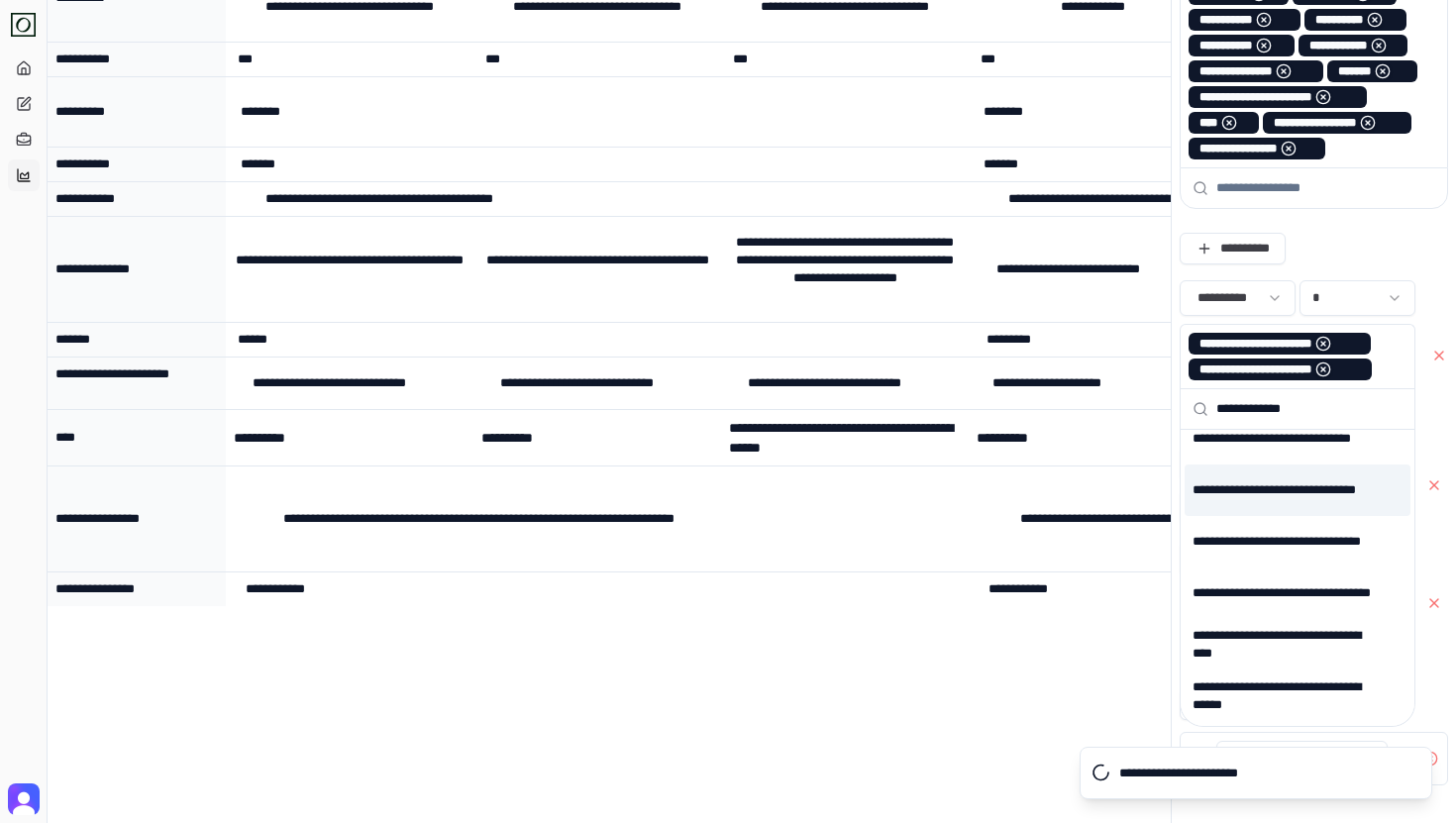 click on "**********" at bounding box center [1313, 449] 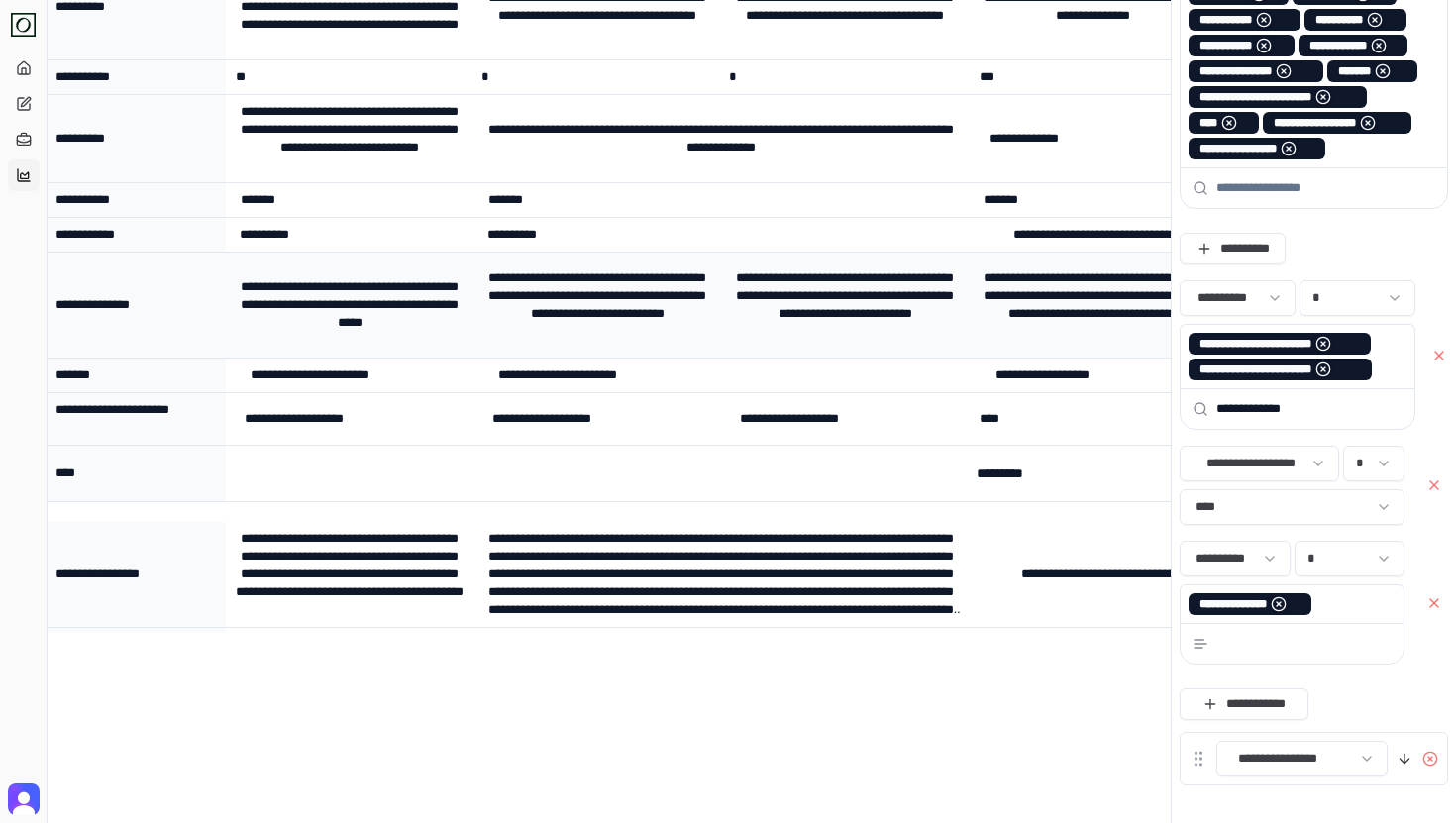 scroll, scrollTop: 0, scrollLeft: 0, axis: both 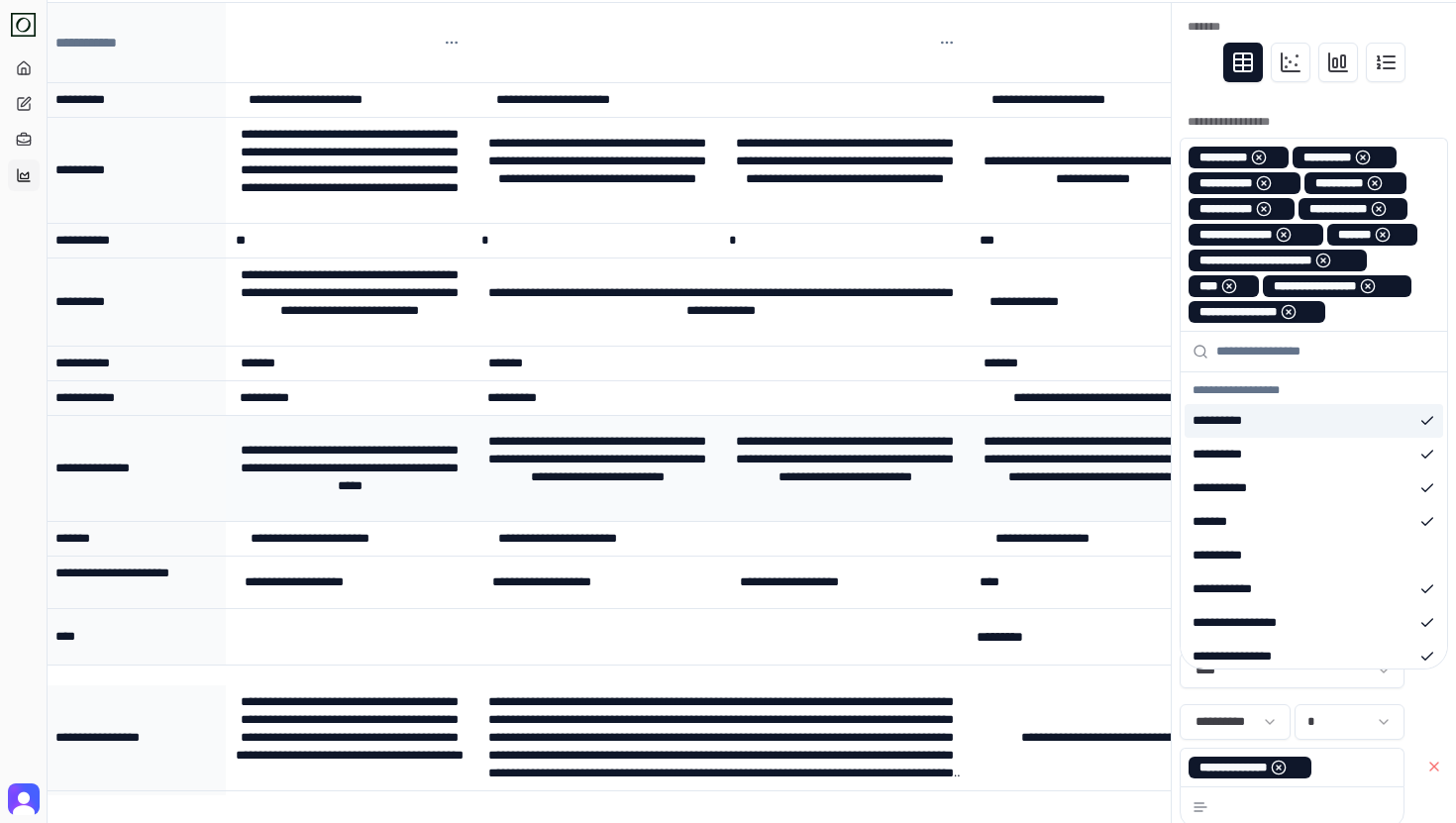 click at bounding box center (1325, 352) 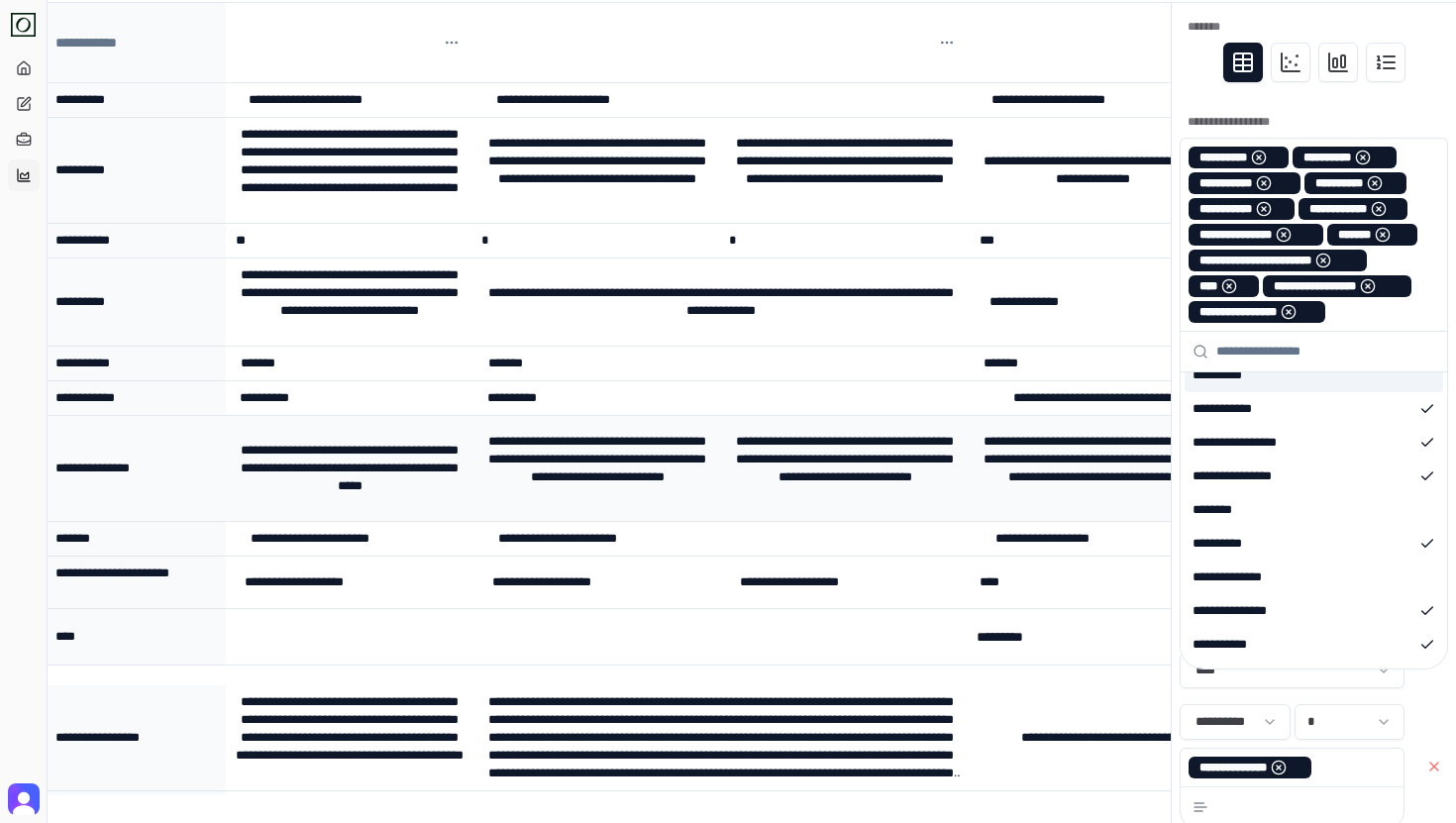 scroll, scrollTop: 184, scrollLeft: 0, axis: vertical 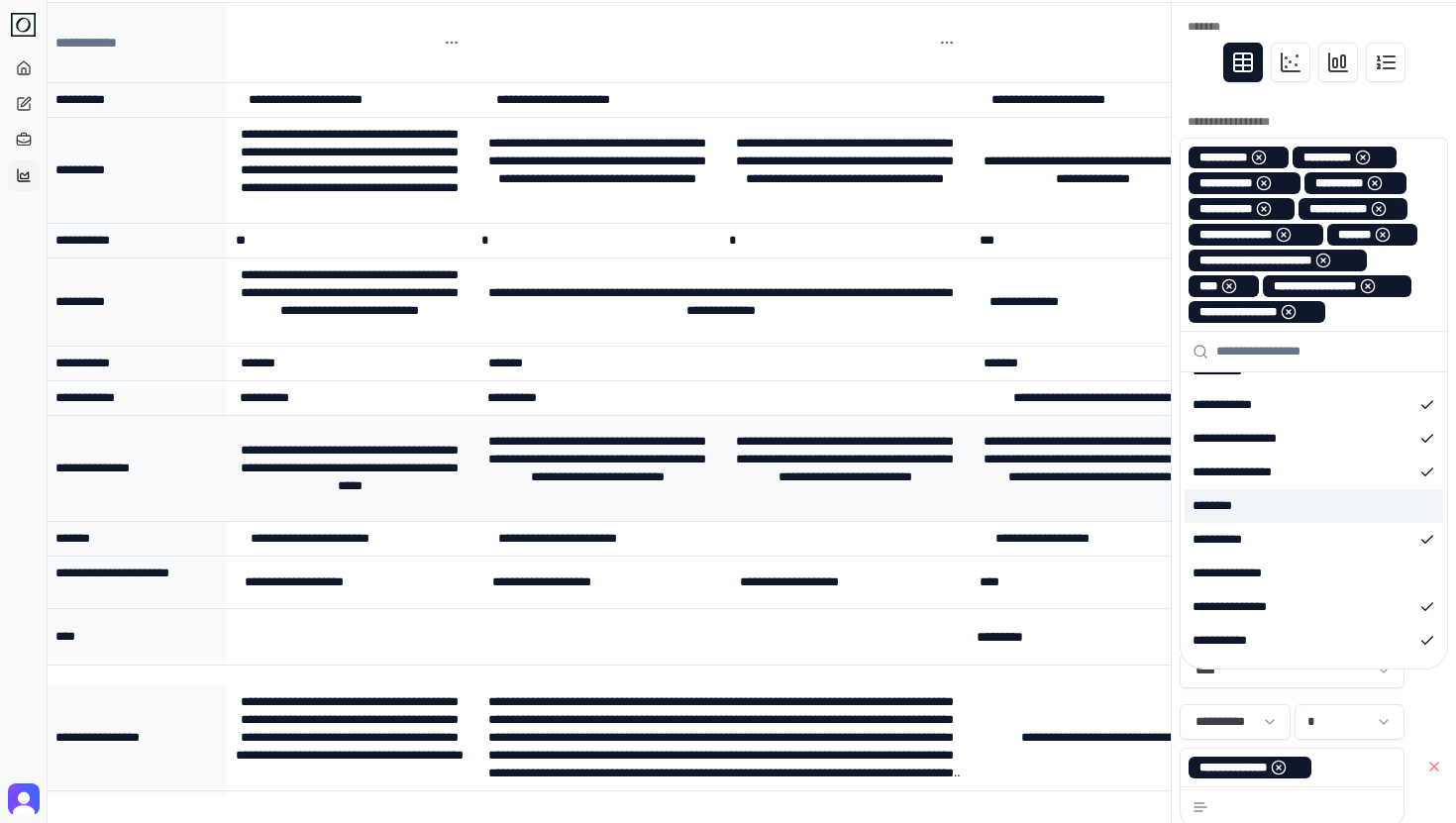 click on "********" at bounding box center [1313, 506] 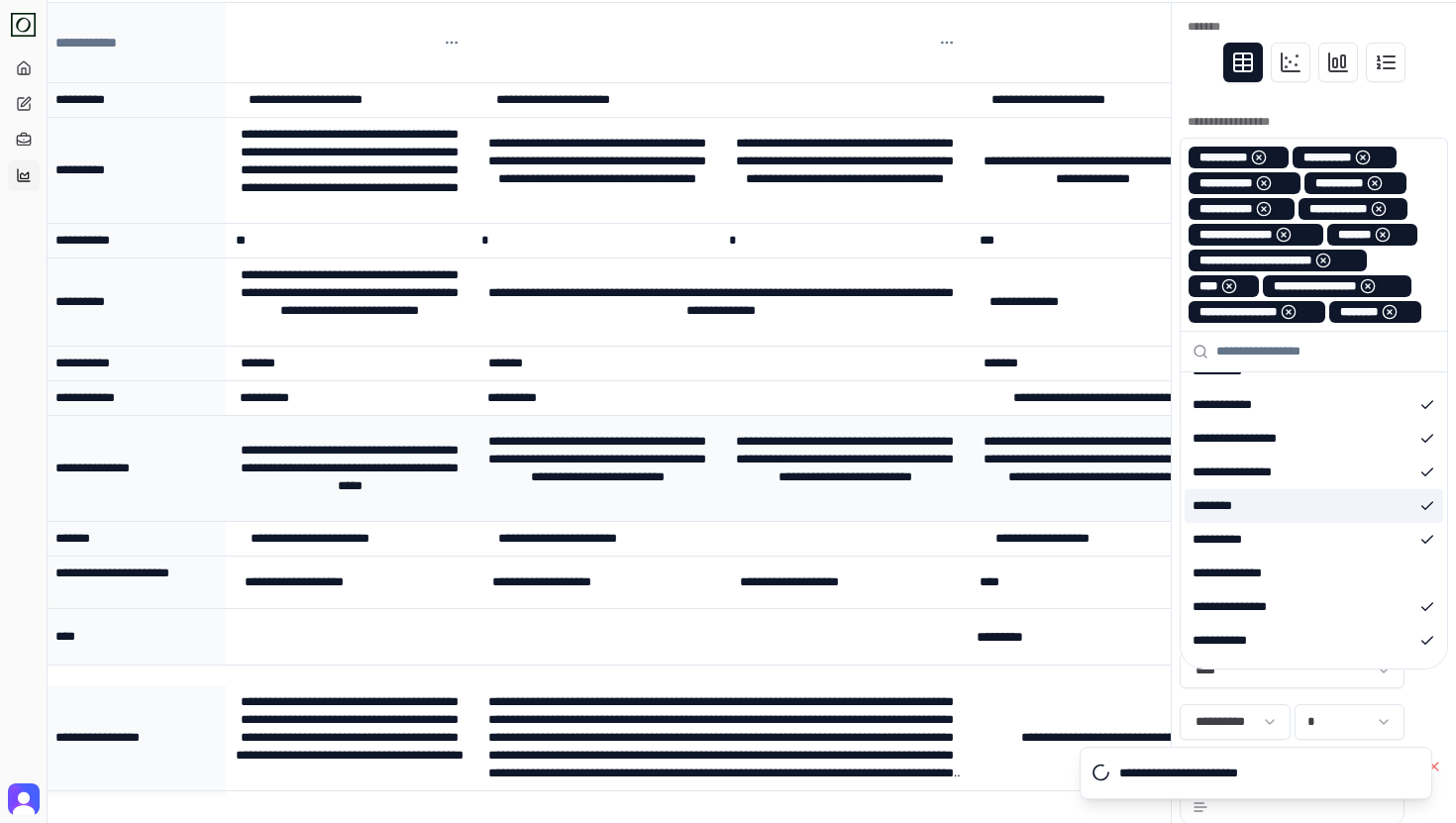 click at bounding box center (721, 43) 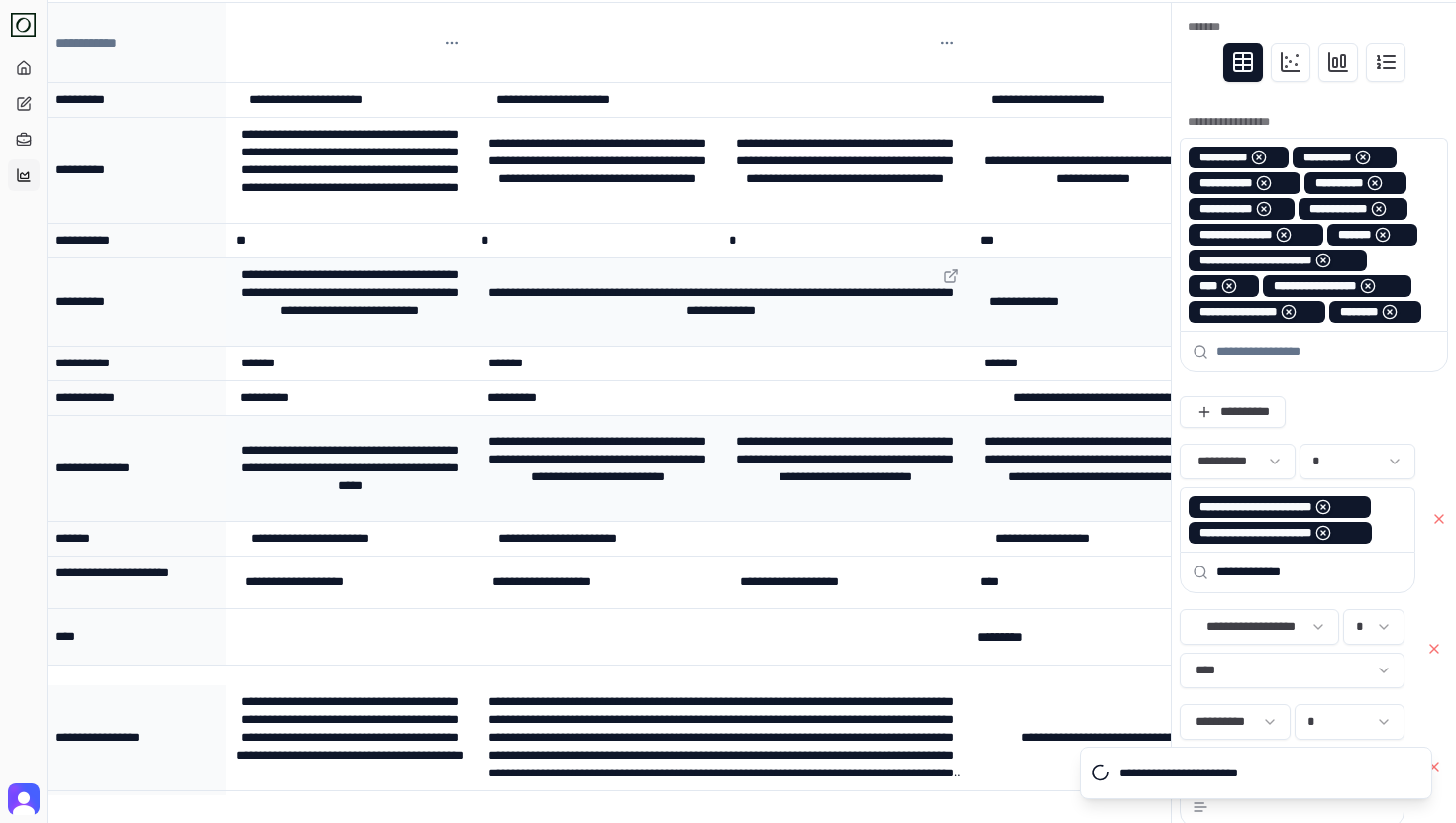 scroll, scrollTop: 64, scrollLeft: 0, axis: vertical 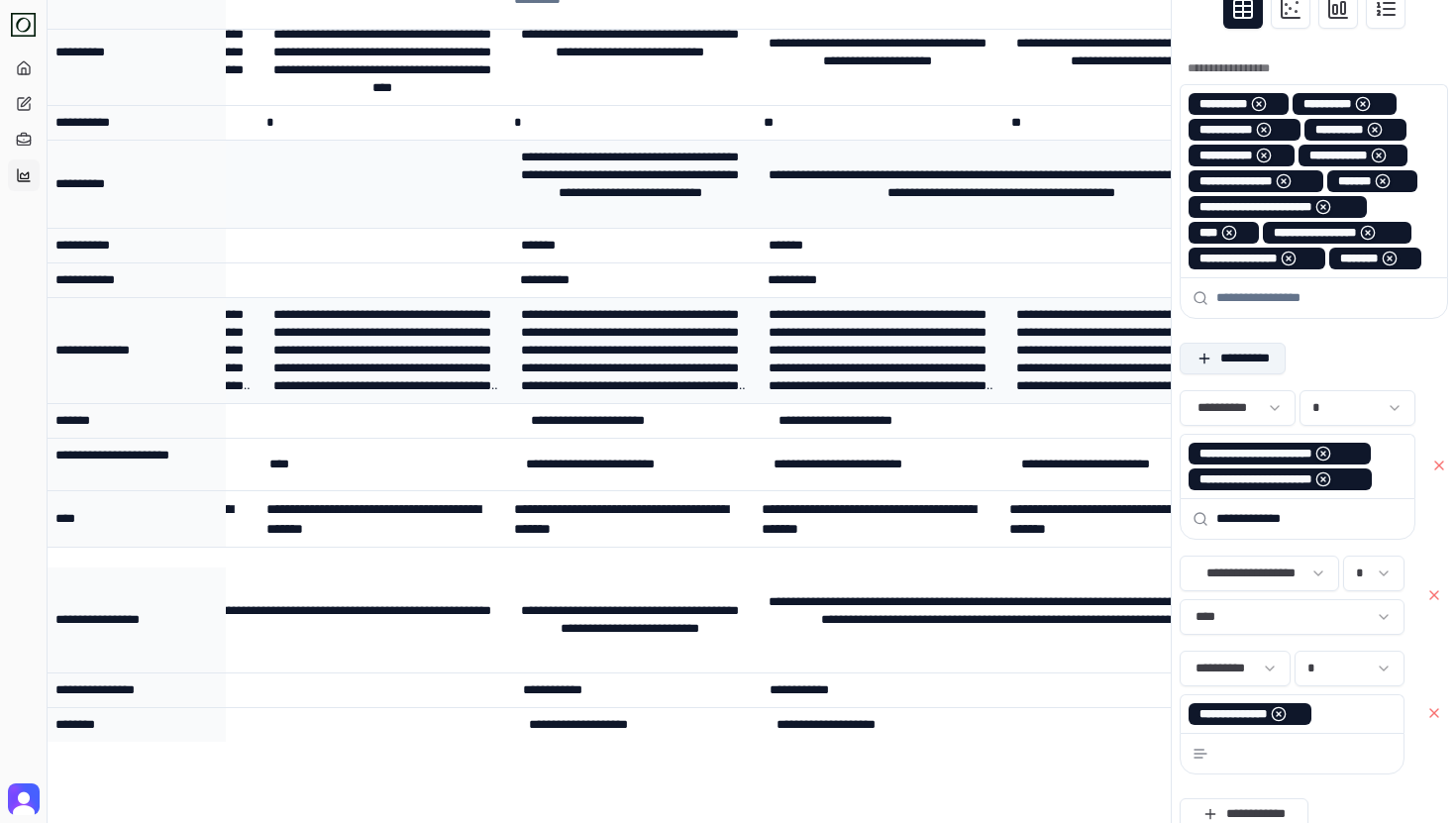 click on "**********" at bounding box center [1232, 359] 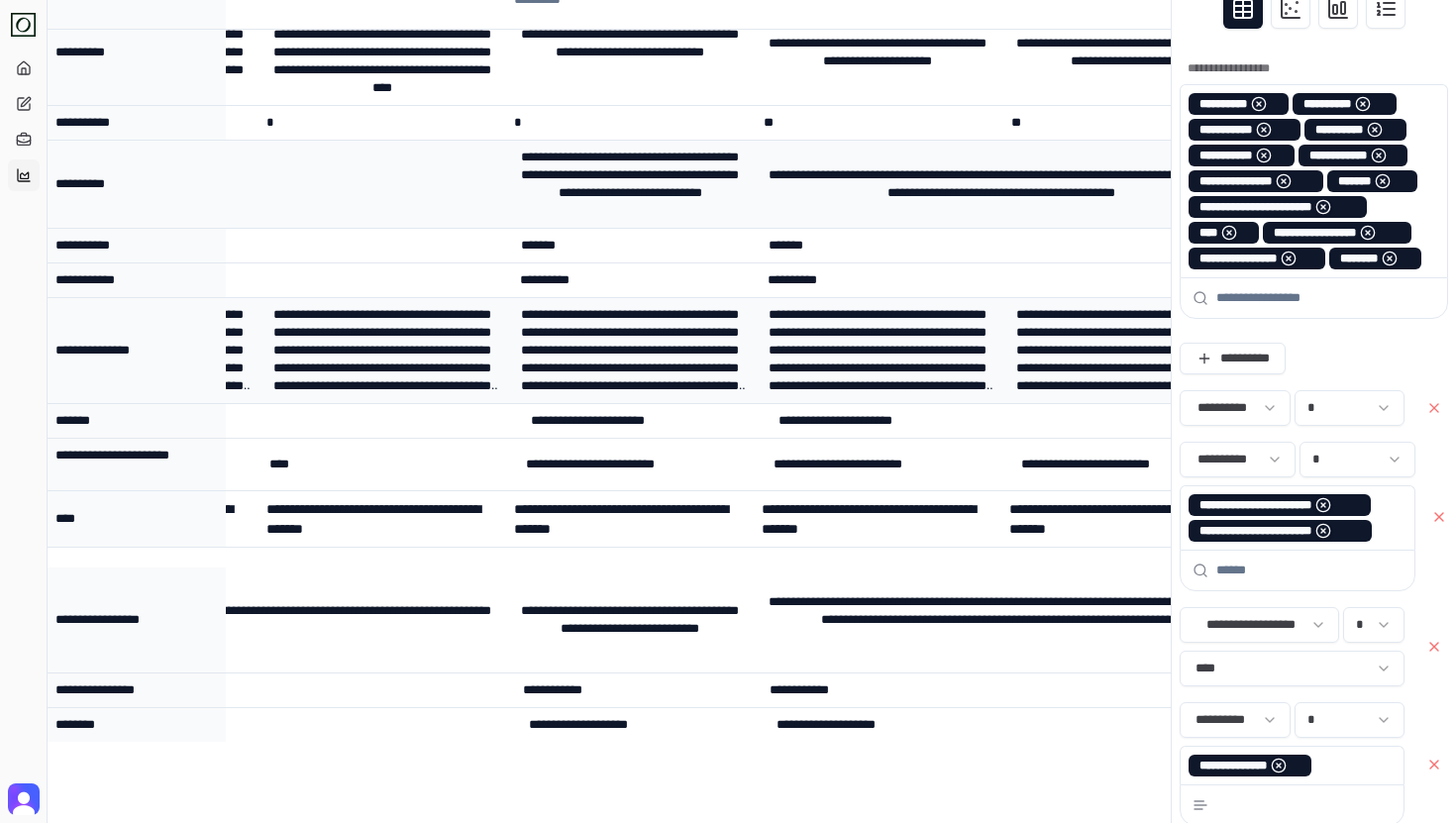 click on "**********" at bounding box center (728, 477) 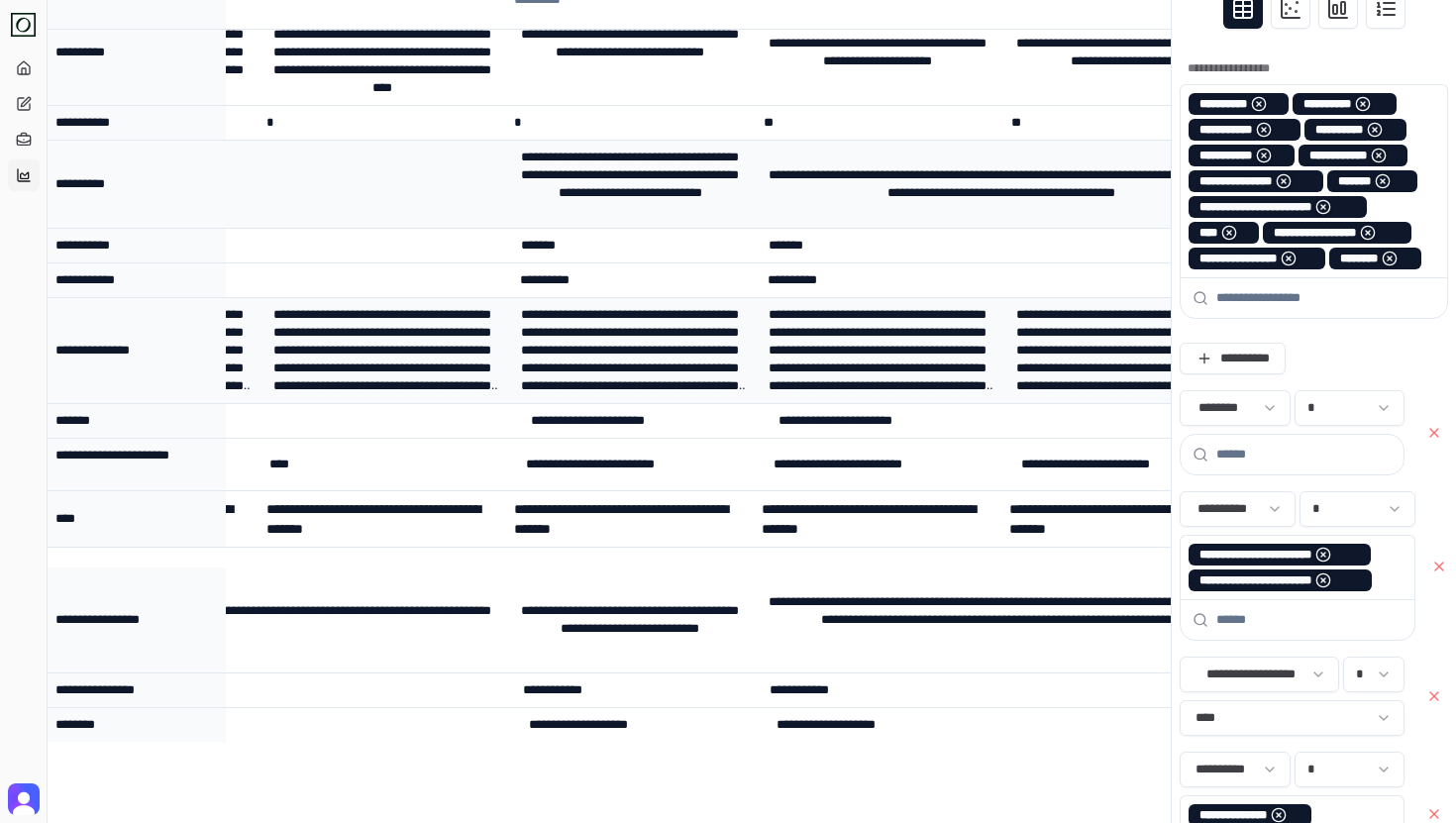 click at bounding box center (1303, 455) 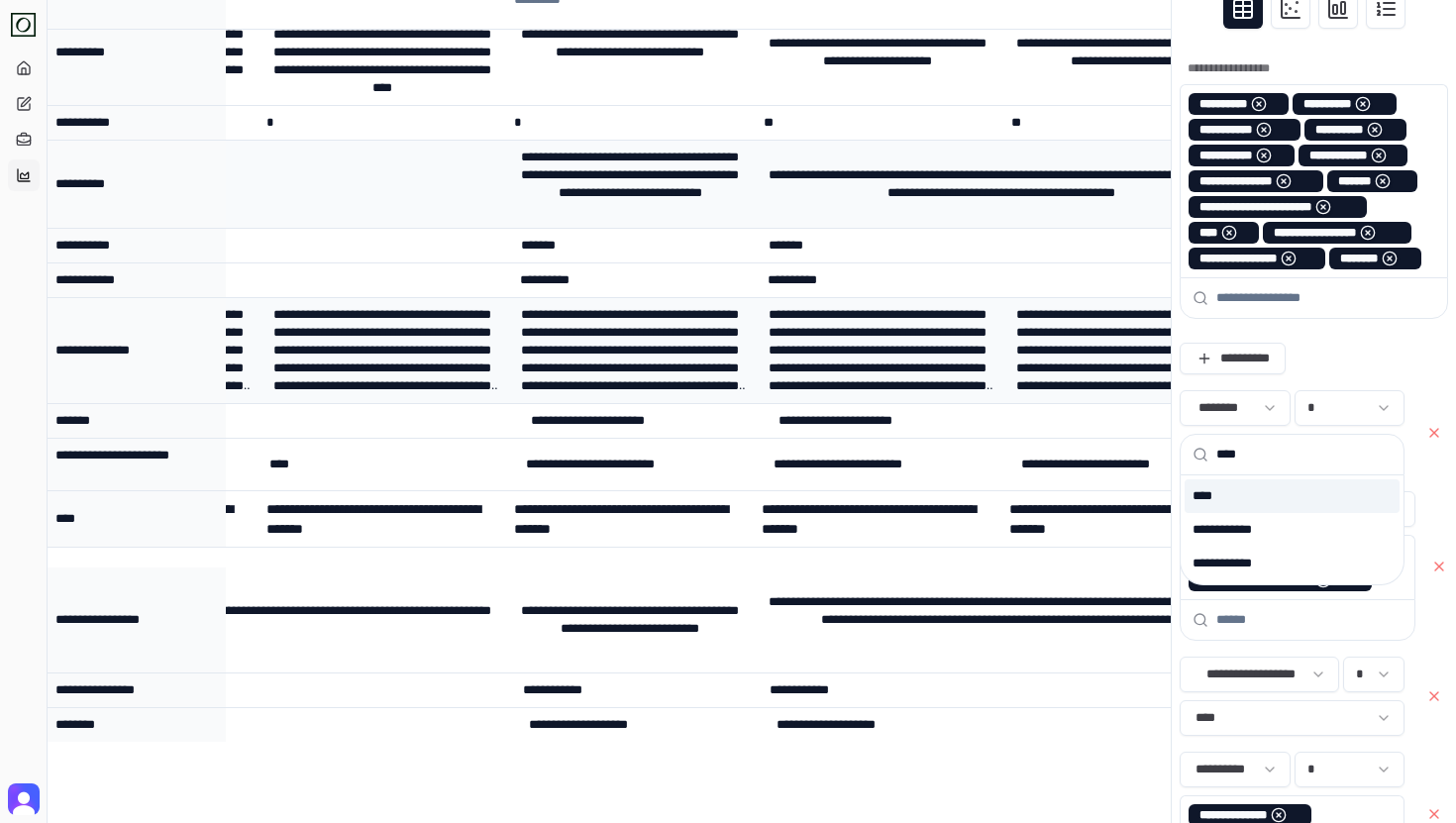 type on "****" 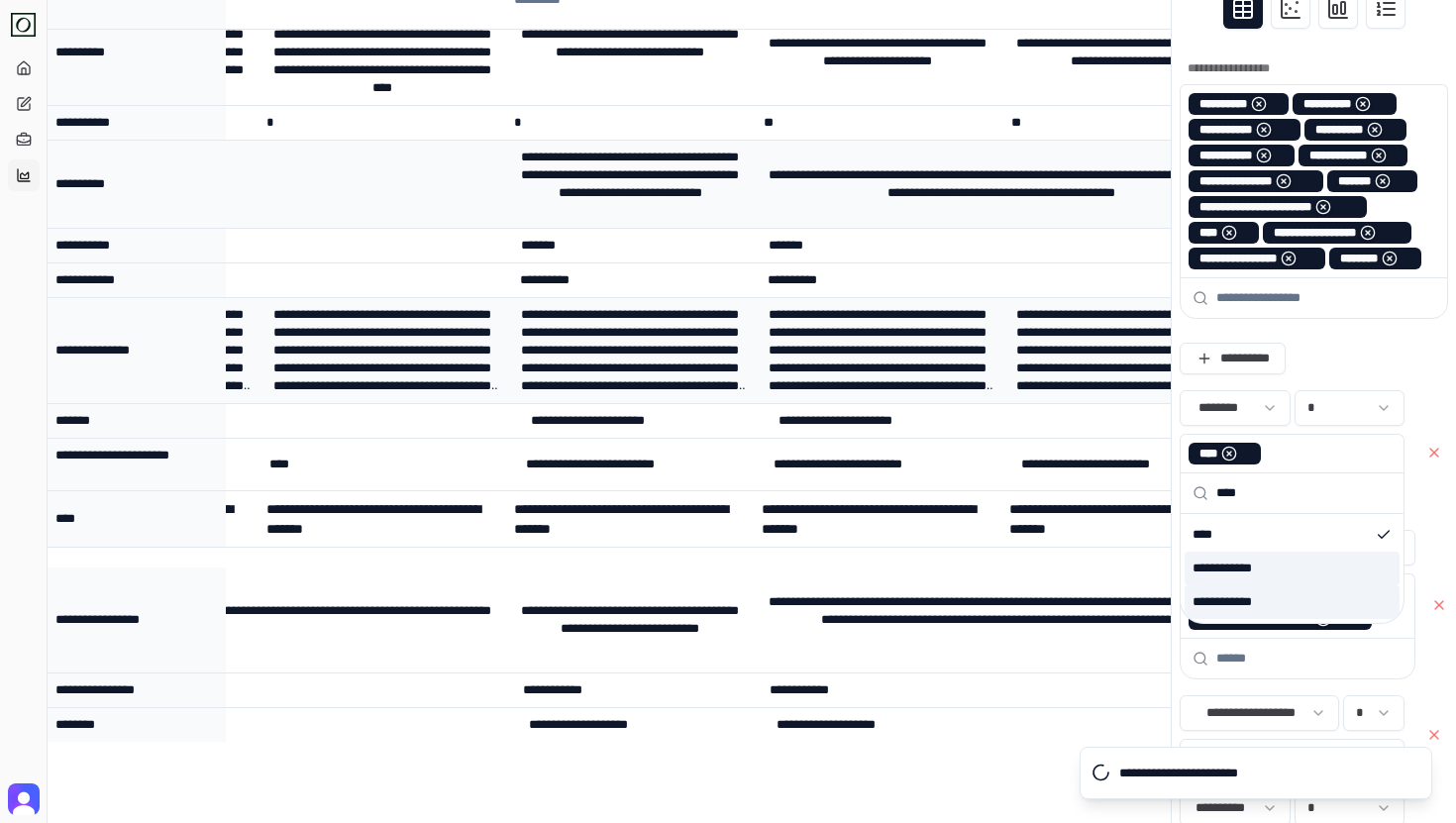 click on "**********" at bounding box center (1292, 568) 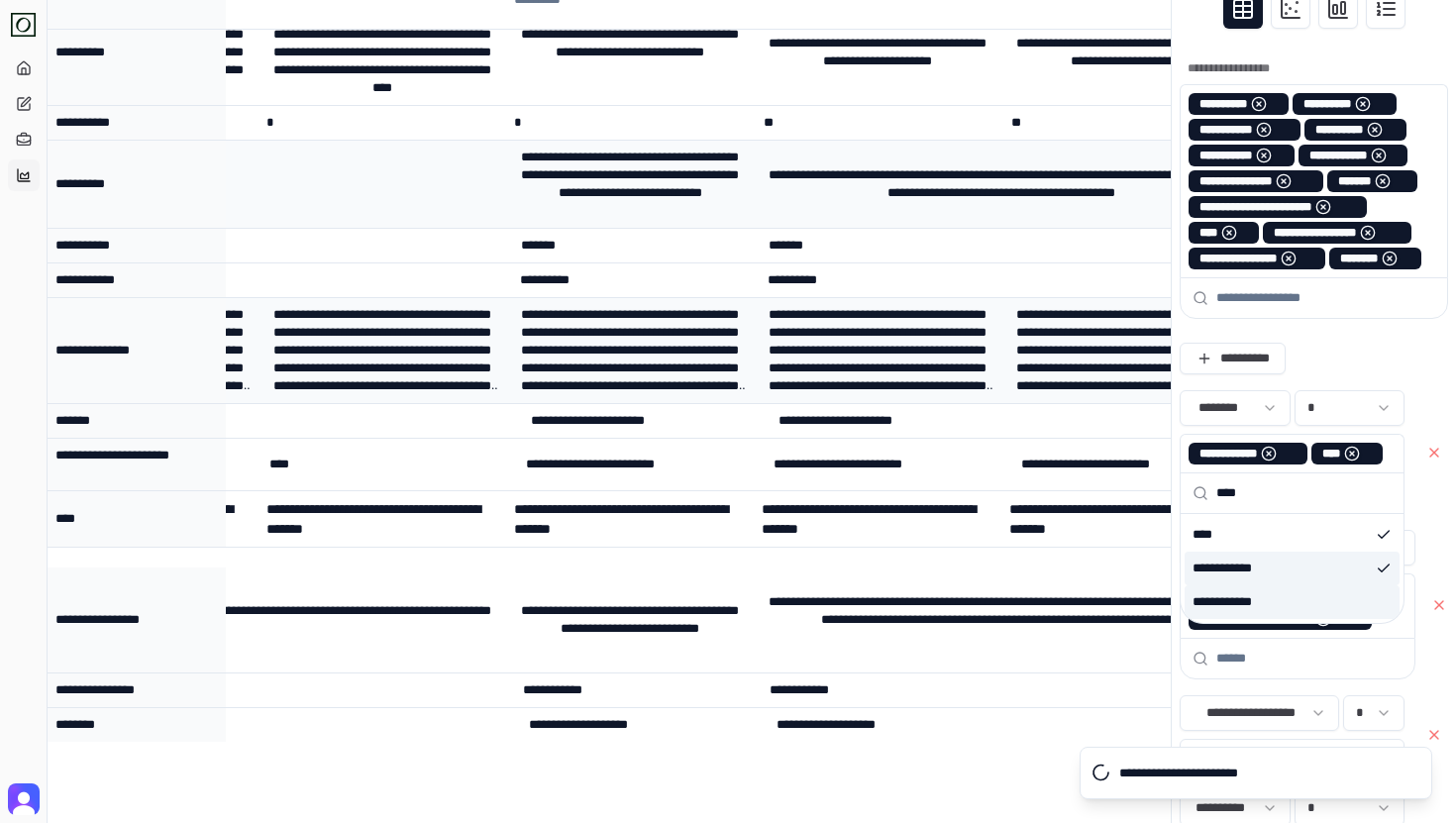 click on "**********" at bounding box center (1292, 602) 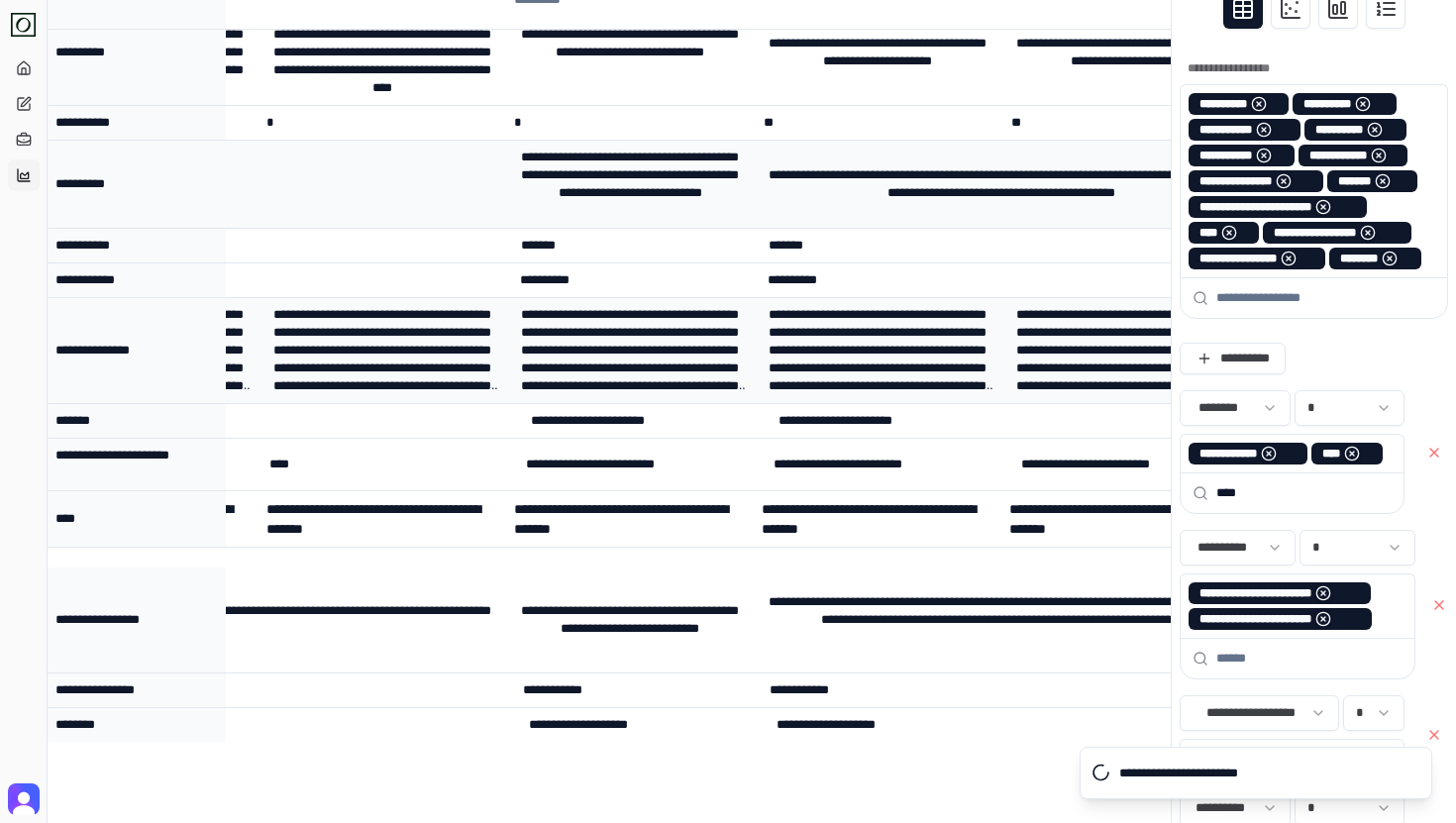 click on "**********" at bounding box center (609, 545) 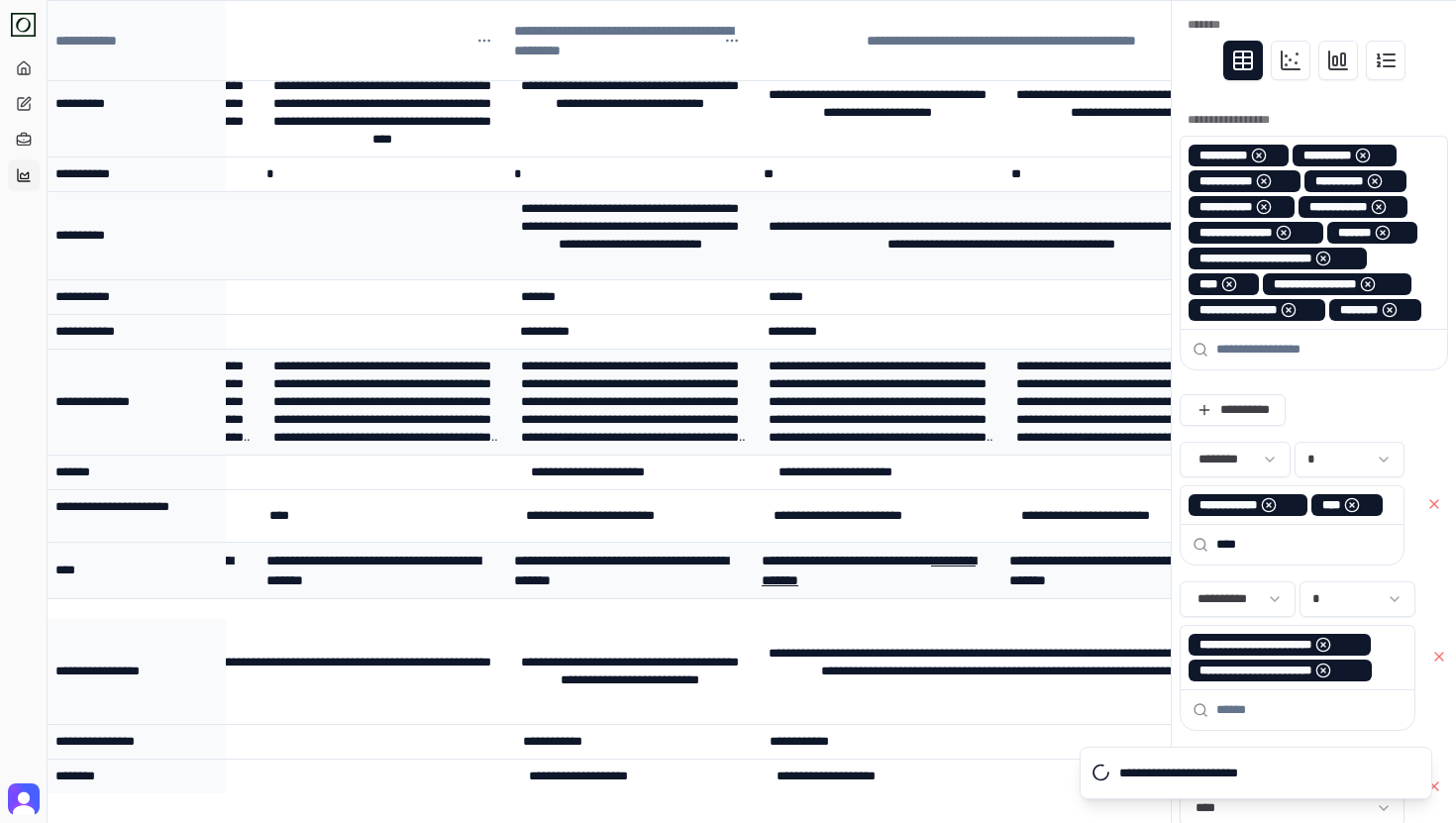 scroll, scrollTop: 0, scrollLeft: 0, axis: both 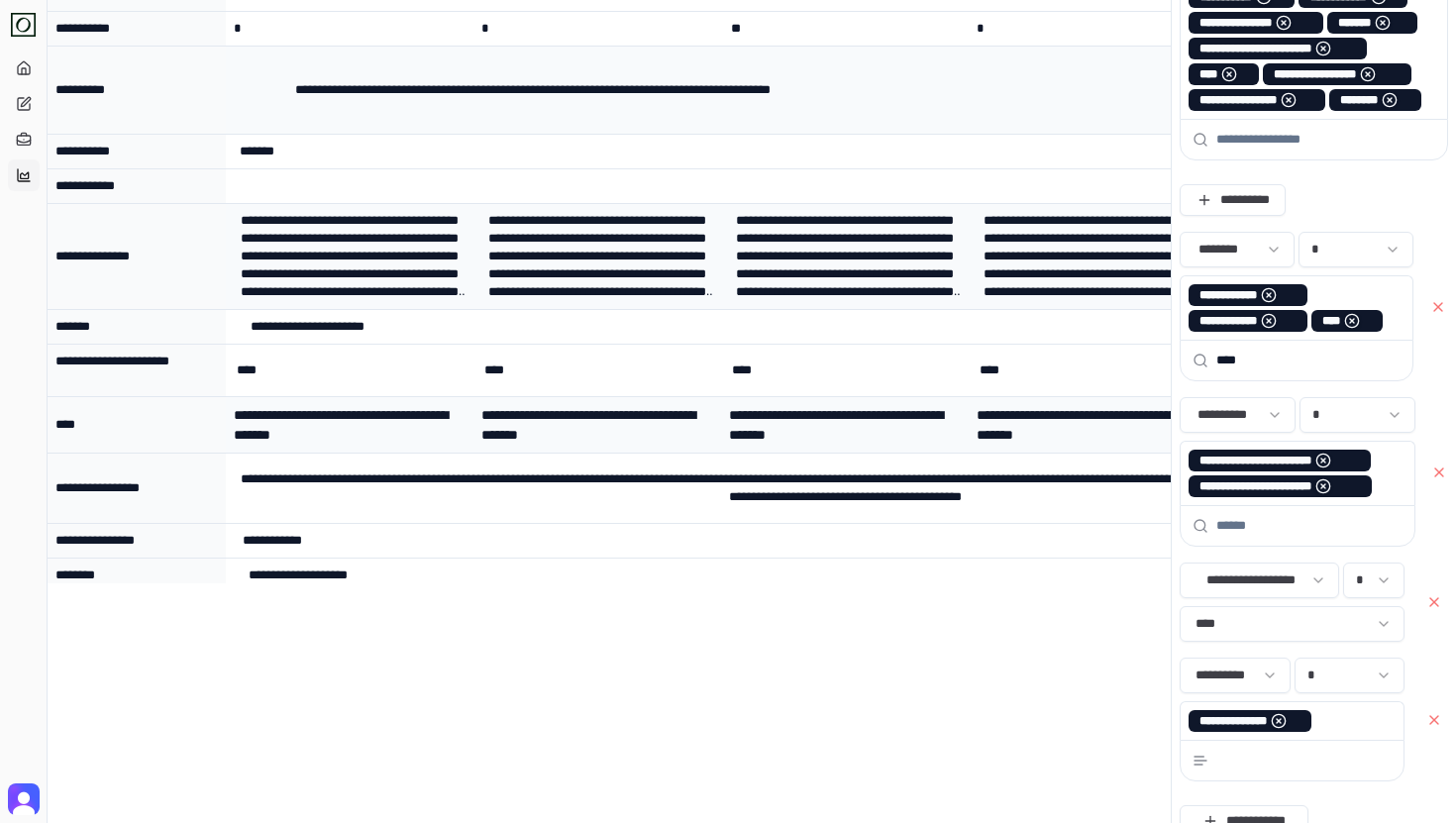 click at bounding box center [1325, 140] 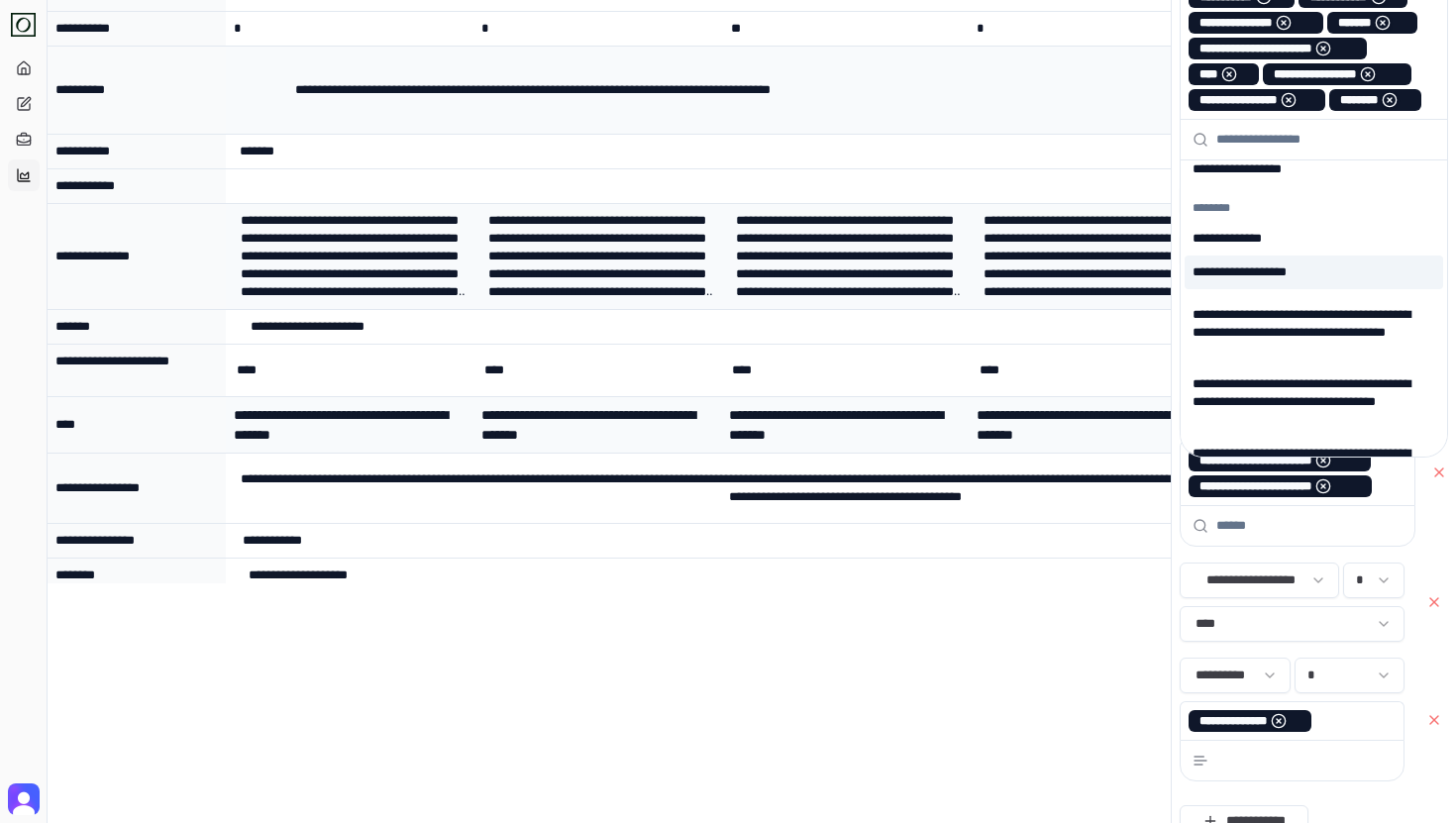 click on "**********" at bounding box center (1313, 272) 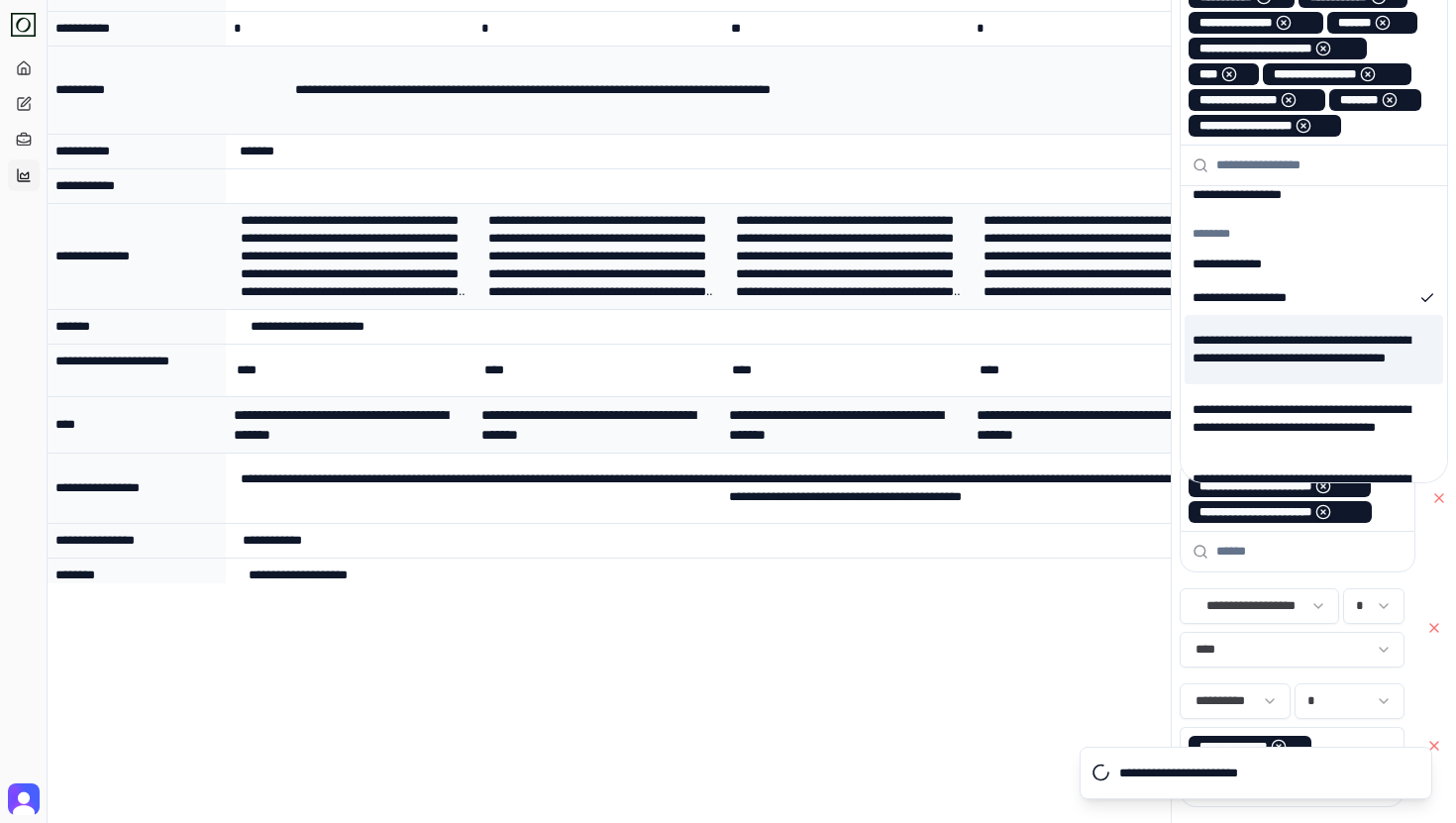 click on "**********" at bounding box center [609, 412] 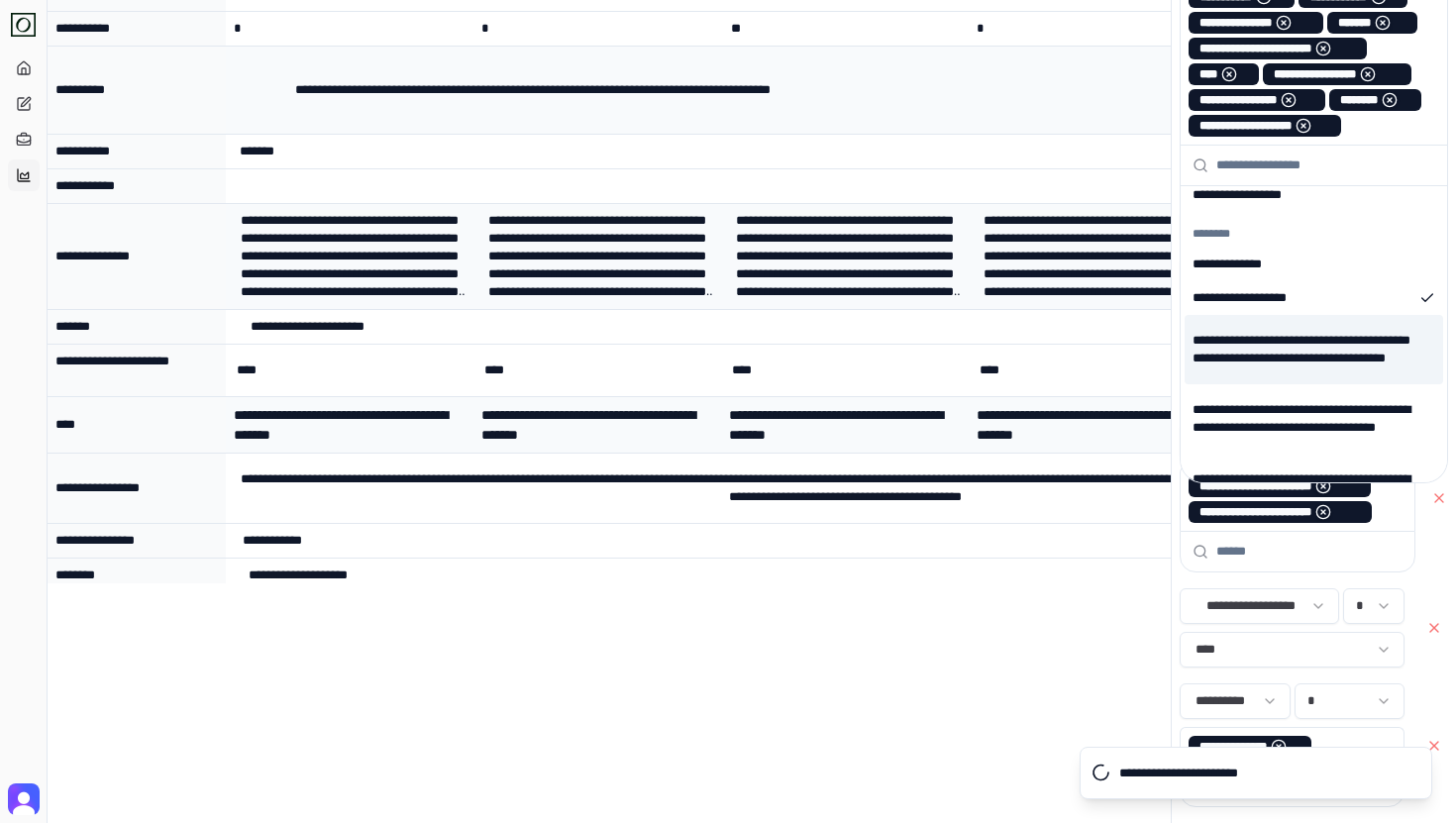 click at bounding box center [1325, 165] 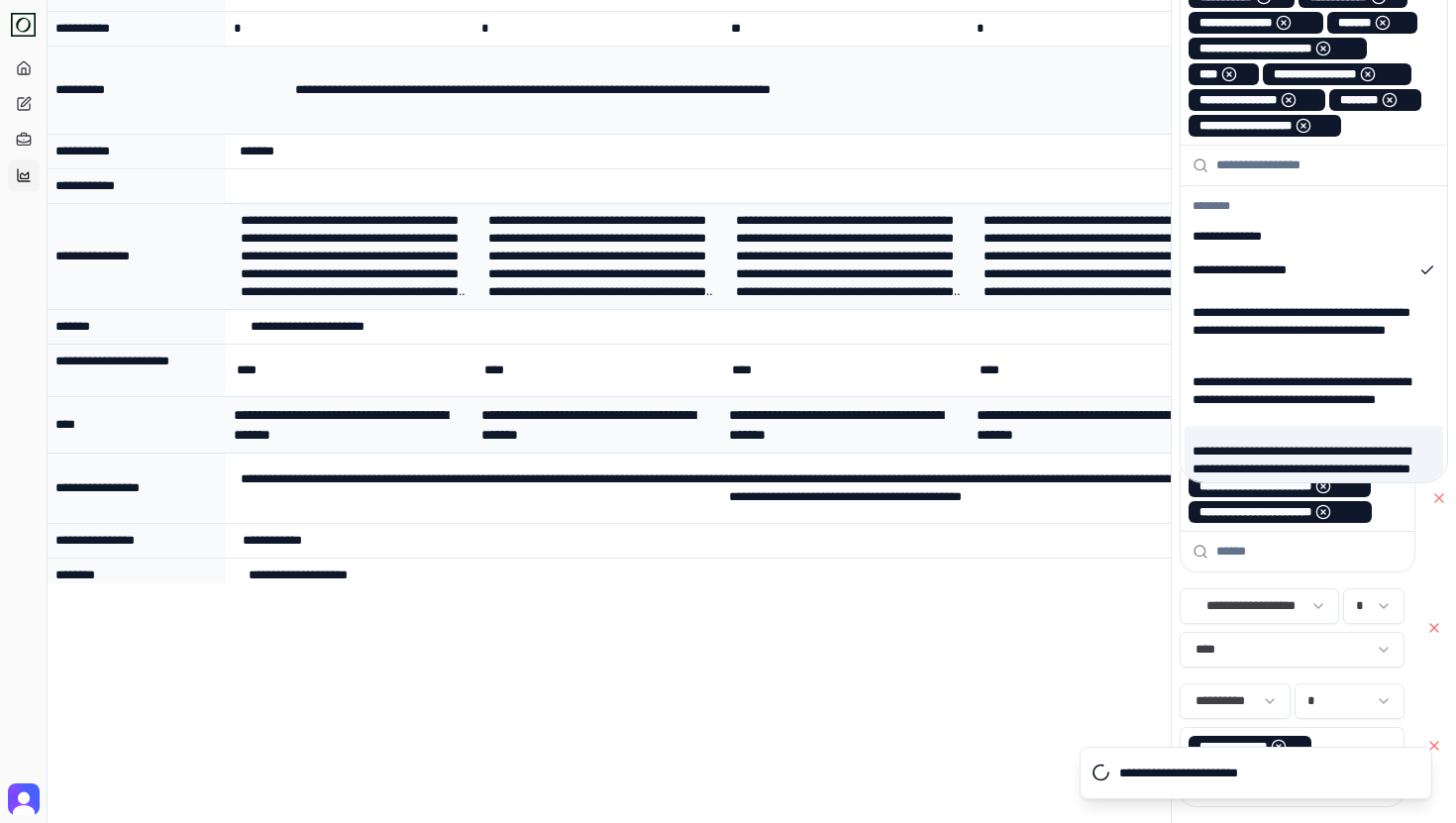 scroll, scrollTop: 696, scrollLeft: 0, axis: vertical 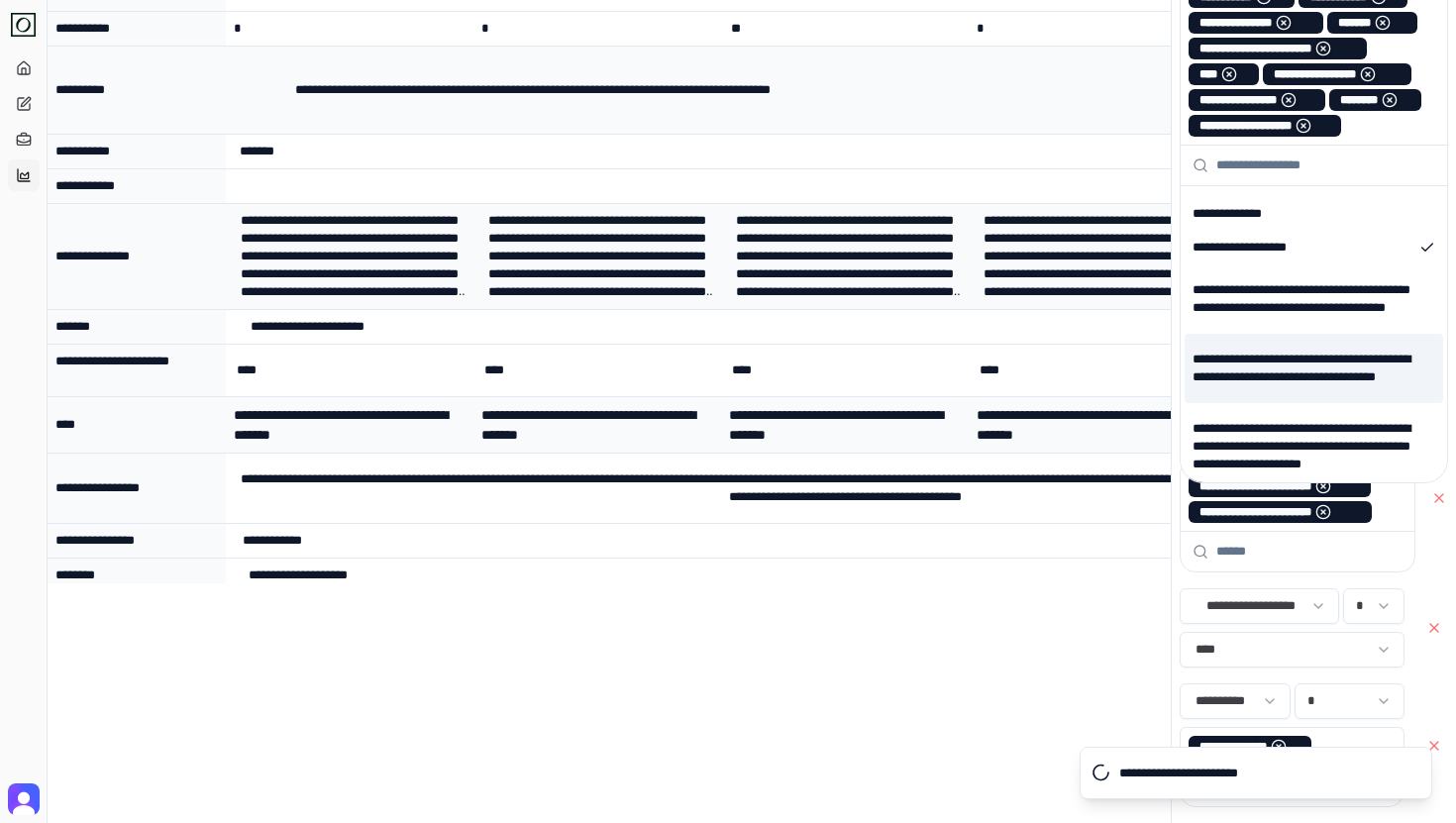 click on "**********" at bounding box center (1313, 368) 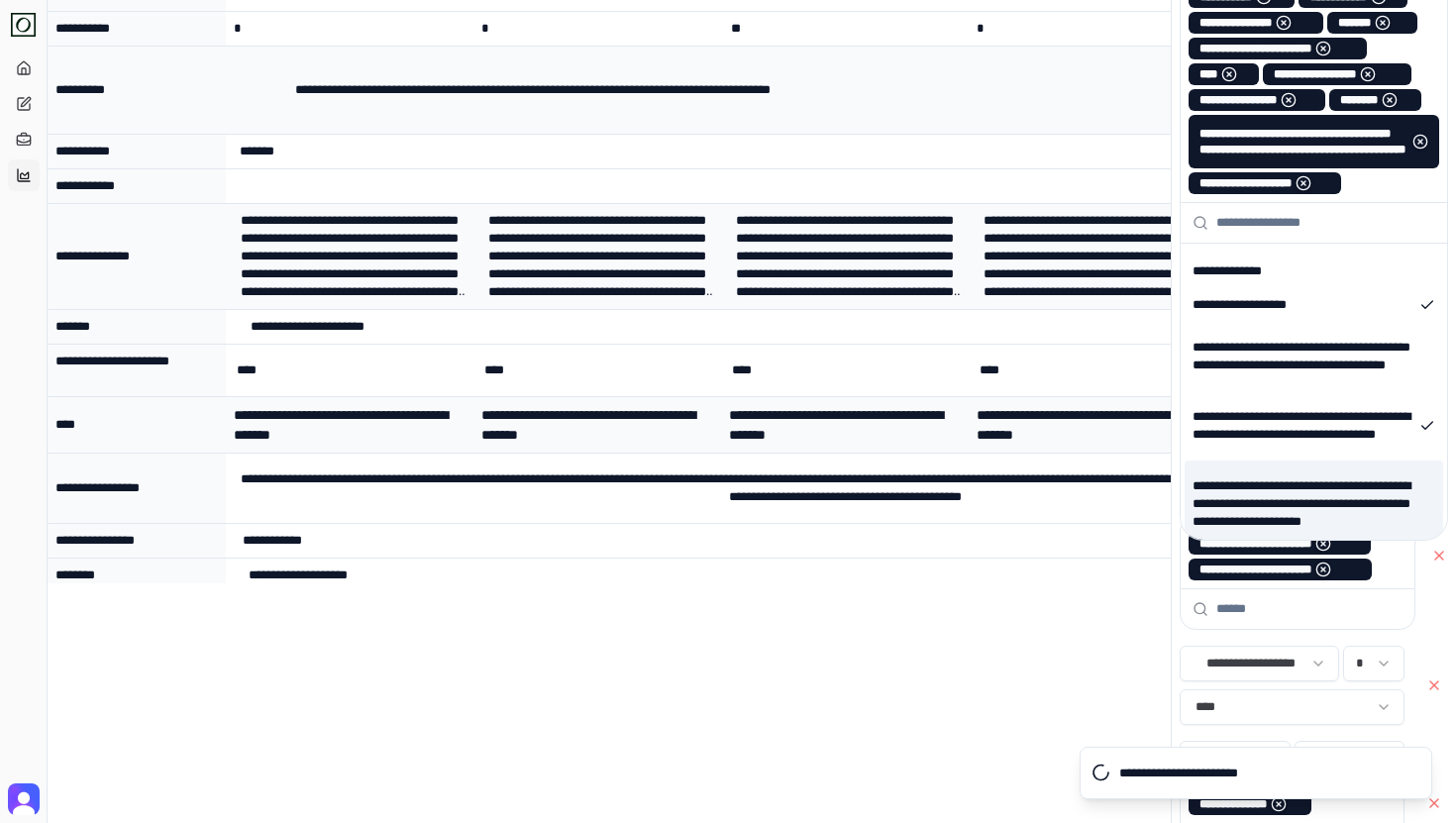 click on "**********" at bounding box center [609, 441] 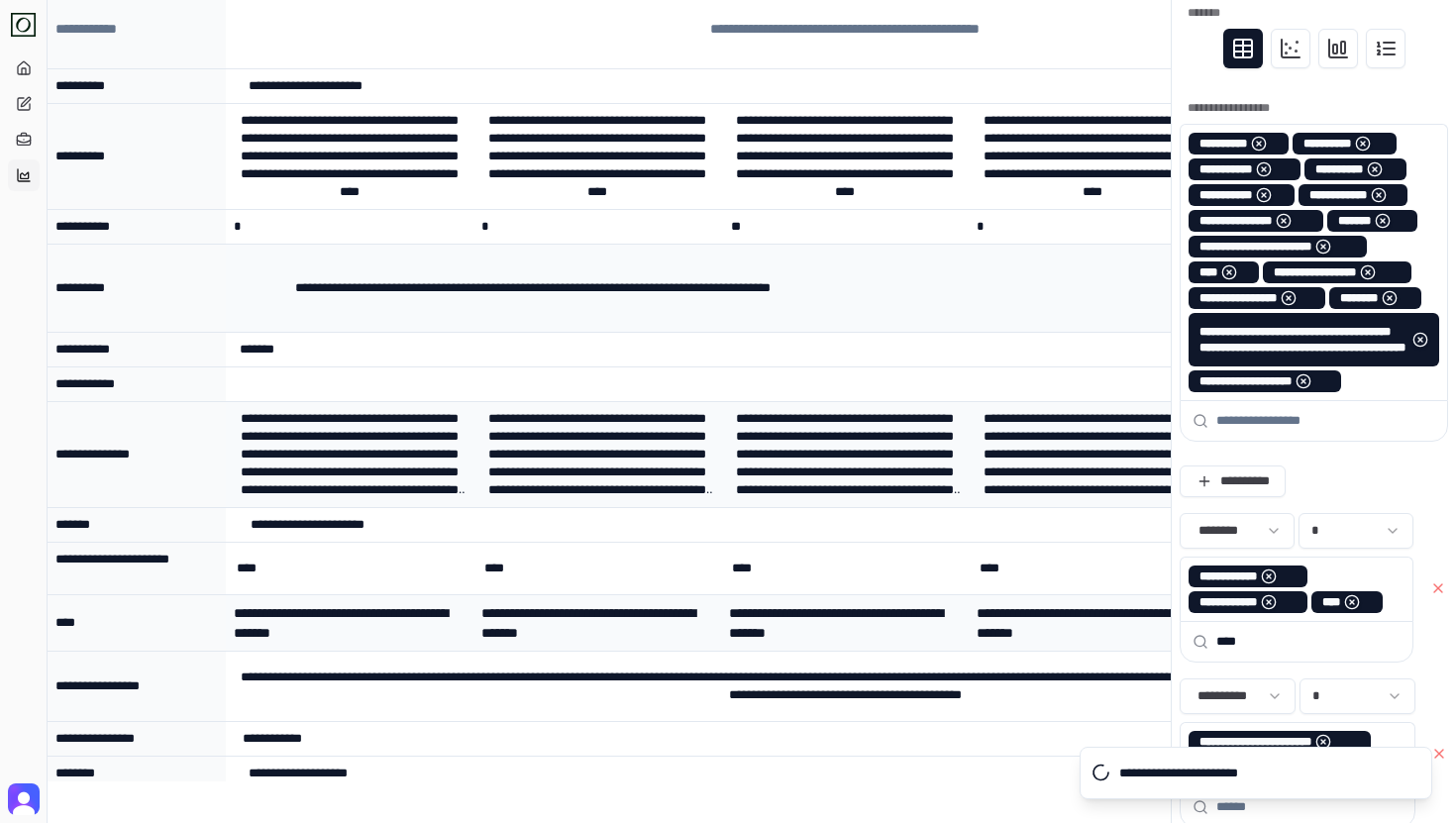 scroll, scrollTop: 56, scrollLeft: 0, axis: vertical 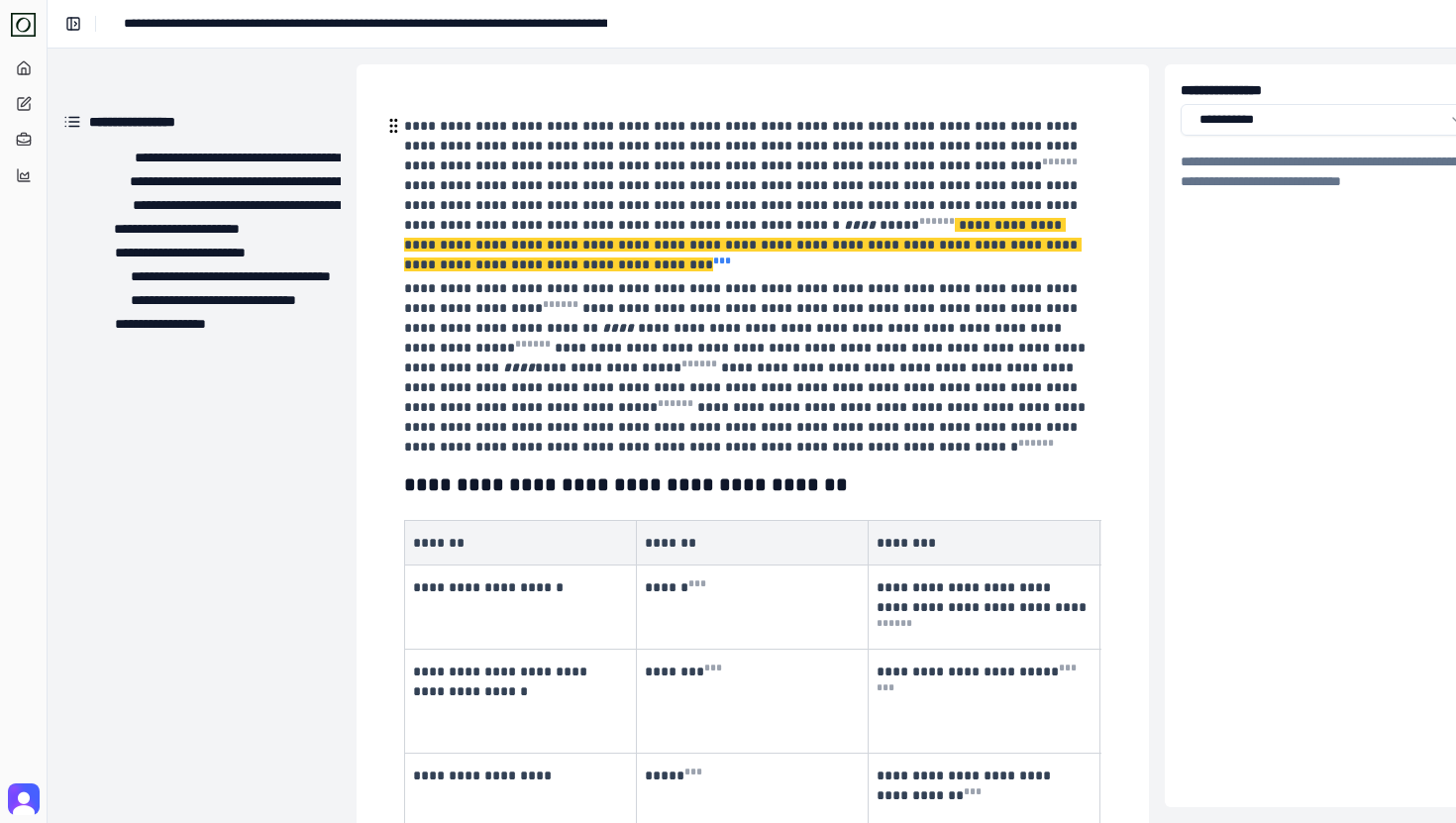 click on "* * *" at bounding box center [722, 260] 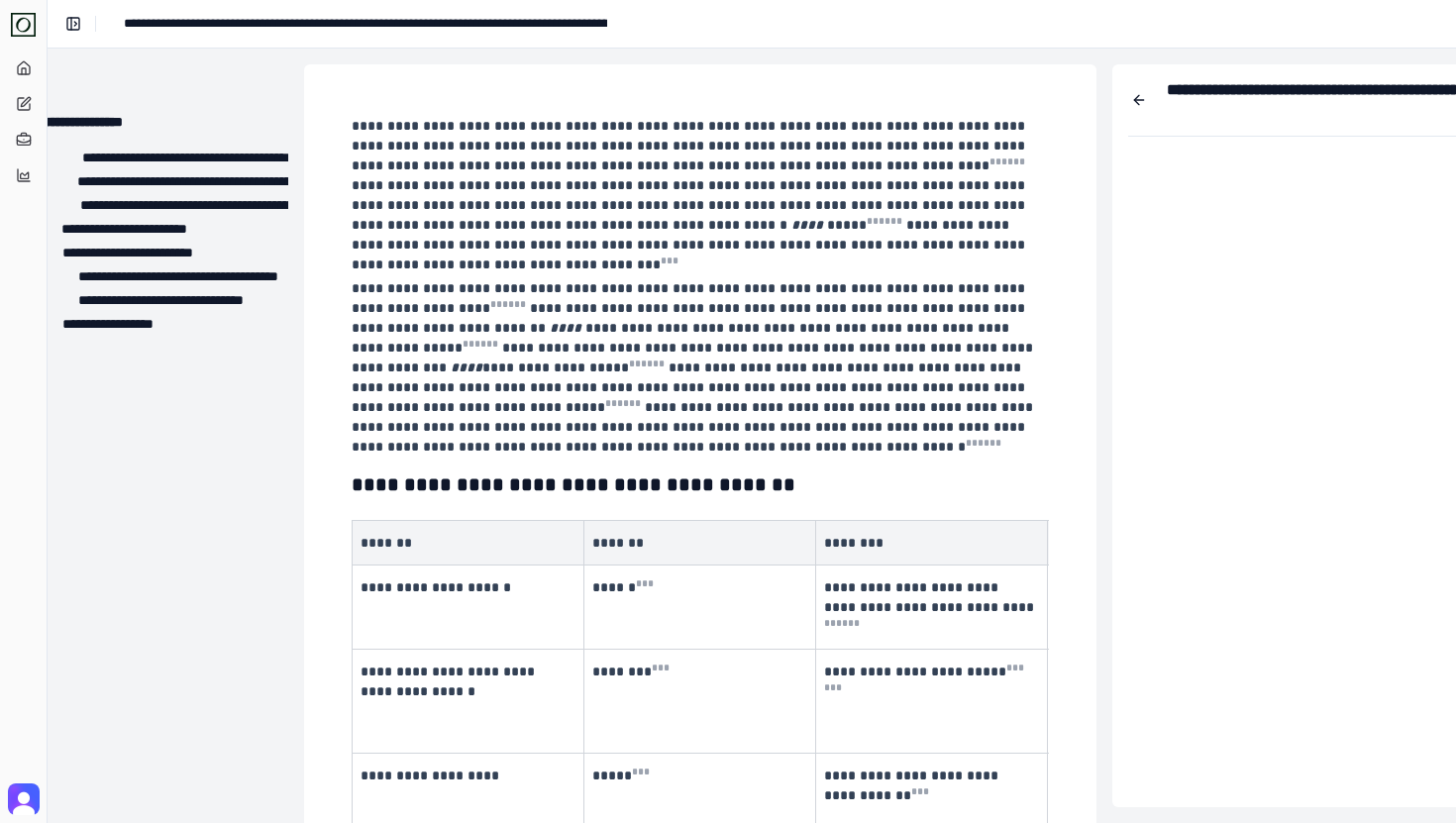 scroll, scrollTop: 0, scrollLeft: 47, axis: horizontal 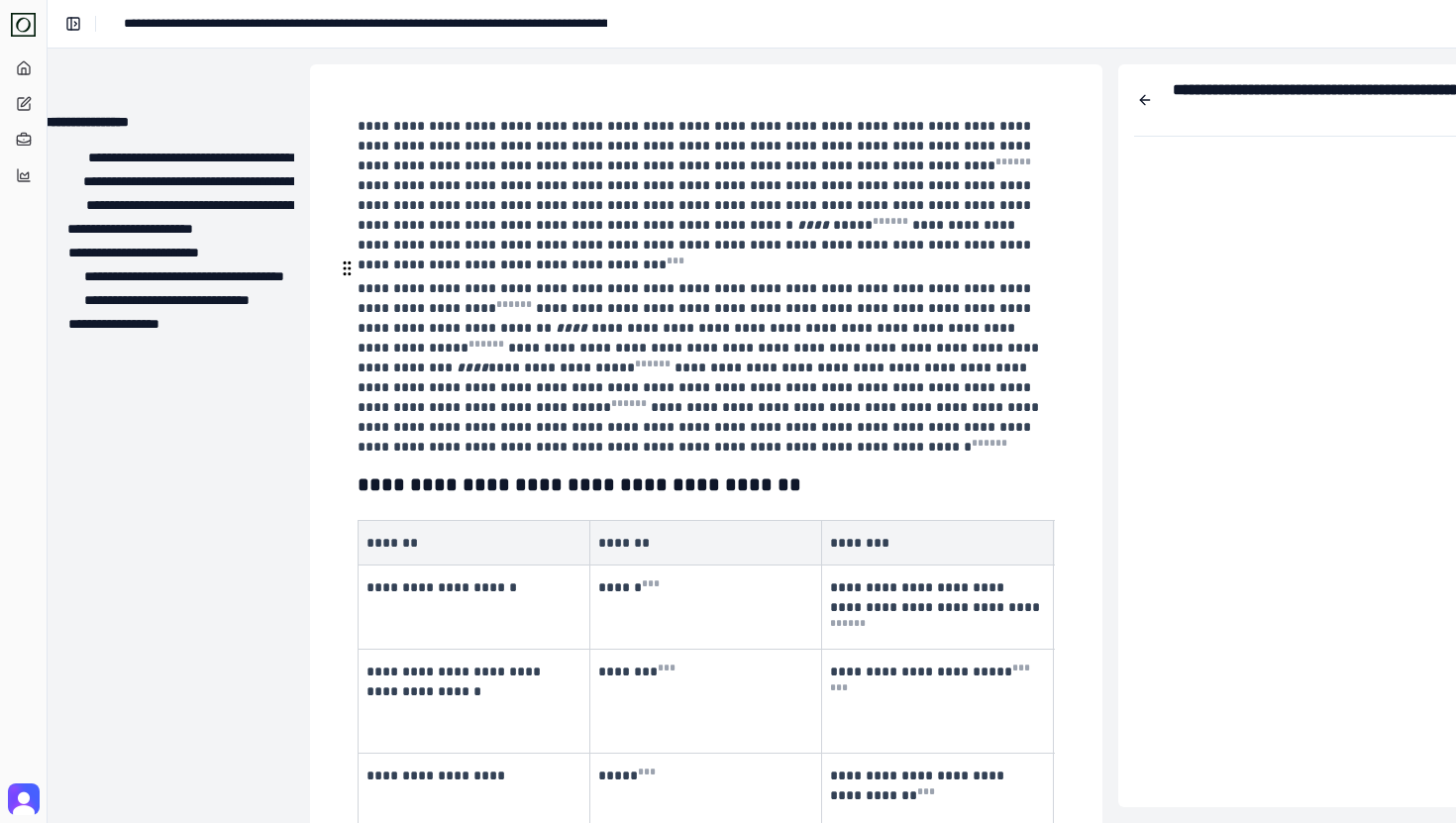 click on "**********" at bounding box center [700, 358] 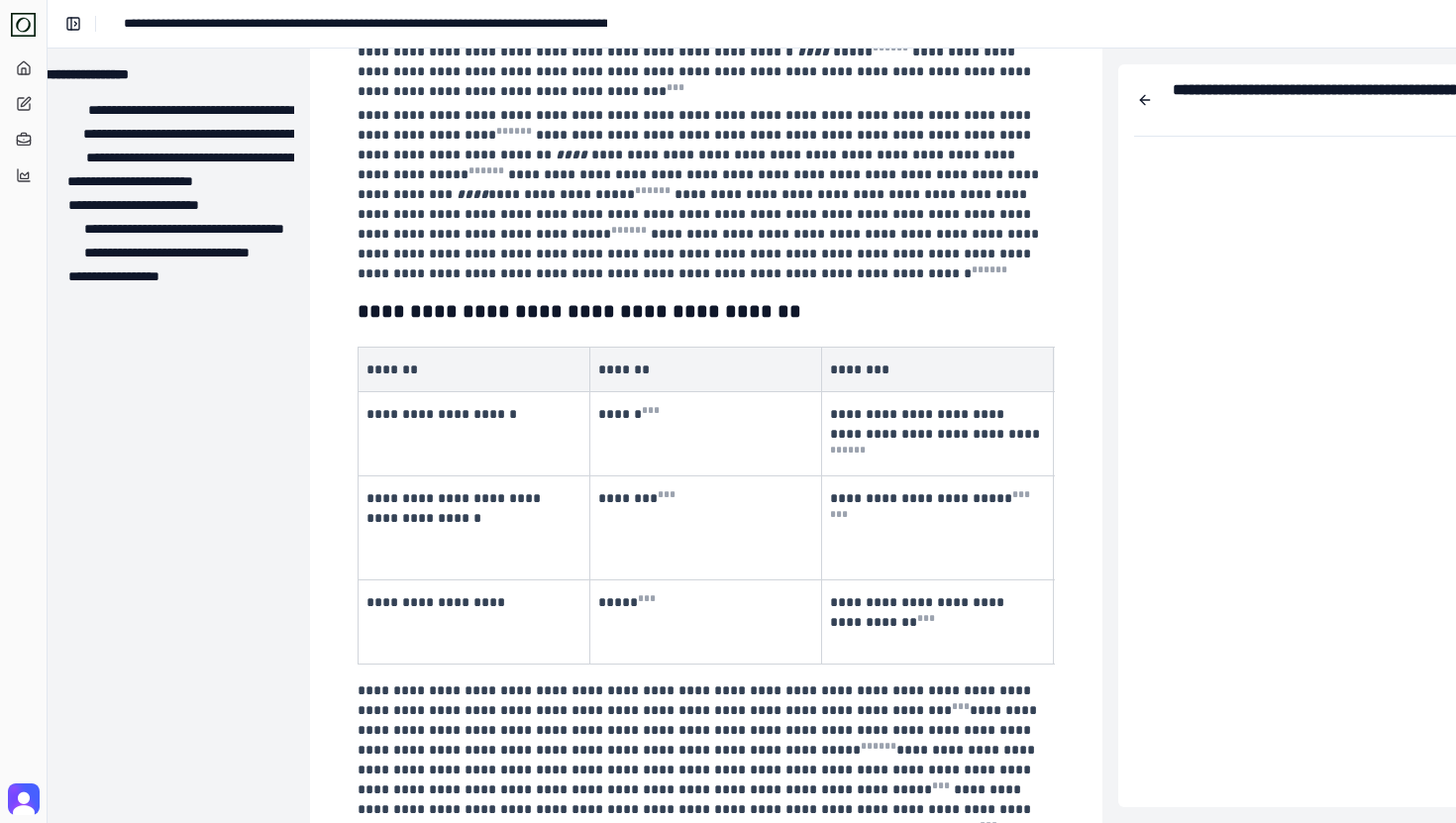 scroll, scrollTop: 175, scrollLeft: 47, axis: both 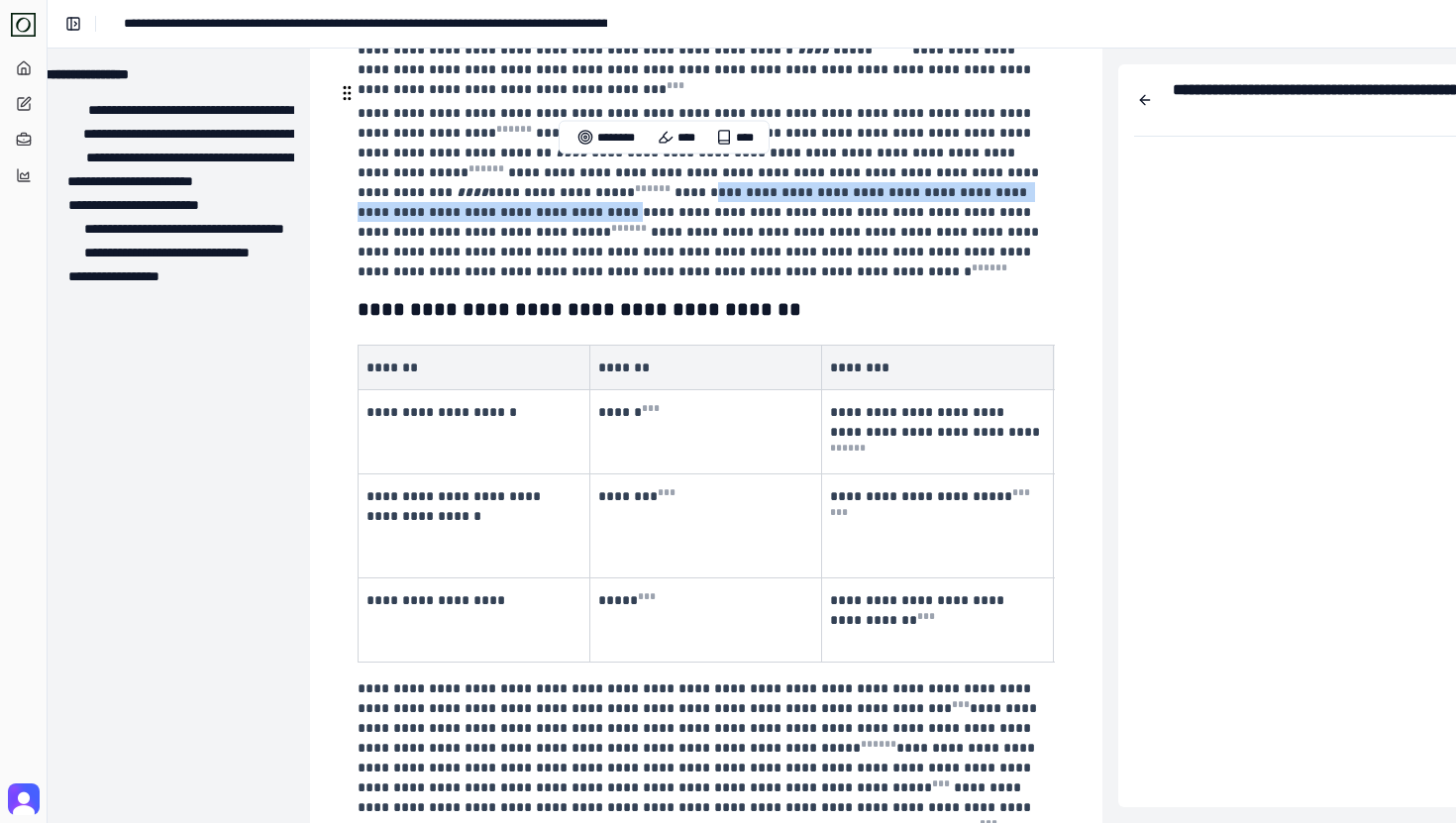 drag, startPoint x: 925, startPoint y: 164, endPoint x: 402, endPoint y: 168, distance: 523.0153 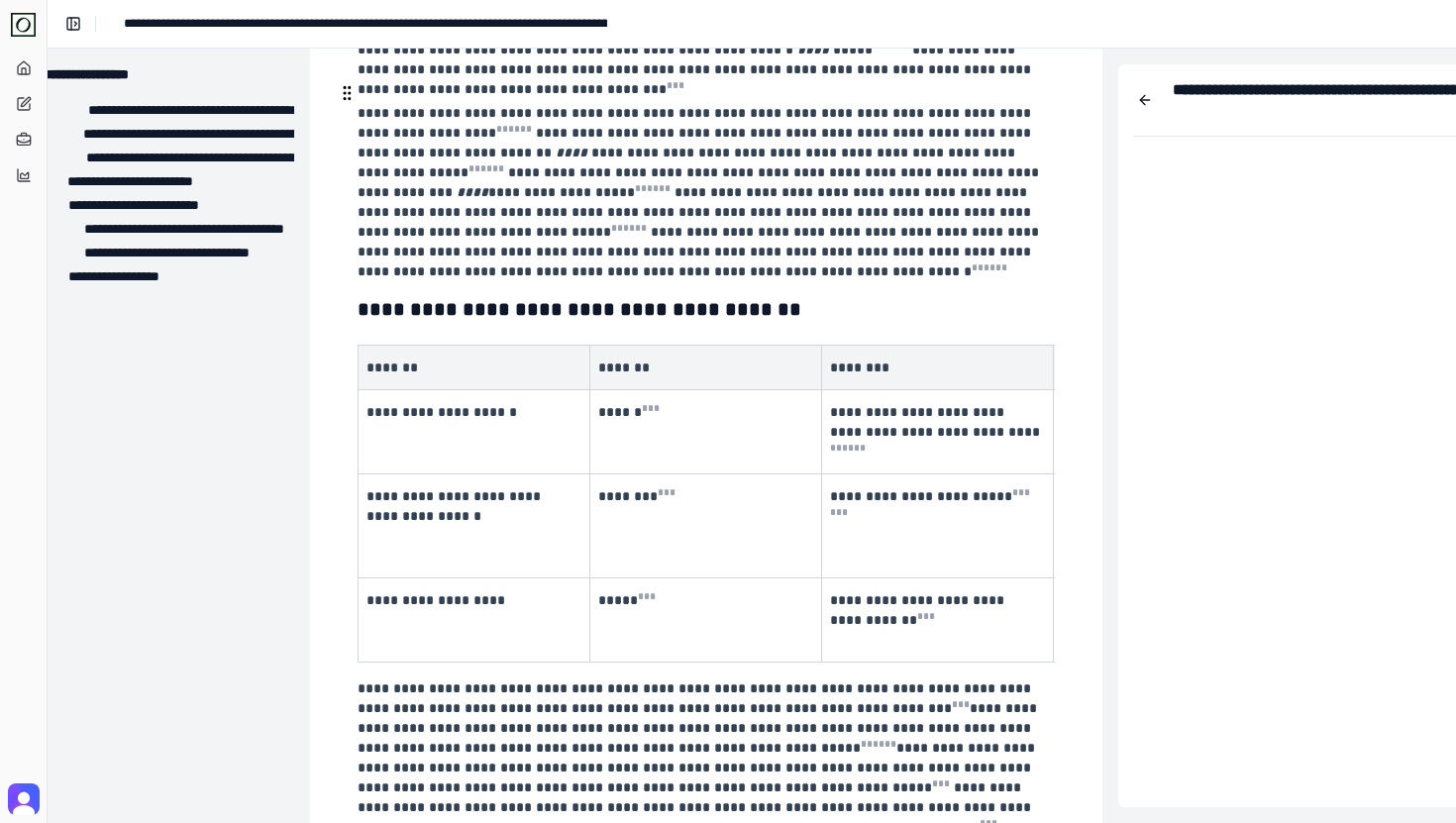 click on "**********" at bounding box center (696, 212) 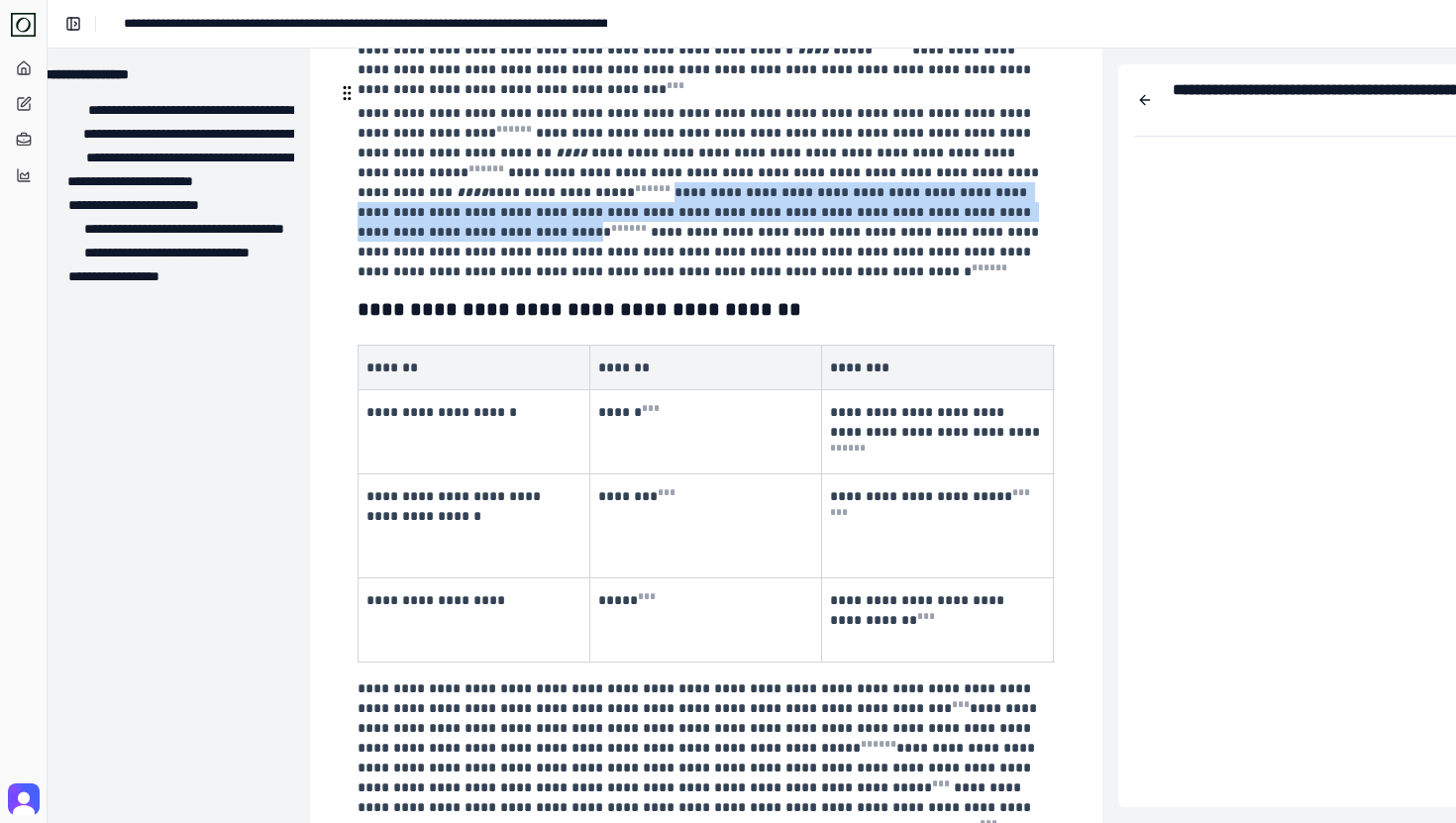 drag, startPoint x: 387, startPoint y: 168, endPoint x: 781, endPoint y: 199, distance: 395.21766 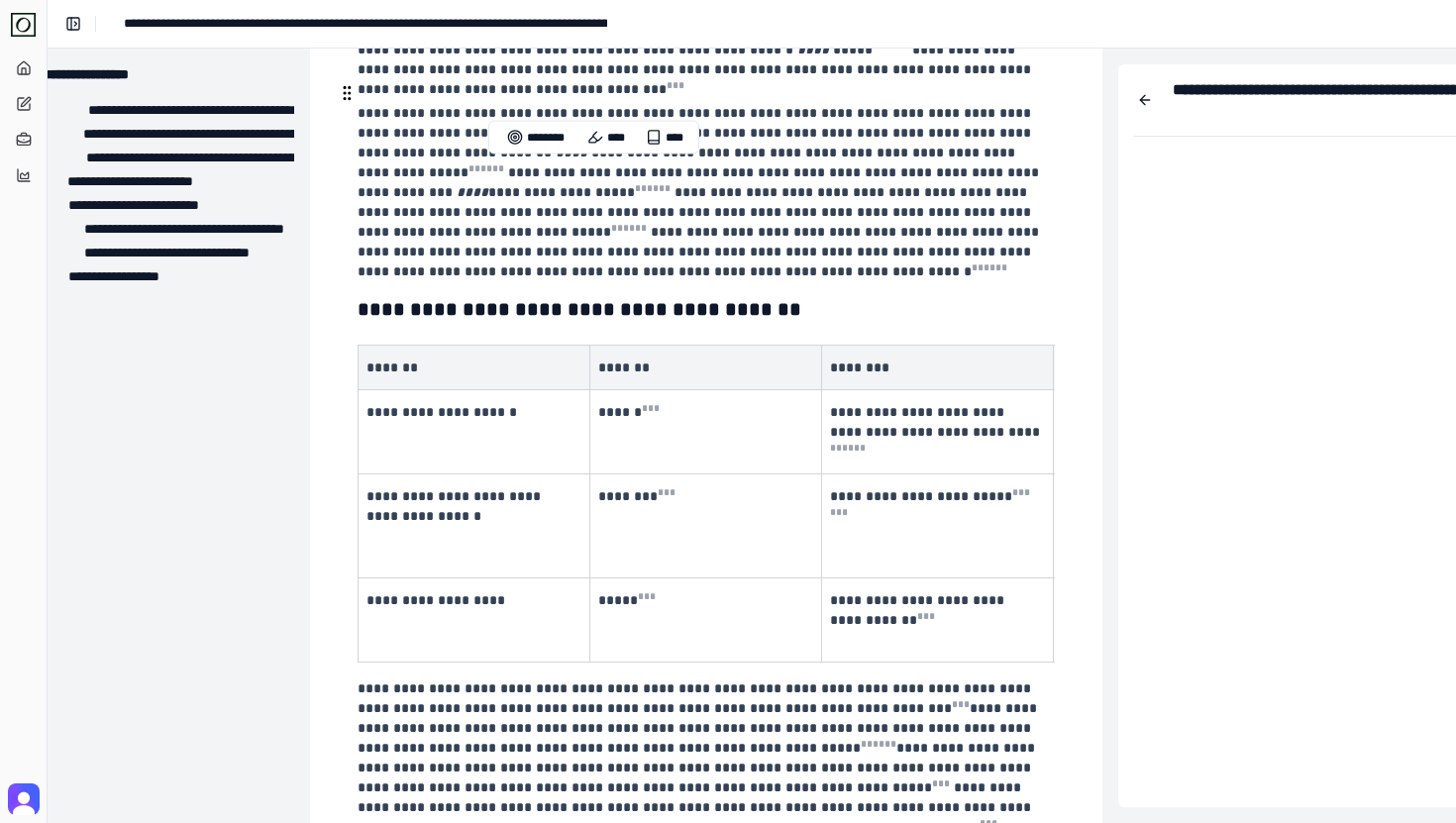 click on "**********" at bounding box center (704, 192) 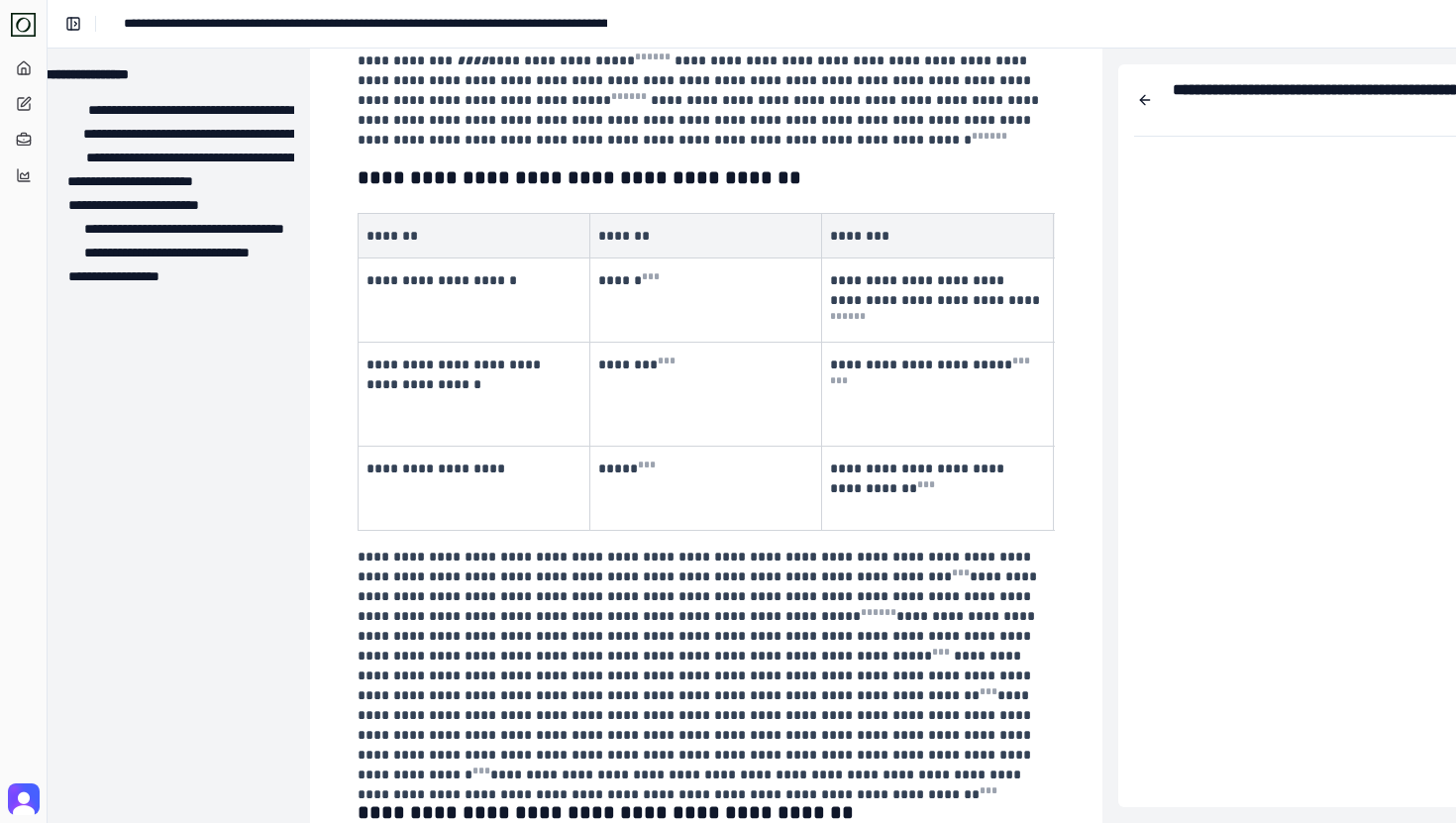 scroll, scrollTop: 315, scrollLeft: 47, axis: both 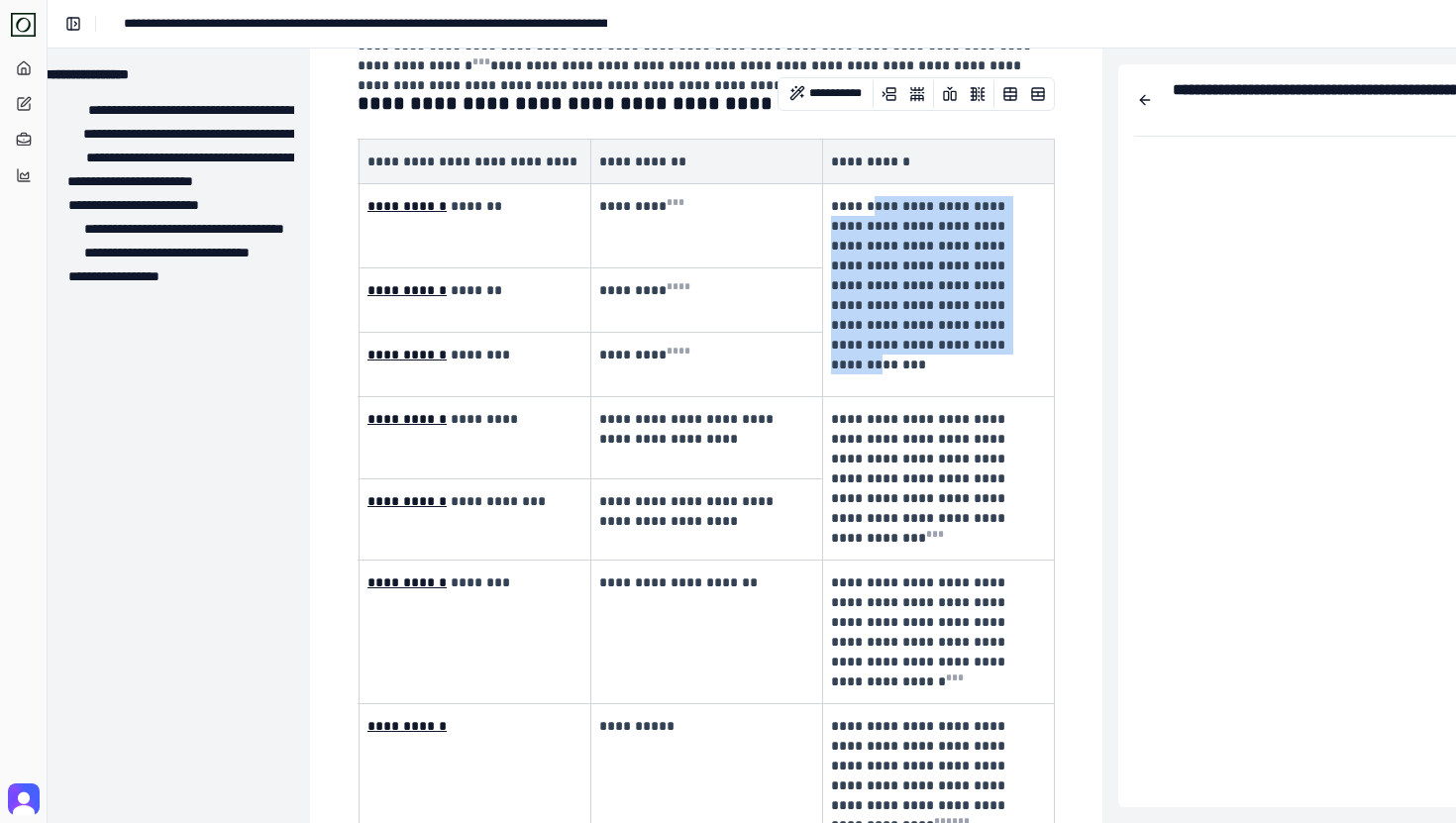 drag, startPoint x: 871, startPoint y: 189, endPoint x: 999, endPoint y: 310, distance: 176.13915 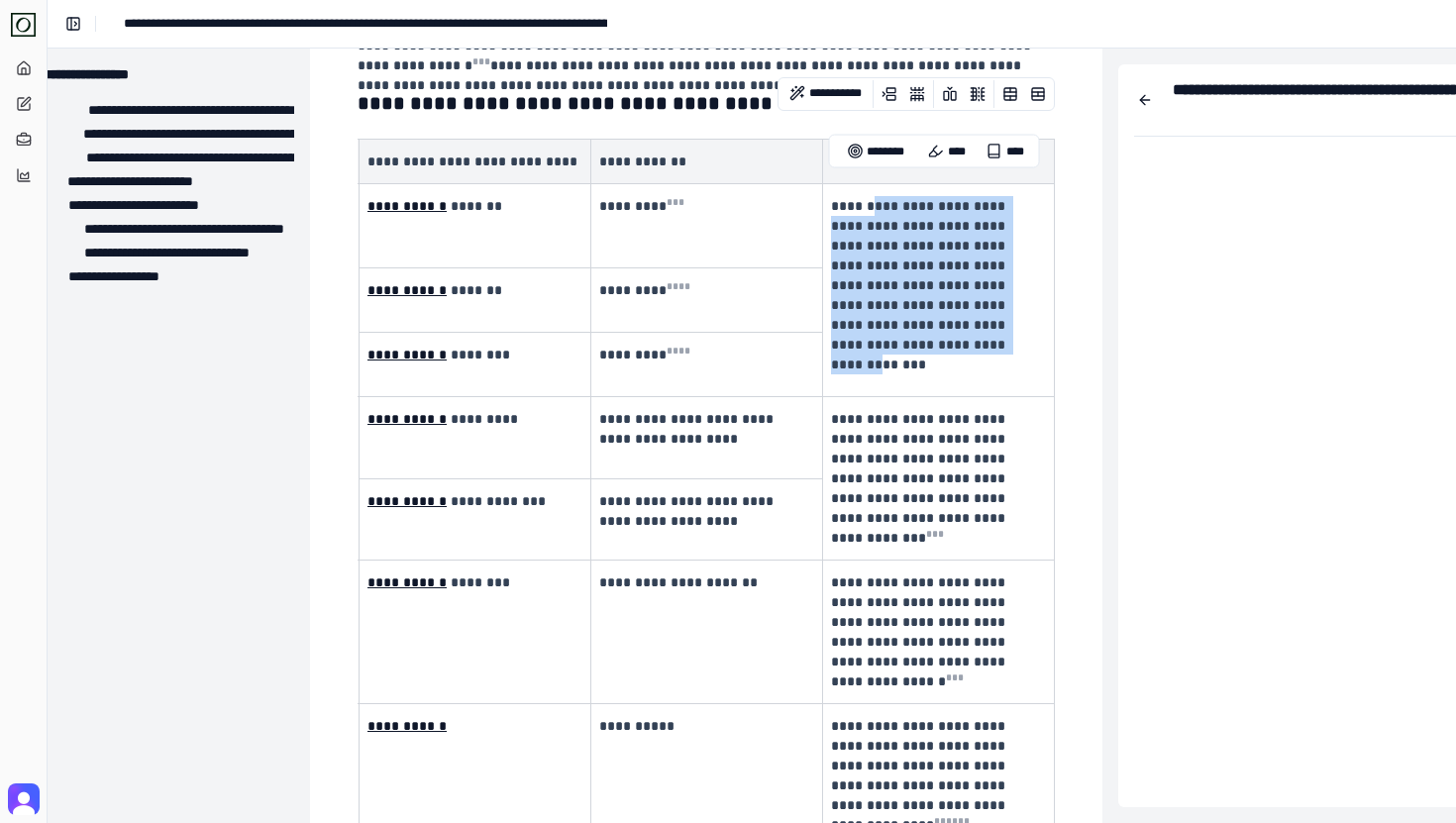 click on "**********" at bounding box center [936, 265] 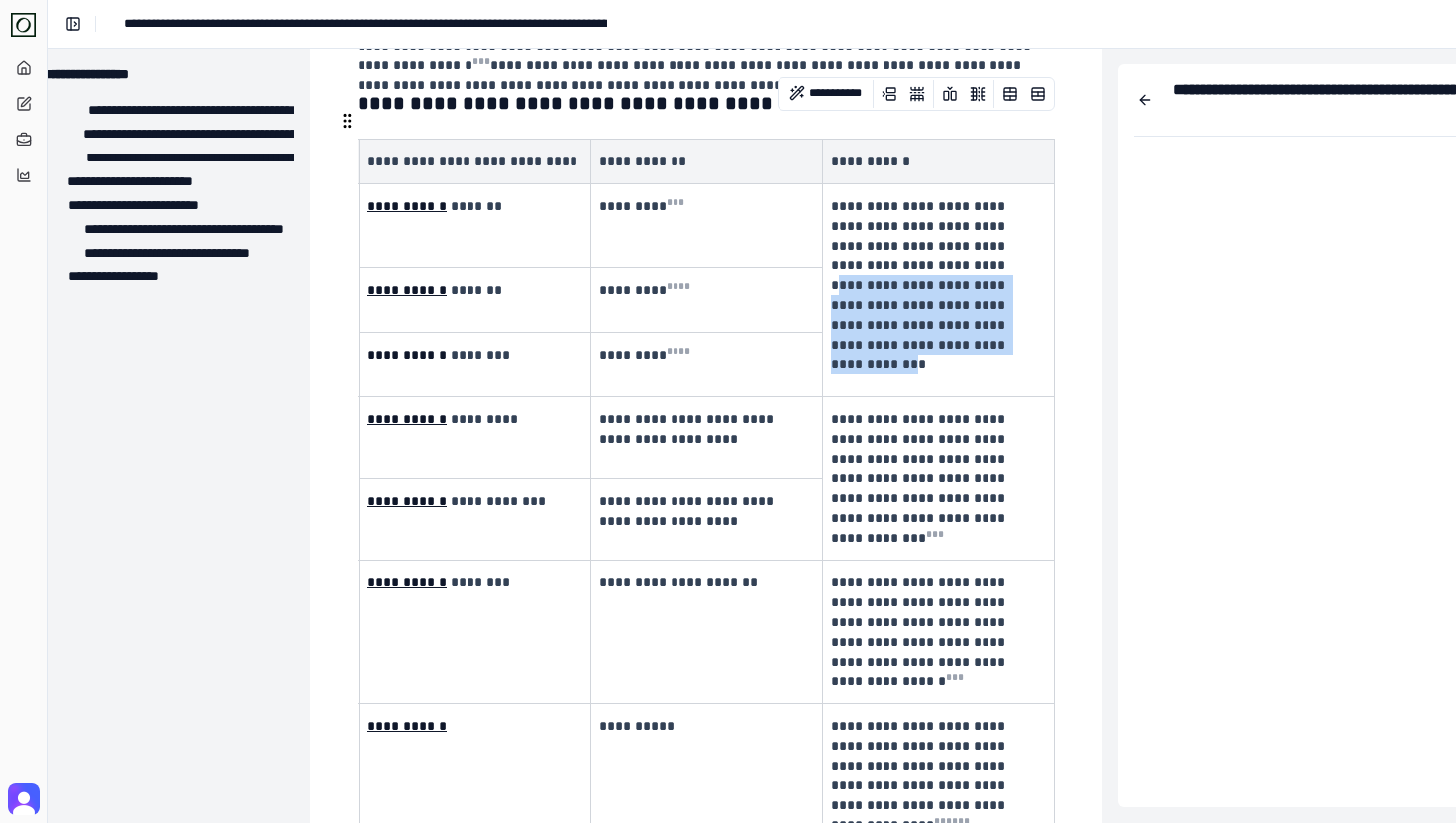 drag, startPoint x: 999, startPoint y: 310, endPoint x: 904, endPoint y: 239, distance: 119 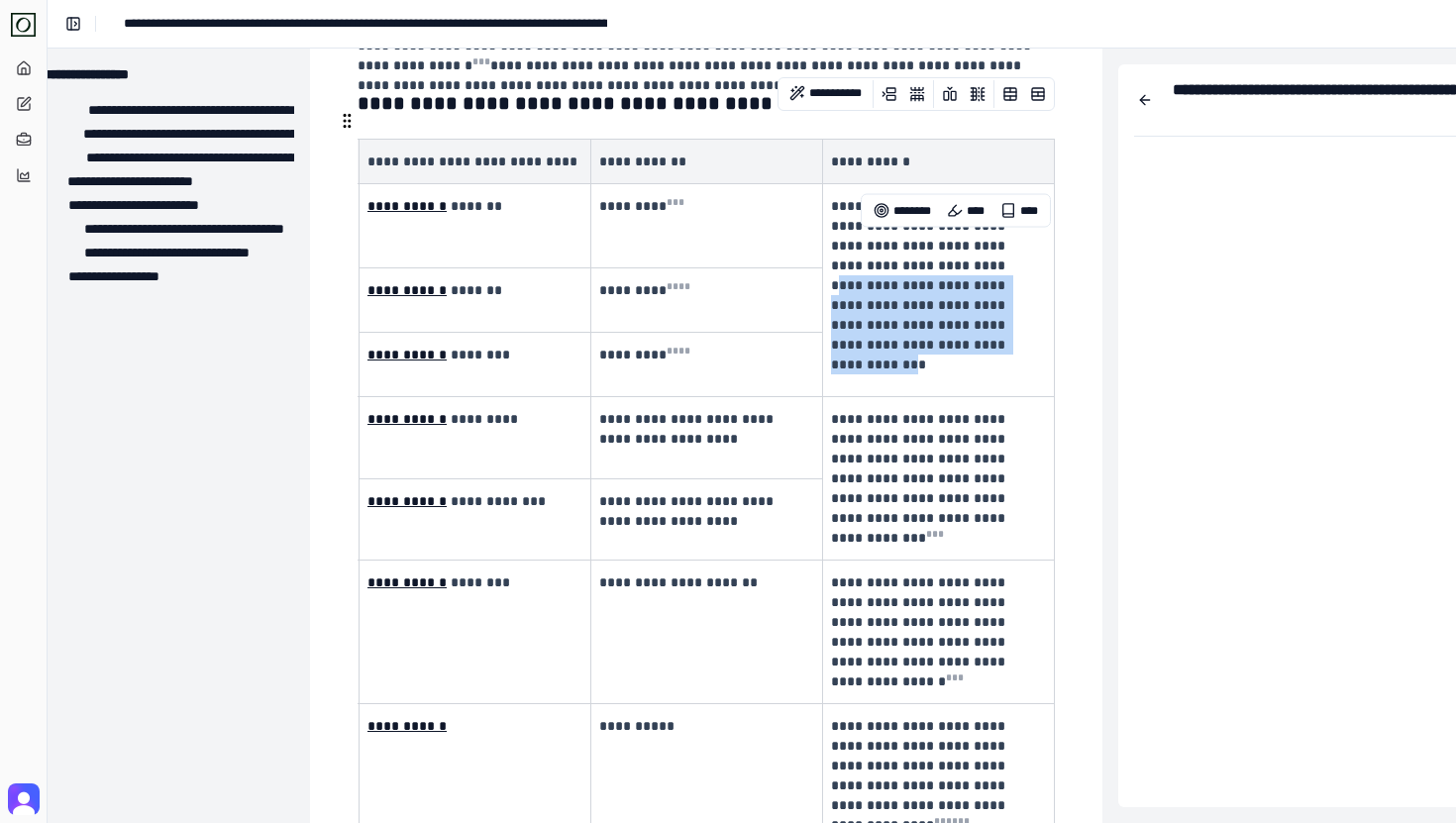 click on "**********" at bounding box center (936, 265) 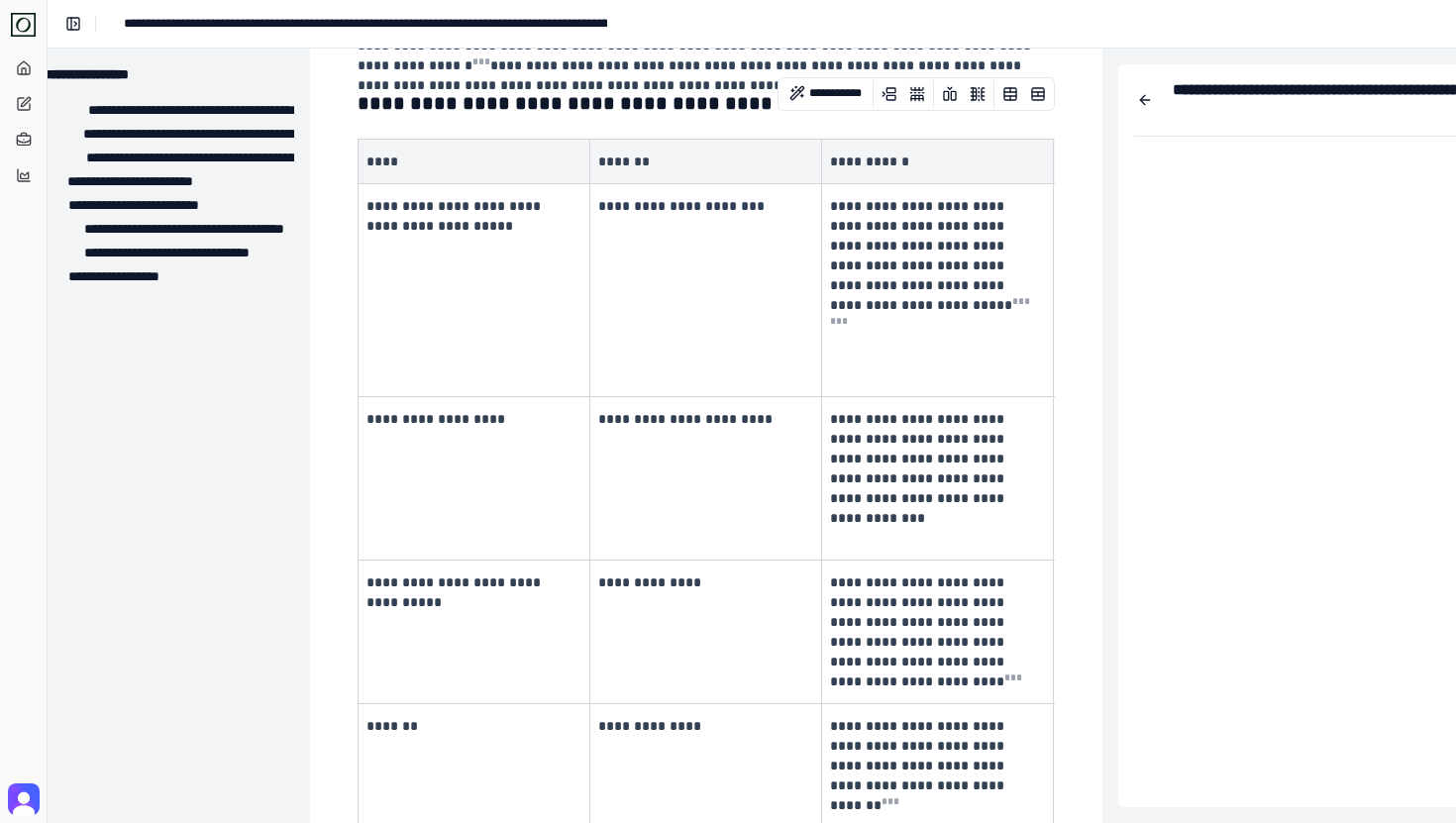 scroll, scrollTop: 0, scrollLeft: 1621, axis: horizontal 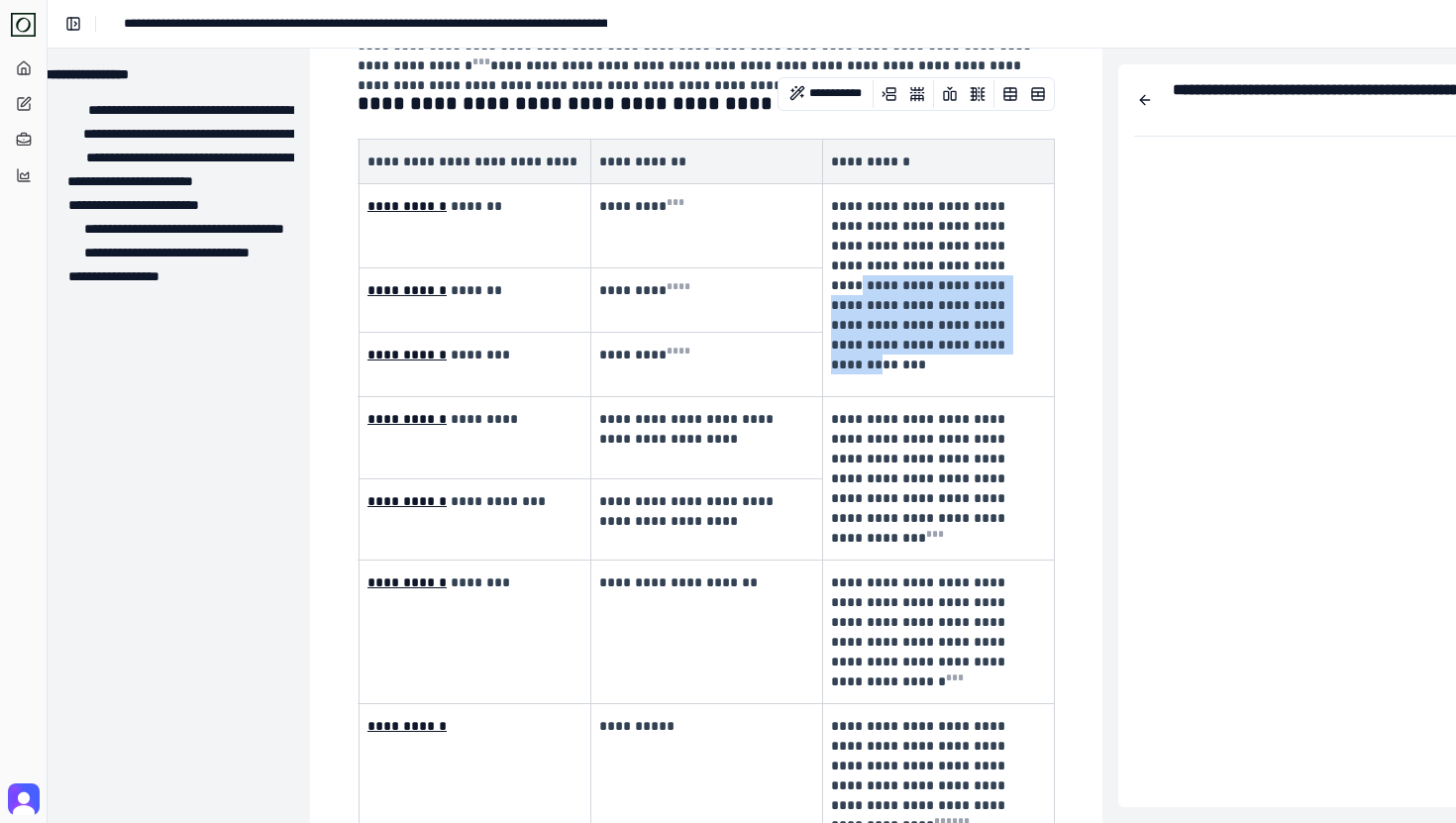 drag, startPoint x: 996, startPoint y: 308, endPoint x: 912, endPoint y: 236, distance: 110.63453 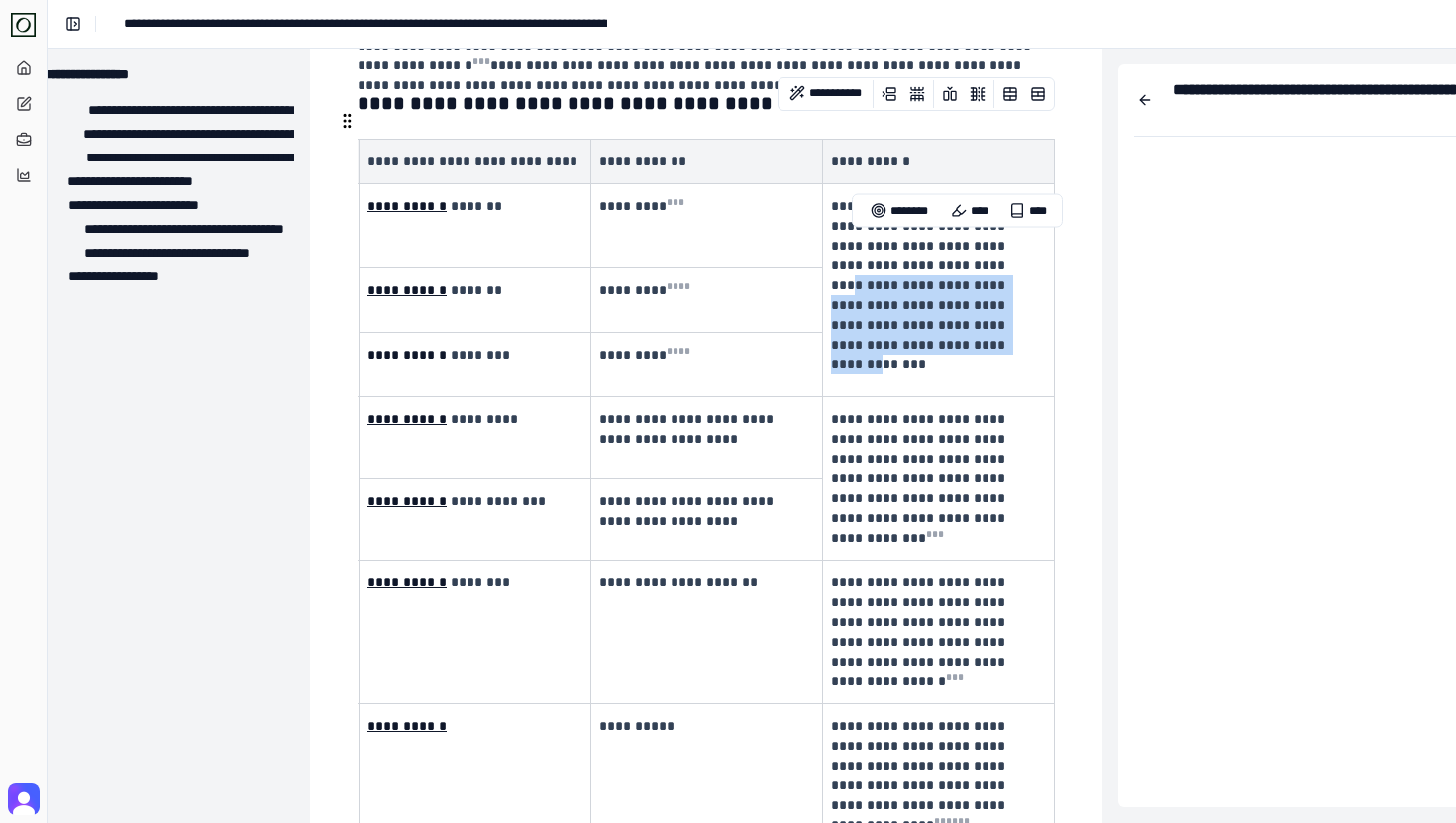 click on "**********" at bounding box center [936, 265] 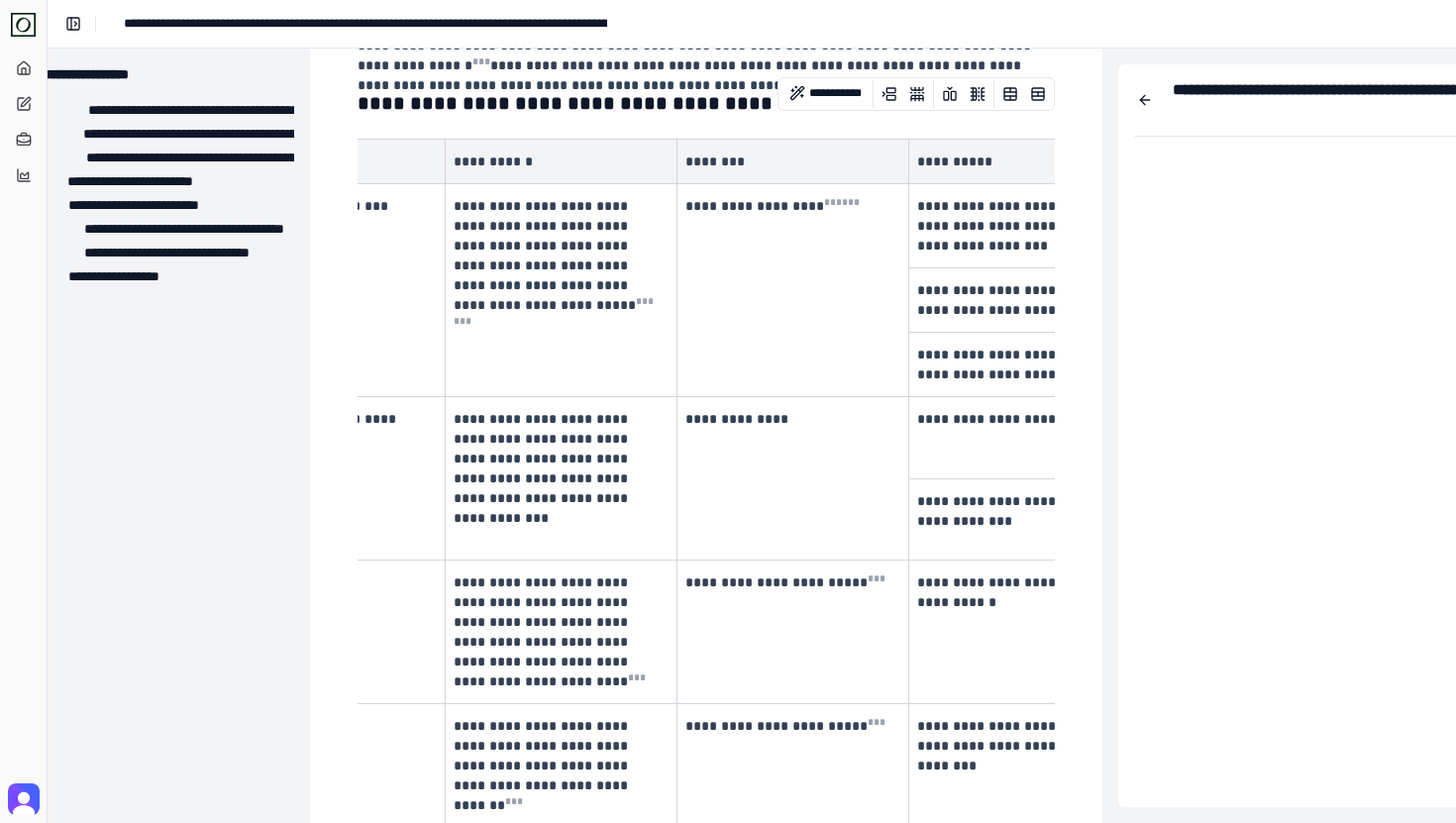 scroll, scrollTop: 0, scrollLeft: 0, axis: both 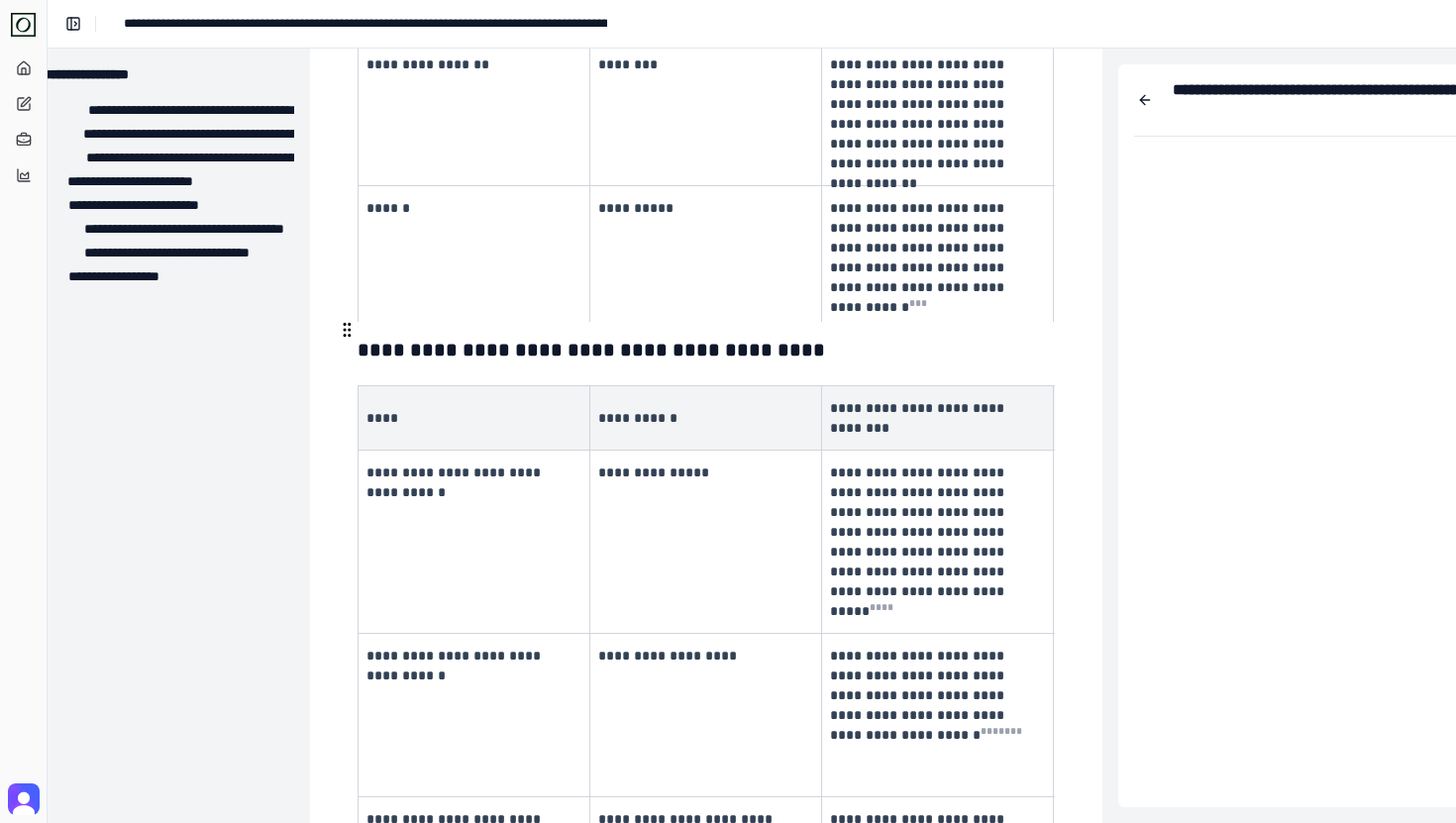 click on "**********" at bounding box center [706, 350] 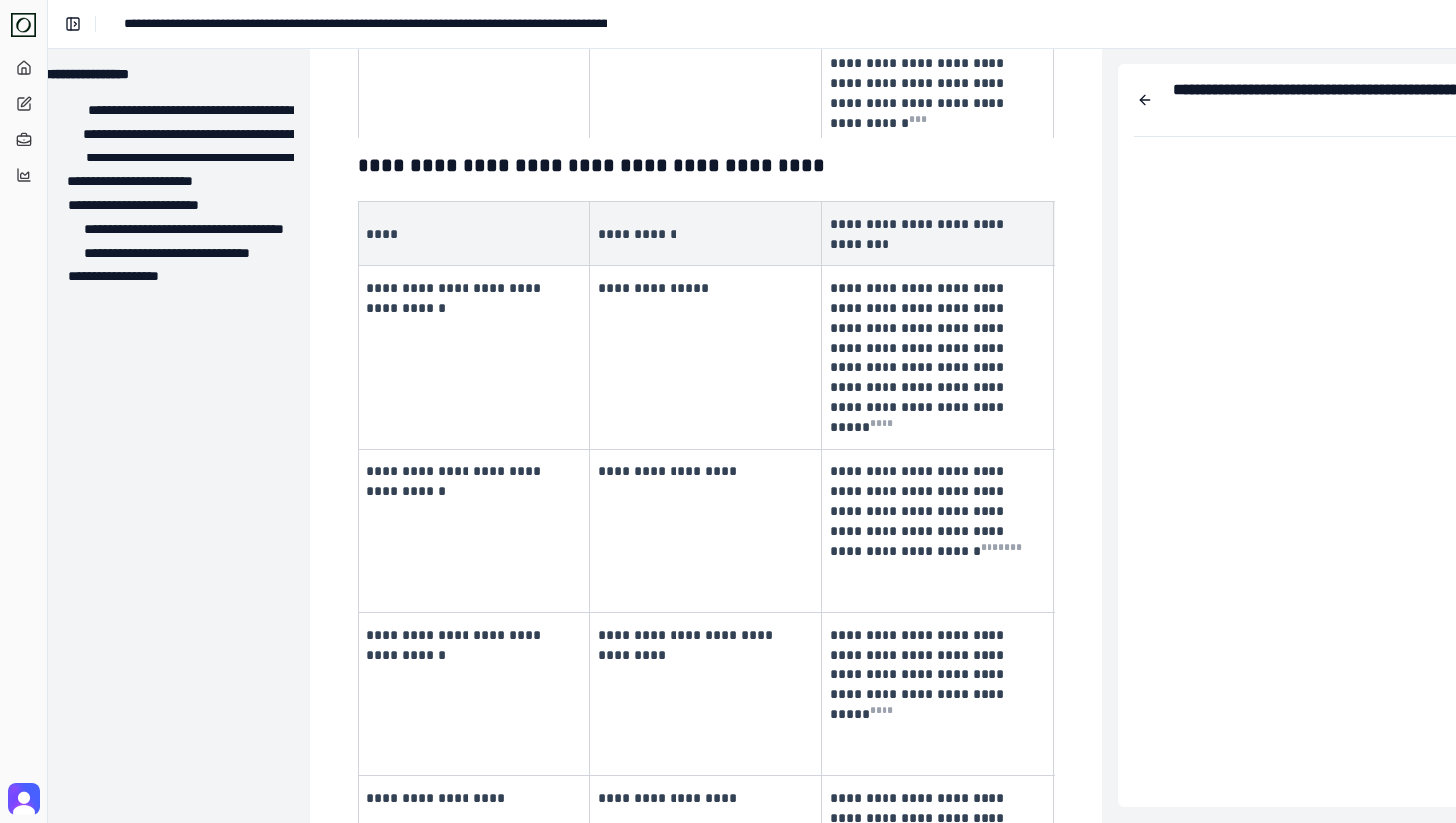 scroll, scrollTop: 2081, scrollLeft: 47, axis: both 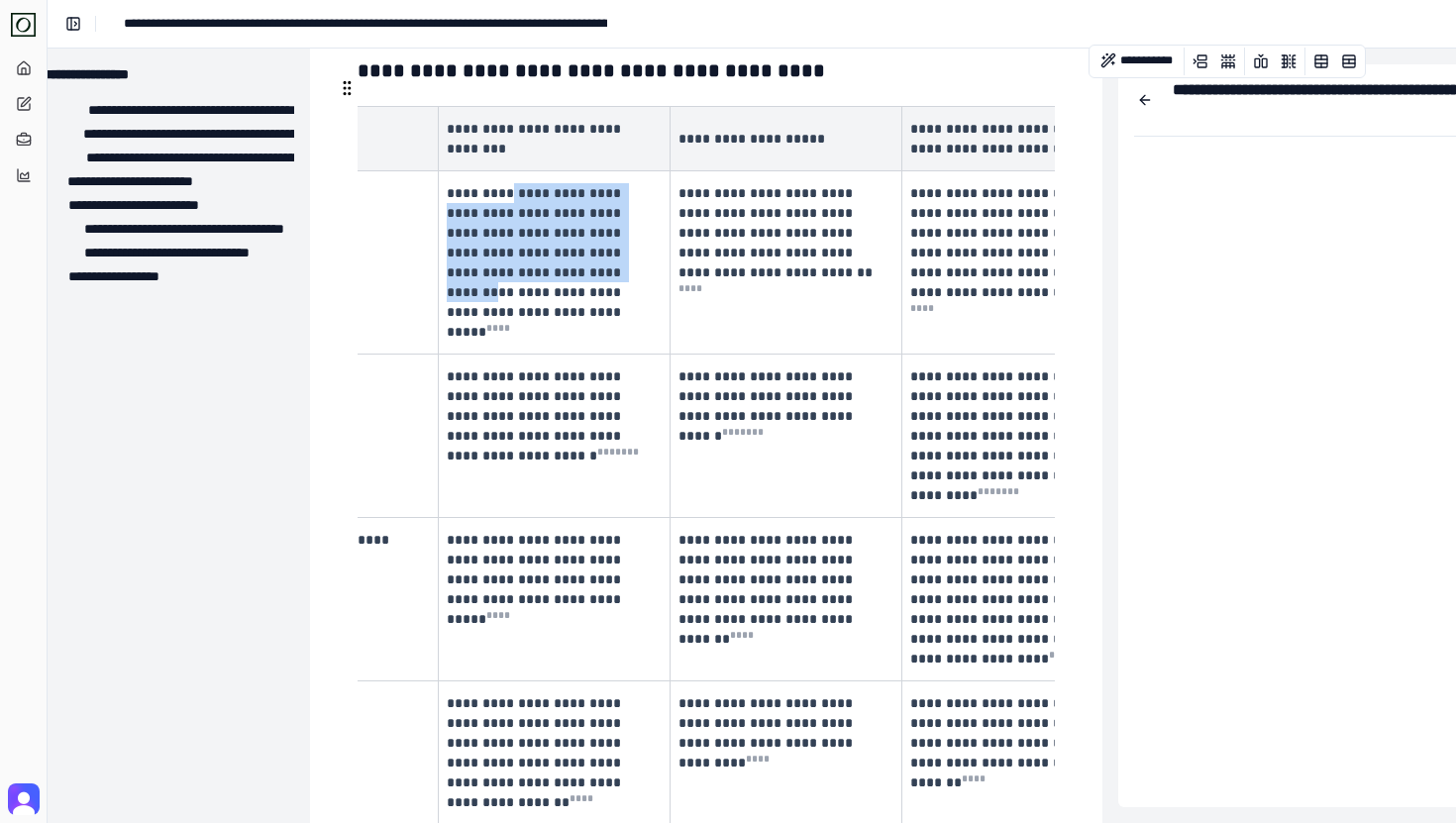 drag, startPoint x: 506, startPoint y: 182, endPoint x: 595, endPoint y: 253, distance: 113.8508 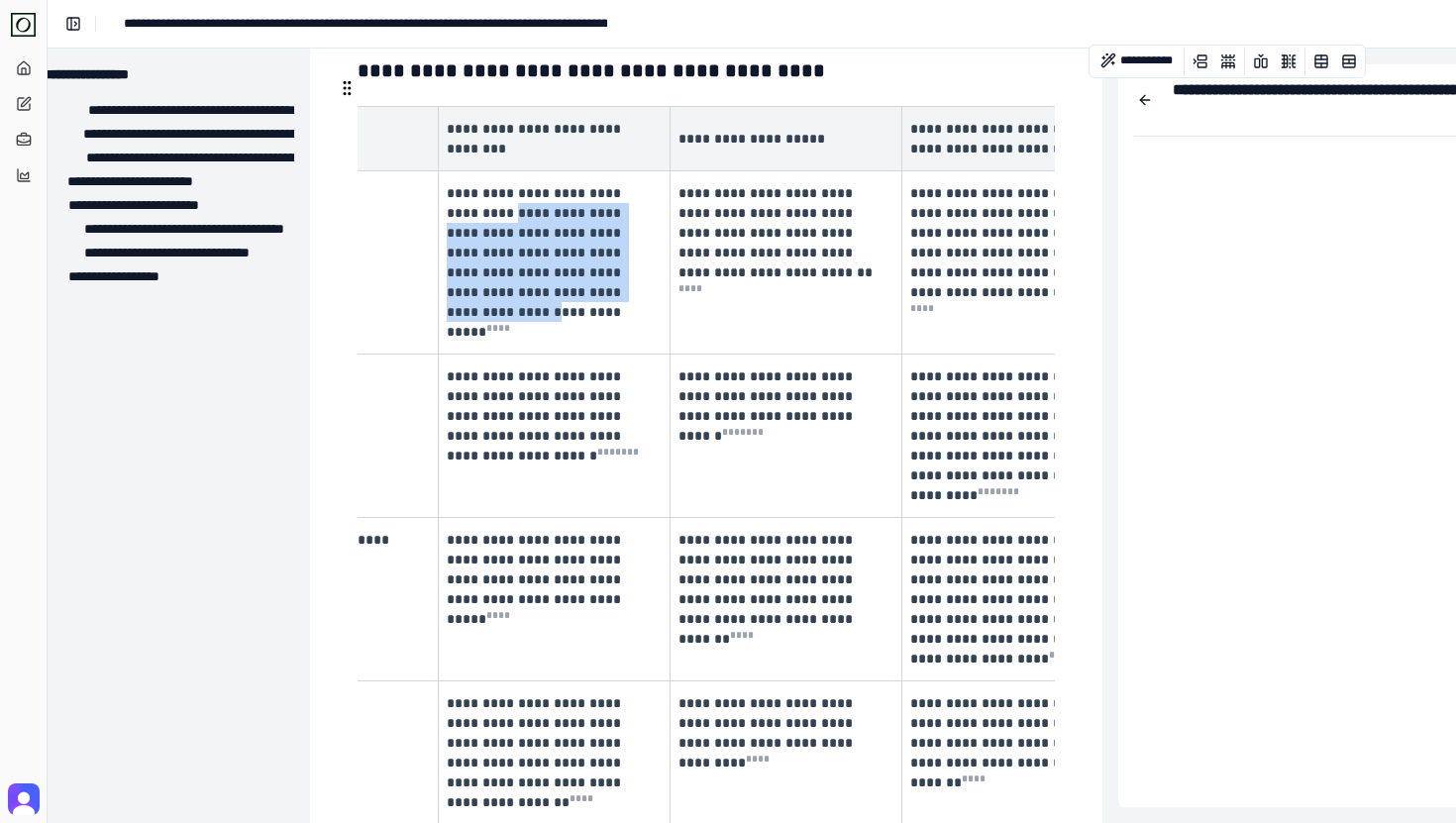 drag, startPoint x: 605, startPoint y: 269, endPoint x: 503, endPoint y: 200, distance: 123.14625 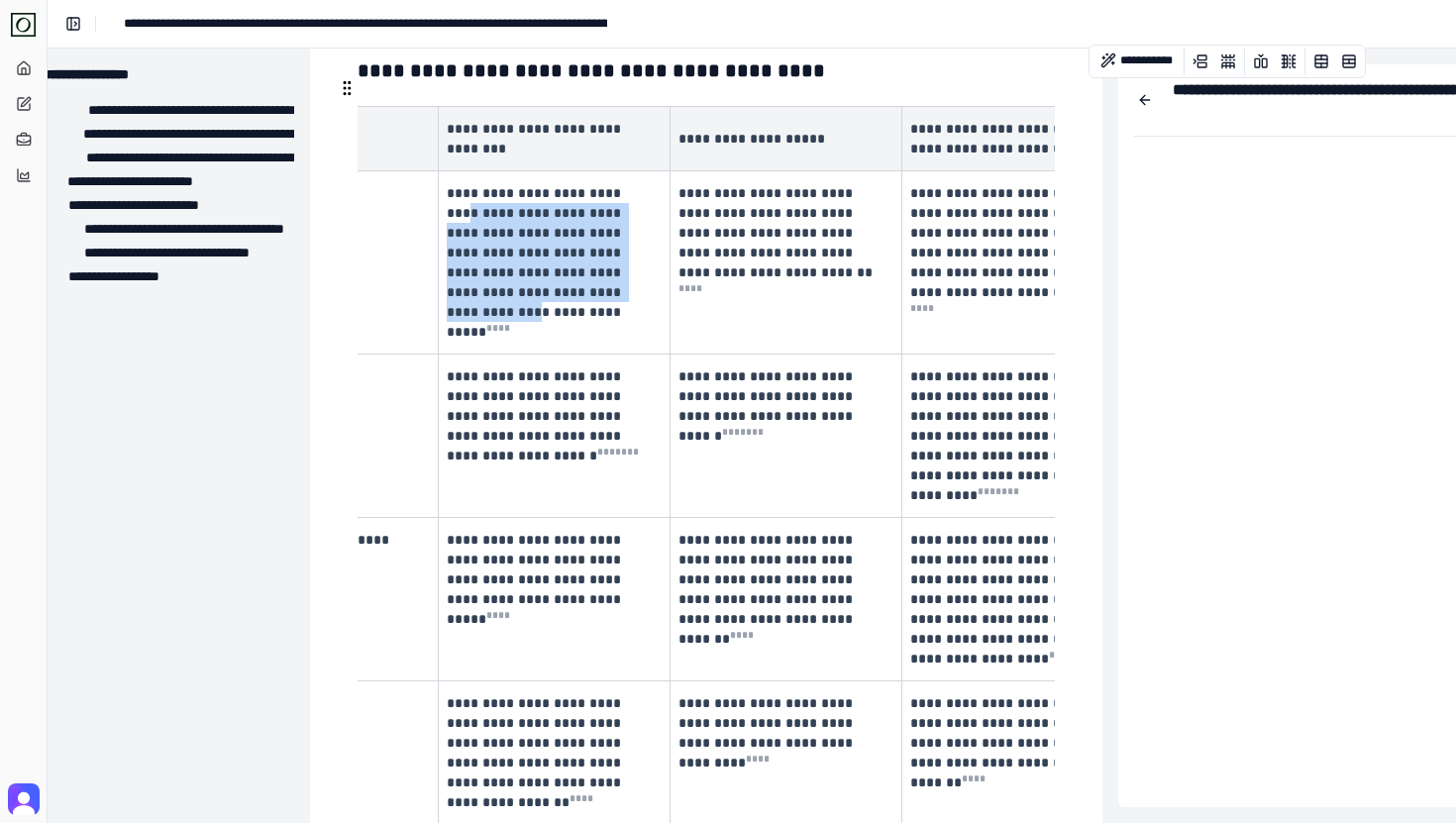 drag, startPoint x: 461, startPoint y: 187, endPoint x: 589, endPoint y: 273, distance: 154.2077 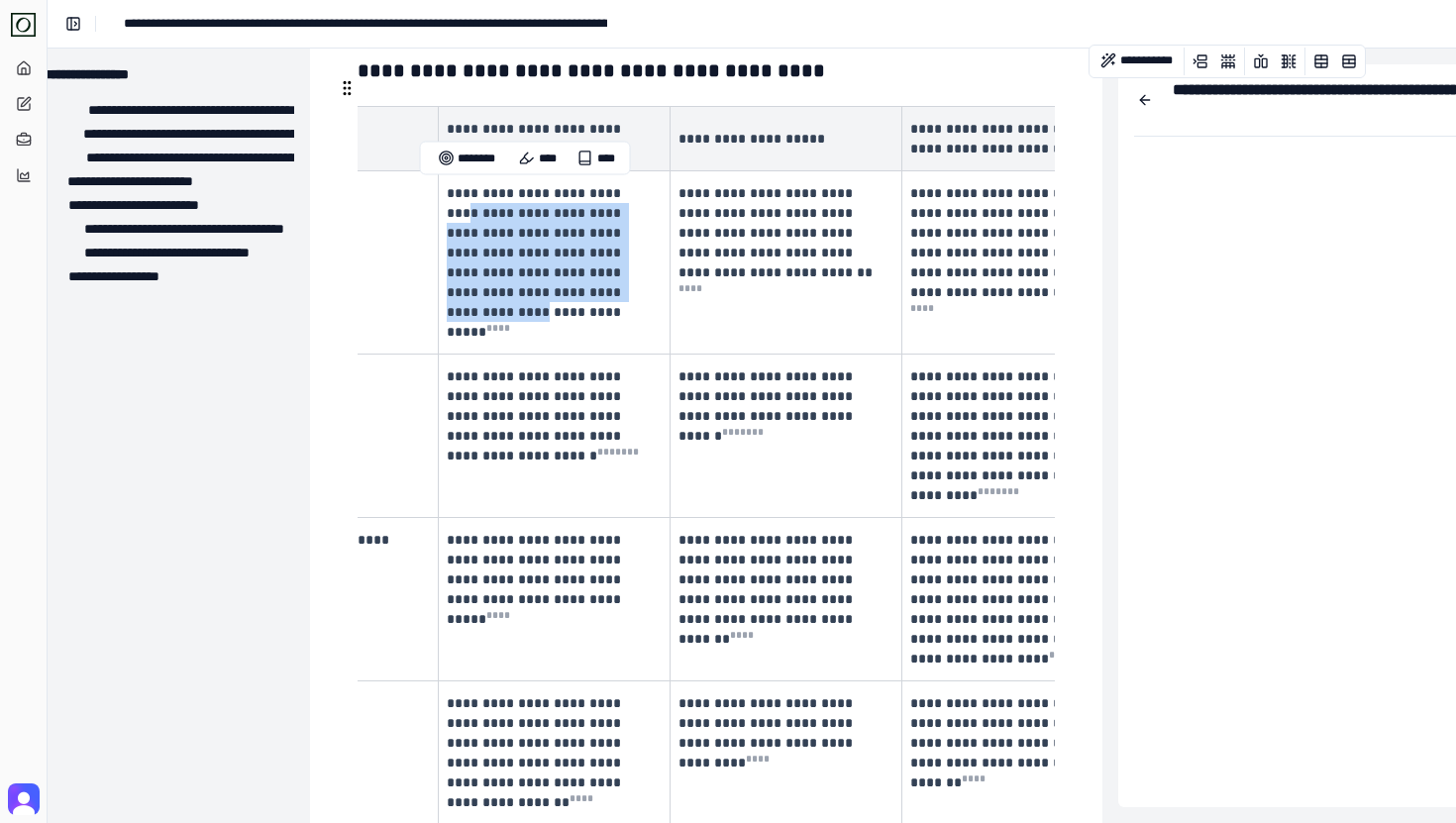 click on "**********" at bounding box center (536, 262) 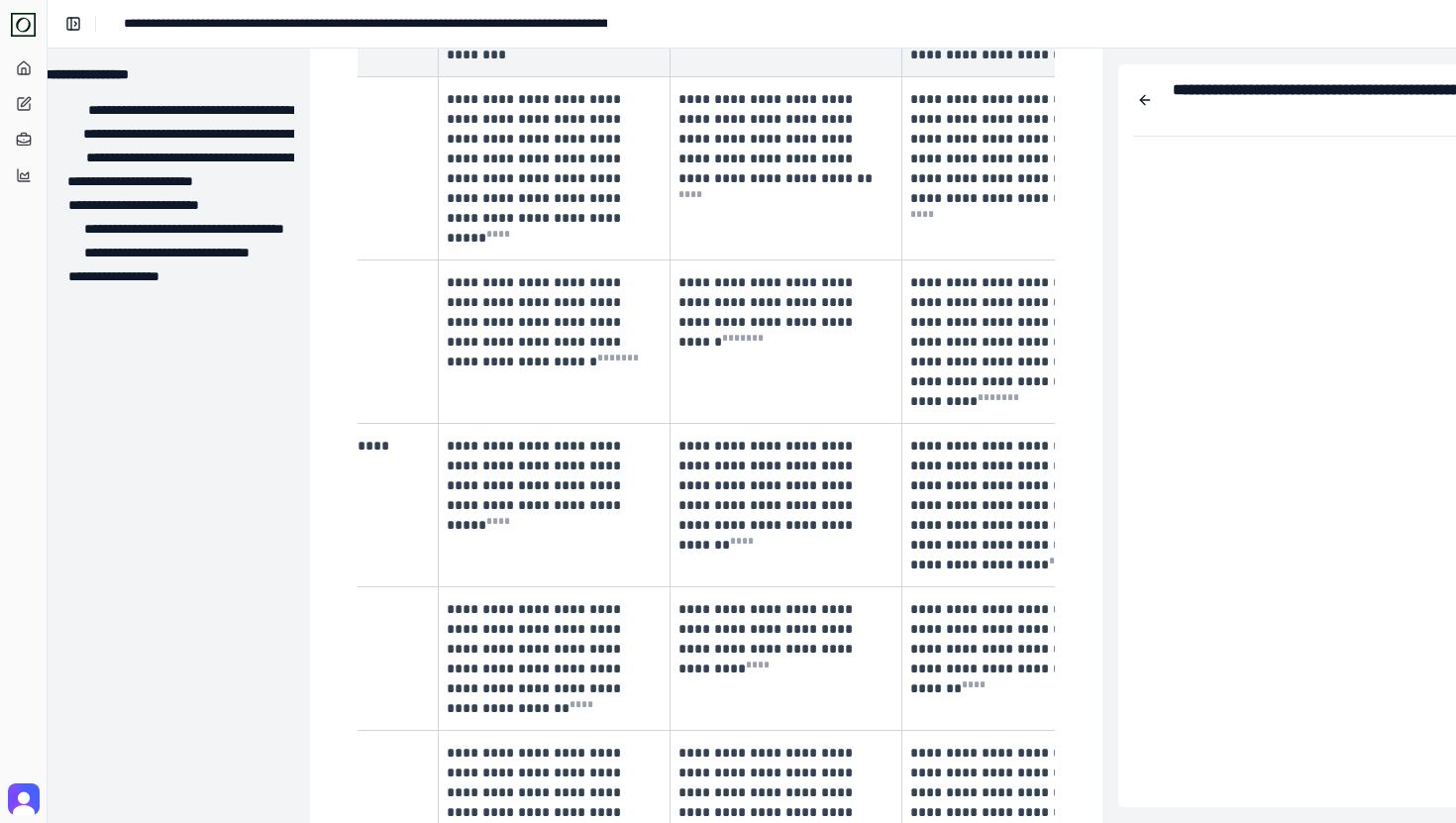 scroll, scrollTop: 2204, scrollLeft: 47, axis: both 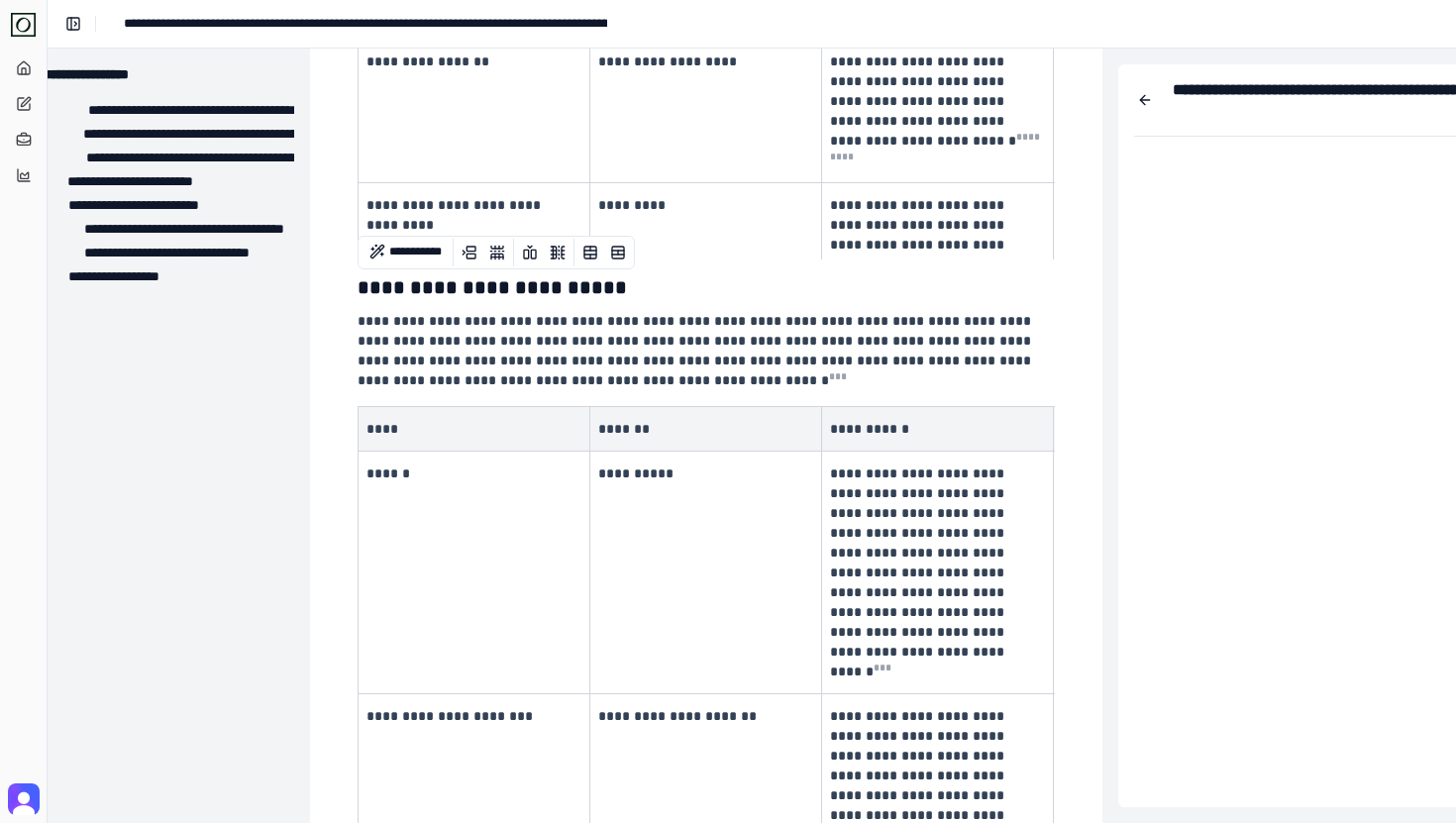 click on "**********" at bounding box center (696, 351) 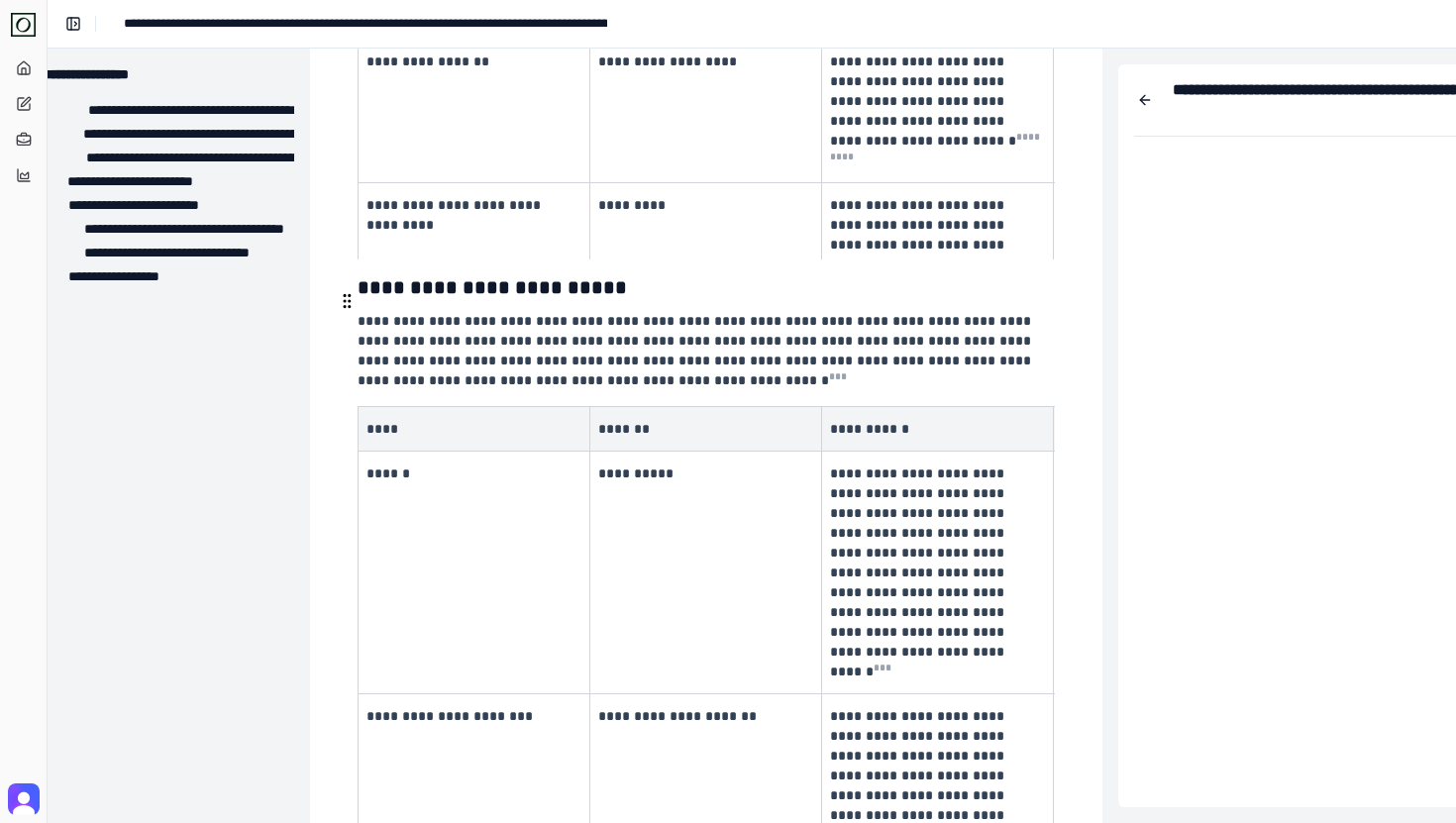 click on "**********" at bounding box center (704, 351) 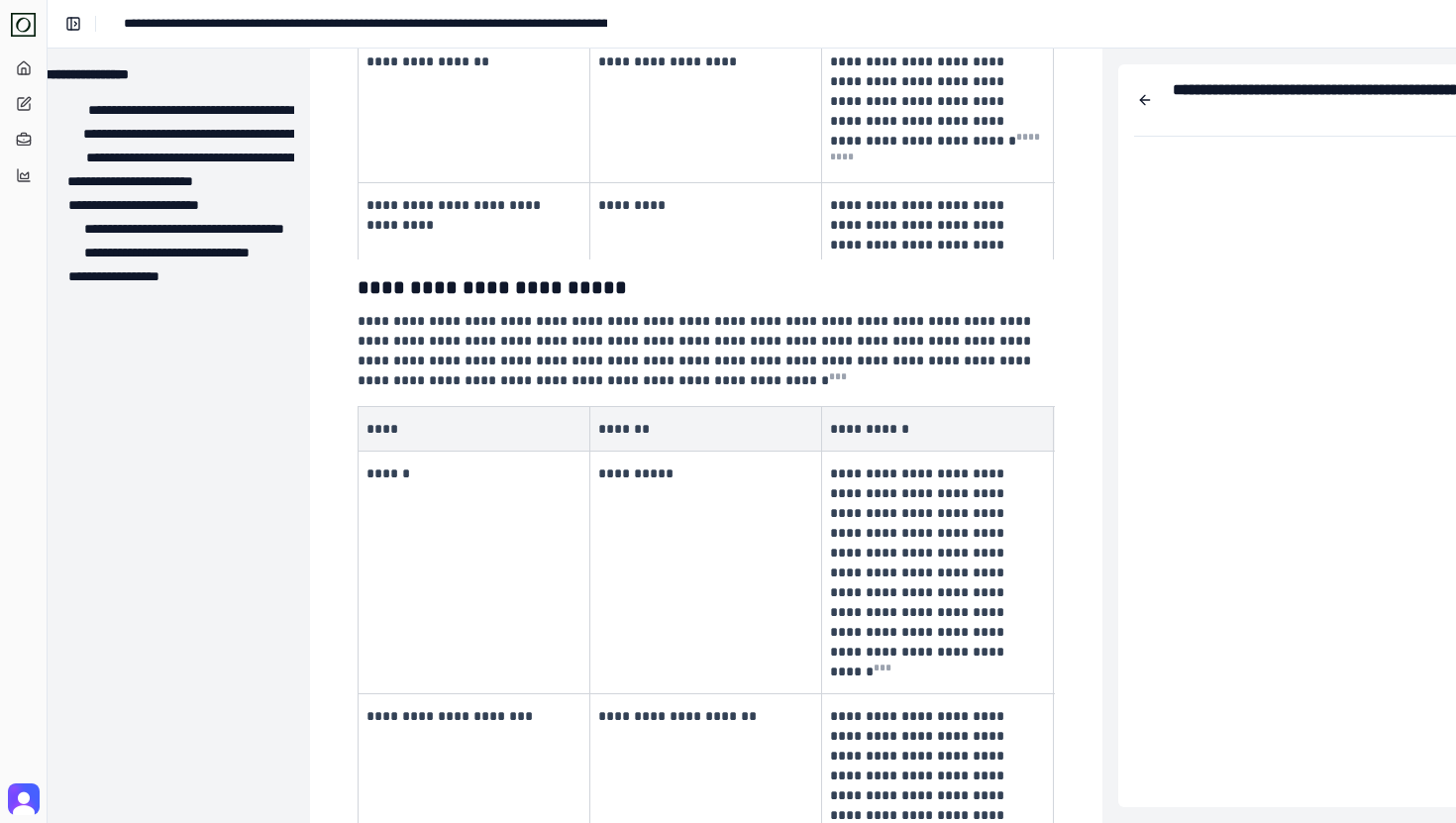 scroll, scrollTop: 3116, scrollLeft: 47, axis: both 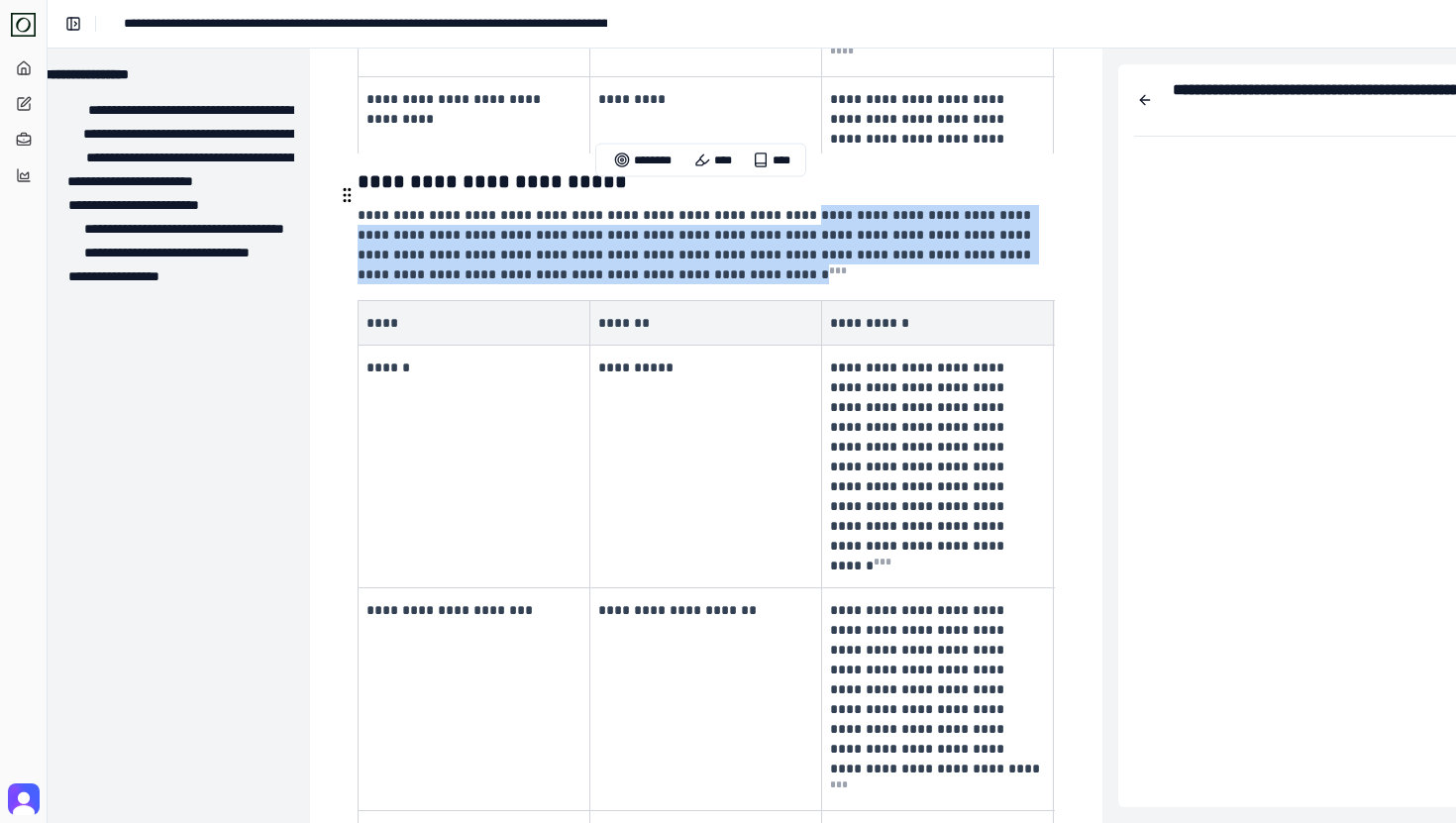 drag, startPoint x: 787, startPoint y: 190, endPoint x: 886, endPoint y: 253, distance: 117.34564 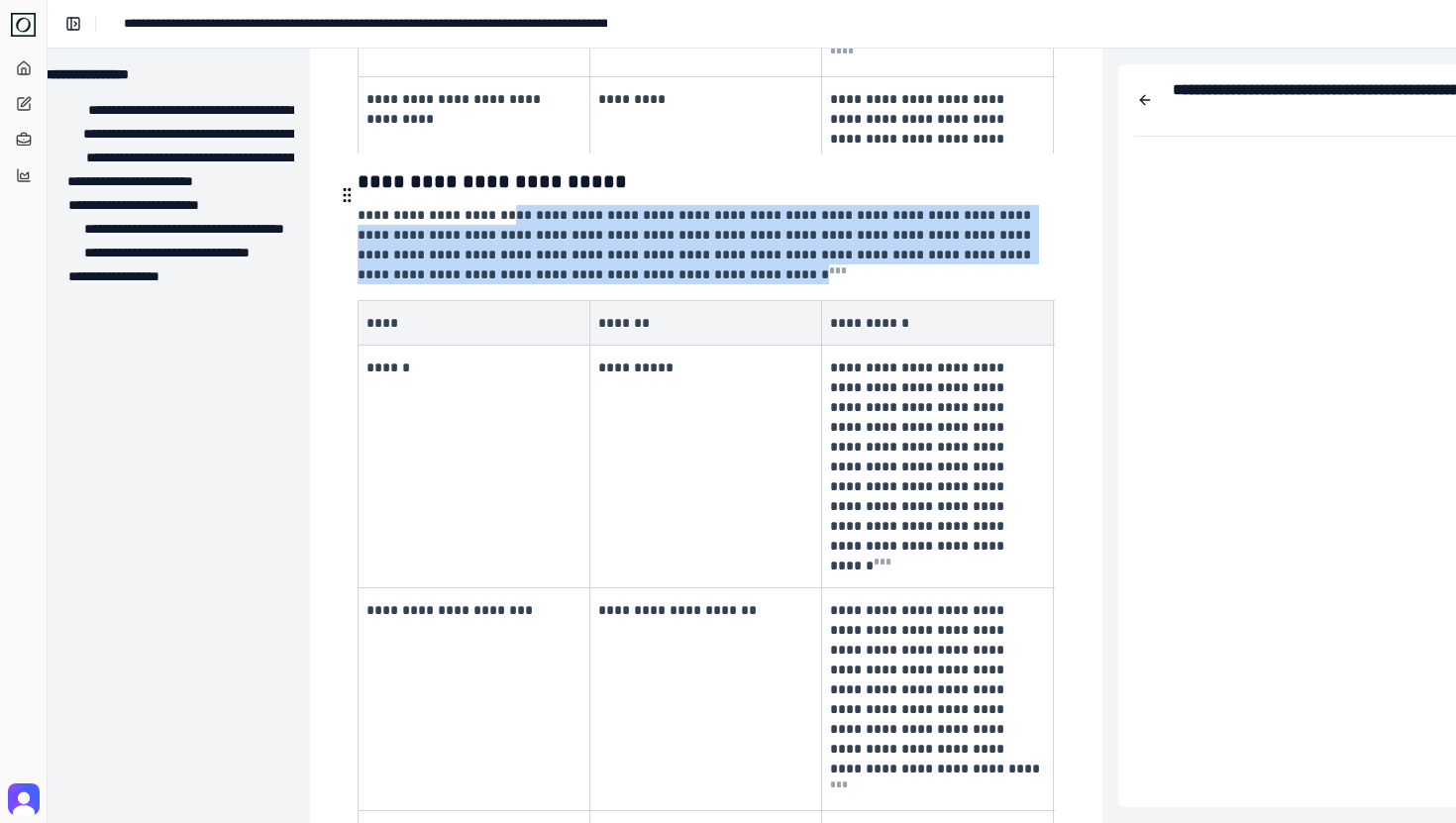 drag, startPoint x: 886, startPoint y: 253, endPoint x: 506, endPoint y: 202, distance: 383.40709 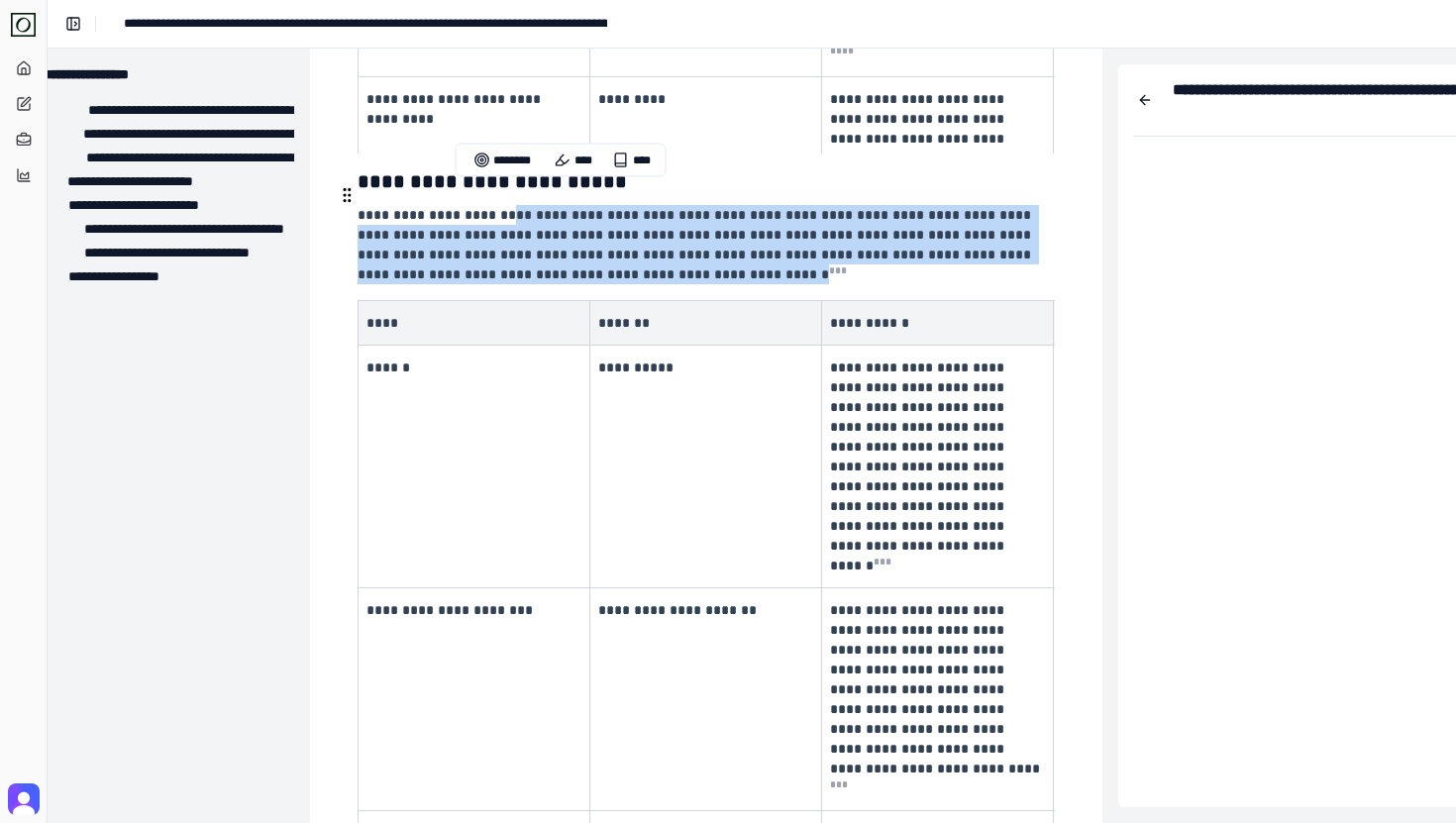 click on "**********" at bounding box center (704, 245) 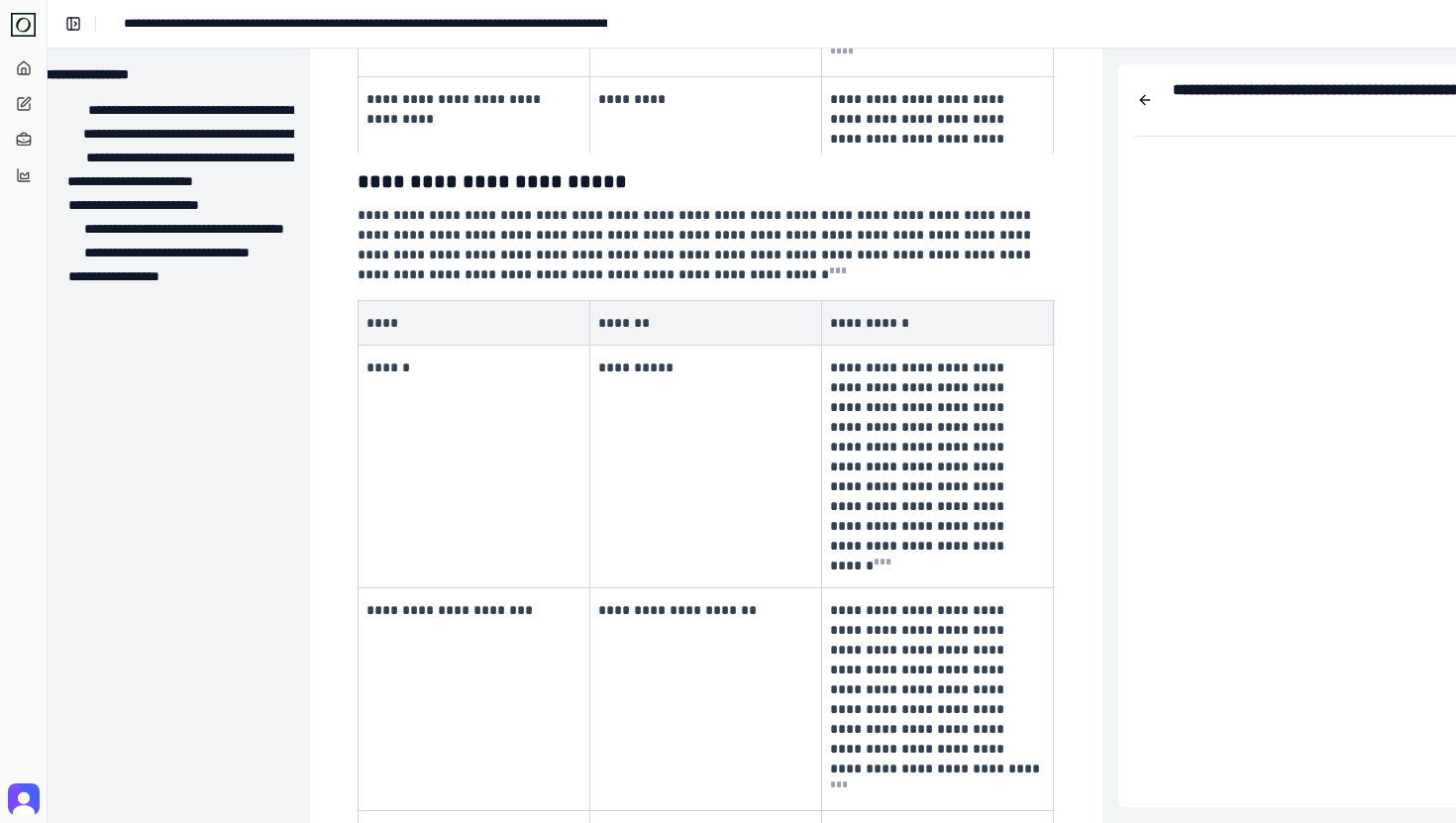 scroll, scrollTop: 3292, scrollLeft: 47, axis: both 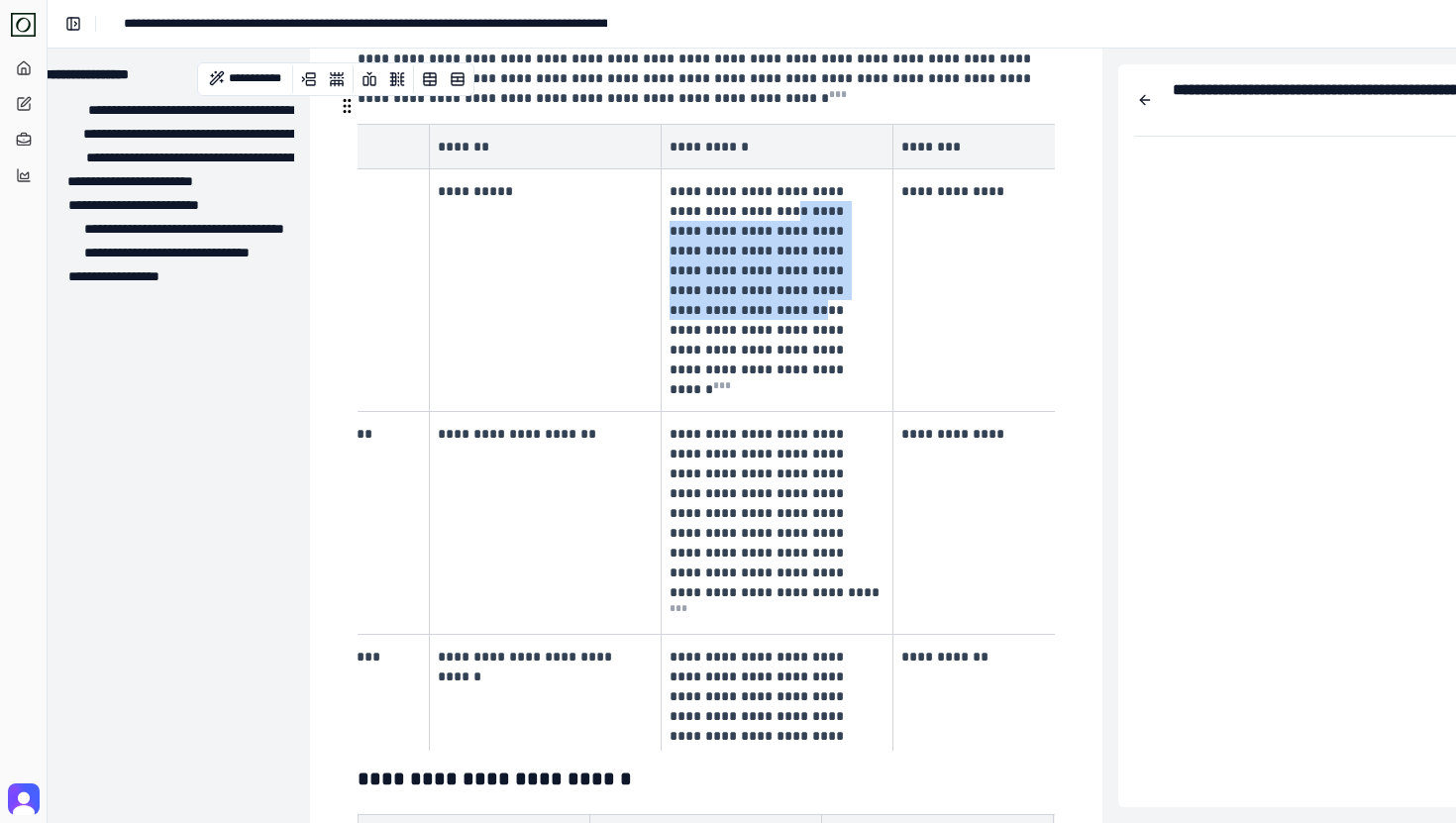 drag, startPoint x: 722, startPoint y: 188, endPoint x: 803, endPoint y: 267, distance: 113.14592 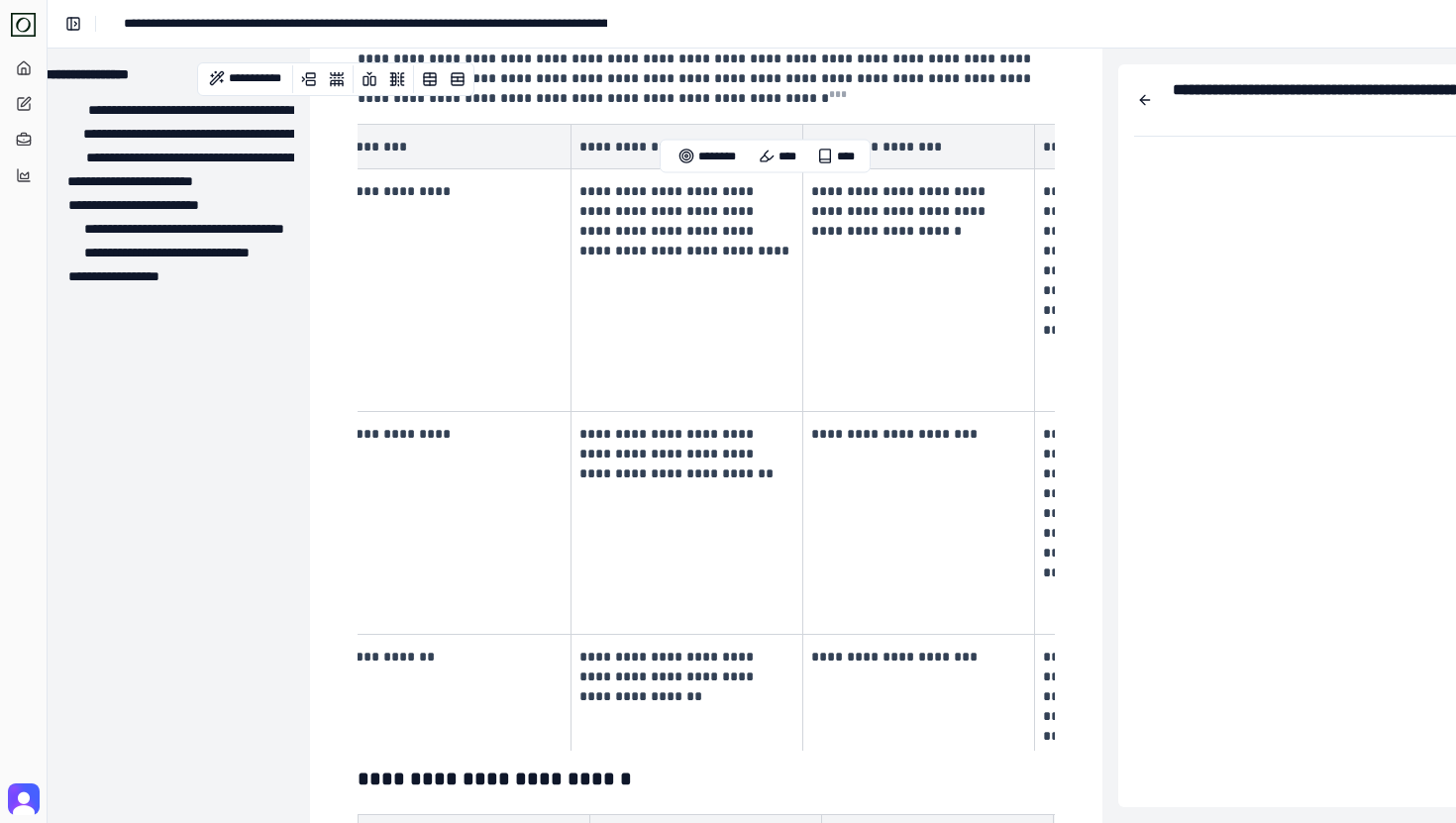 click on "**********" at bounding box center (919, 290) 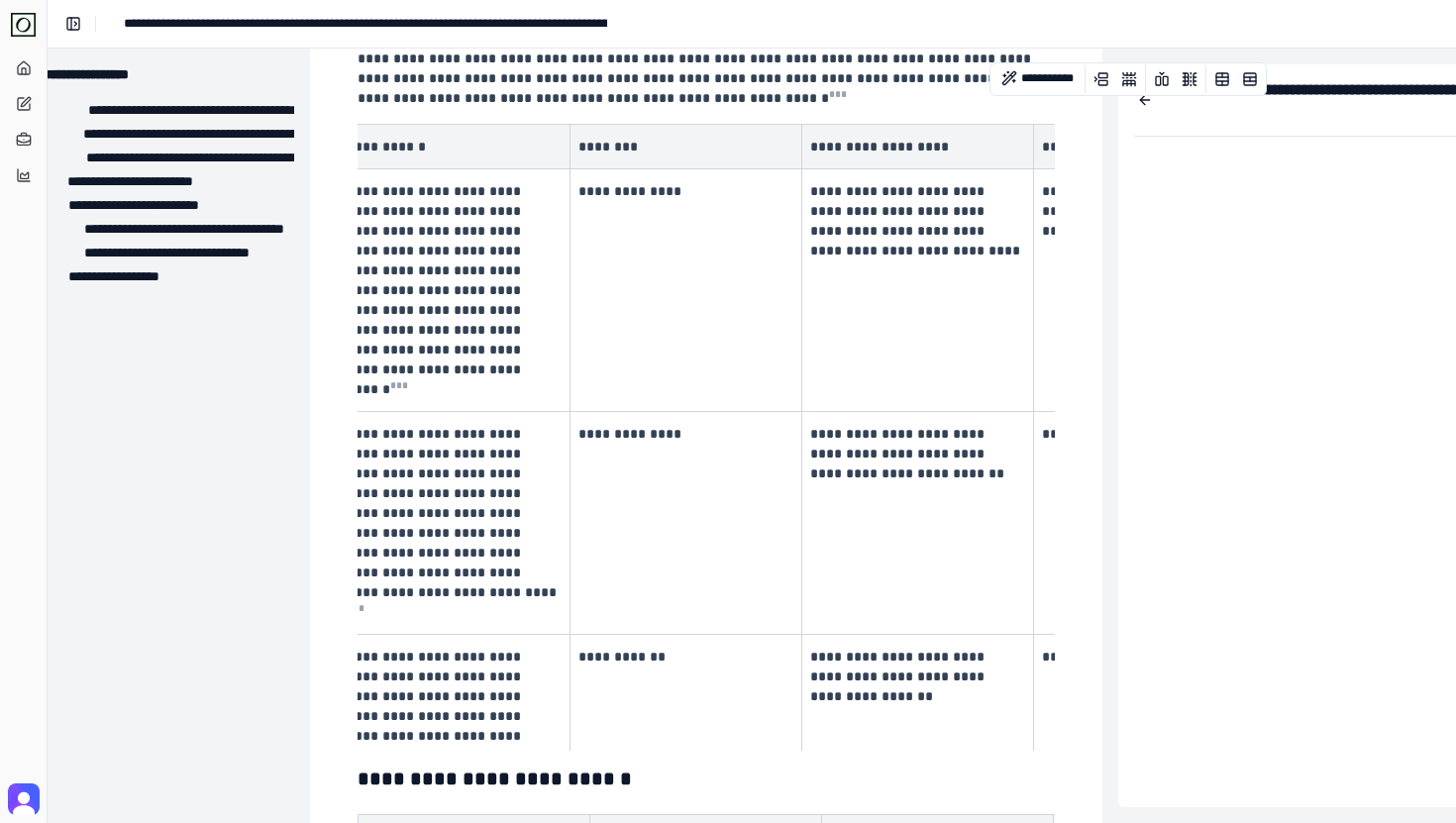 scroll, scrollTop: 0, scrollLeft: 0, axis: both 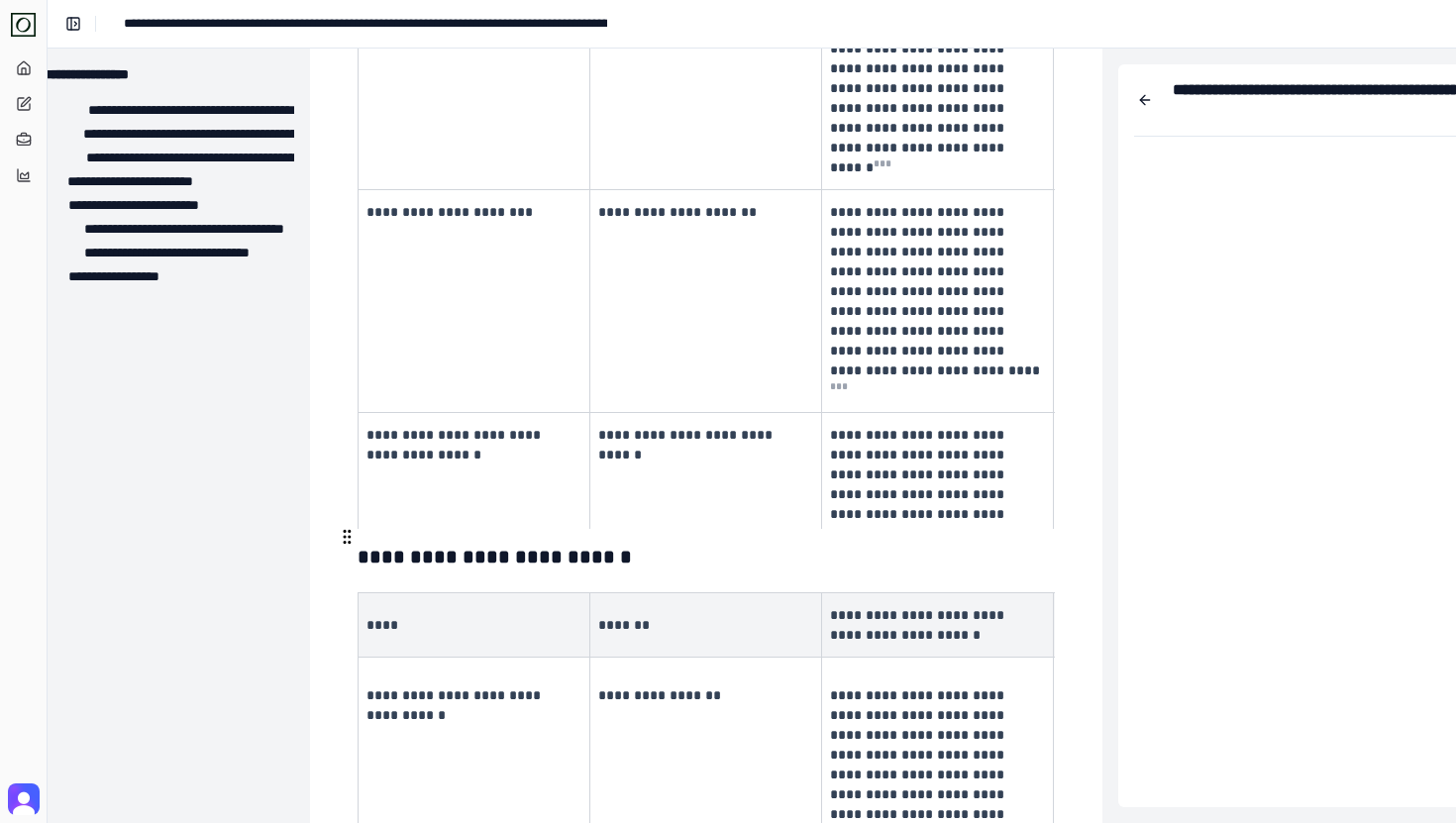 click on "**********" at bounding box center [706, 557] 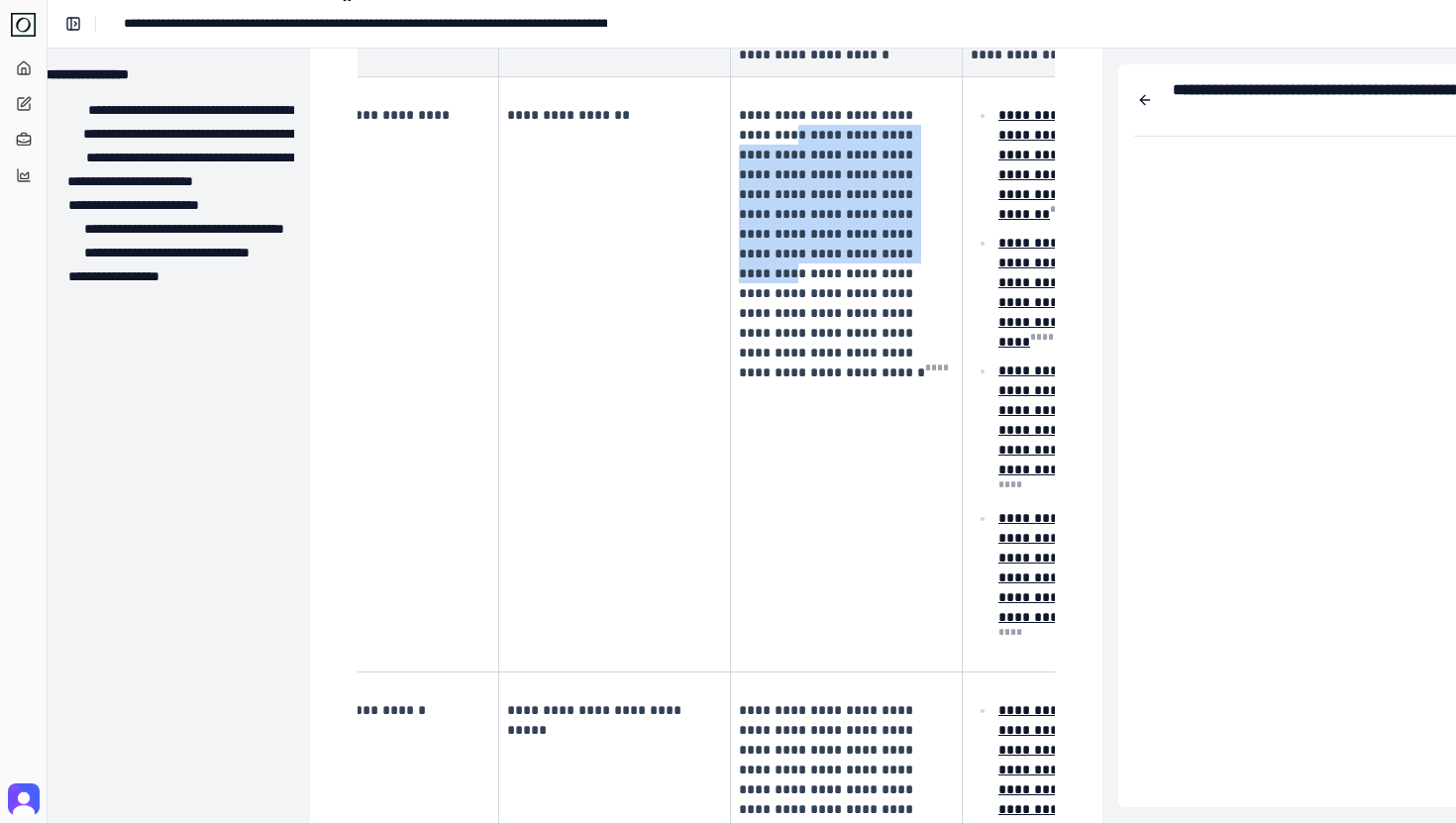 drag, startPoint x: 785, startPoint y: 106, endPoint x: 835, endPoint y: 229, distance: 132.77424 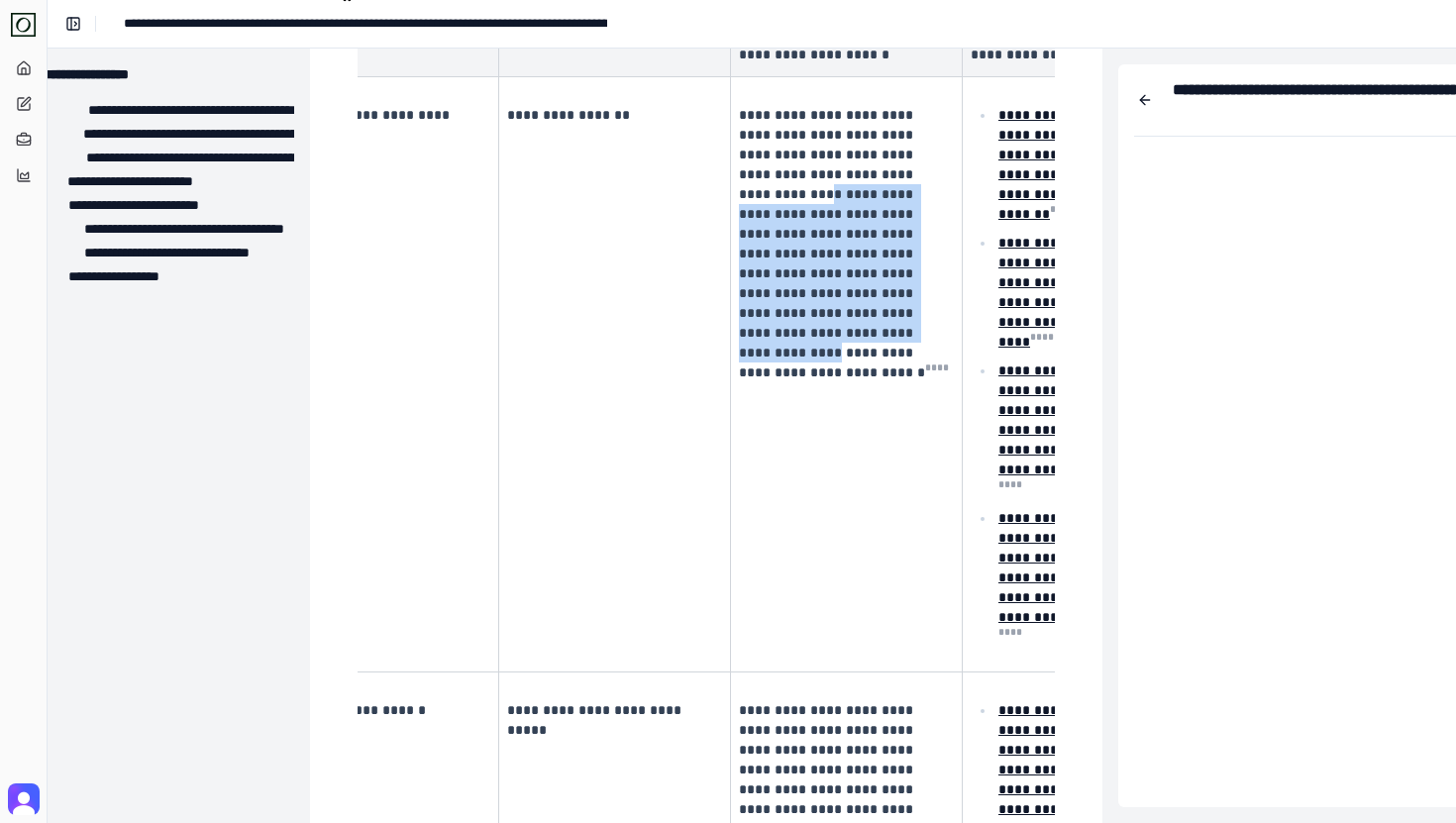 drag, startPoint x: 808, startPoint y: 318, endPoint x: 767, endPoint y: 164, distance: 159.36436 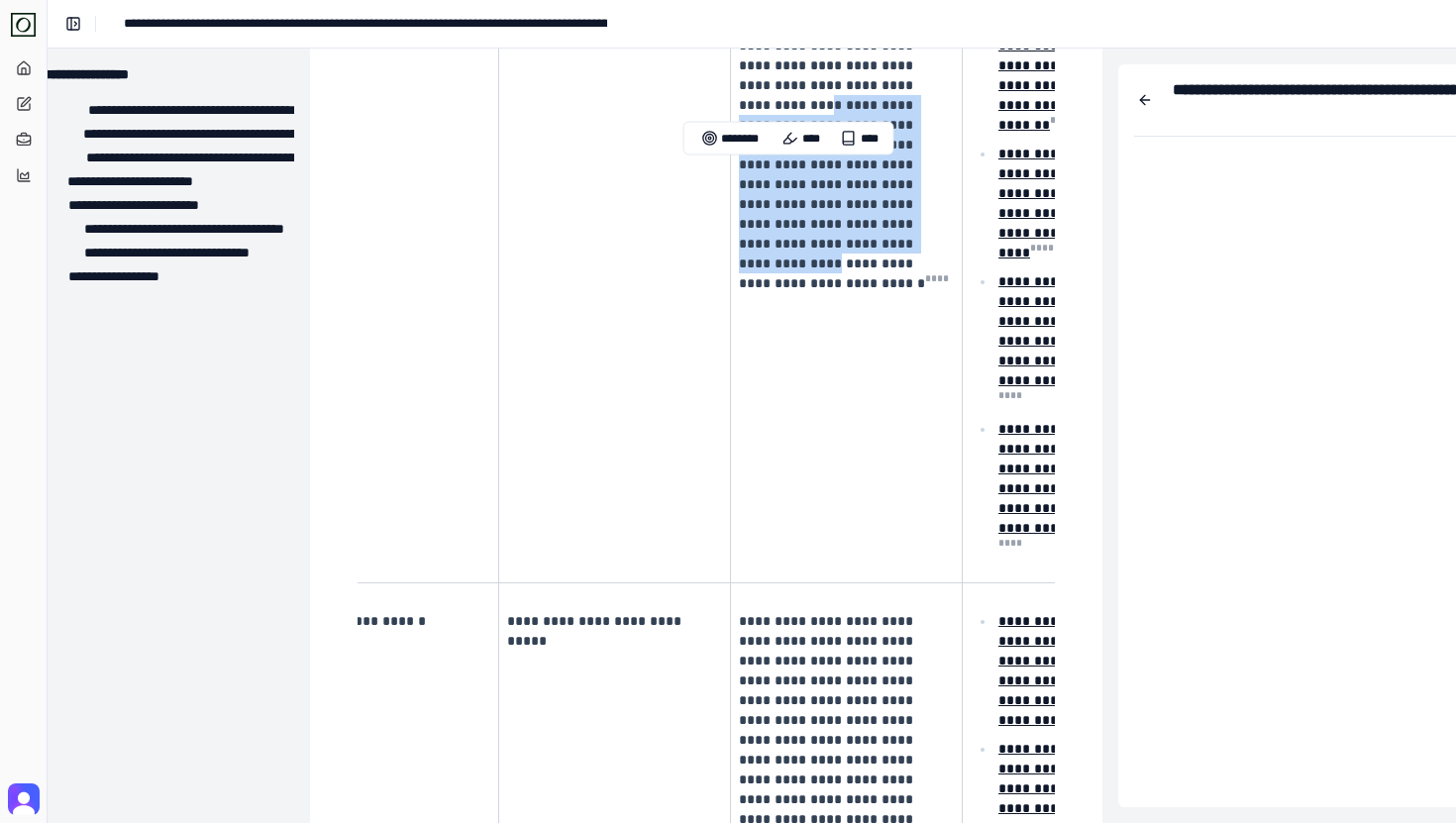 scroll, scrollTop: 4170, scrollLeft: 47, axis: both 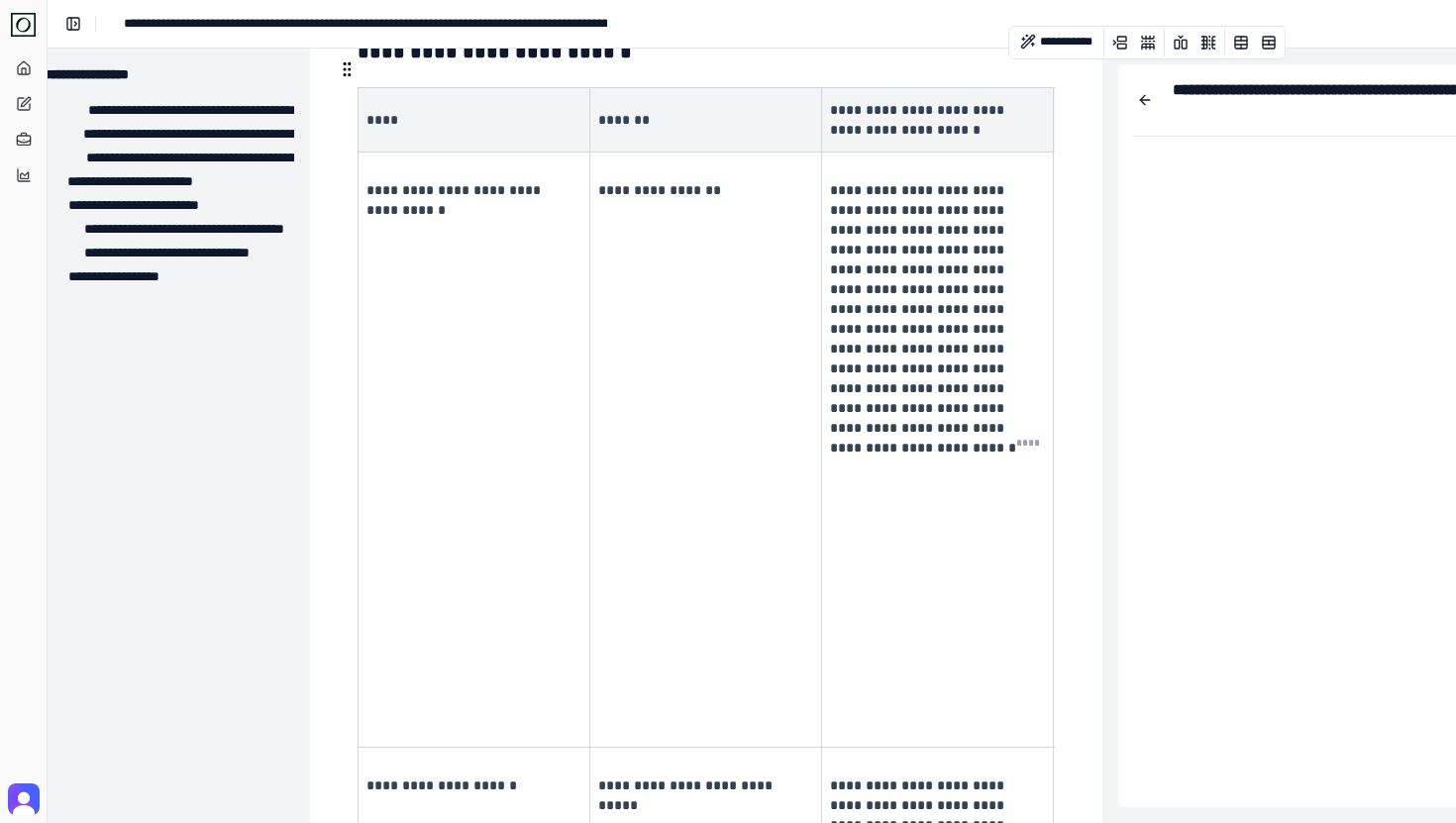 click on "**********" at bounding box center [706, 450] 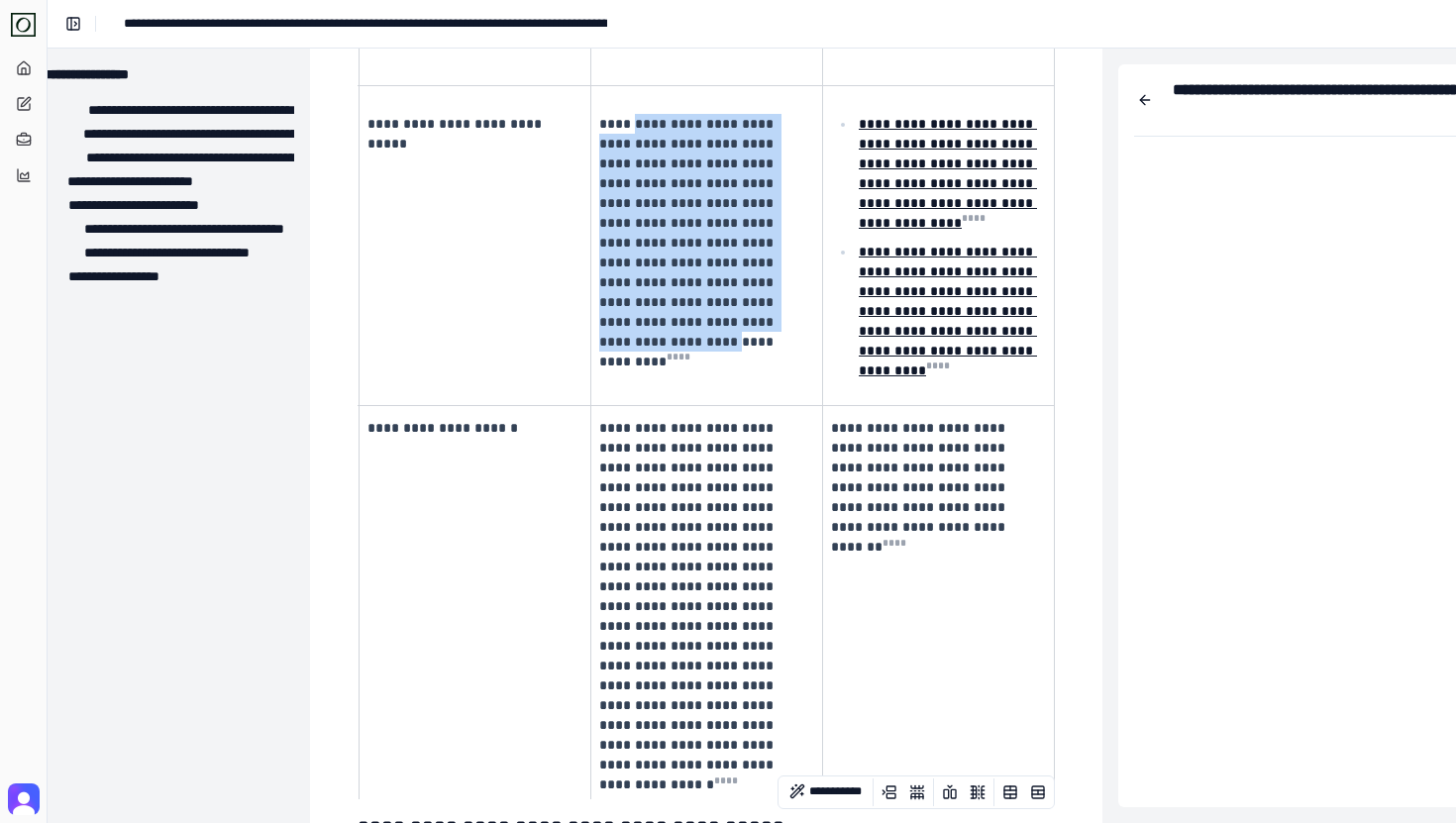 drag, startPoint x: 626, startPoint y: 120, endPoint x: 723, endPoint y: 320, distance: 222.28135 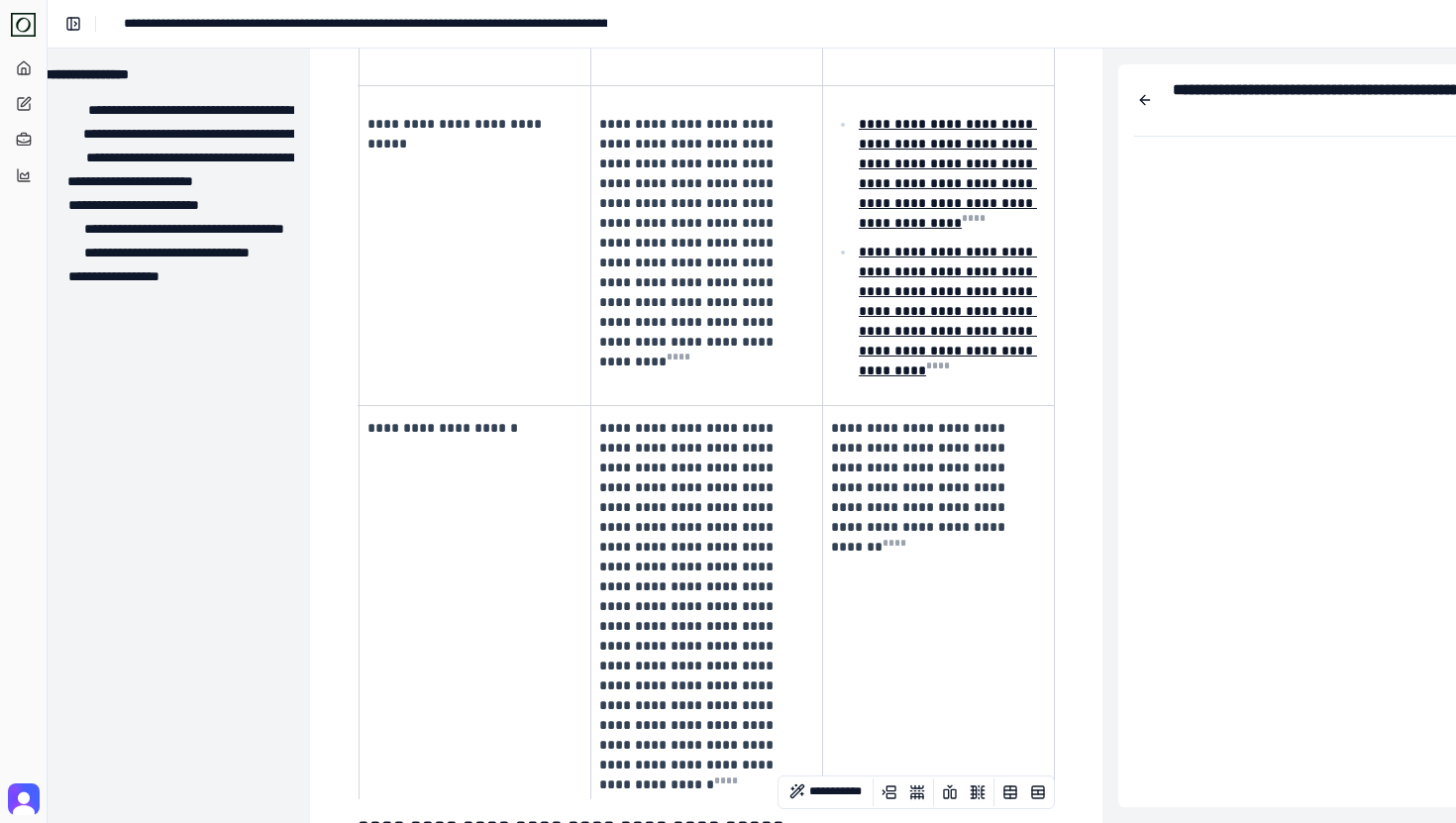 click on "**********" at bounding box center (707, 246) 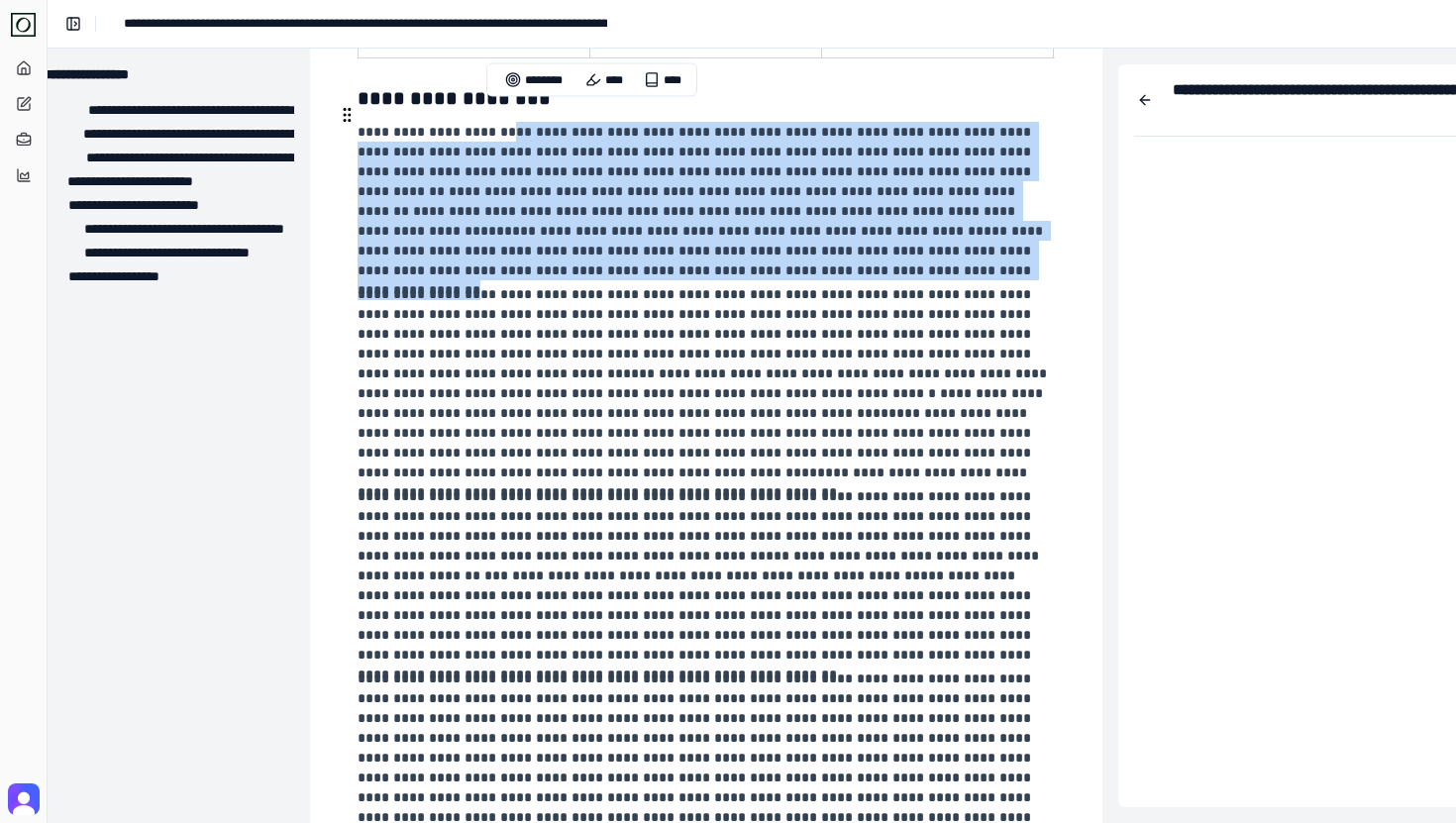 drag, startPoint x: 503, startPoint y: 114, endPoint x: 740, endPoint y: 248, distance: 272.25907 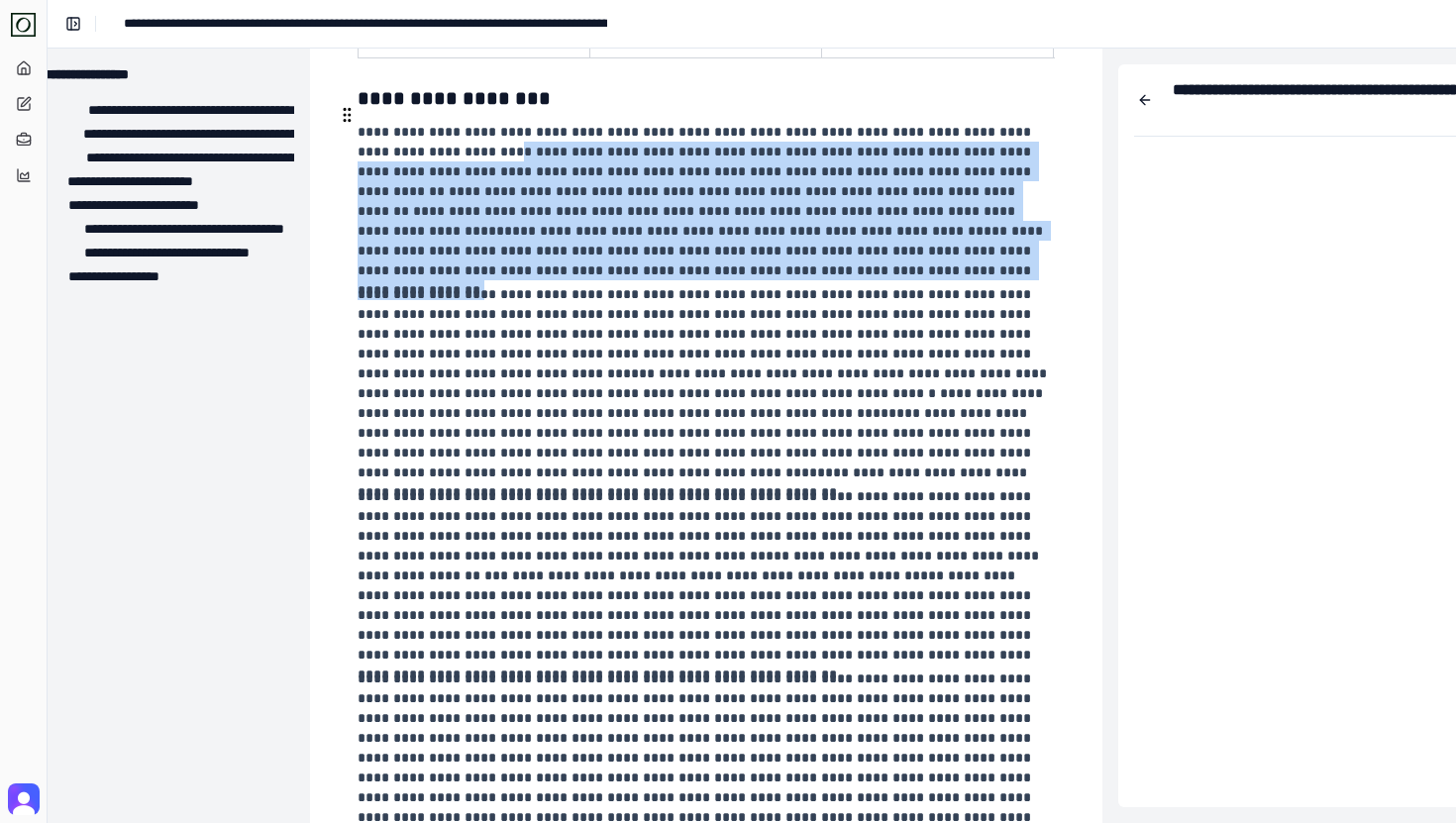 drag, startPoint x: 740, startPoint y: 248, endPoint x: 437, endPoint y: 130, distance: 325.16611 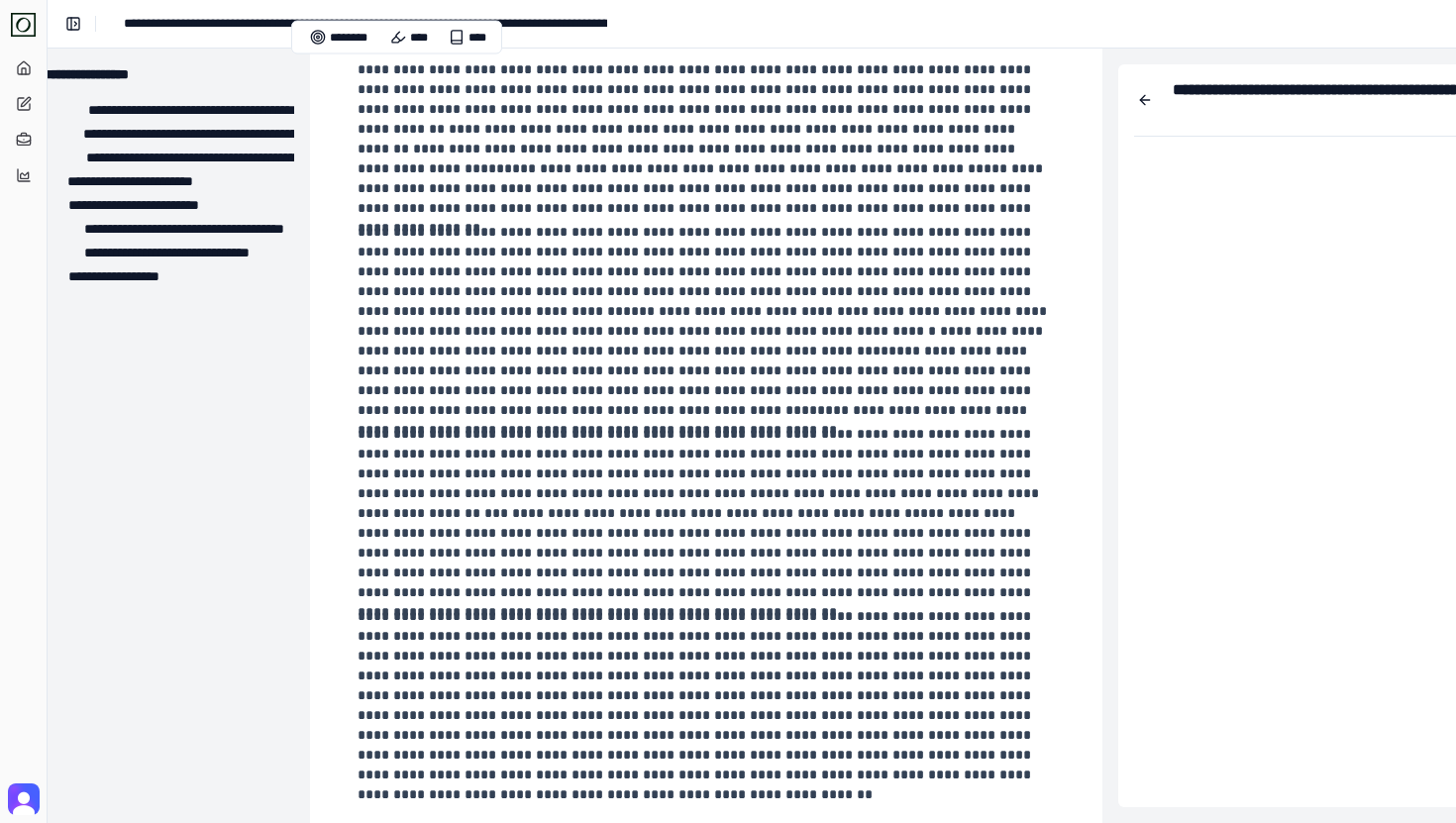 click on "**********" at bounding box center (704, 321) 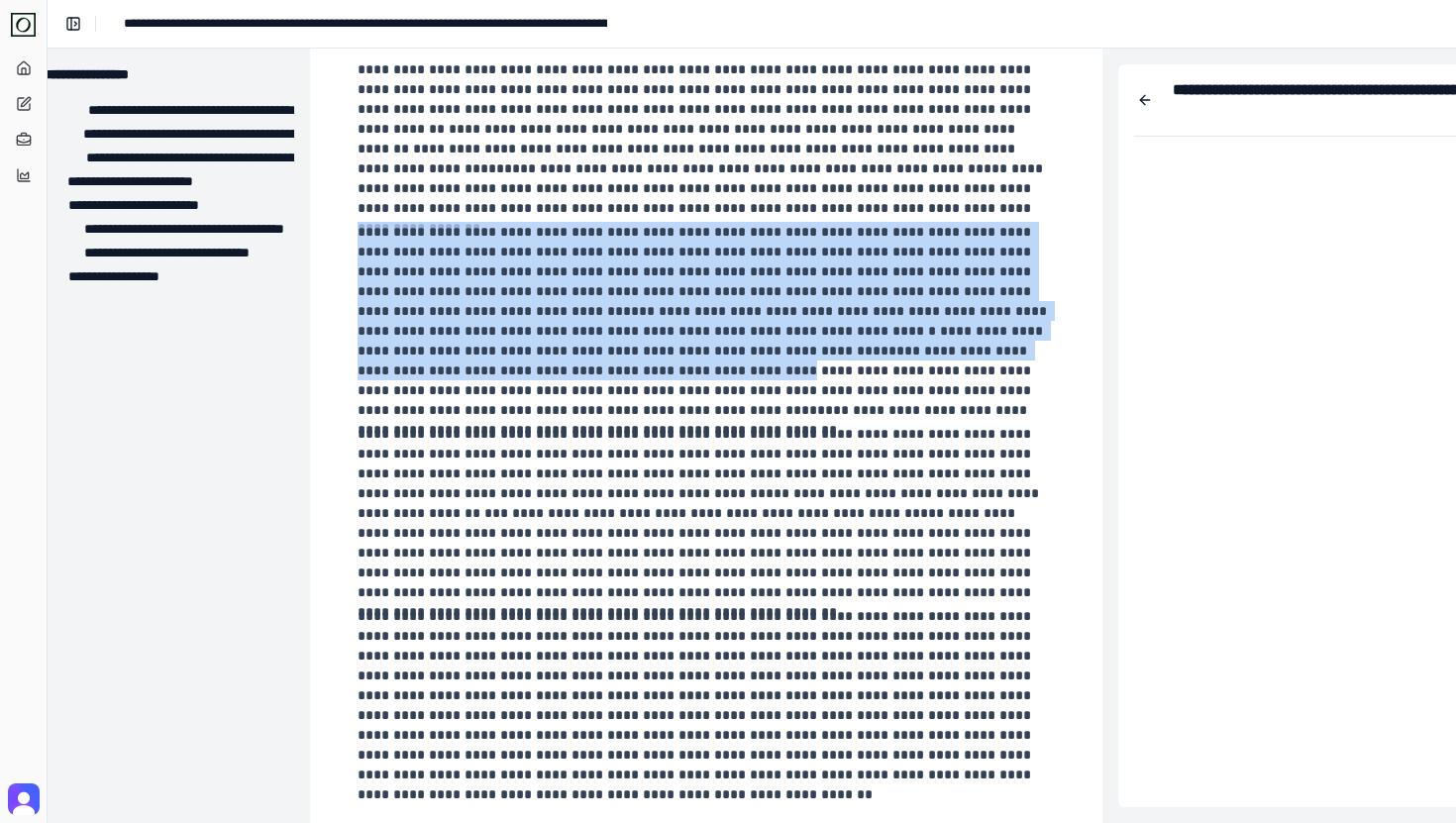 drag, startPoint x: 838, startPoint y: 198, endPoint x: 930, endPoint y: 343, distance: 171.72362 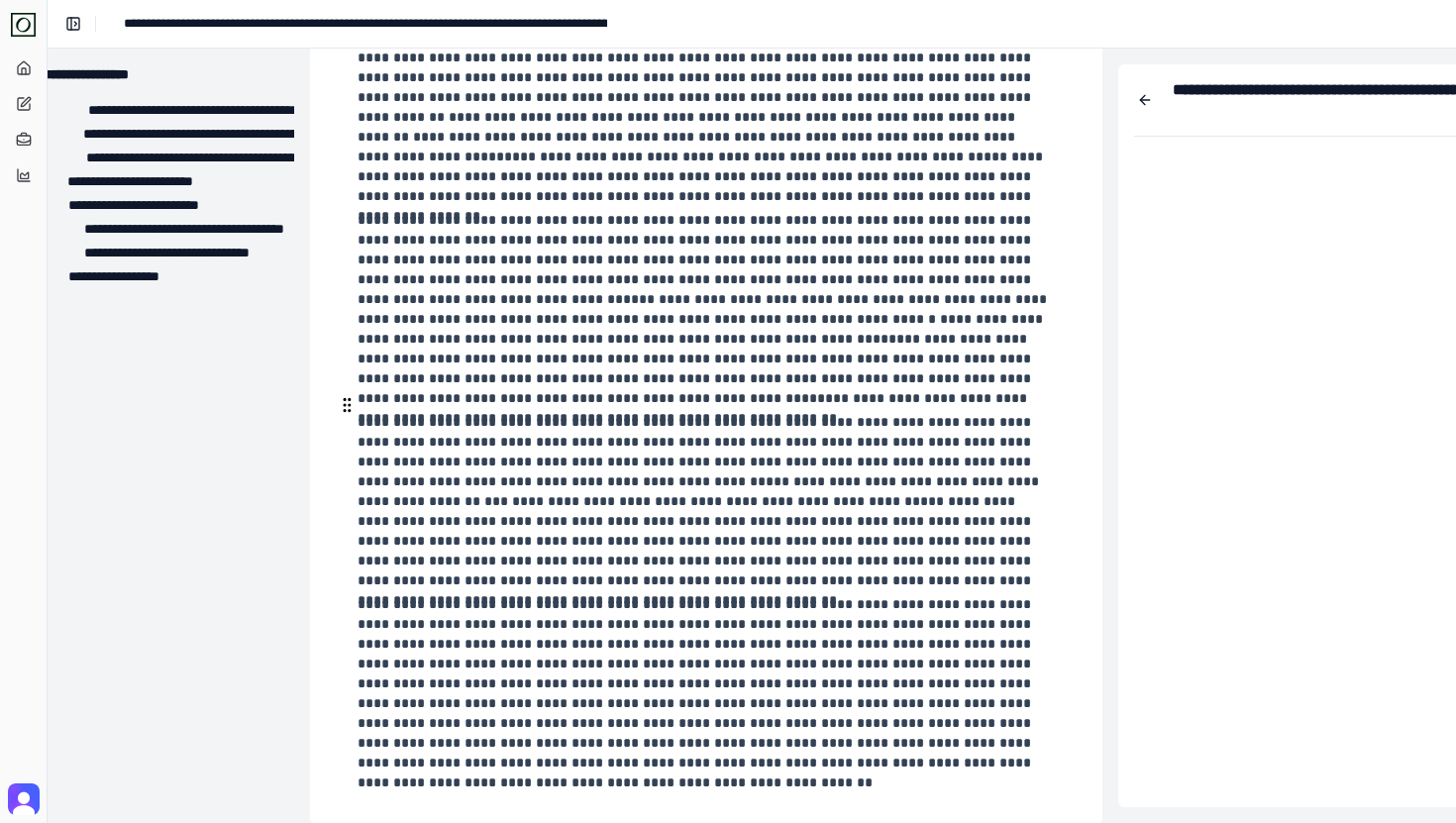 click on "**********" at bounding box center [704, 501] 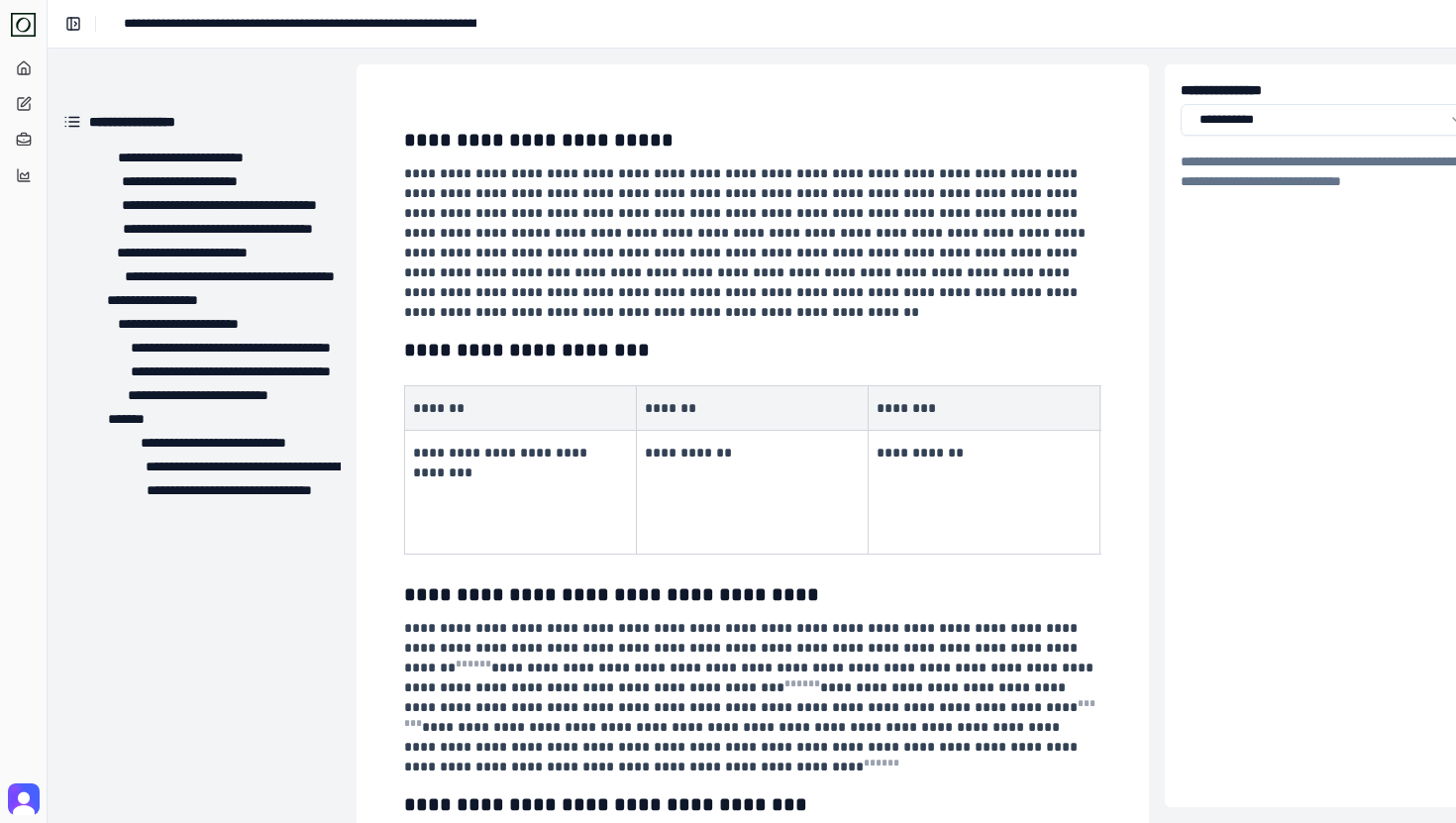 scroll, scrollTop: 0, scrollLeft: 0, axis: both 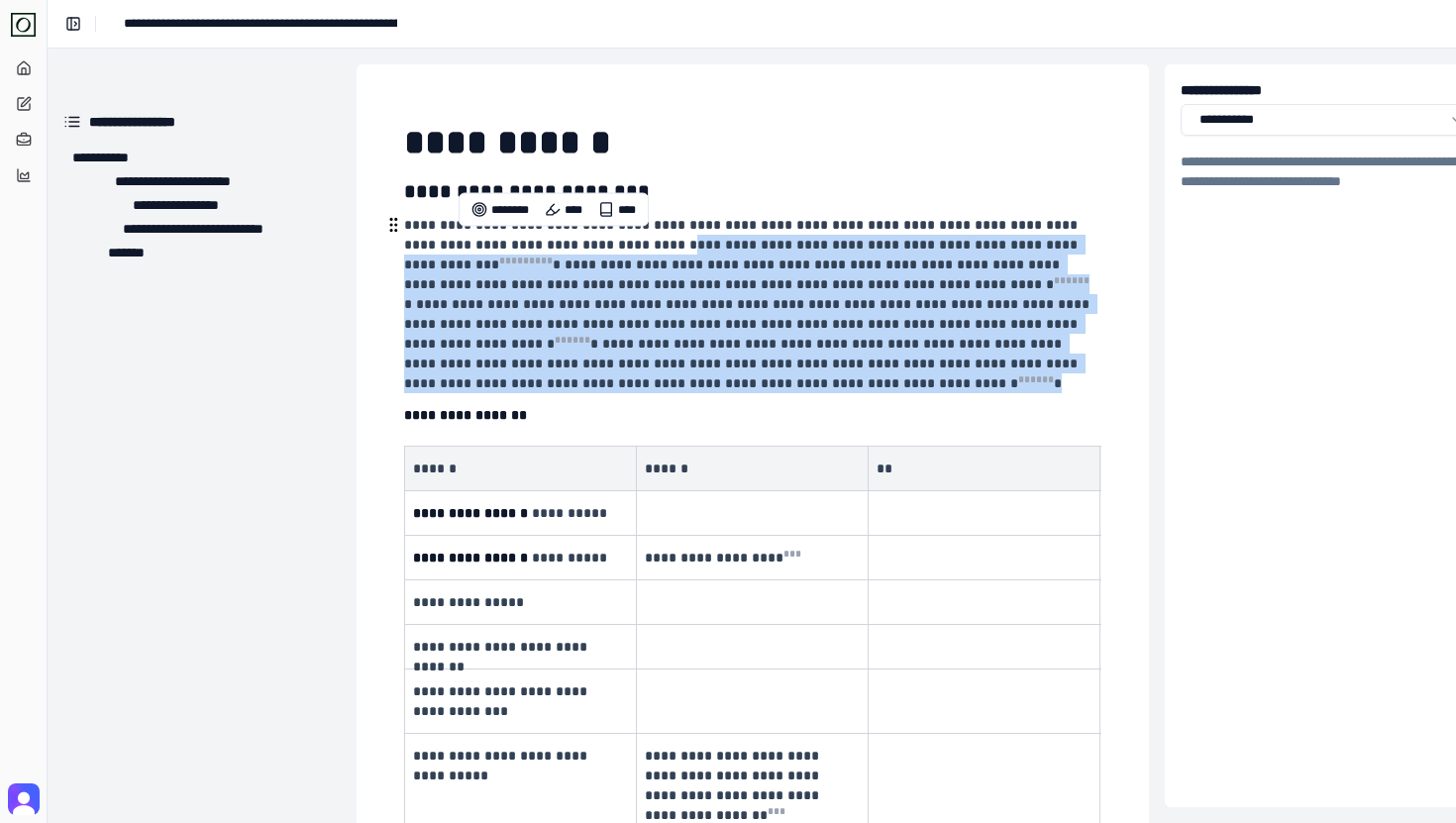 drag, startPoint x: 622, startPoint y: 238, endPoint x: 867, endPoint y: 381, distance: 283.6794 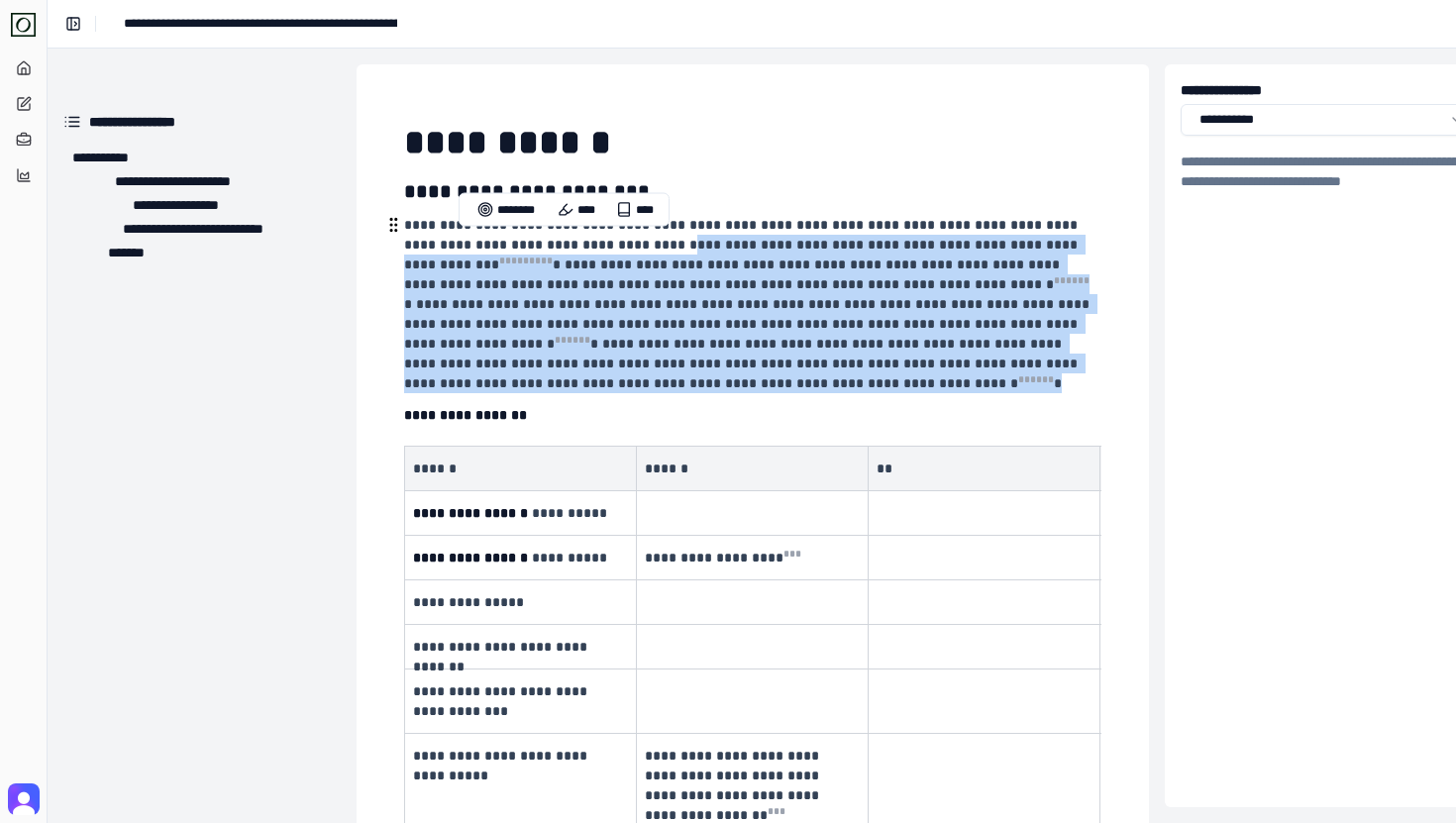 click on "**********" at bounding box center [751, 304] 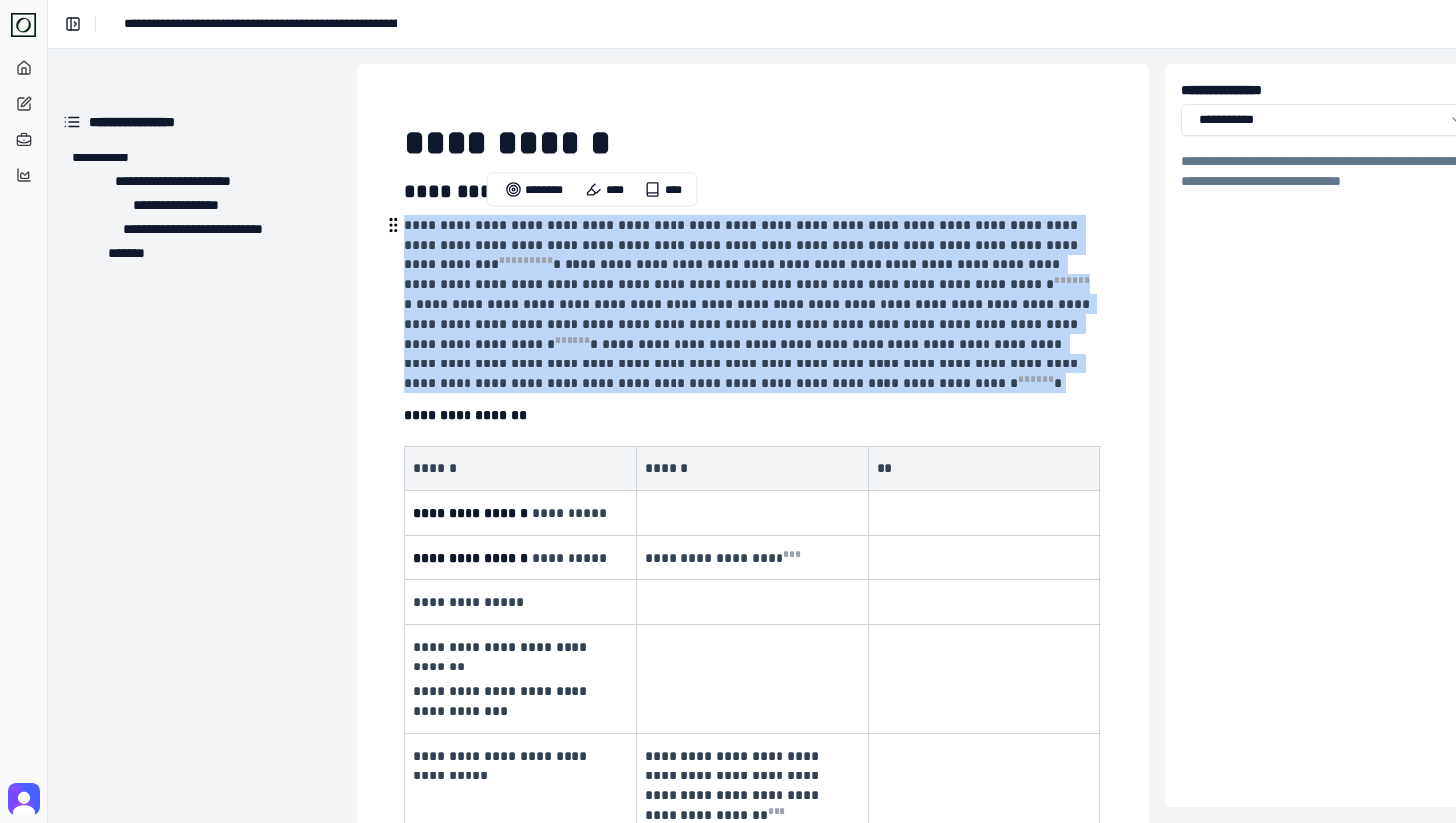 drag, startPoint x: 867, startPoint y: 381, endPoint x: 809, endPoint y: 206, distance: 184.36106 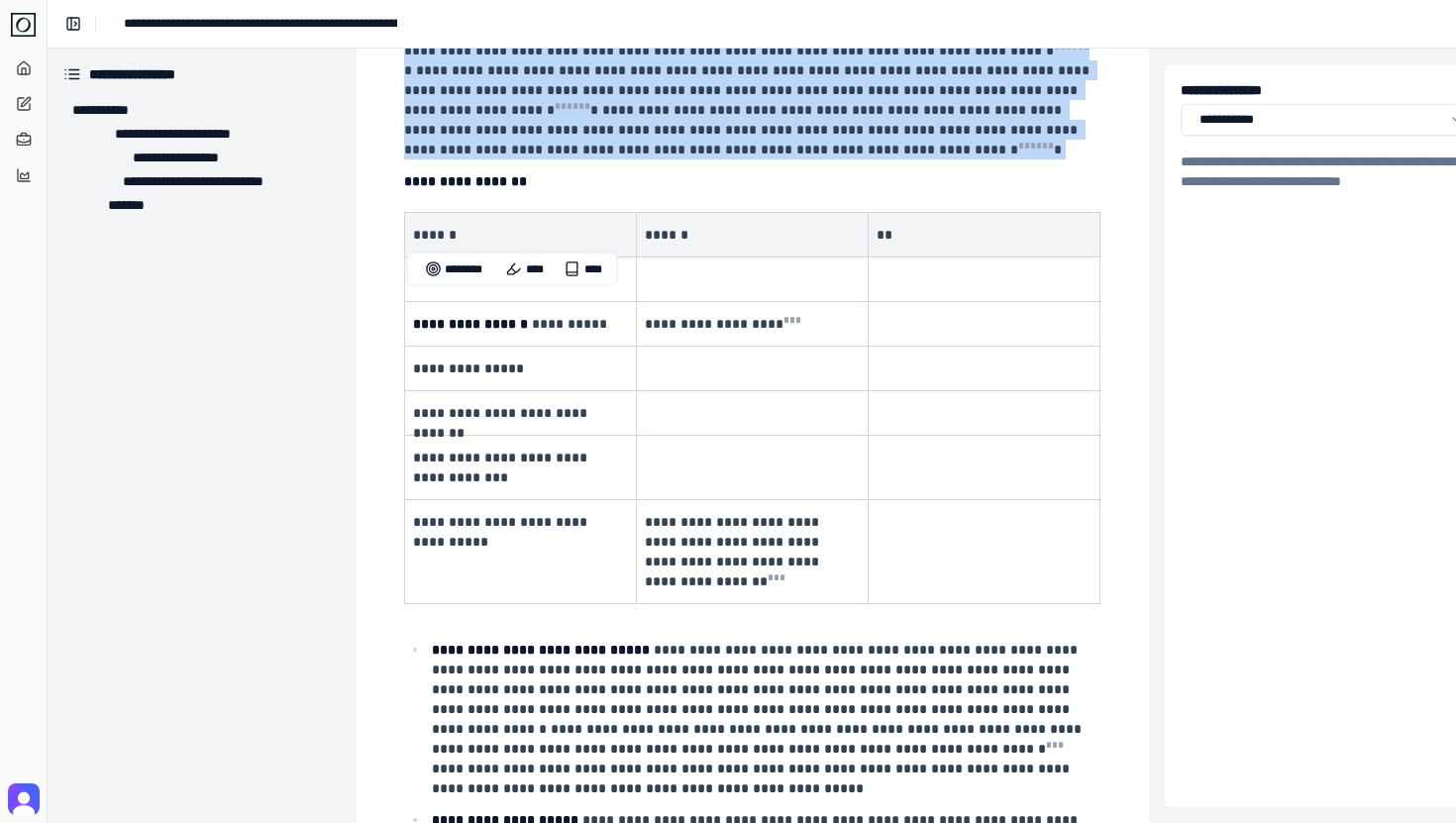scroll, scrollTop: 282, scrollLeft: 0, axis: vertical 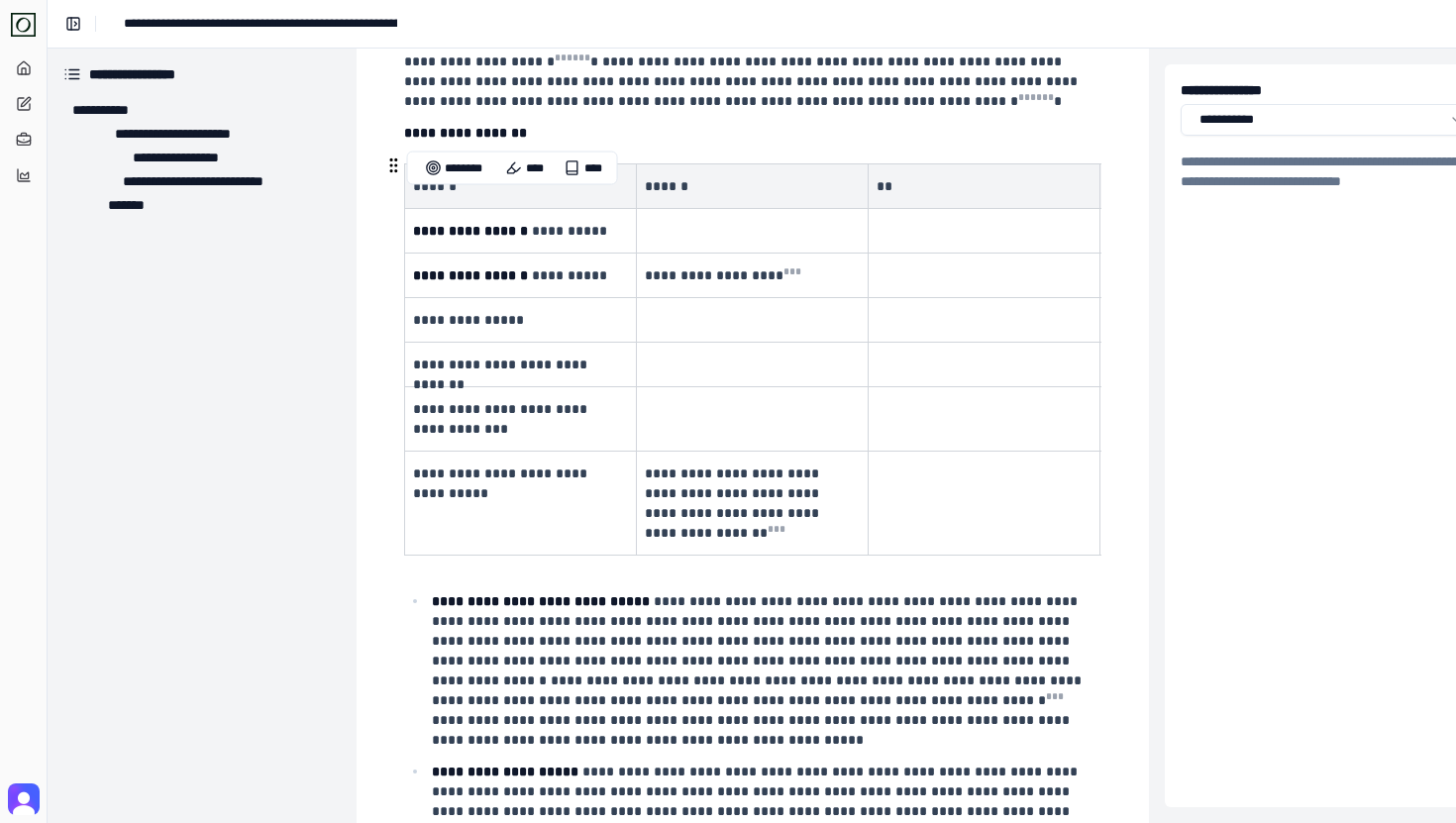 click on "**********" at bounding box center [734, 503] 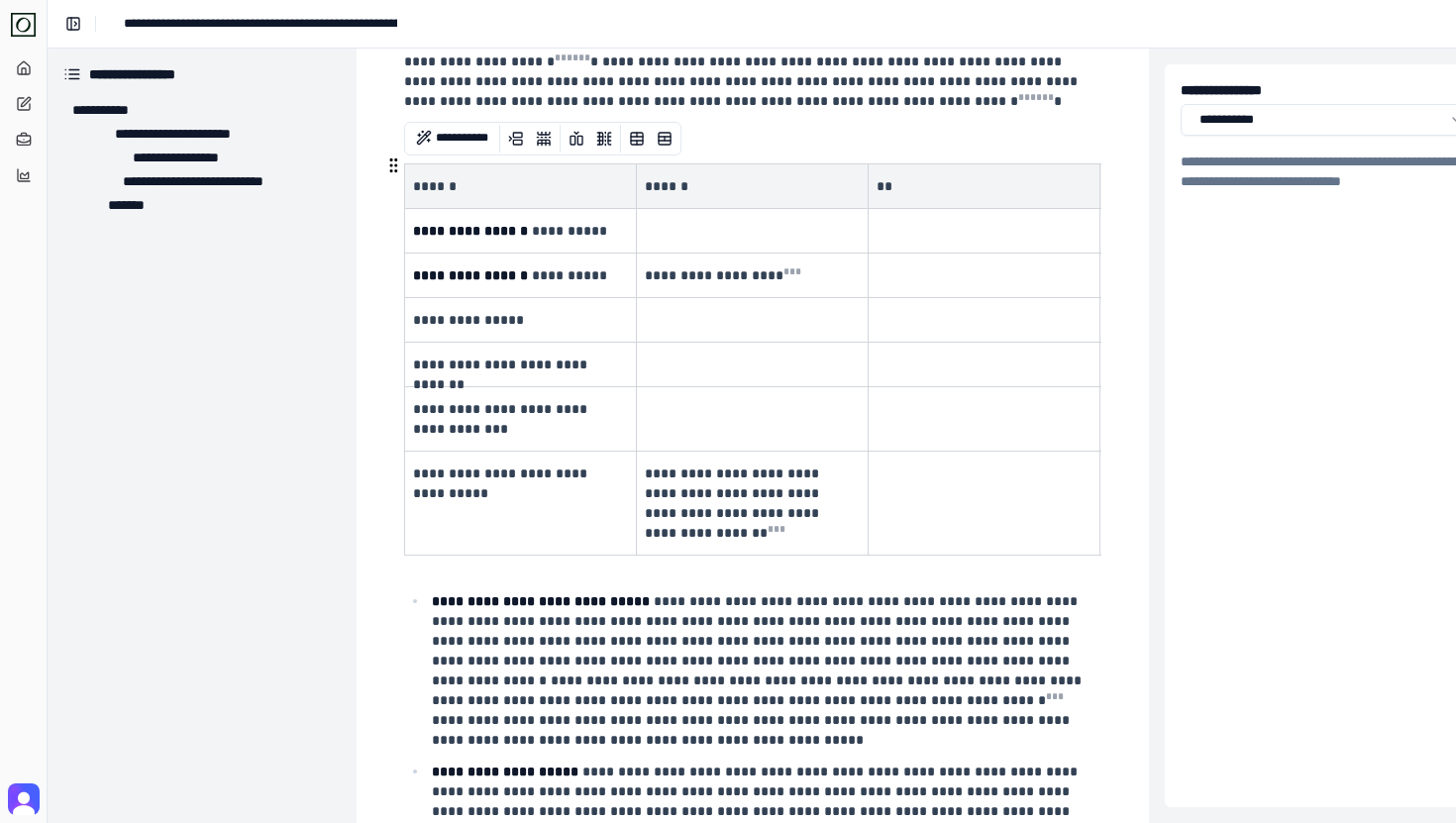 click on "**********" at bounding box center (714, 275) 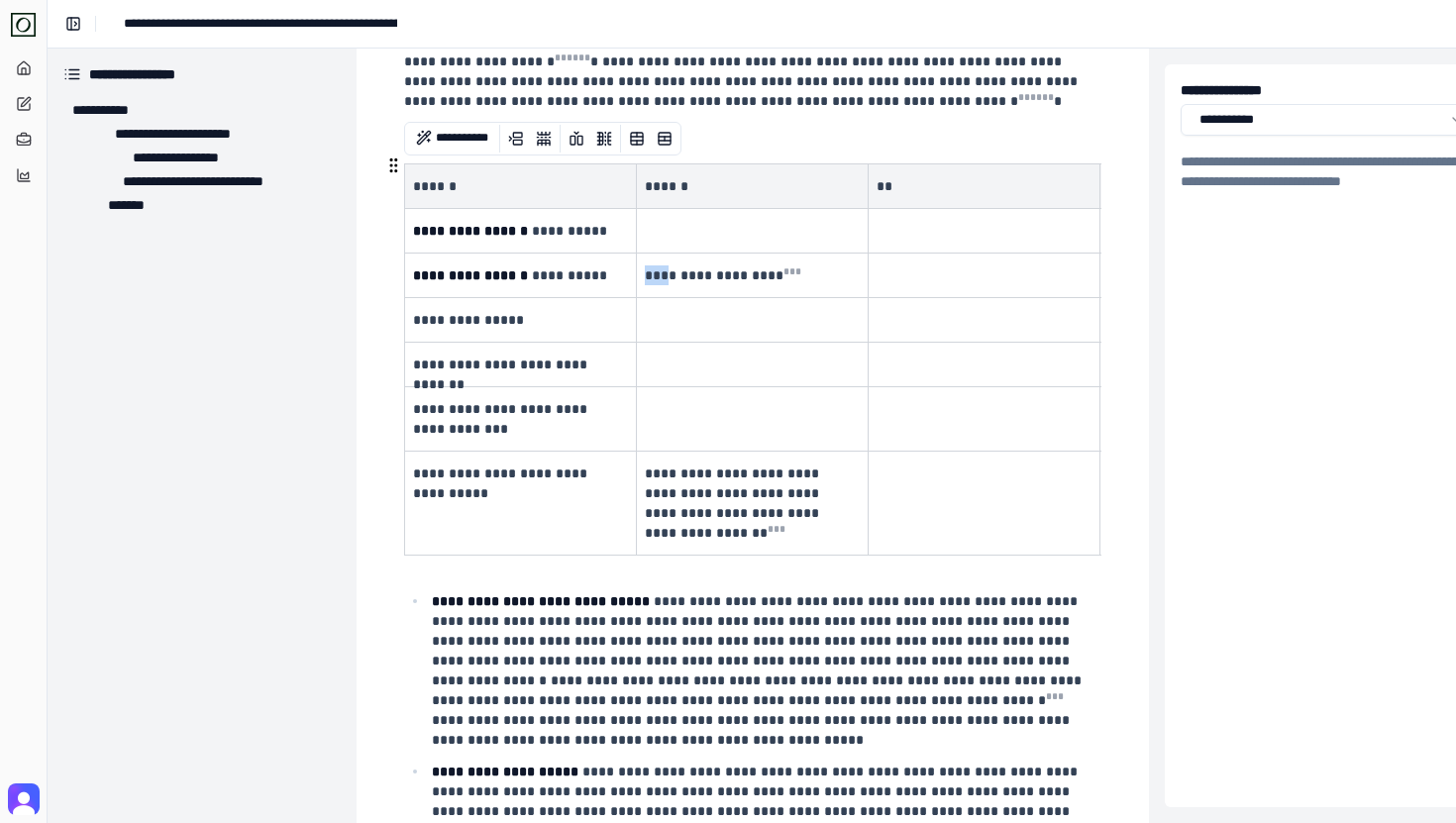 click on "**********" at bounding box center [714, 275] 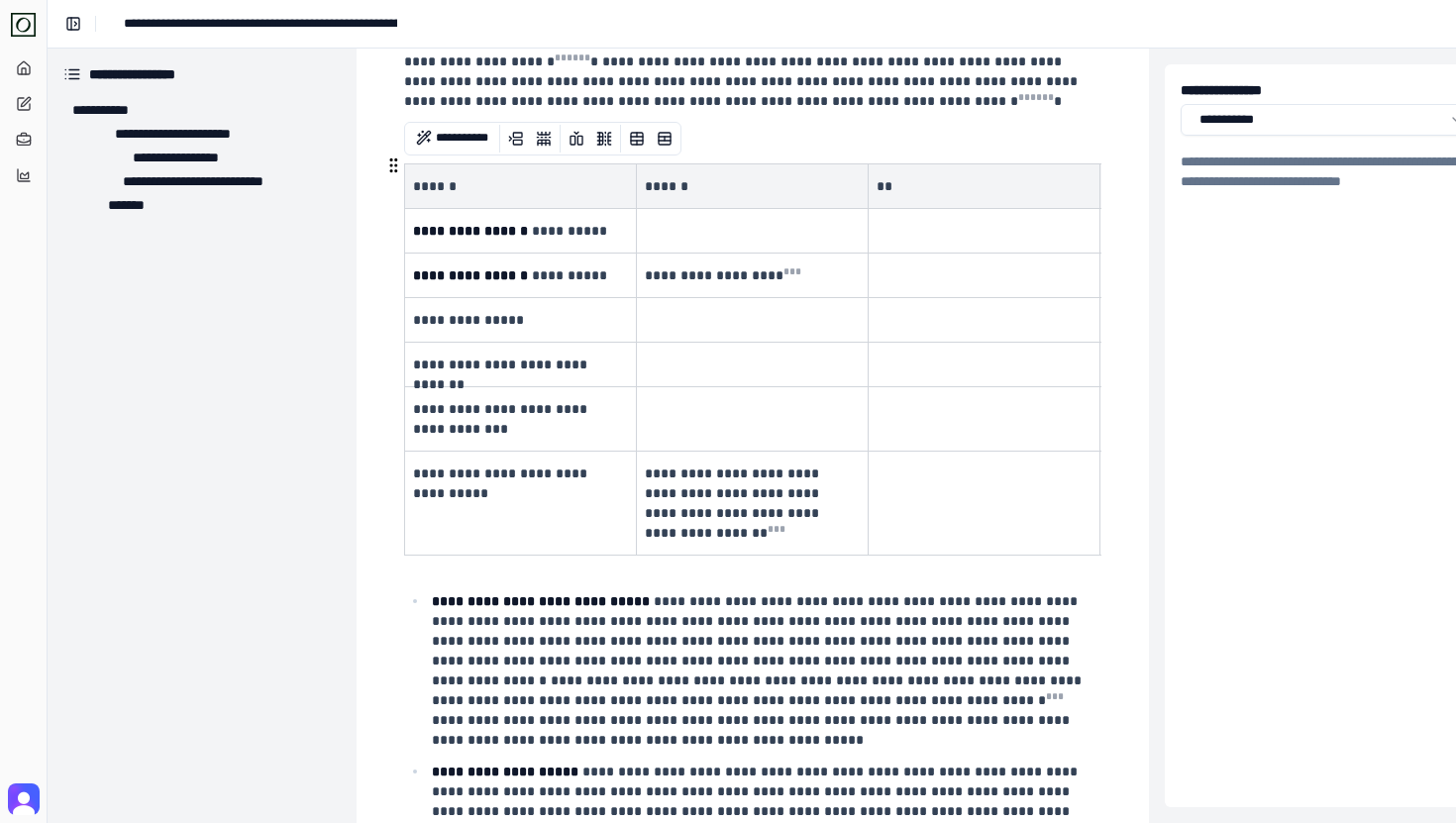 click on "**********" at bounding box center (714, 275) 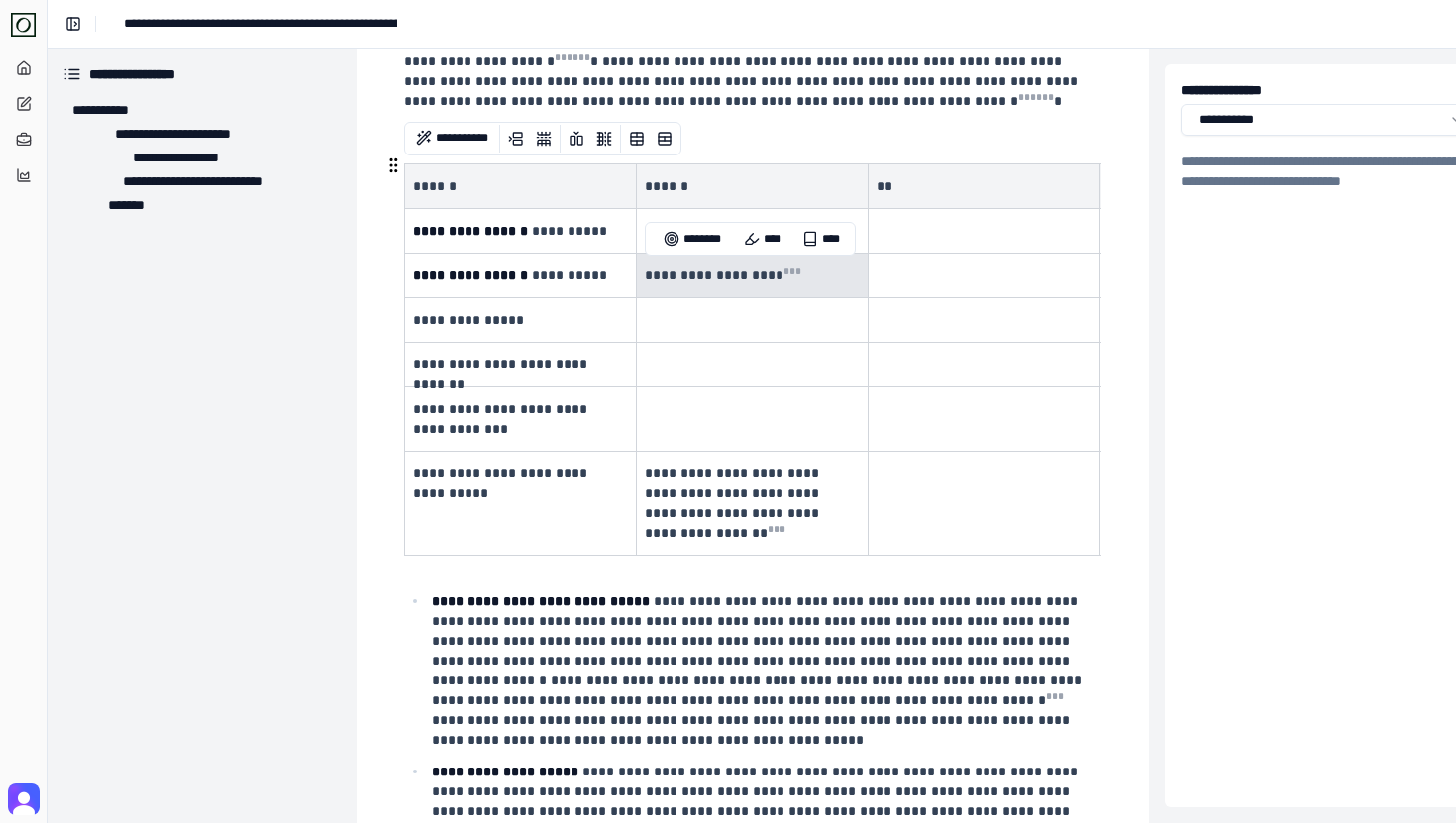 click on "**********" at bounding box center (714, 275) 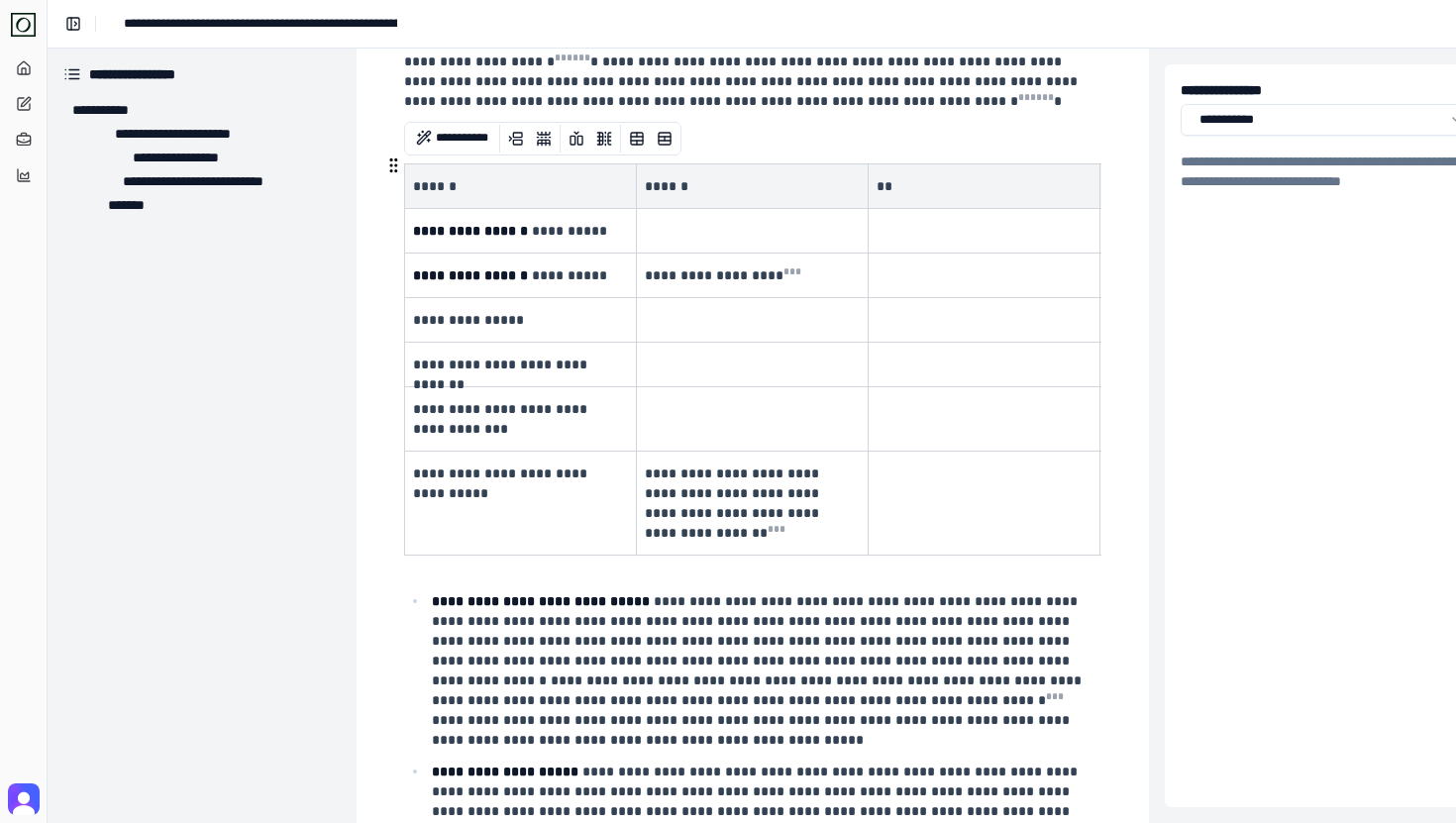 click at bounding box center (982, 275) 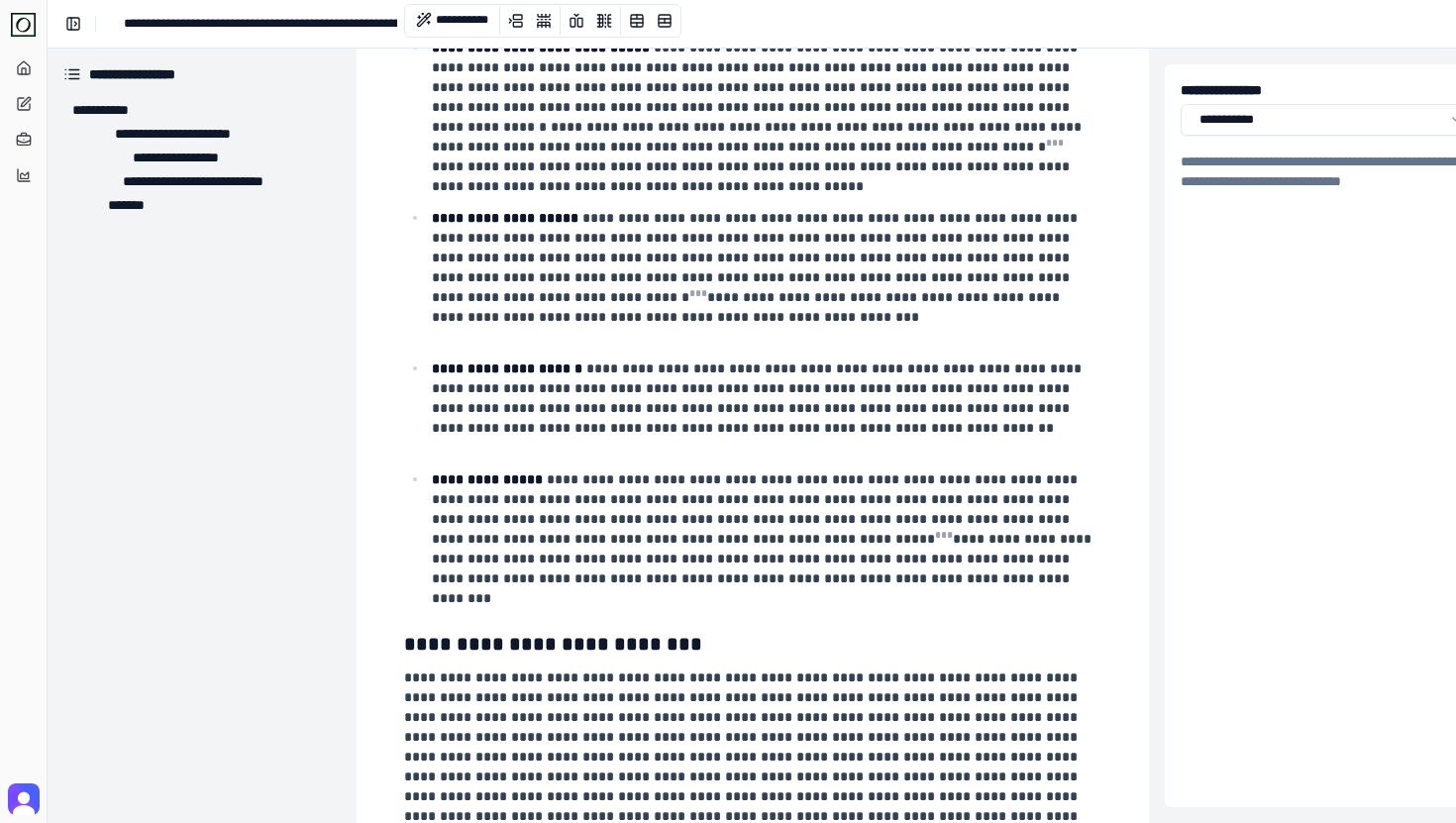 scroll, scrollTop: 842, scrollLeft: 0, axis: vertical 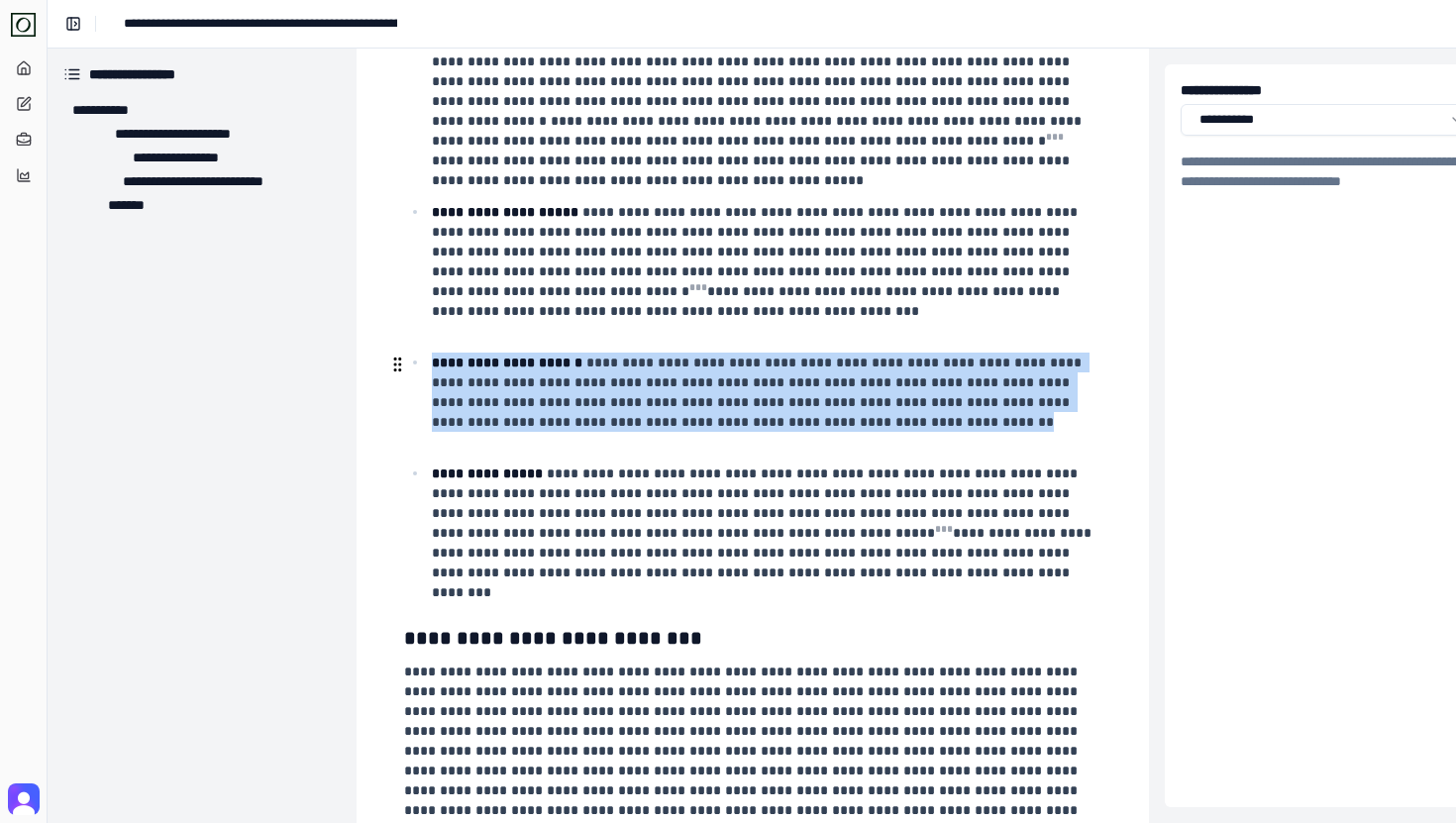 drag, startPoint x: 785, startPoint y: 355, endPoint x: 877, endPoint y: 418, distance: 111.5034 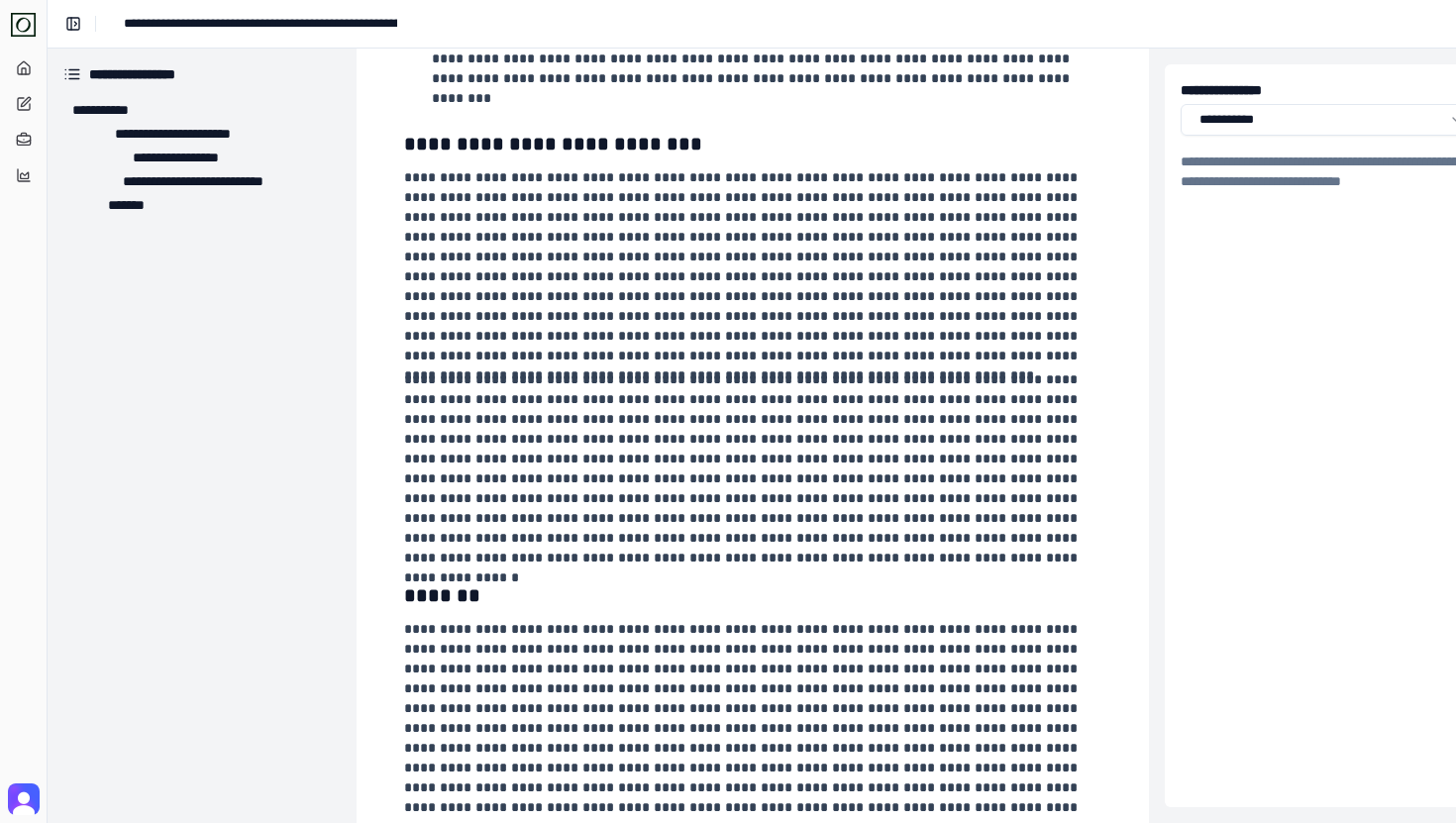 scroll, scrollTop: 1357, scrollLeft: 0, axis: vertical 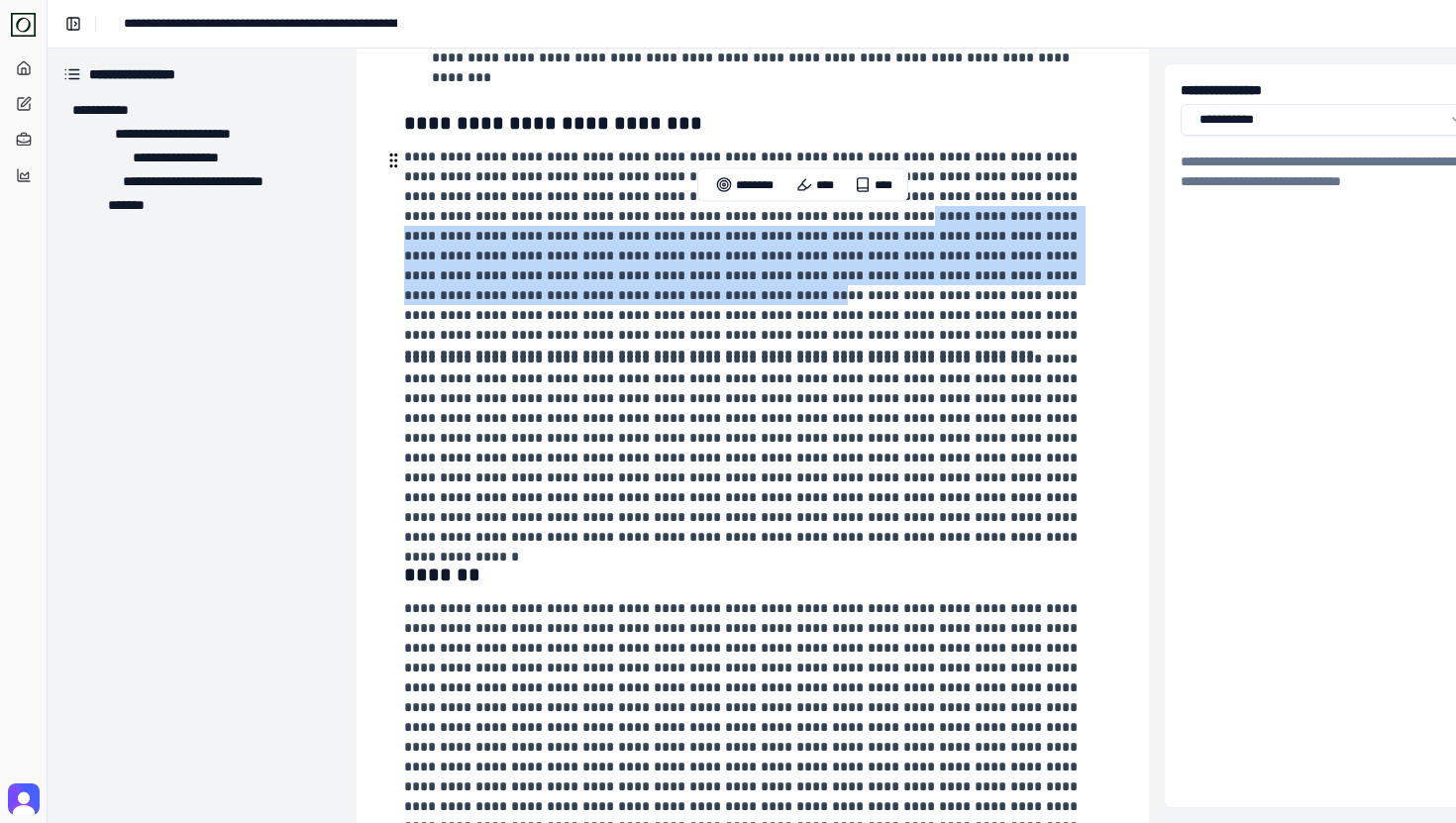 drag, startPoint x: 664, startPoint y: 222, endPoint x: 937, endPoint y: 277, distance: 278.48519 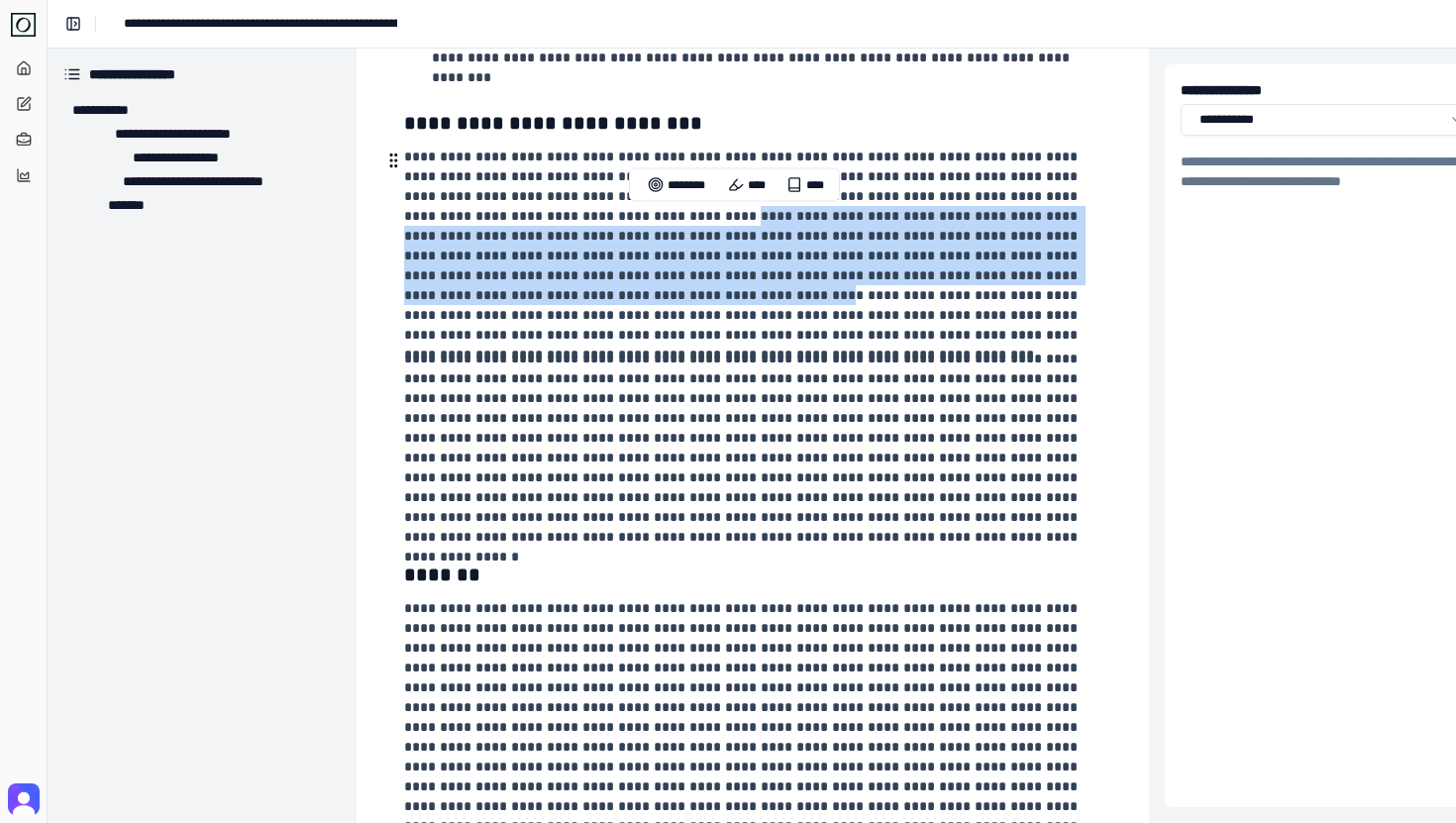 drag, startPoint x: 937, startPoint y: 277, endPoint x: 524, endPoint y: 215, distance: 417.62782 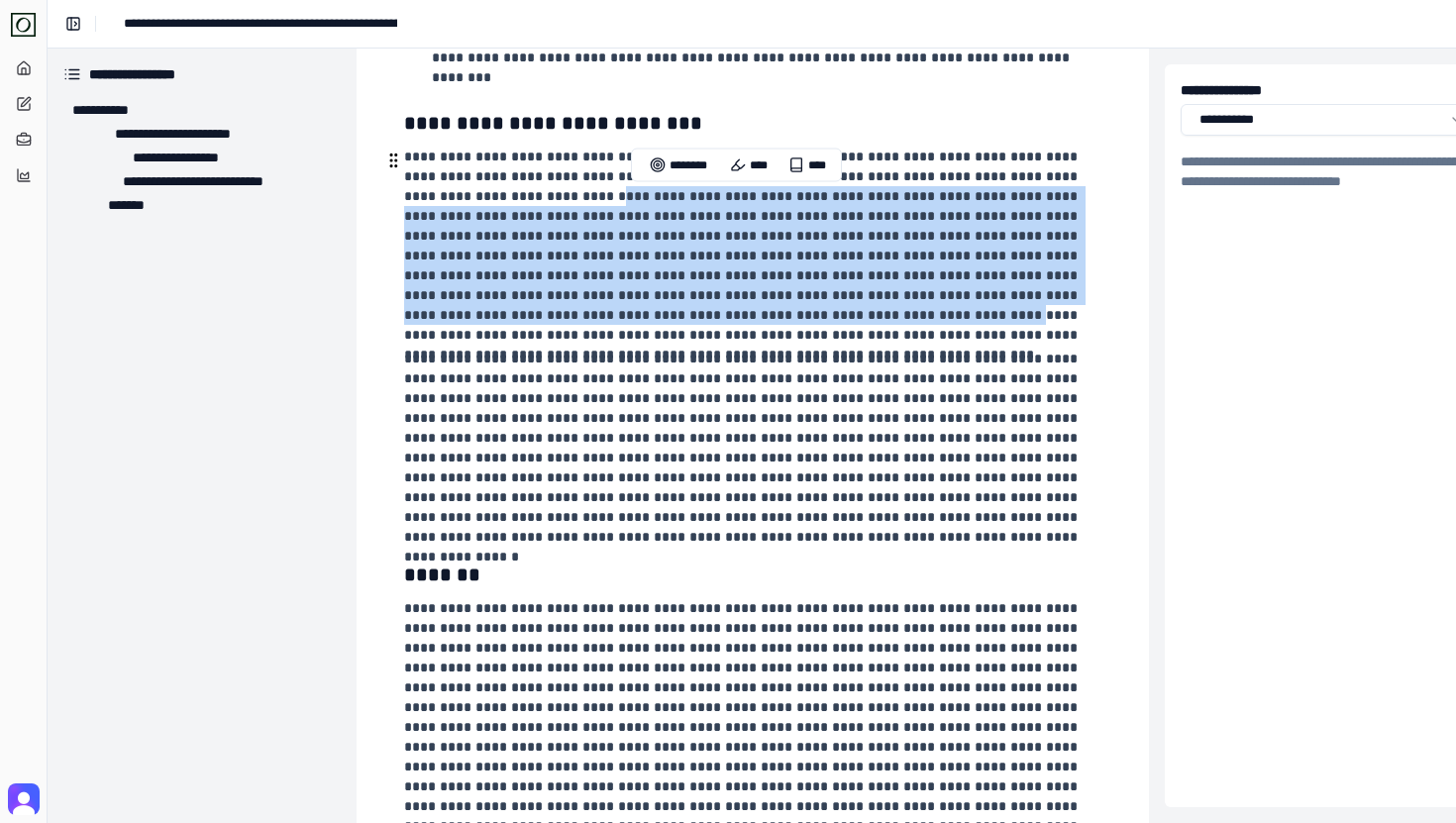 drag, startPoint x: 480, startPoint y: 192, endPoint x: 980, endPoint y: 300, distance: 511.53104 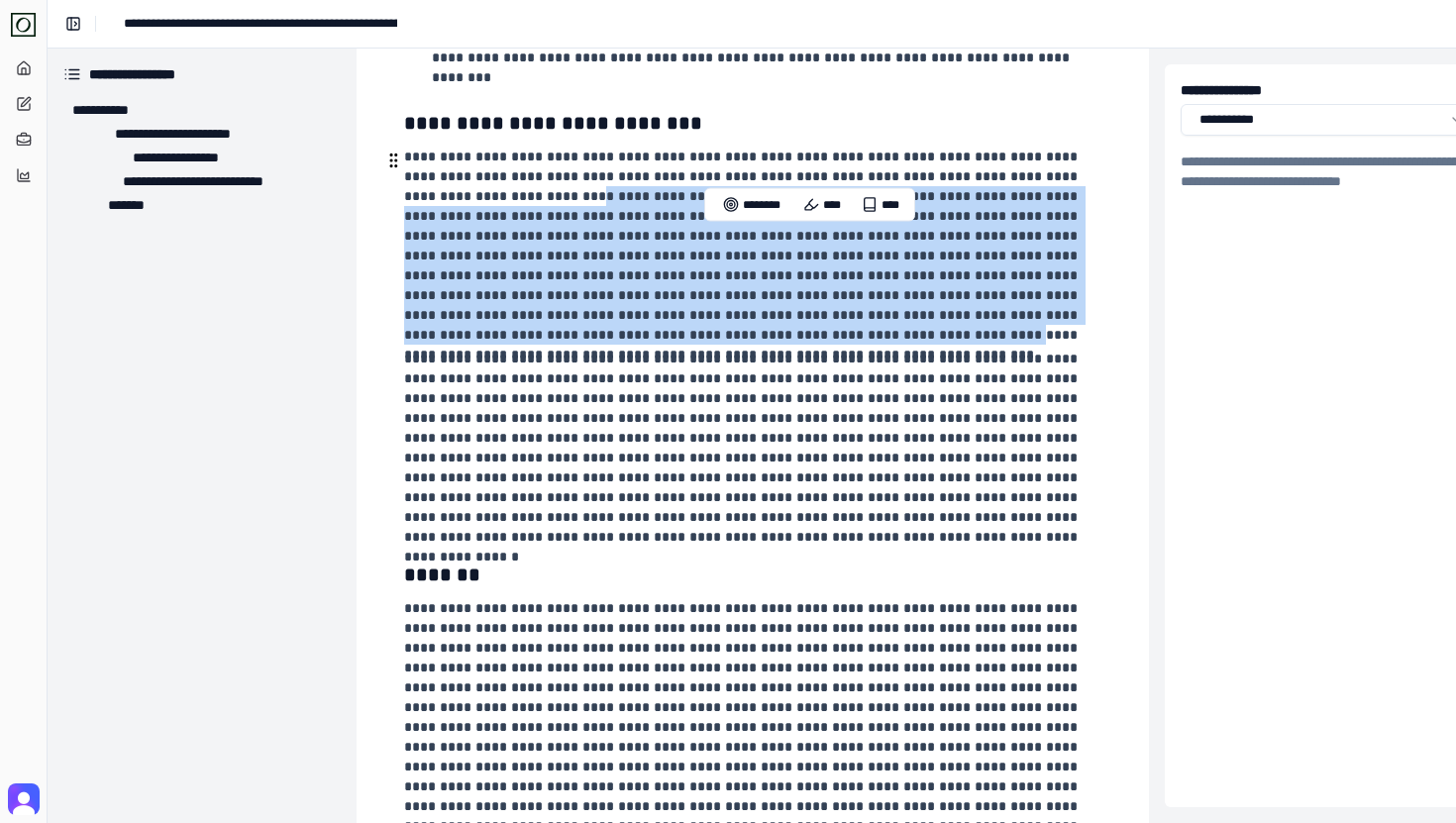 drag, startPoint x: 963, startPoint y: 326, endPoint x: 464, endPoint y: 197, distance: 515.4047 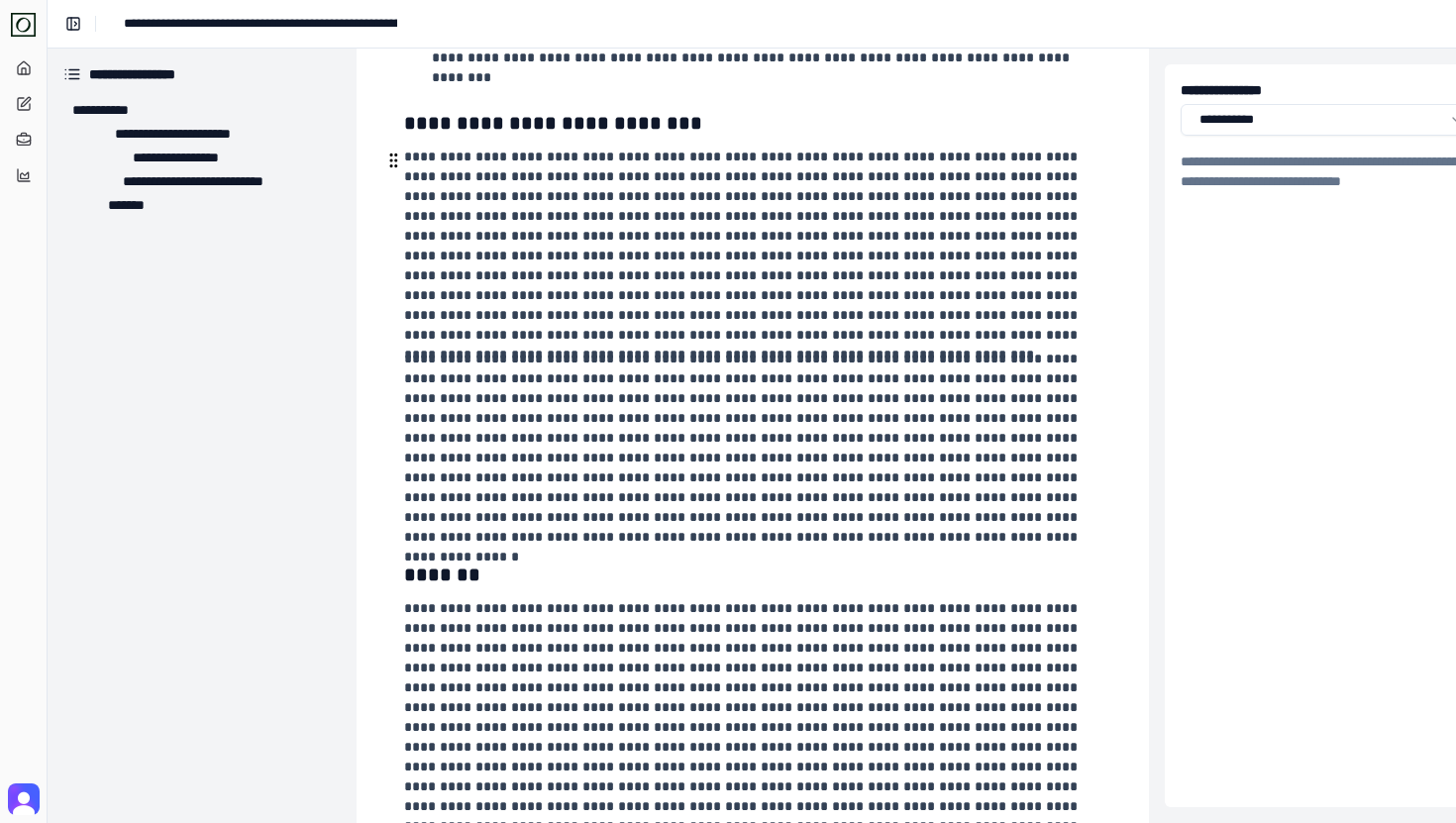 click at bounding box center (751, 246) 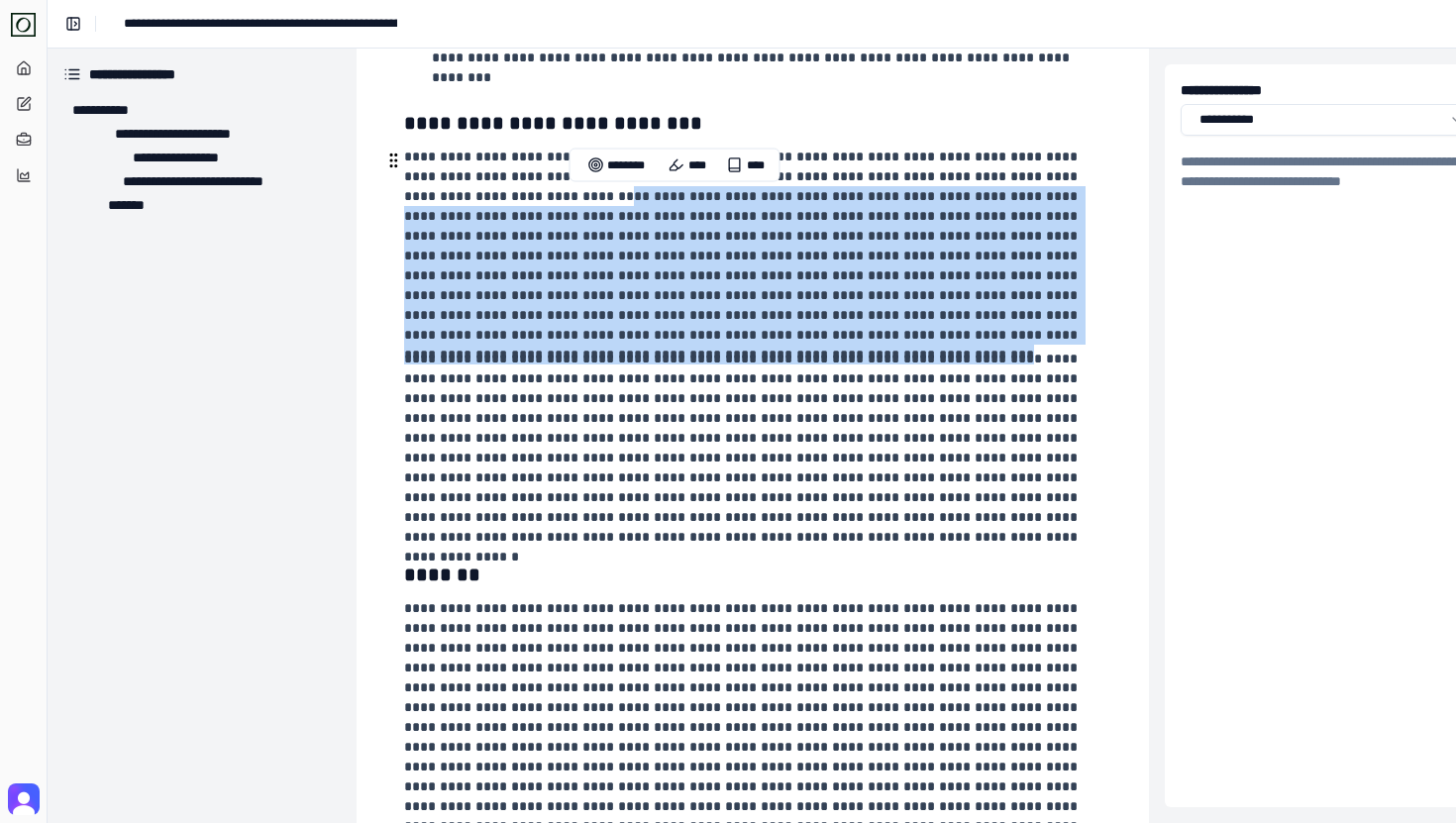 drag, startPoint x: 908, startPoint y: 342, endPoint x: 482, endPoint y: 197, distance: 450.0011 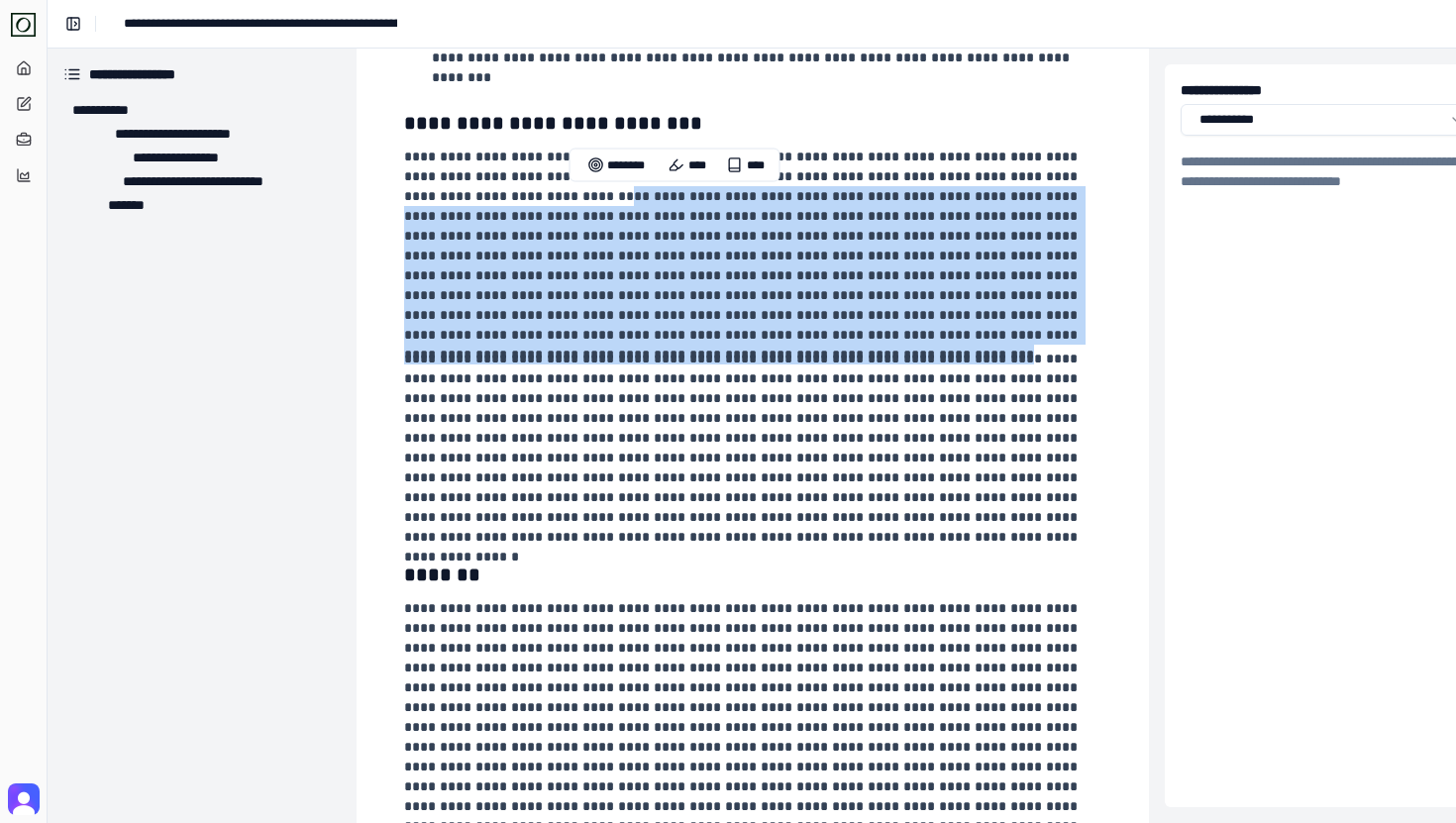 scroll, scrollTop: 1560, scrollLeft: 0, axis: vertical 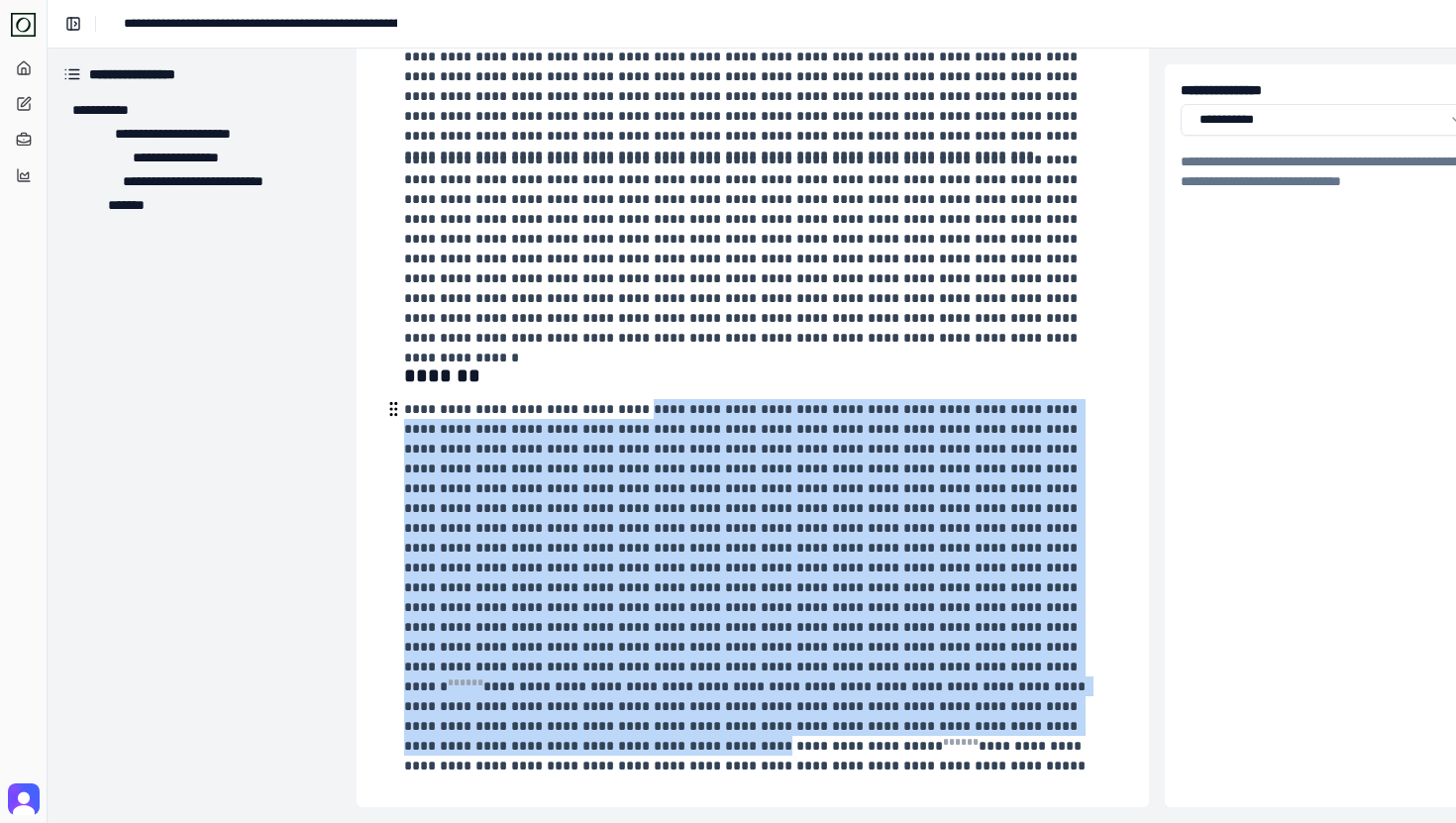 drag, startPoint x: 635, startPoint y: 404, endPoint x: 1008, endPoint y: 706, distance: 479.9302 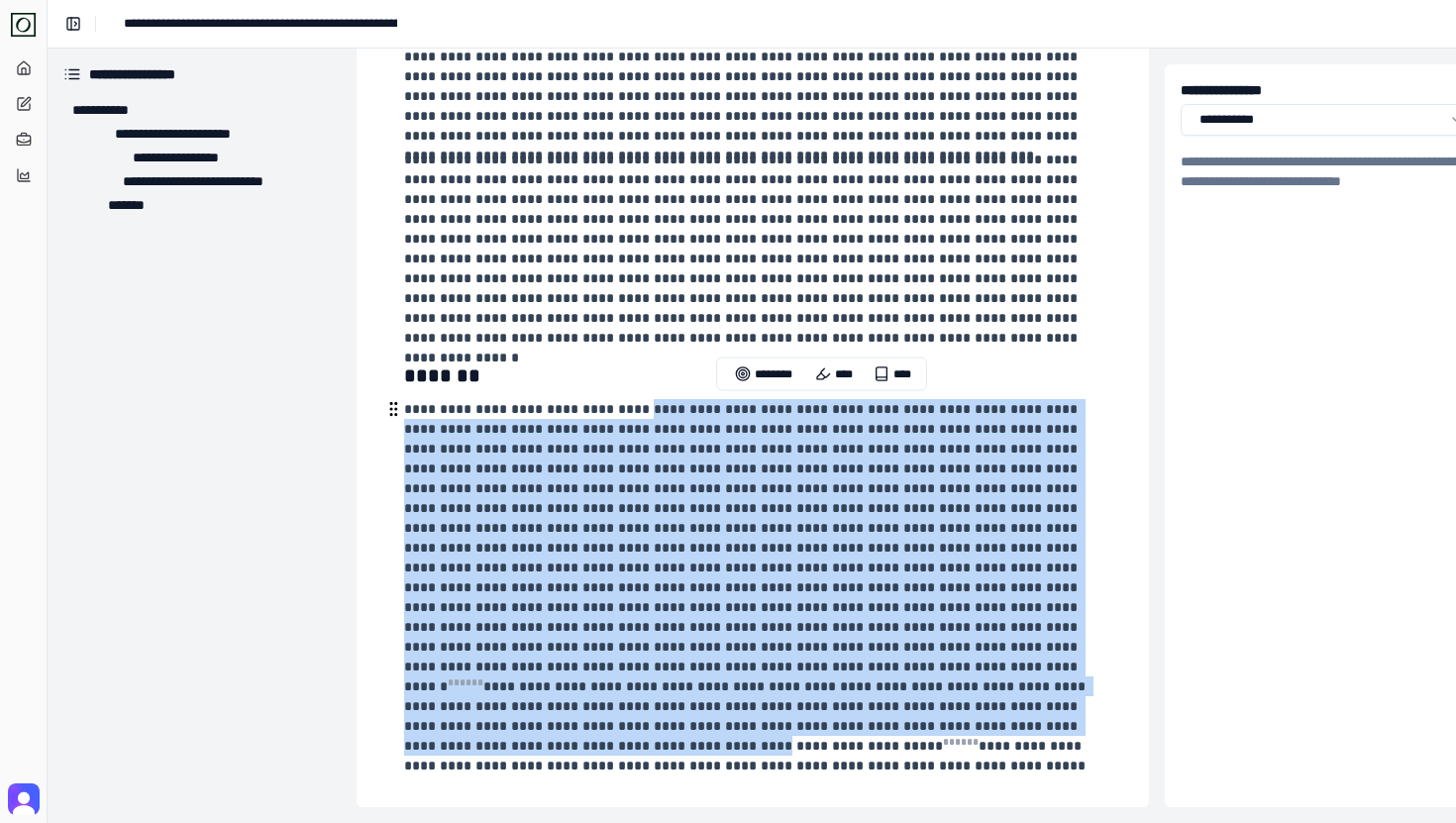 click on "**********" at bounding box center [751, 577] 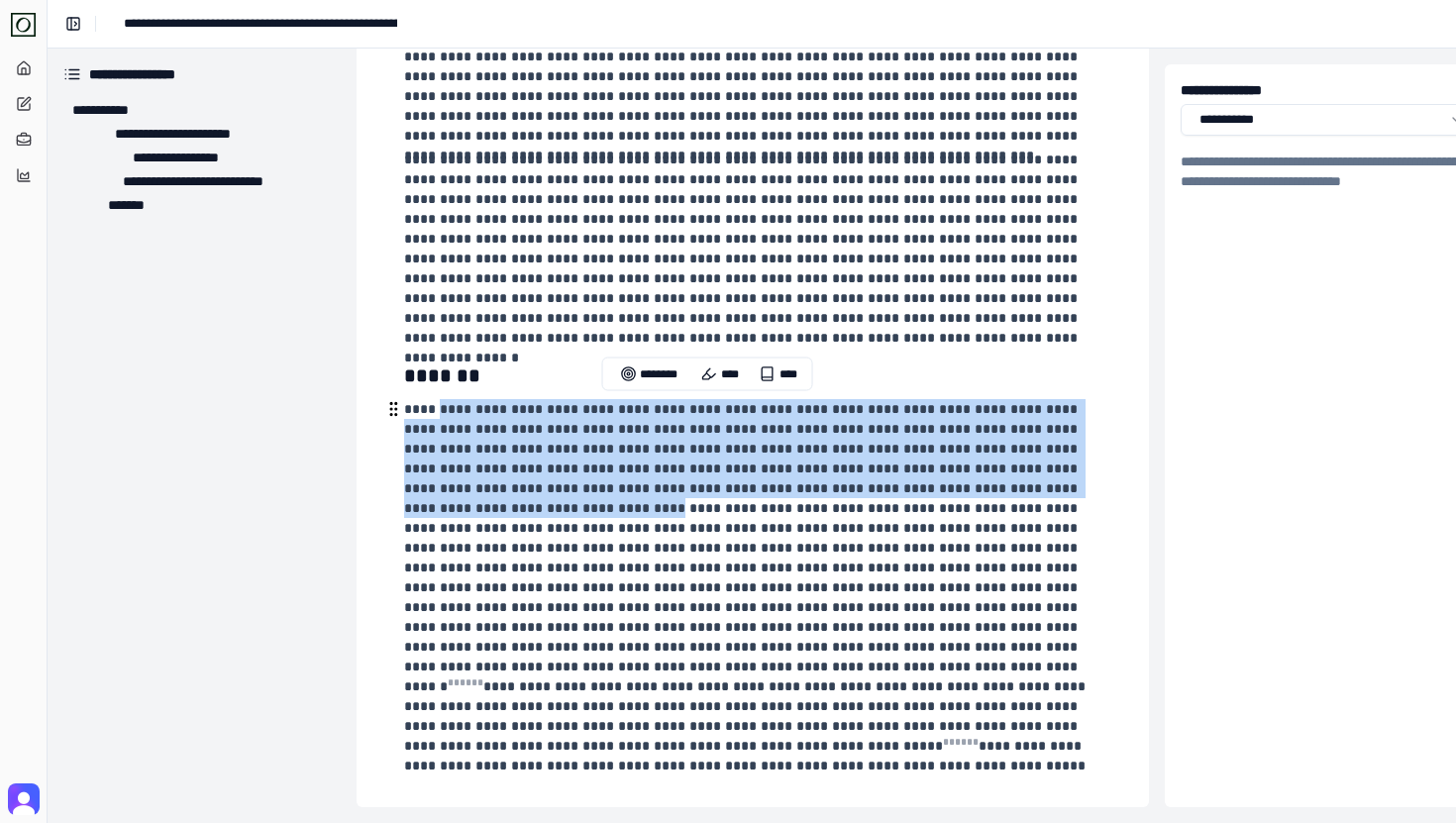 drag, startPoint x: 979, startPoint y: 488, endPoint x: 442, endPoint y: 412, distance: 542.35136 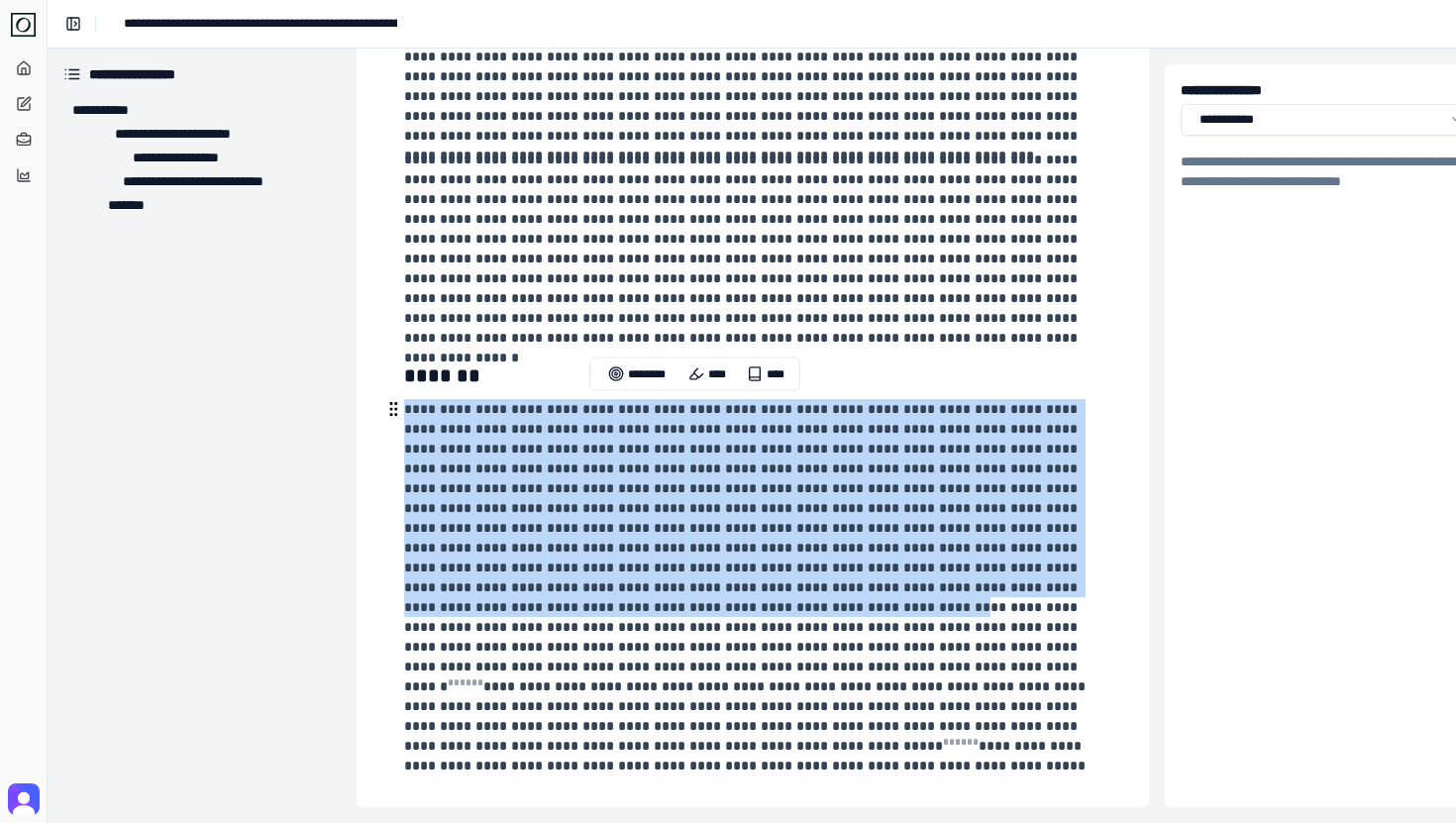 drag, startPoint x: 442, startPoint y: 412, endPoint x: 975, endPoint y: 588, distance: 561.3065 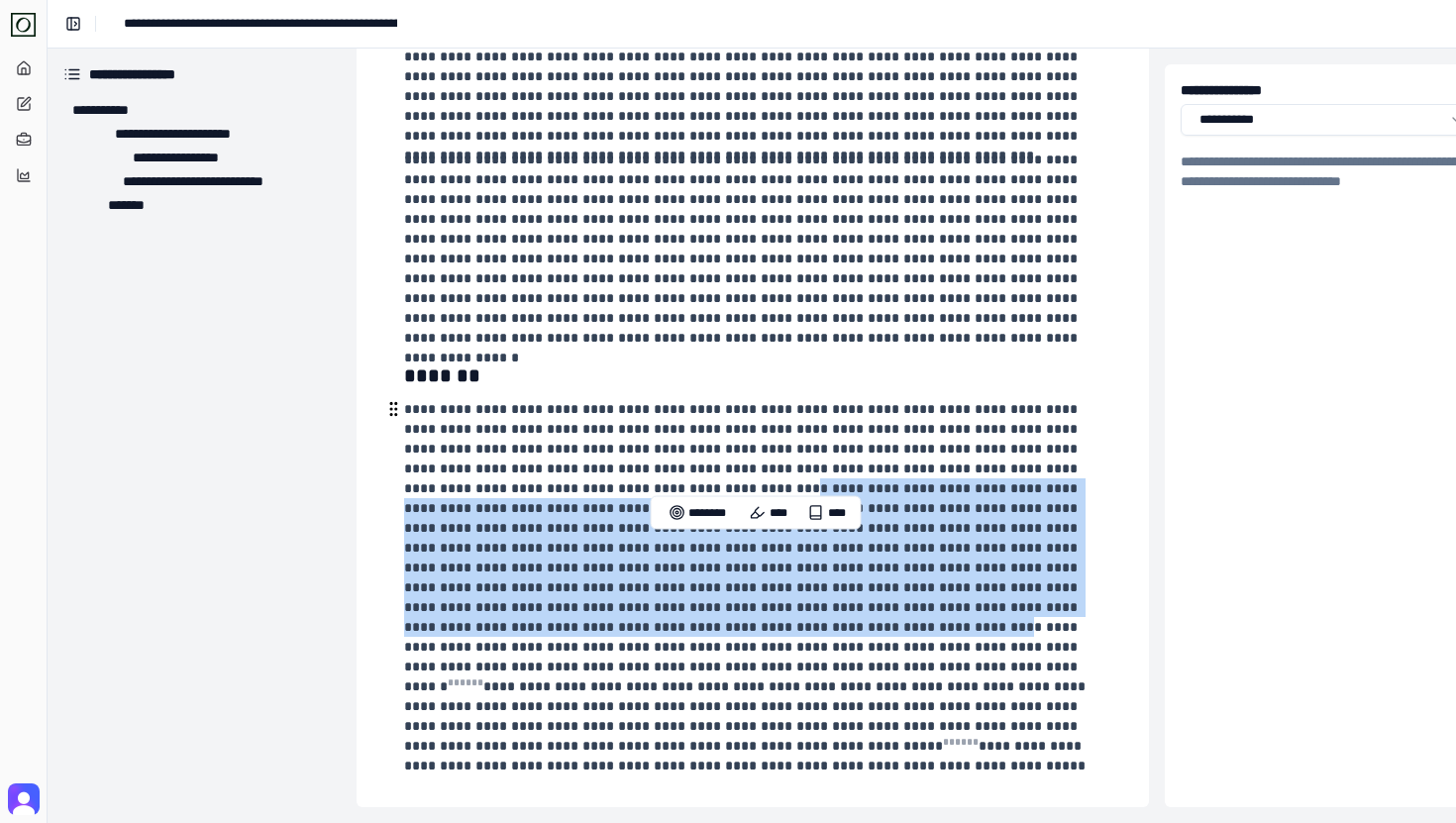 drag, startPoint x: 968, startPoint y: 611, endPoint x: 489, endPoint y: 477, distance: 497.39019 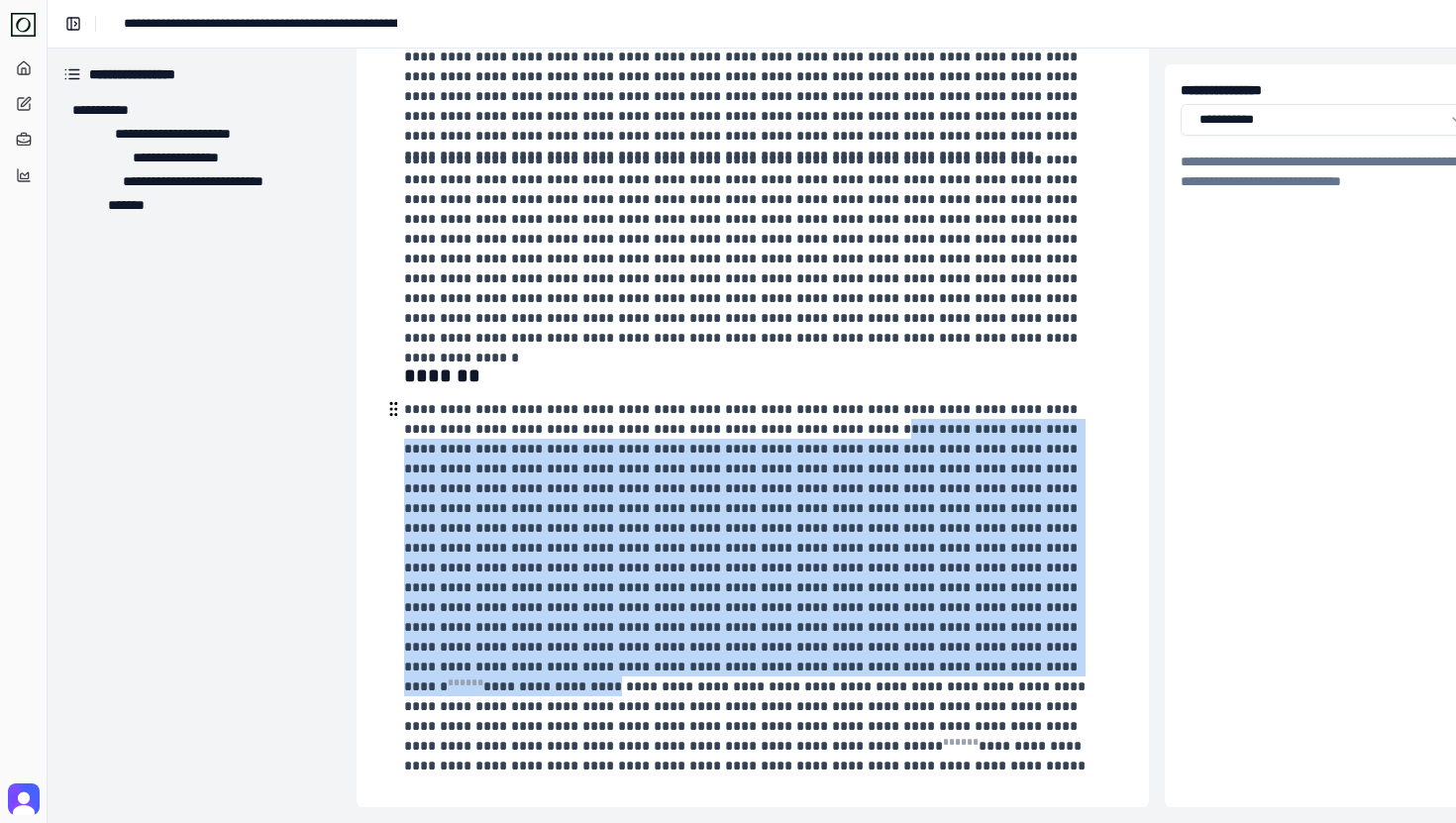 drag, startPoint x: 1000, startPoint y: 647, endPoint x: 815, endPoint y: 432, distance: 283.63709 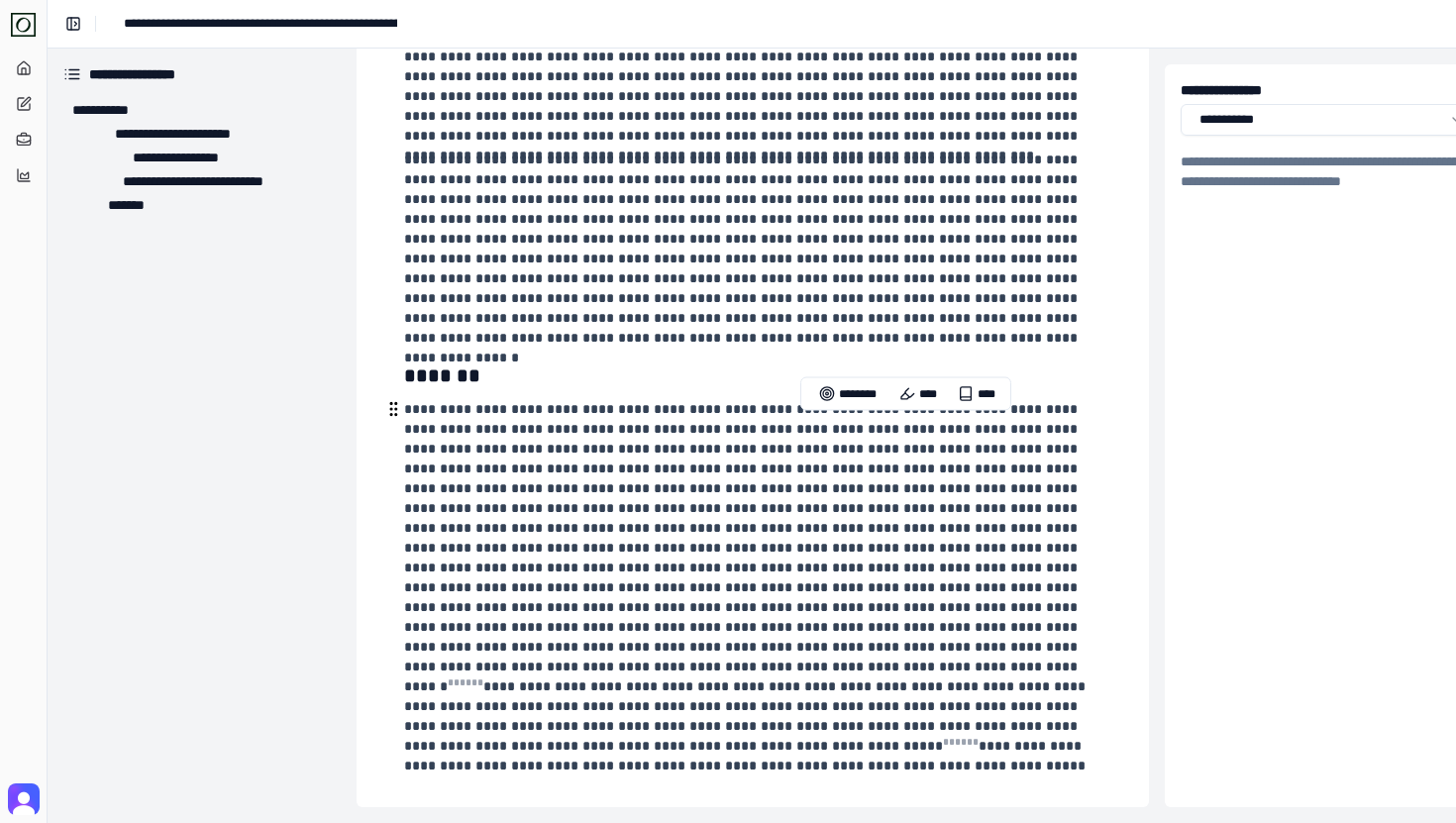 click on "**********" at bounding box center [751, 577] 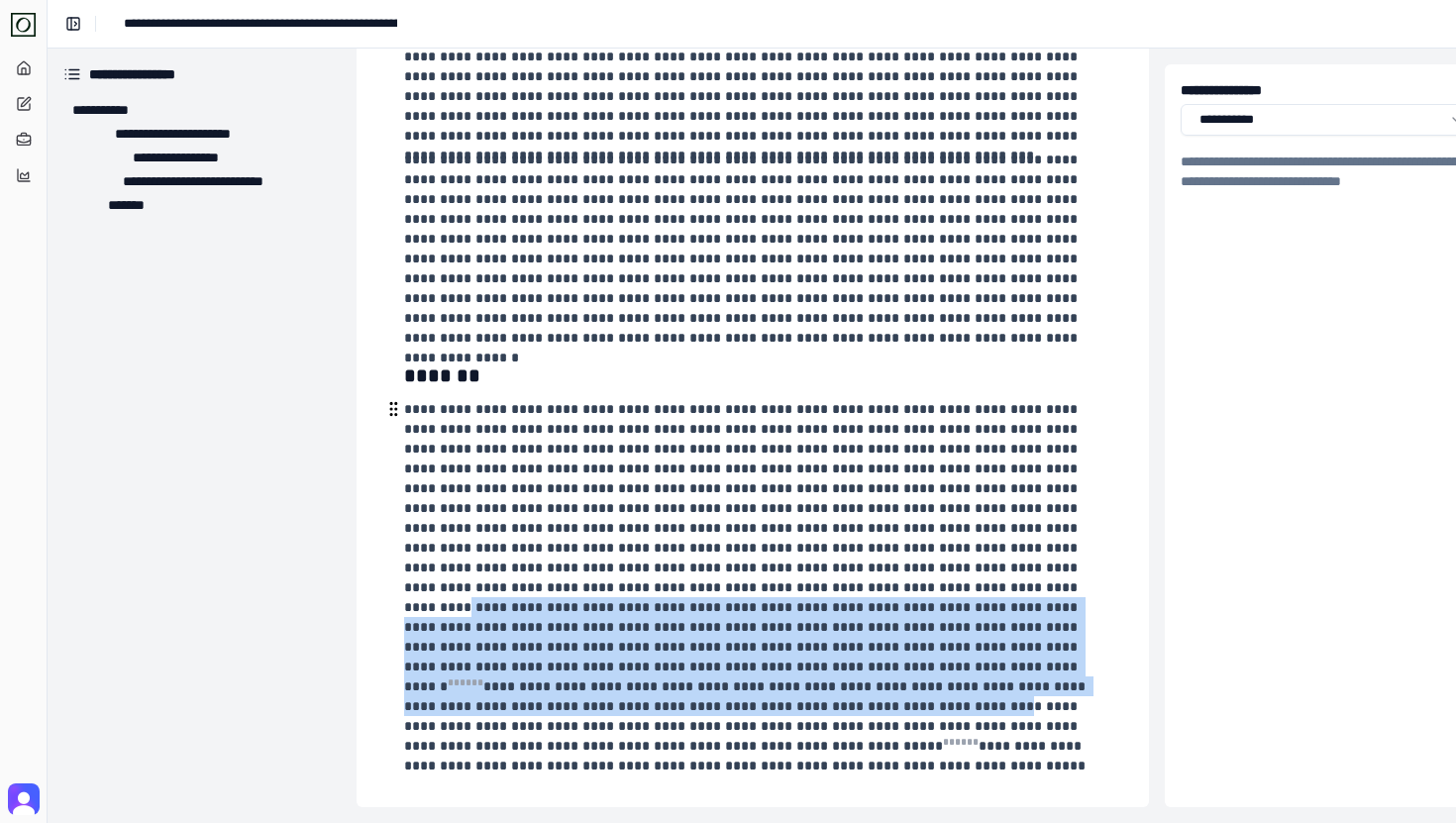 drag, startPoint x: 647, startPoint y: 681, endPoint x: 535, endPoint y: 571, distance: 156.98408 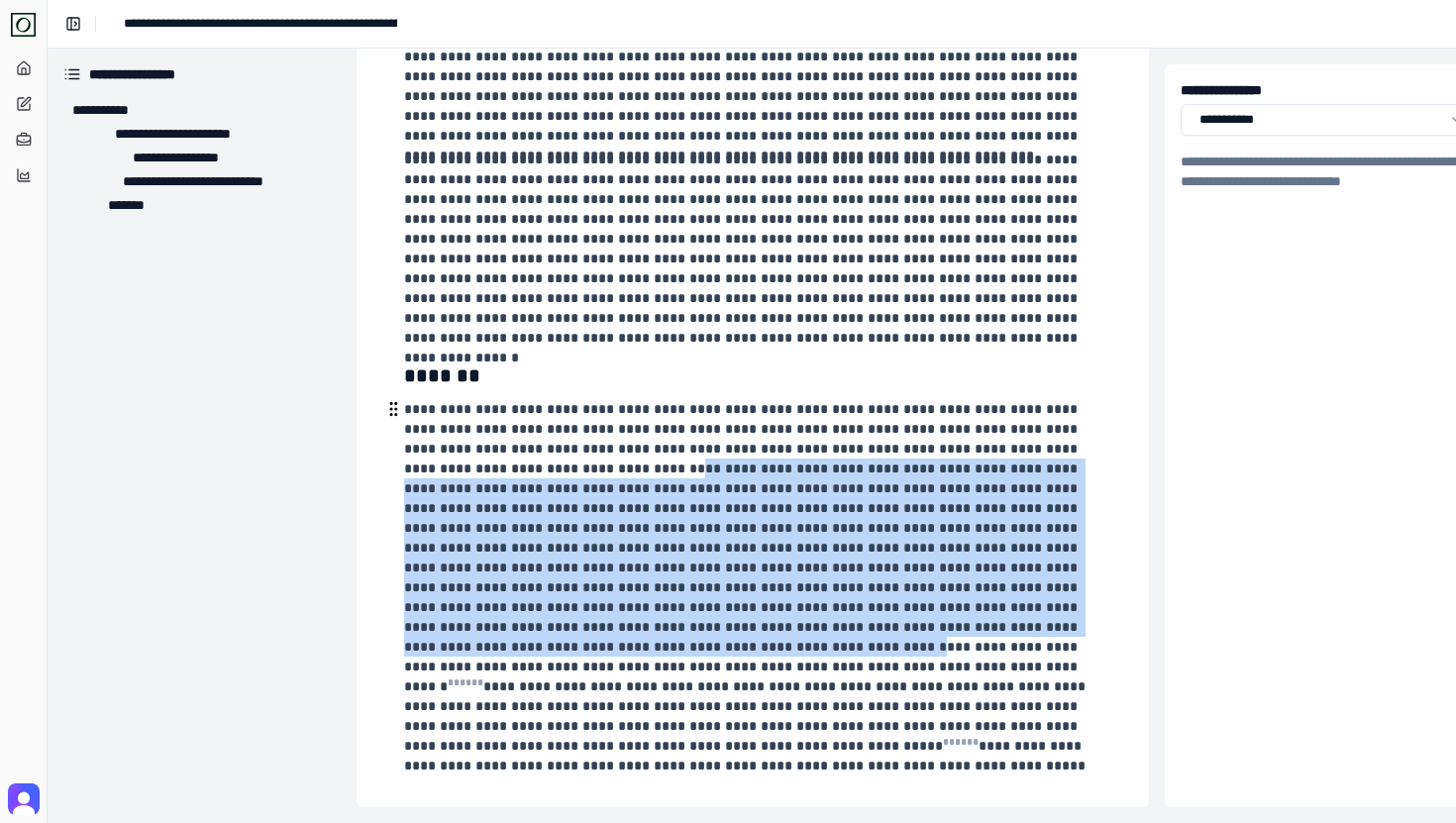 drag, startPoint x: 461, startPoint y: 462, endPoint x: 818, endPoint y: 646, distance: 401.62794 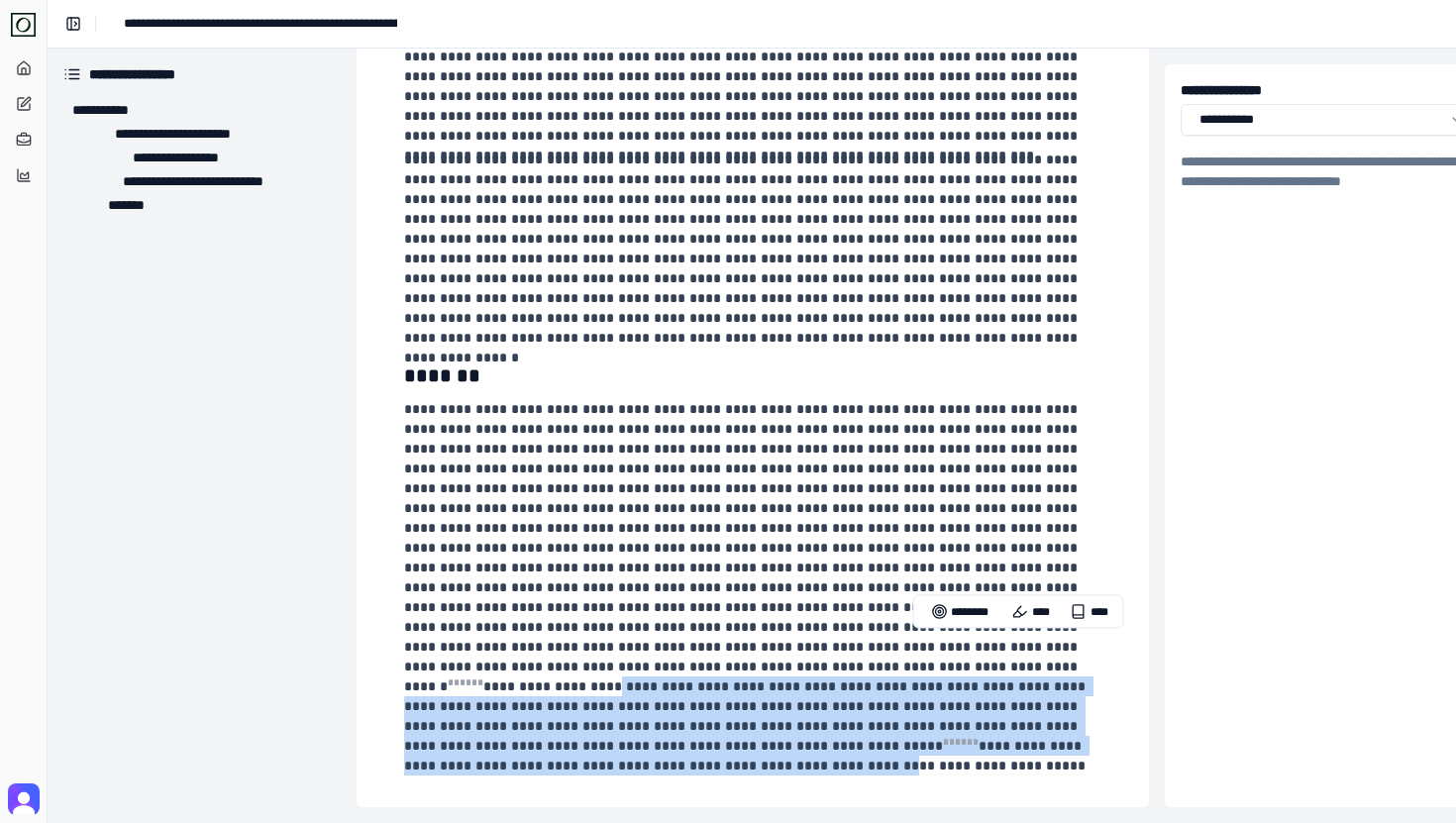 drag, startPoint x: 1002, startPoint y: 644, endPoint x: 1052, endPoint y: 733, distance: 102.0833 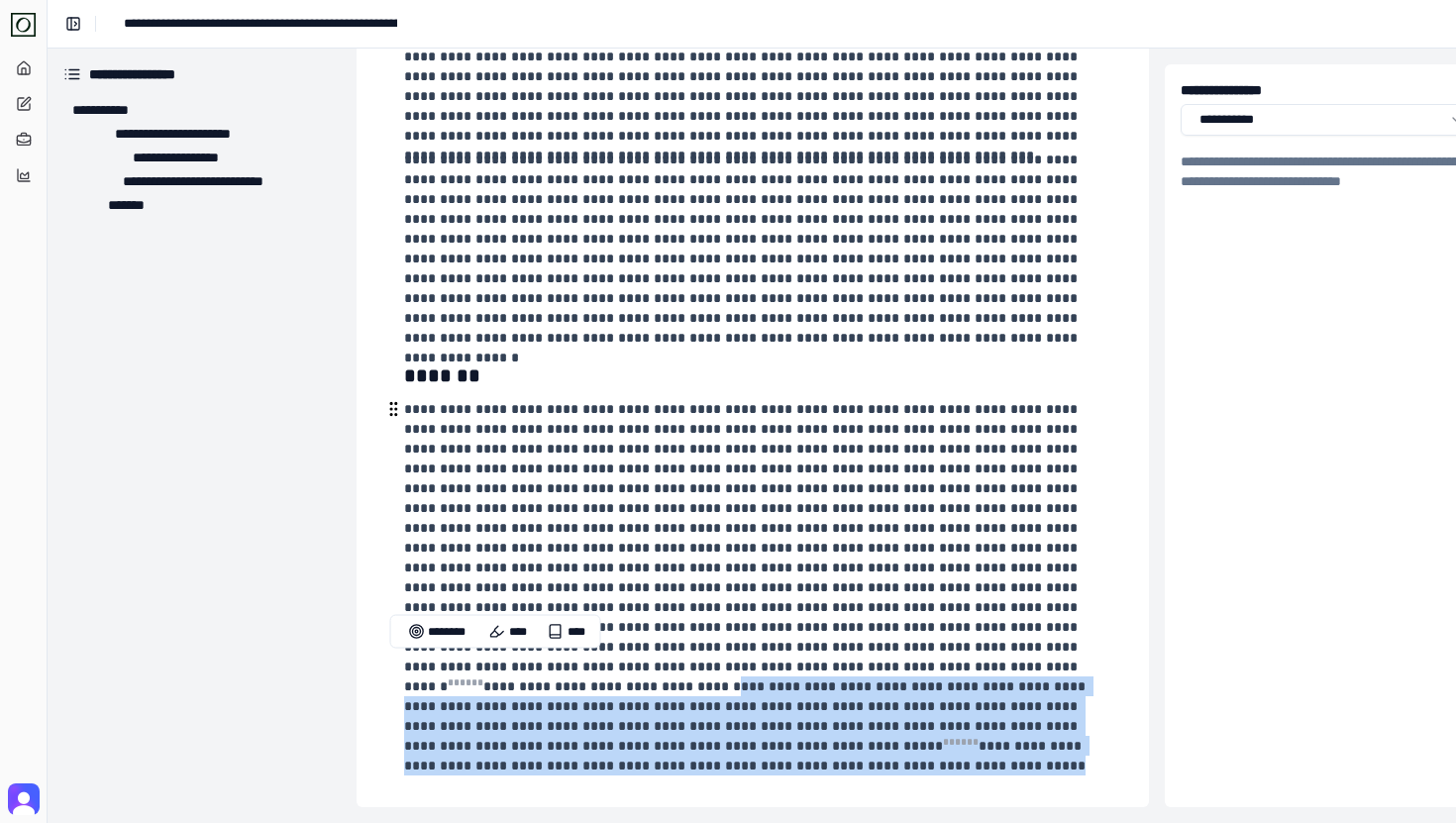 drag, startPoint x: 892, startPoint y: 747, endPoint x: 467, endPoint y: 667, distance: 432.46387 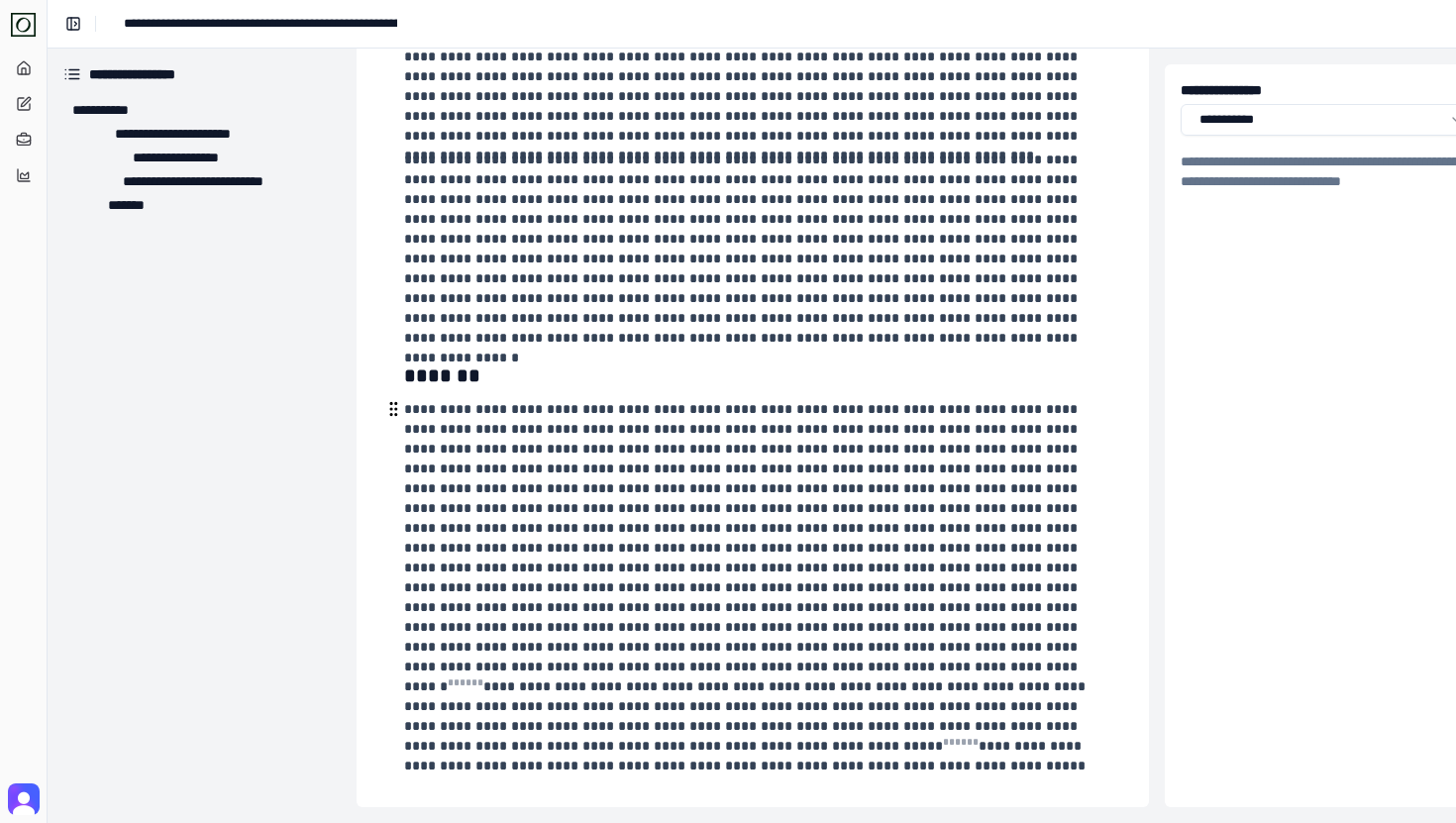 click on "**********" at bounding box center [751, 577] 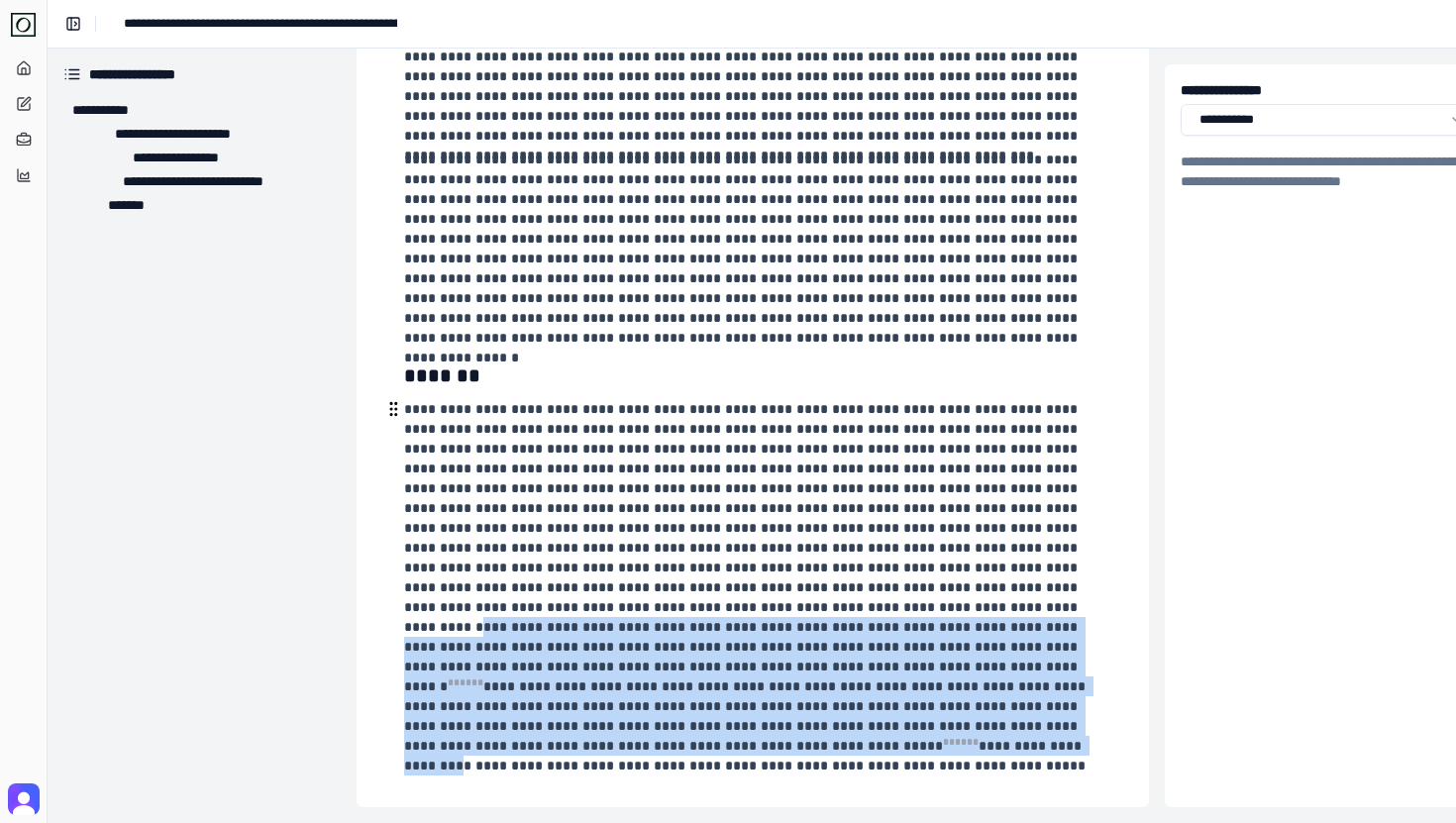 drag, startPoint x: 446, startPoint y: 606, endPoint x: 651, endPoint y: 725, distance: 237.03586 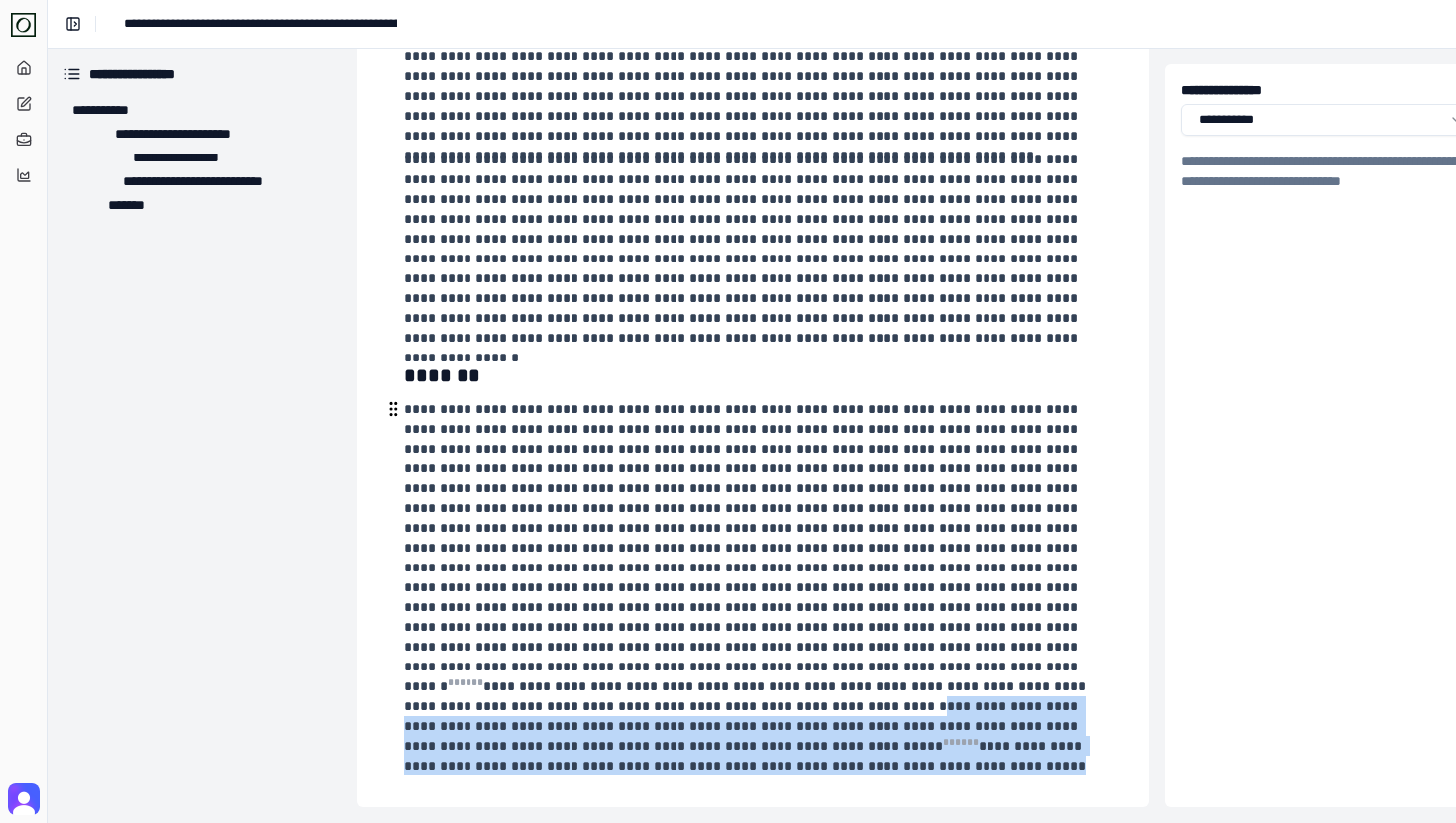 drag, startPoint x: 648, startPoint y: 743, endPoint x: 578, endPoint y: 678, distance: 95.524866 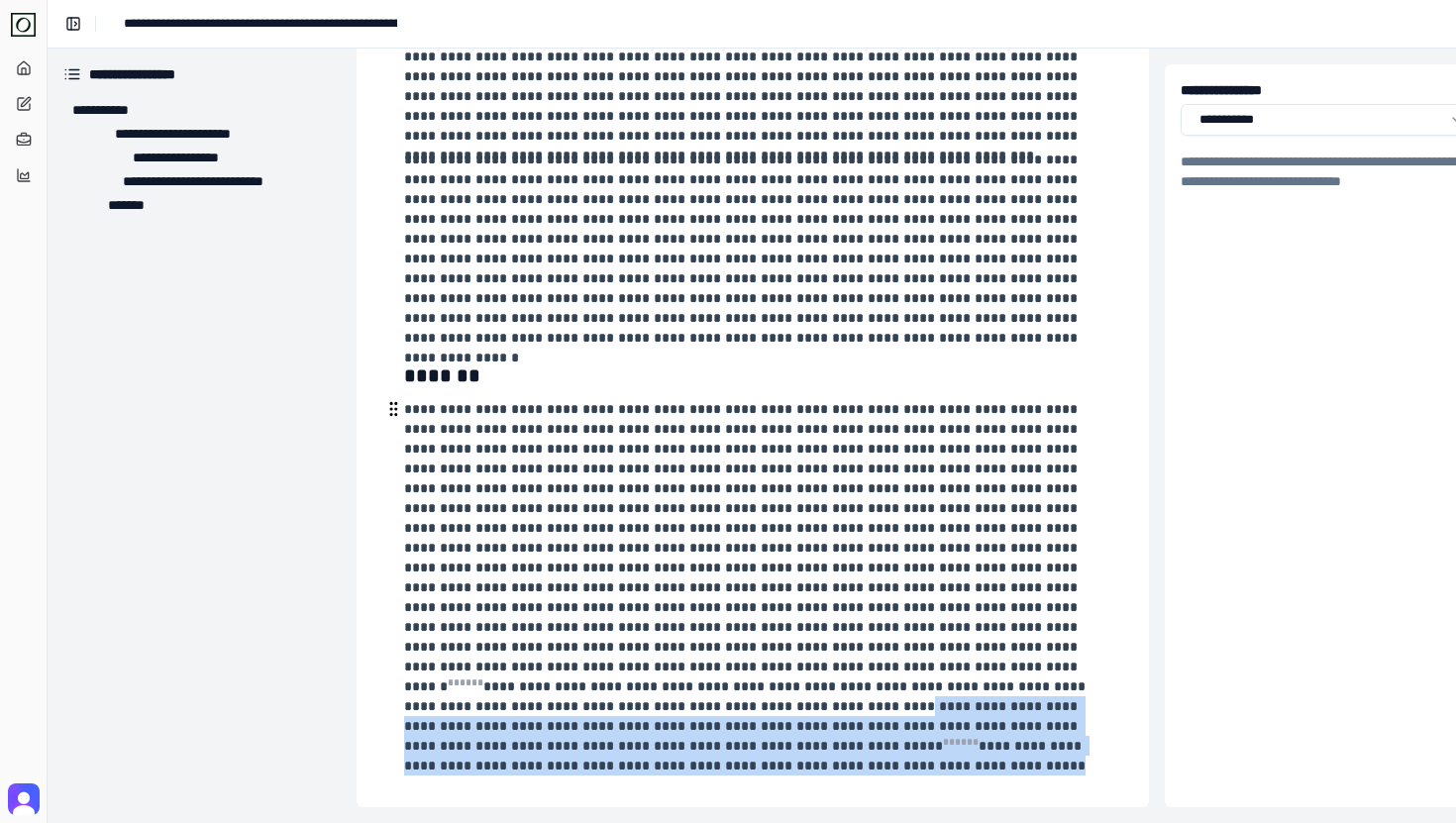 drag, startPoint x: 578, startPoint y: 678, endPoint x: 697, endPoint y: 738, distance: 133.2704 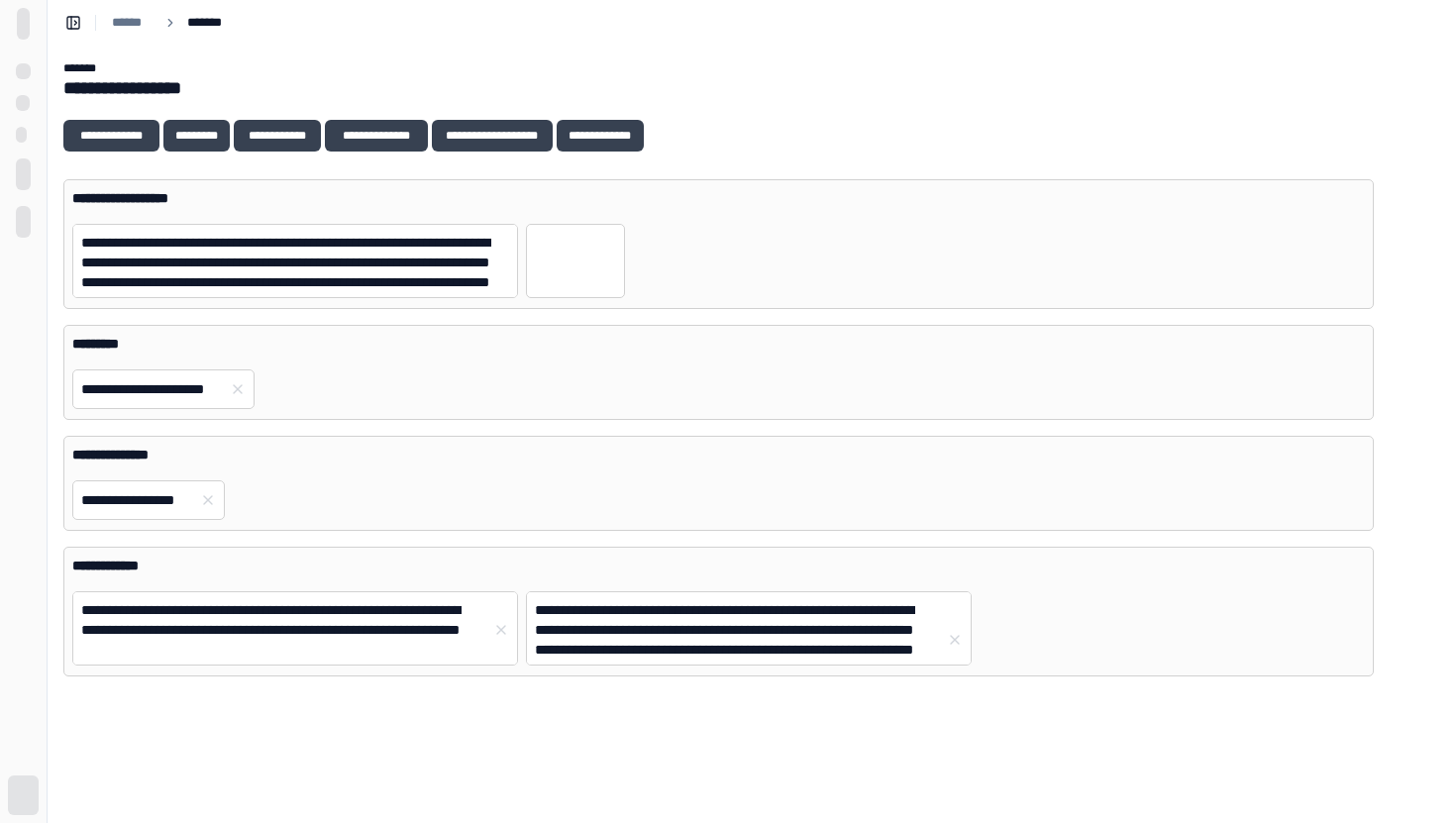 scroll, scrollTop: 0, scrollLeft: 0, axis: both 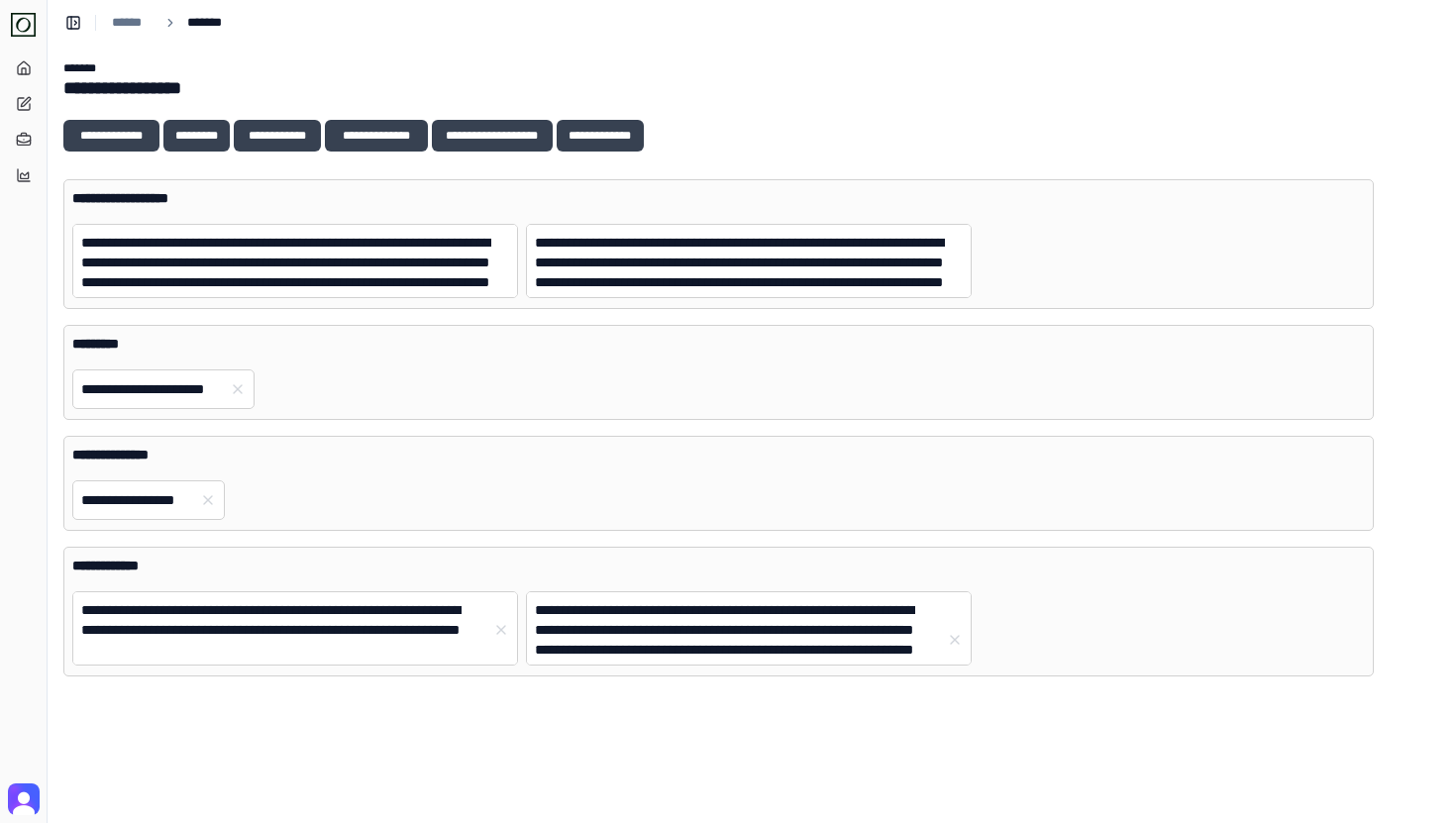 click on "**********" at bounding box center (152, 389) 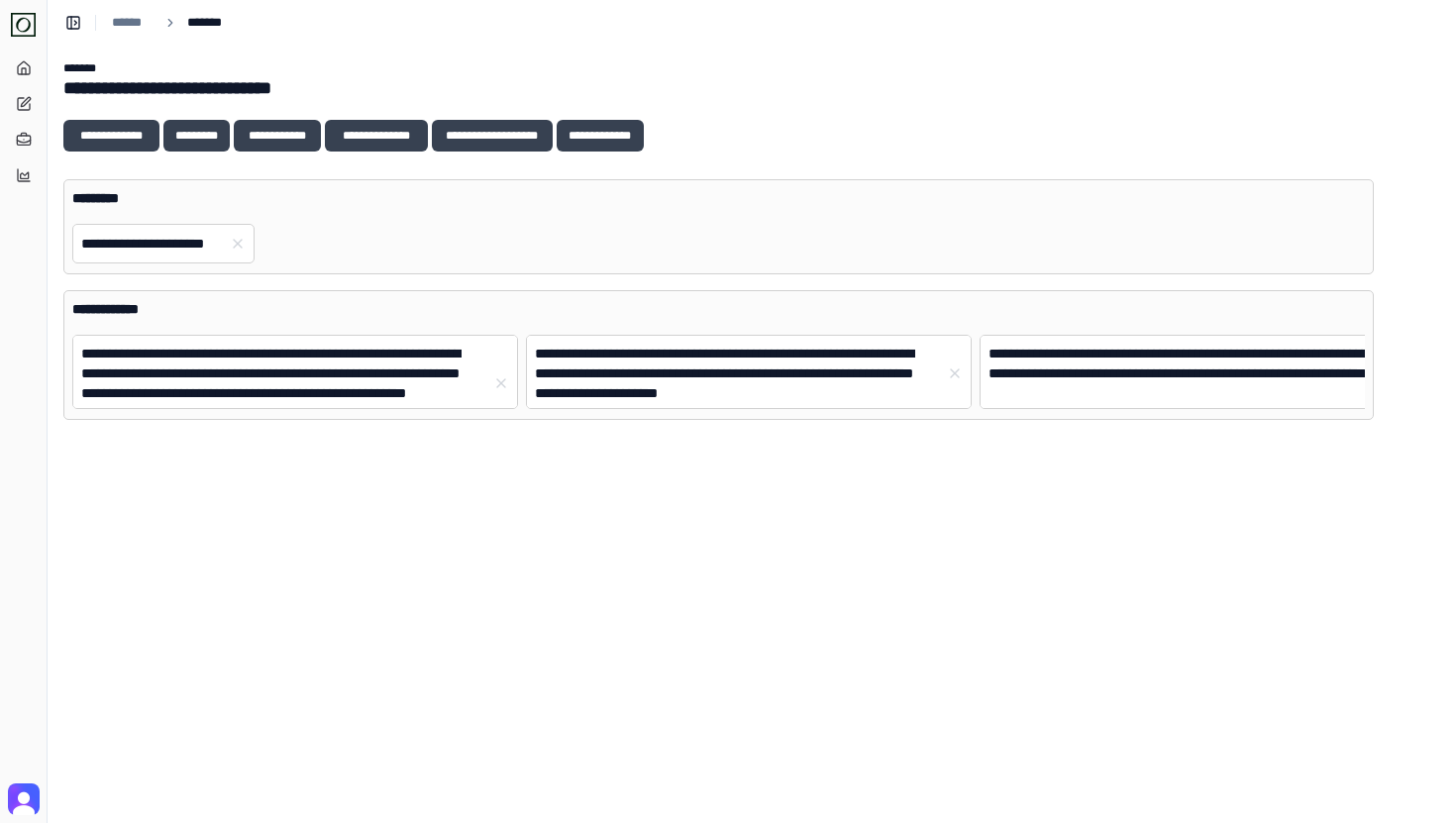 scroll, scrollTop: 0, scrollLeft: 0, axis: both 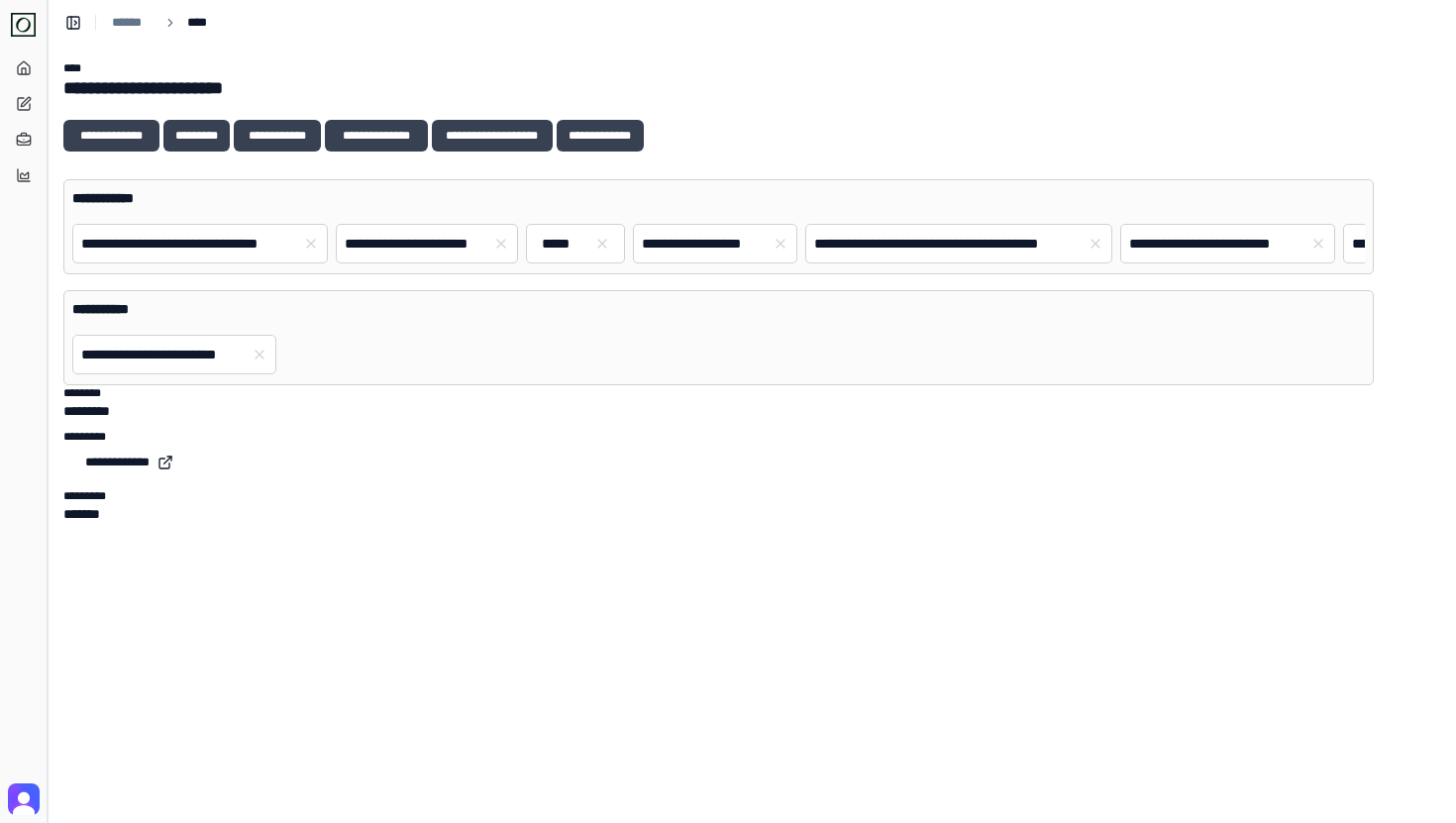 click at bounding box center [47, 411] 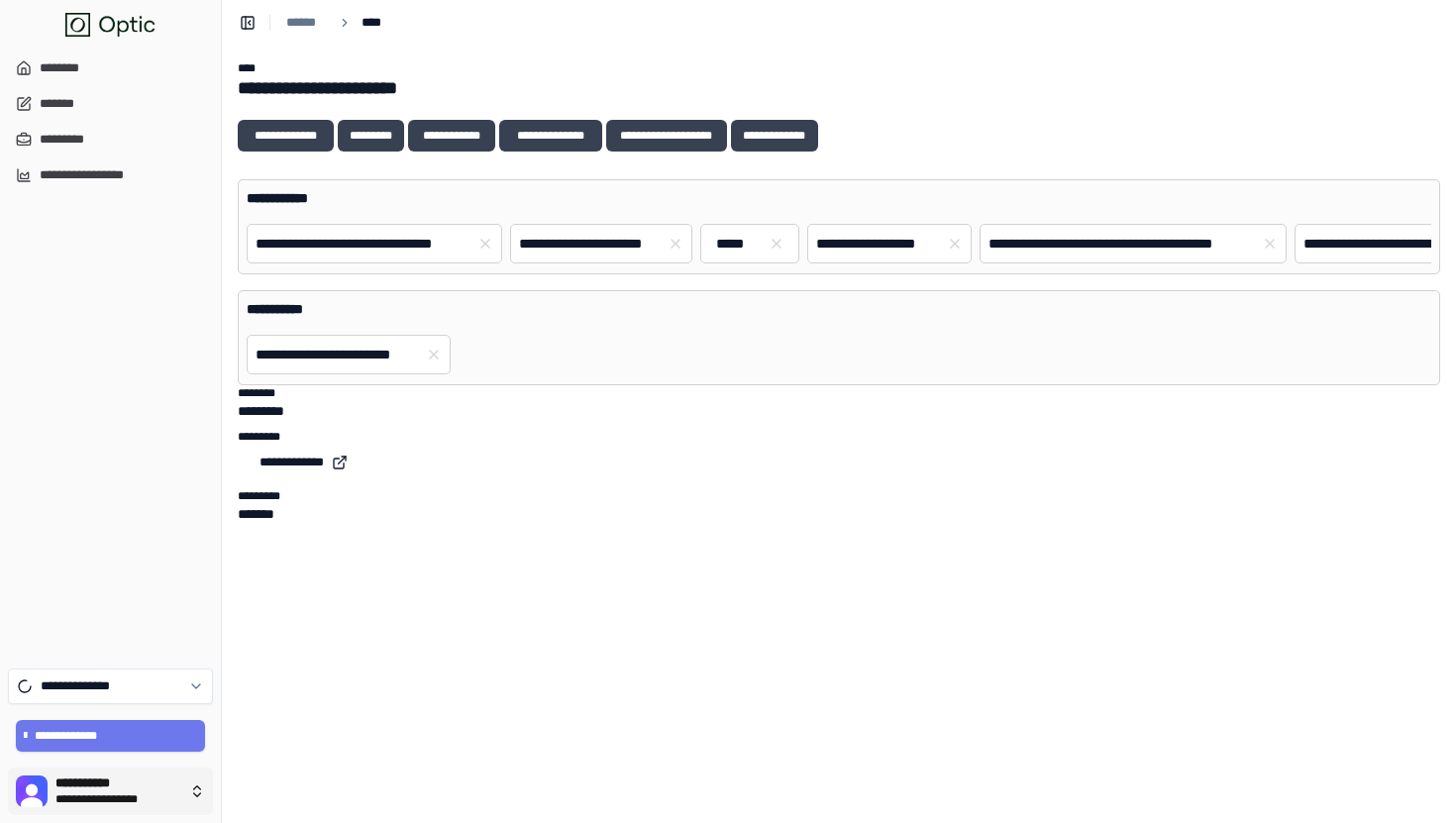 click on "**********" at bounding box center (728, 411) 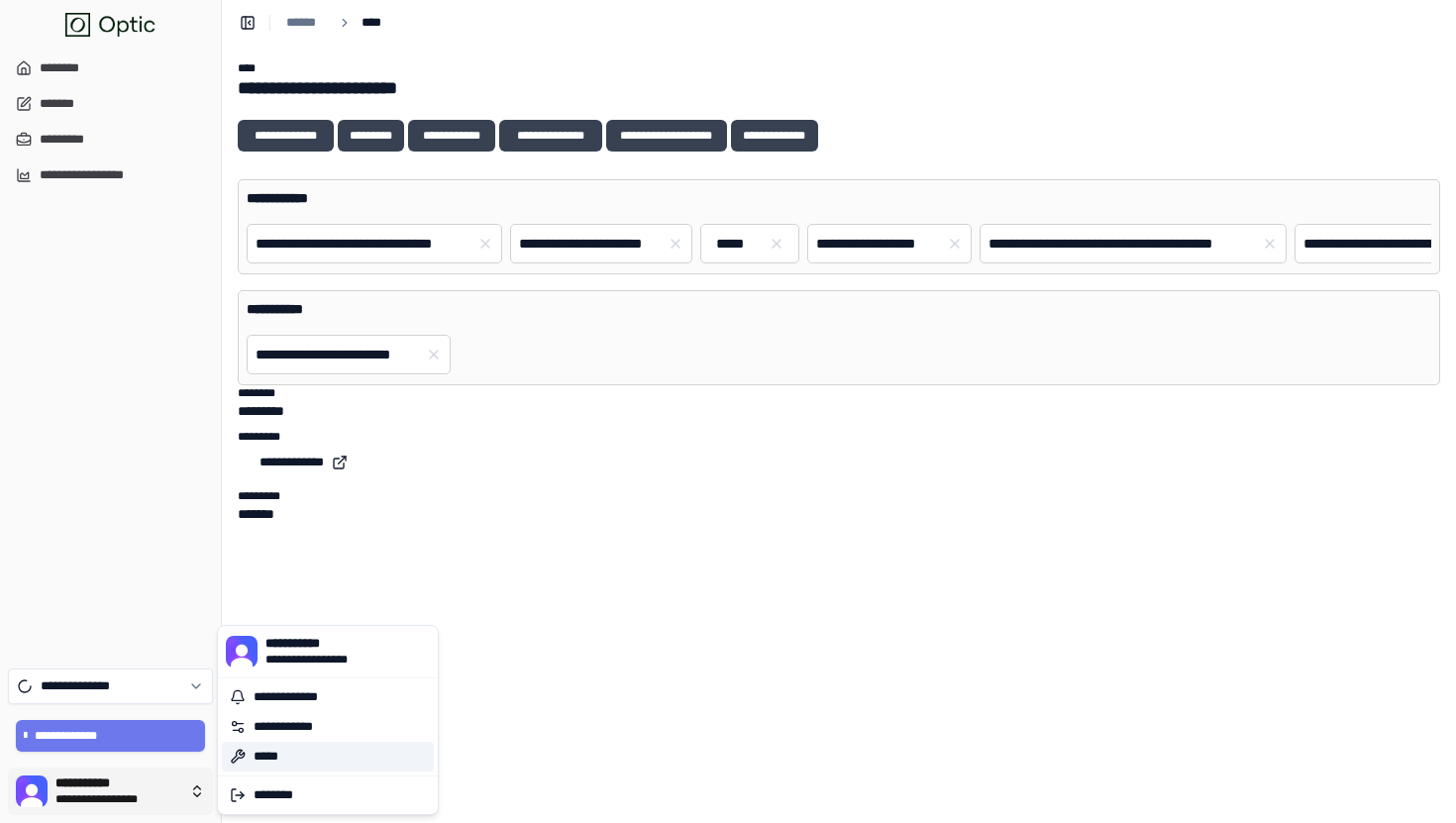 click on "*****" at bounding box center (328, 757) 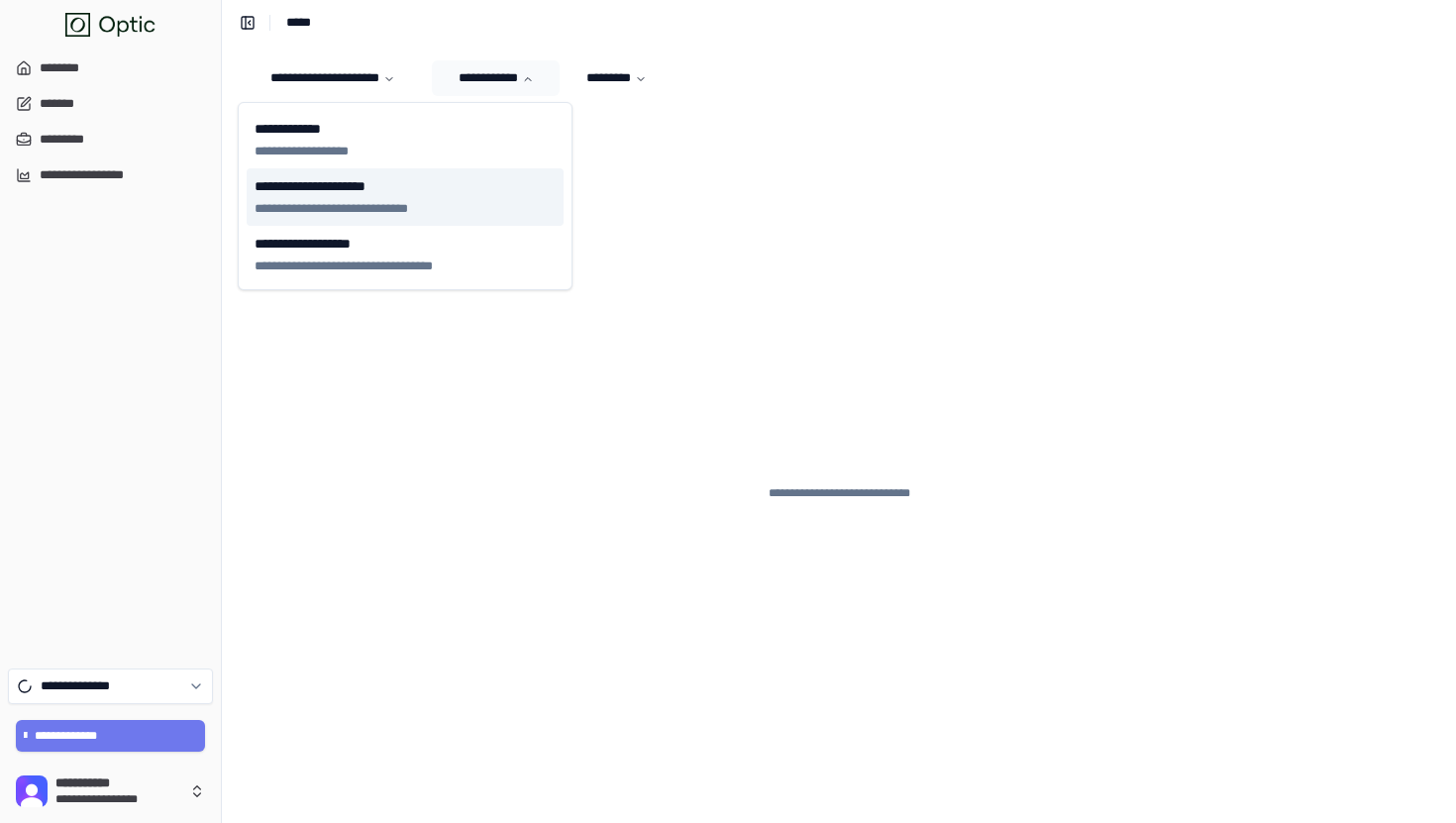 click on "**********" at bounding box center (405, 186) 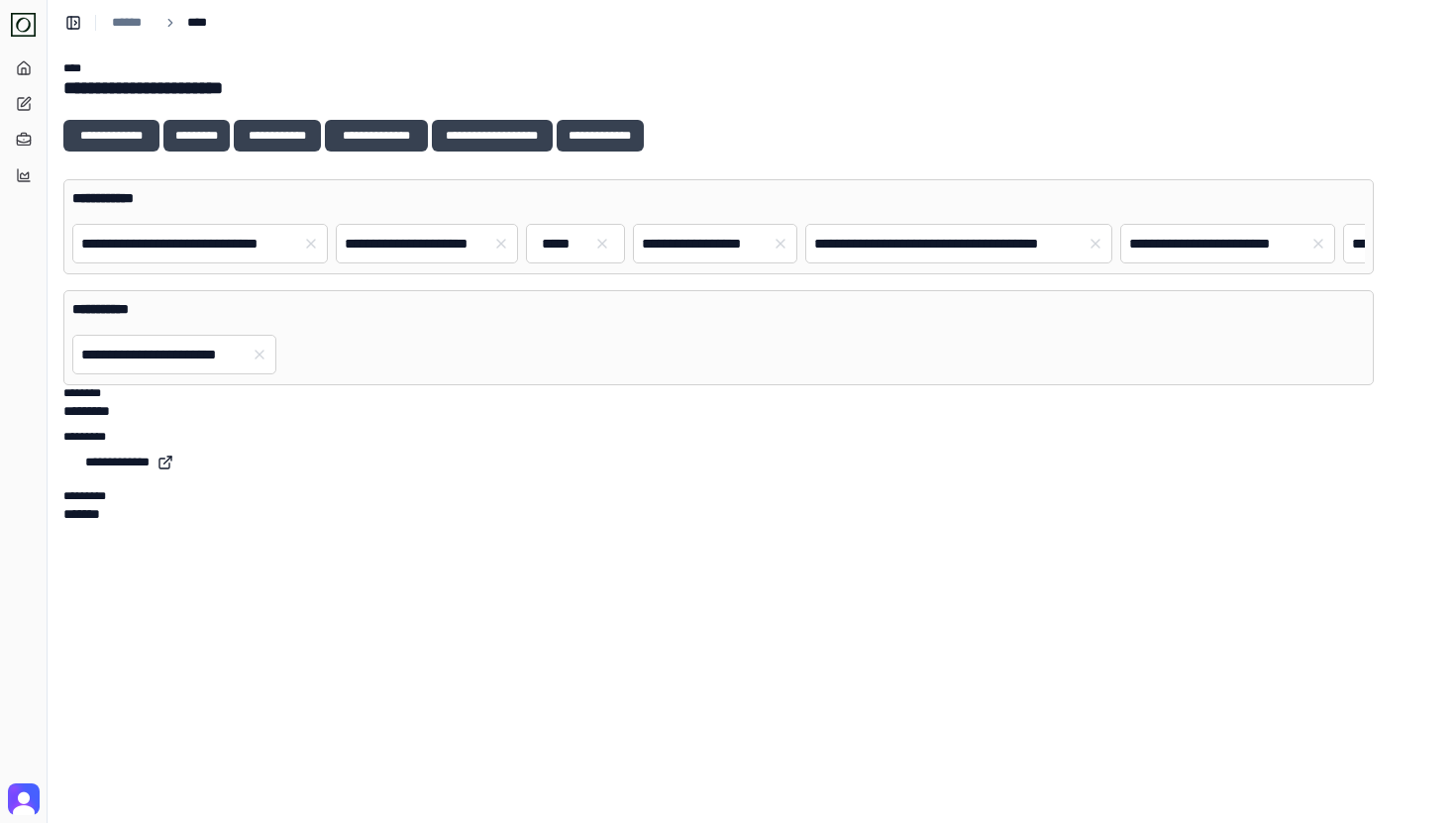 scroll, scrollTop: 0, scrollLeft: 0, axis: both 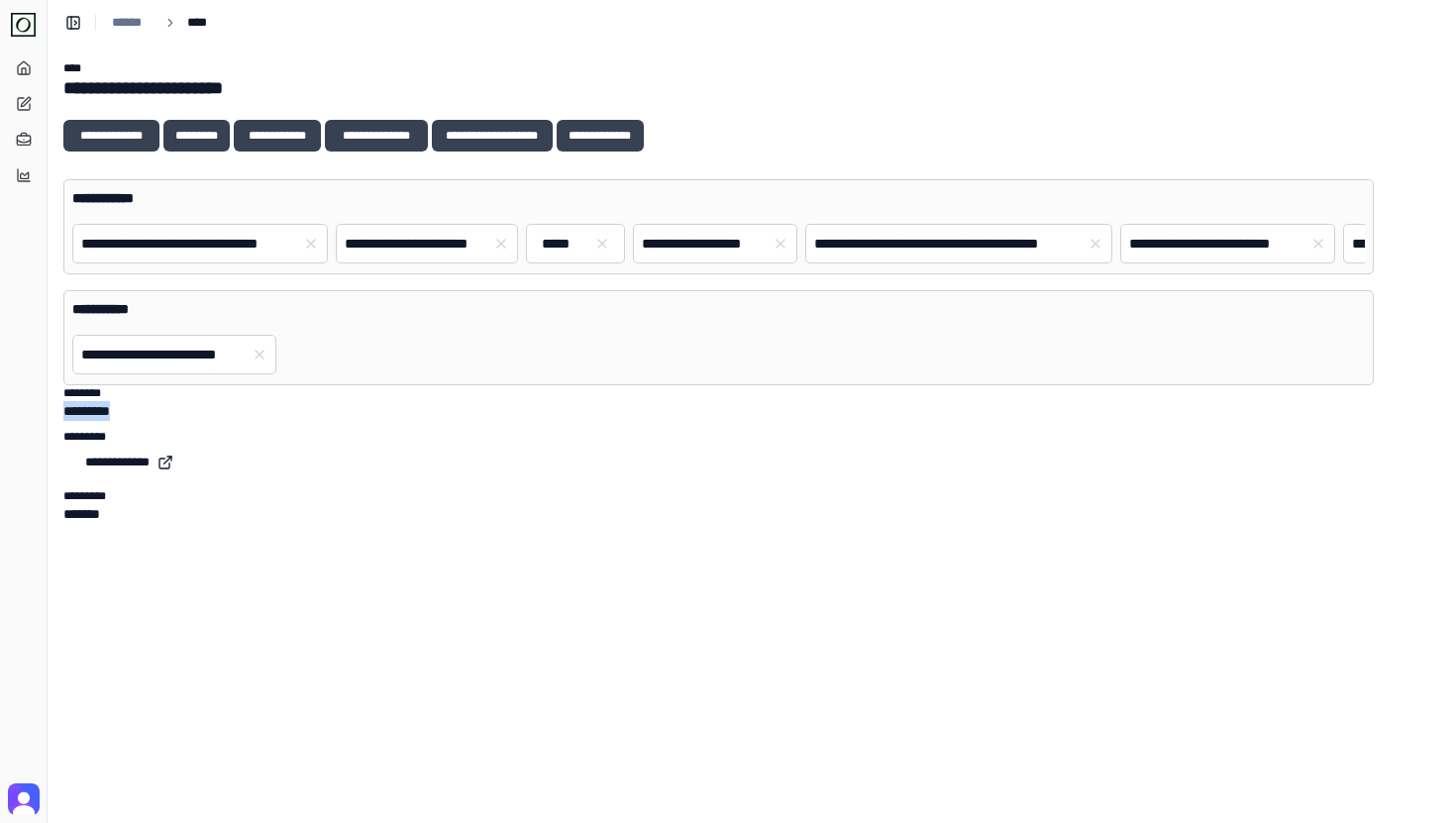 click on "*********" at bounding box center (718, 411) 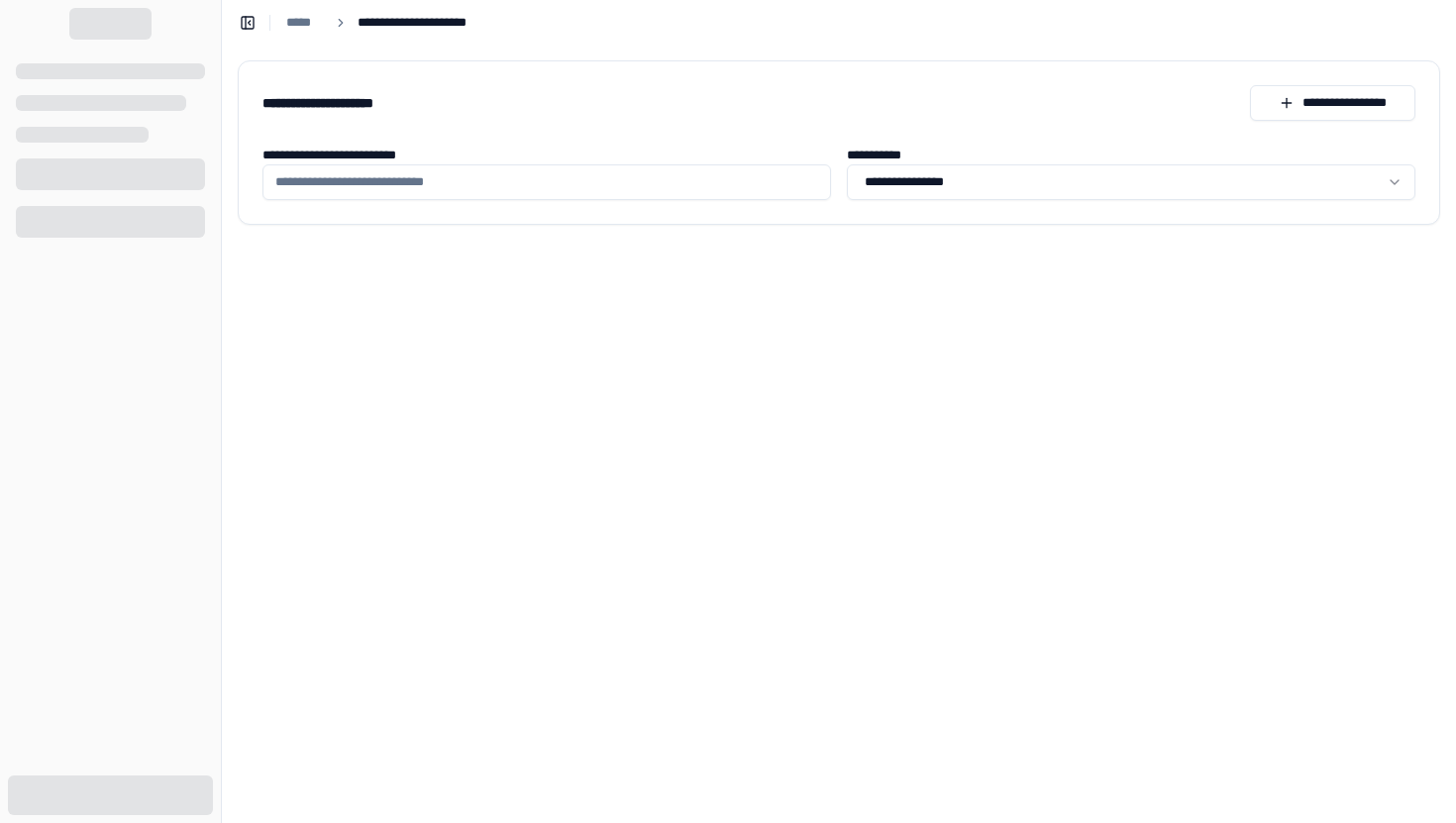 scroll, scrollTop: 0, scrollLeft: 0, axis: both 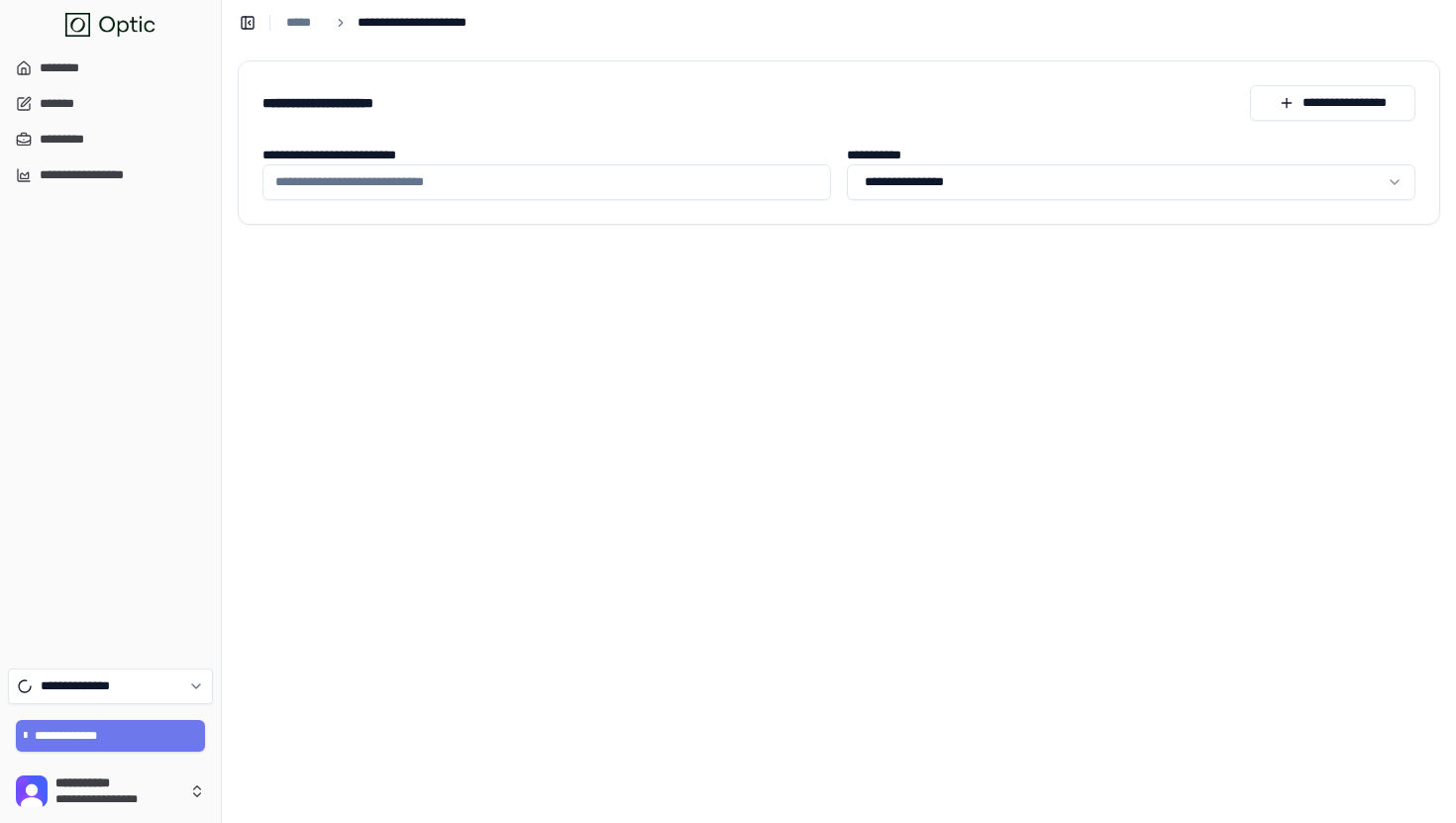 click on "**********" at bounding box center (547, 182) 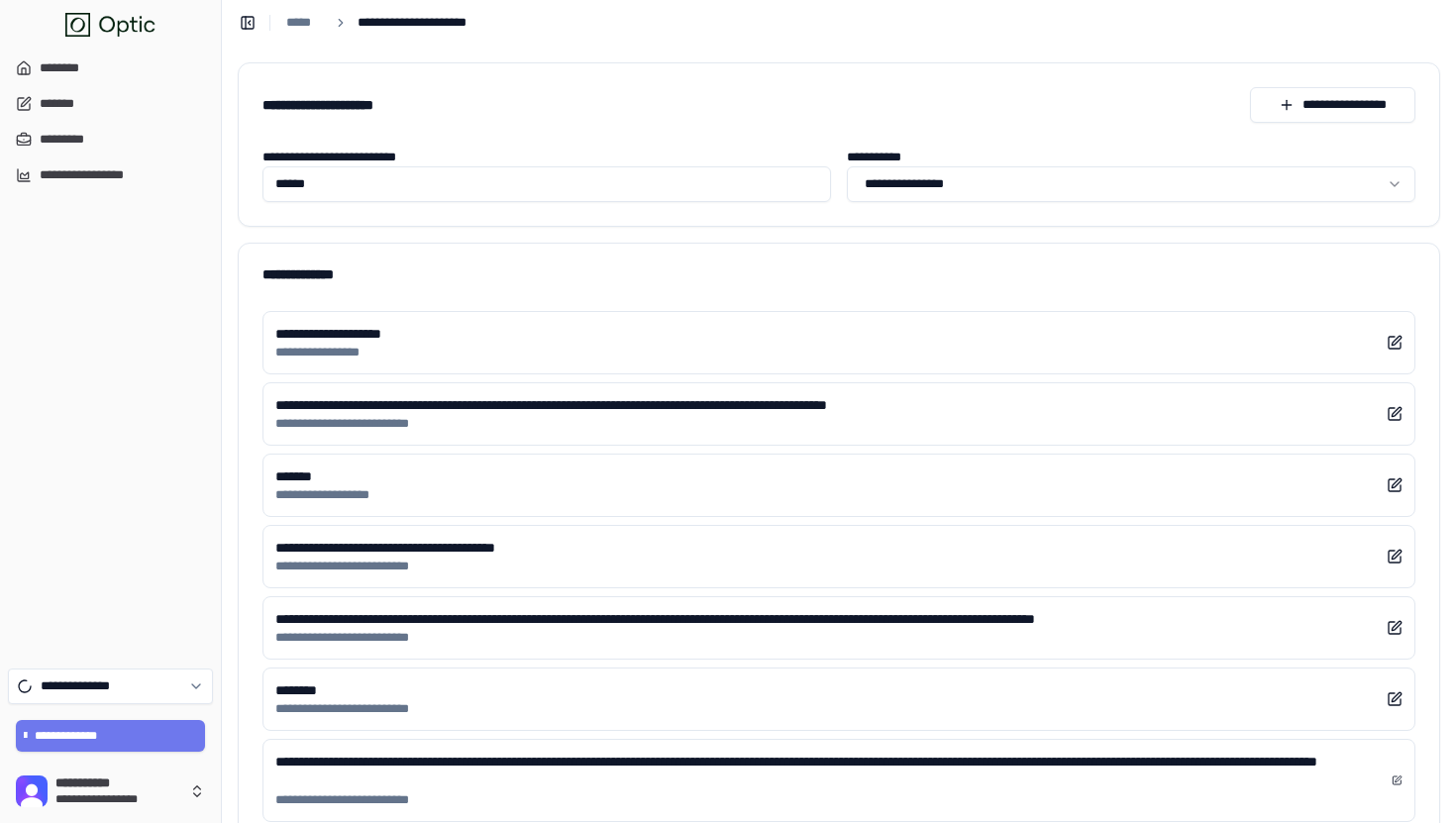 type on "******" 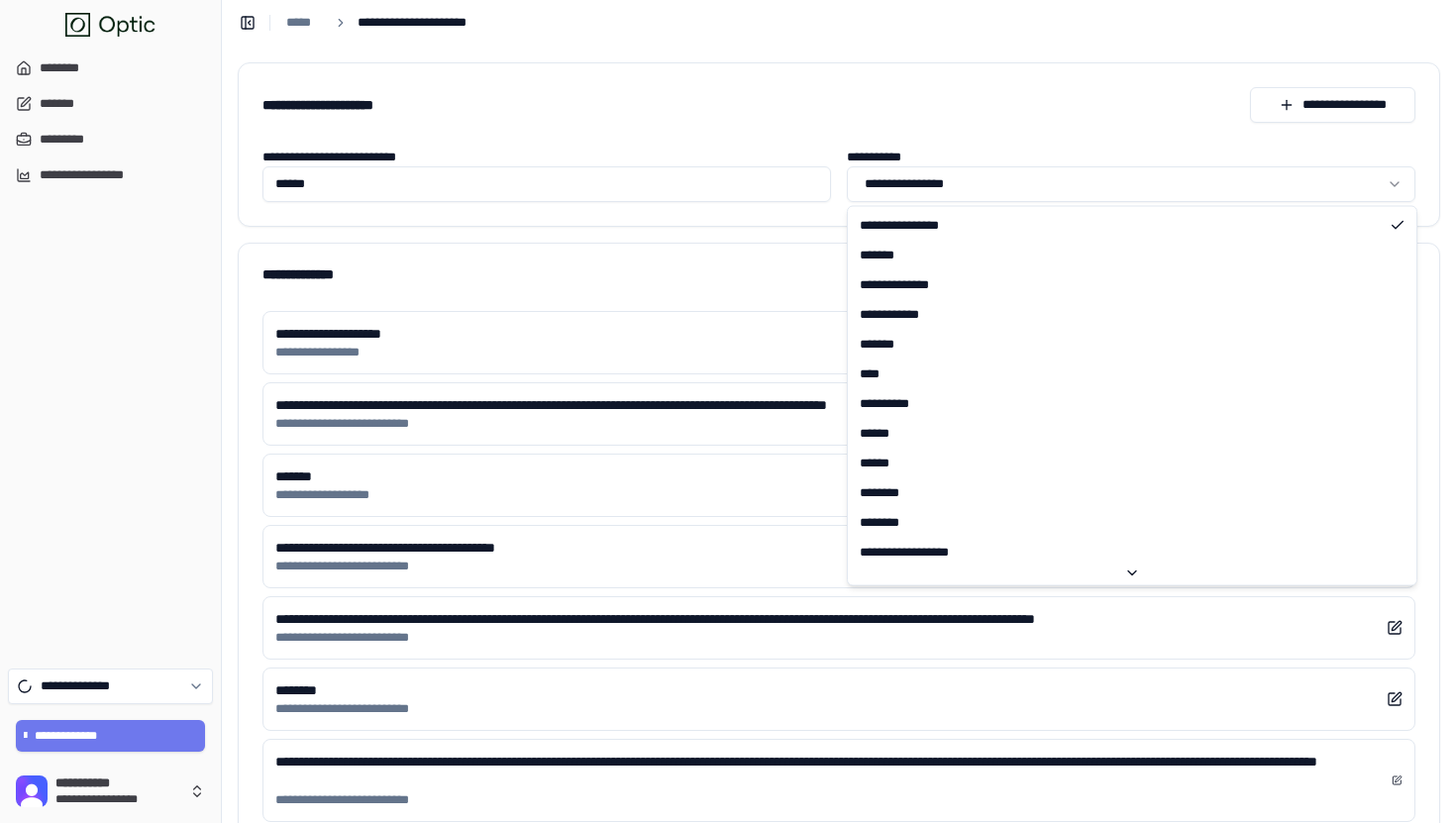 click on "**********" at bounding box center (728, 808) 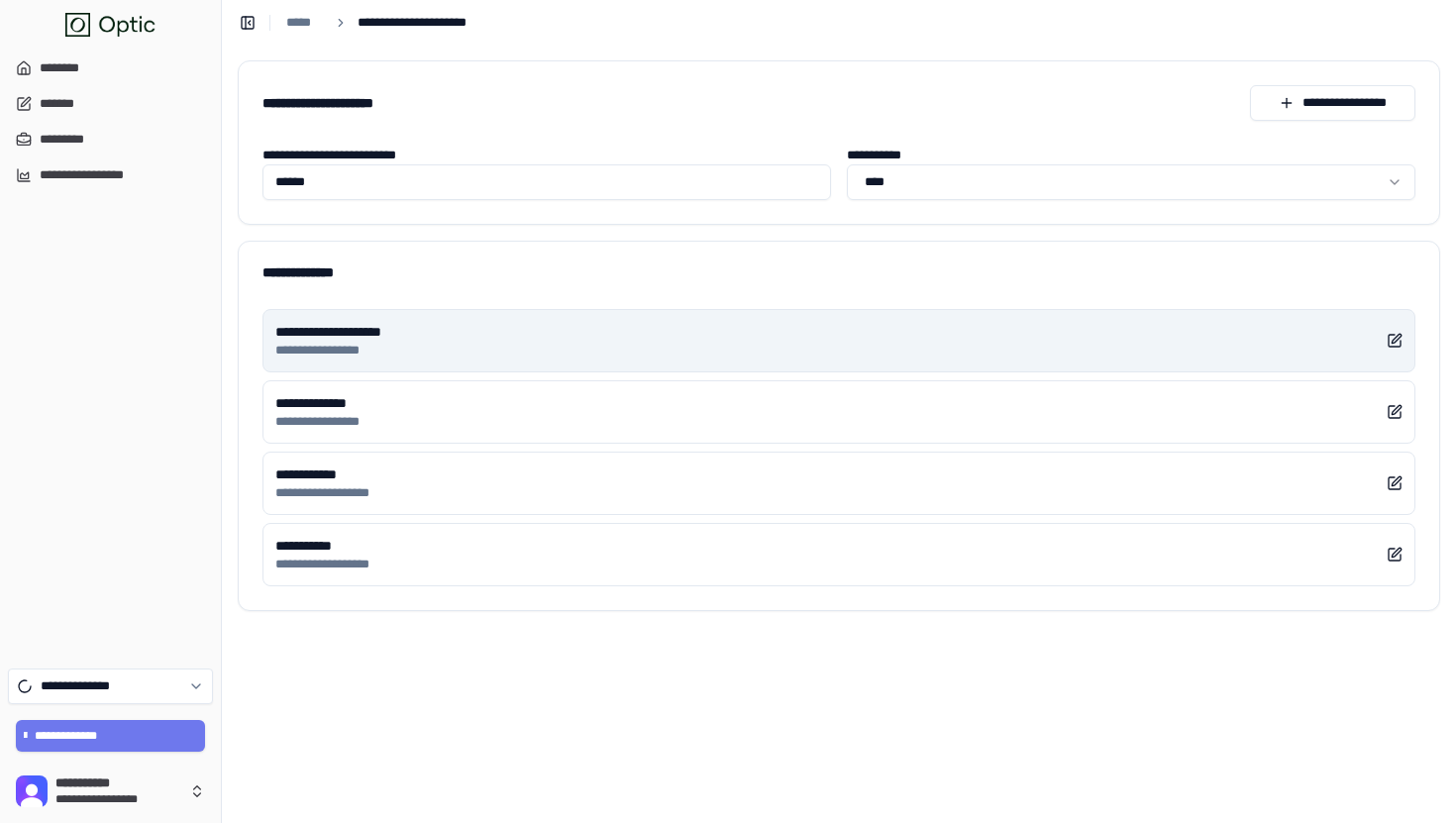 click on "**********" at bounding box center [839, 341] 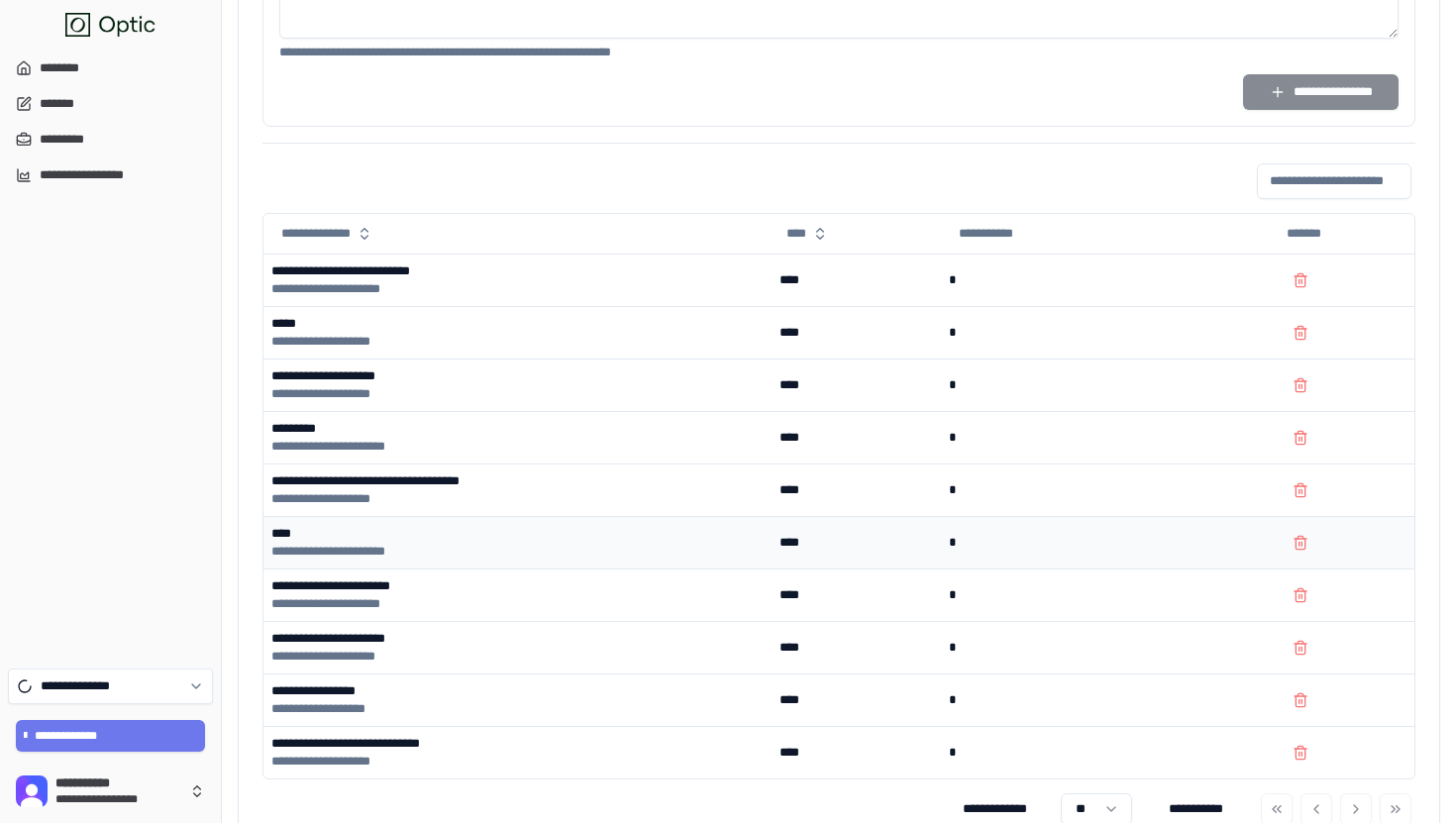 scroll, scrollTop: 1767, scrollLeft: 0, axis: vertical 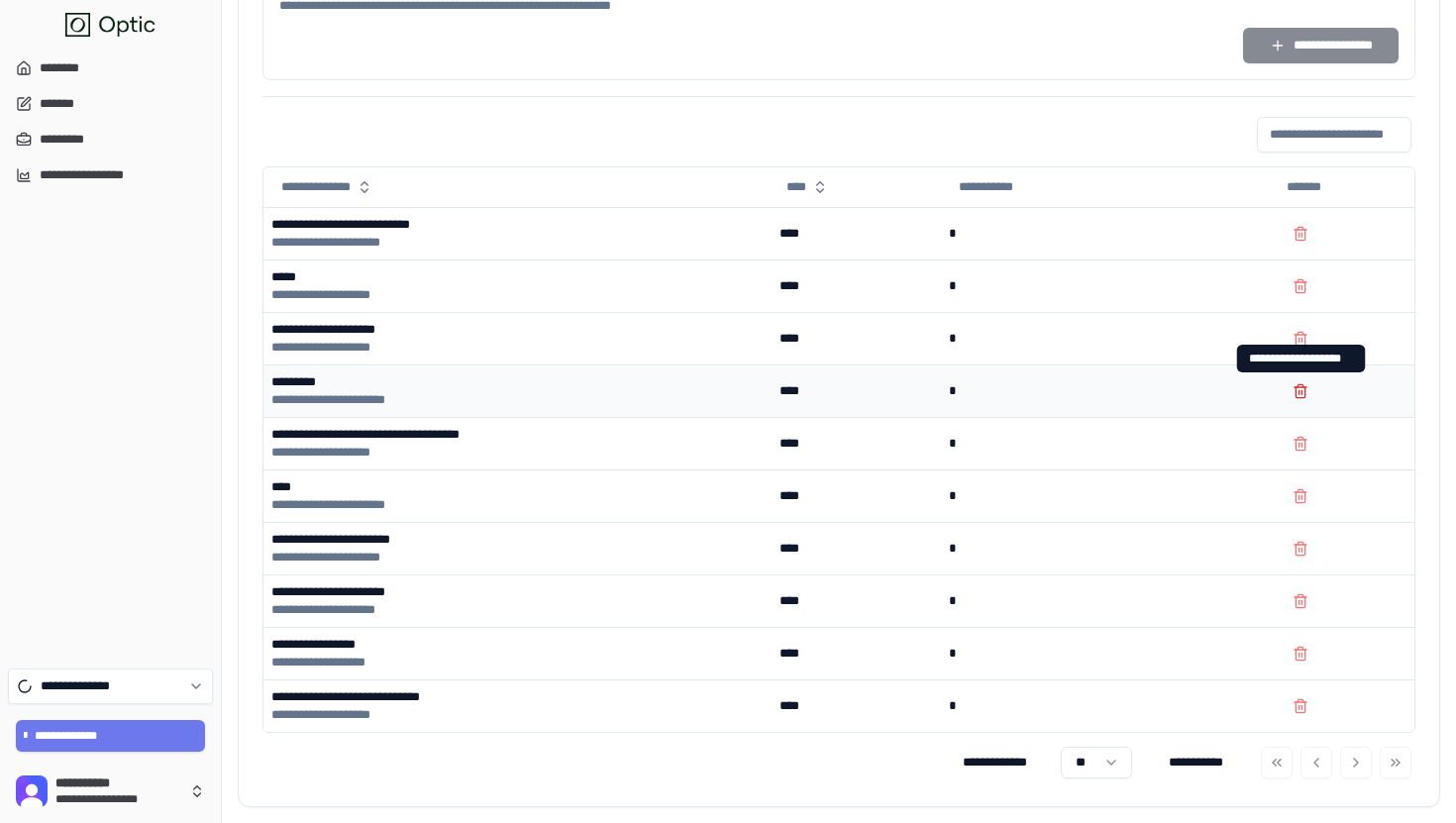 click at bounding box center [1300, 391] 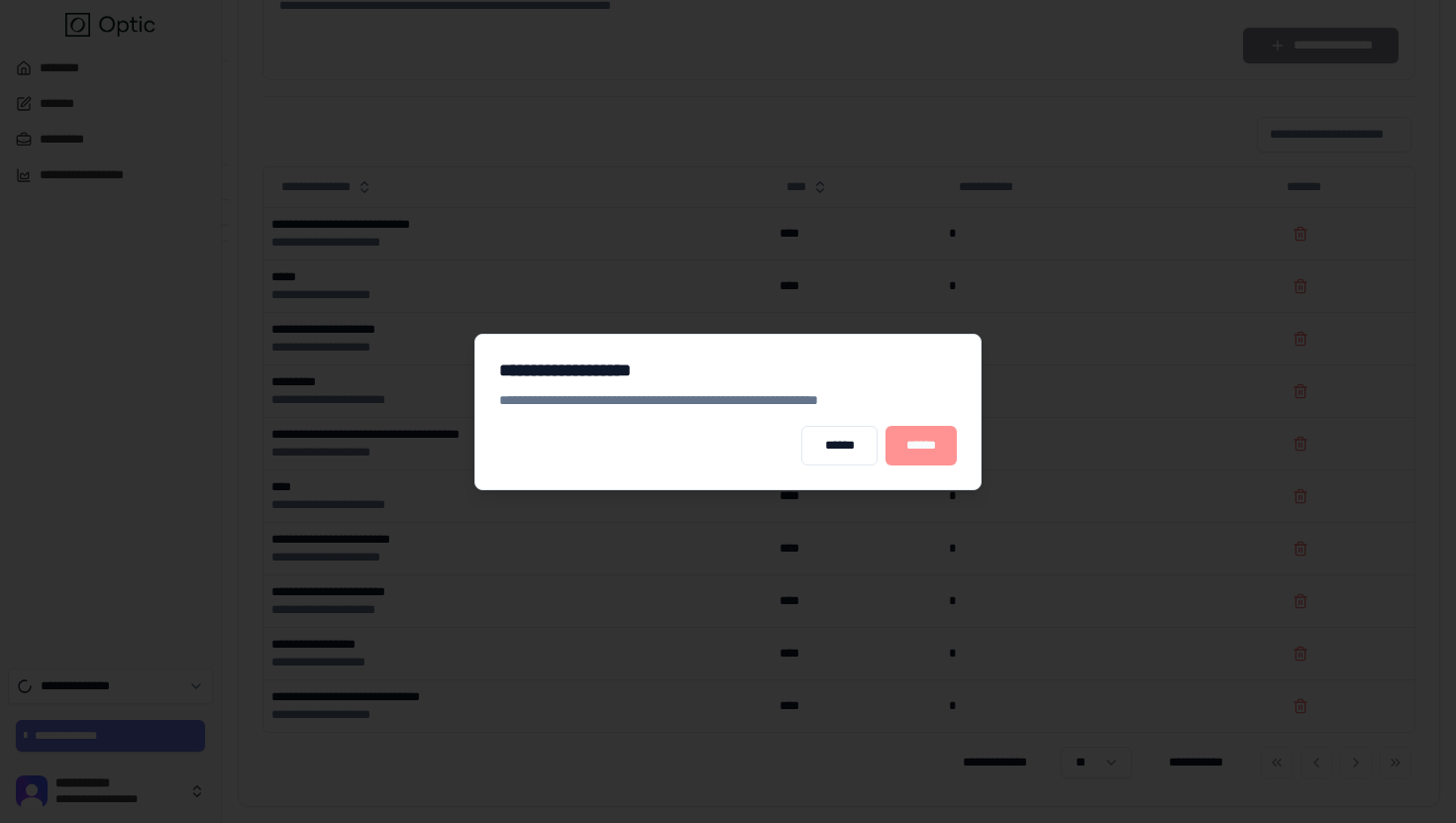click on "******" at bounding box center [921, 446] 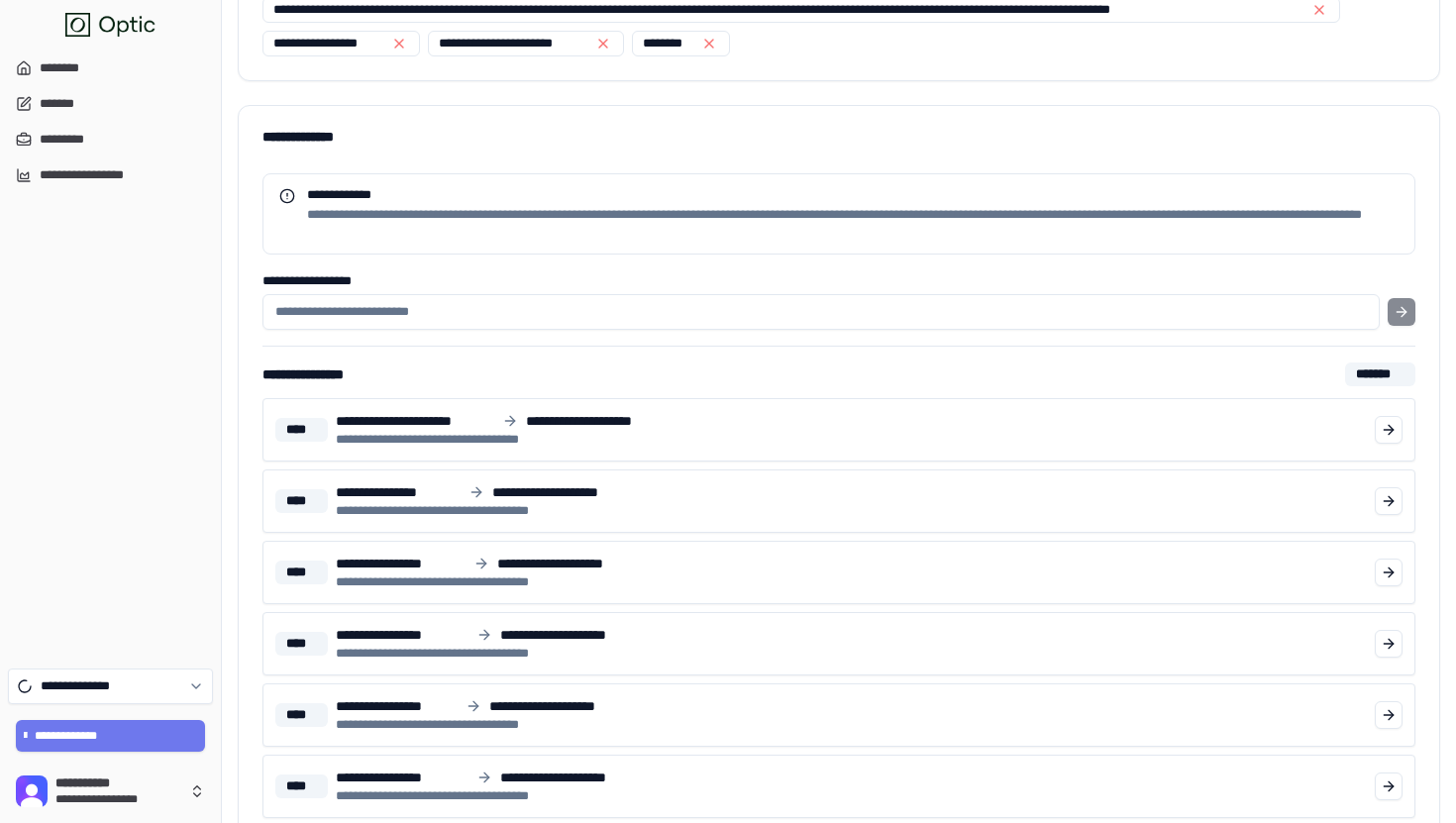 scroll, scrollTop: 333, scrollLeft: 0, axis: vertical 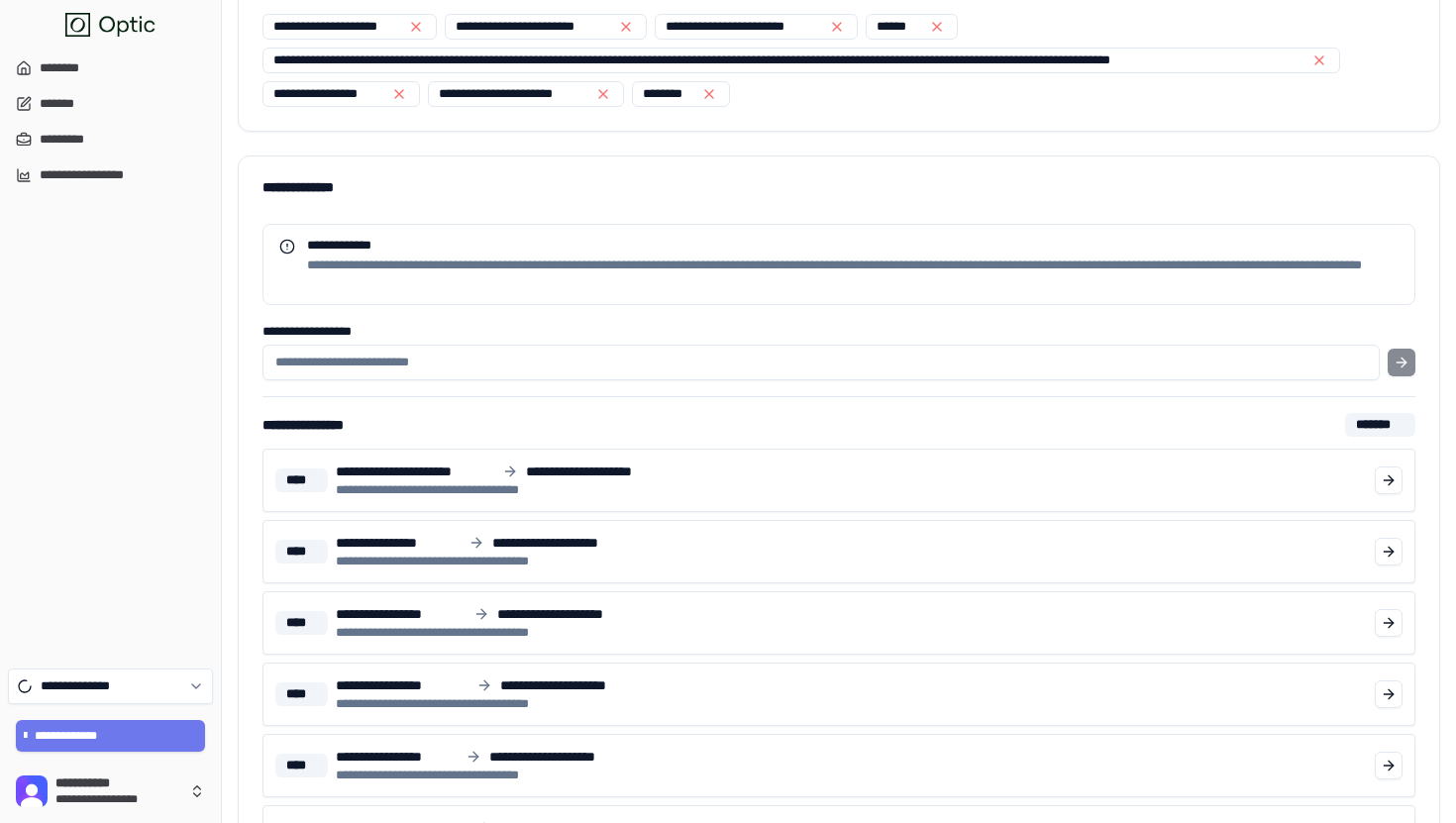 click on "**********" at bounding box center (821, 362) 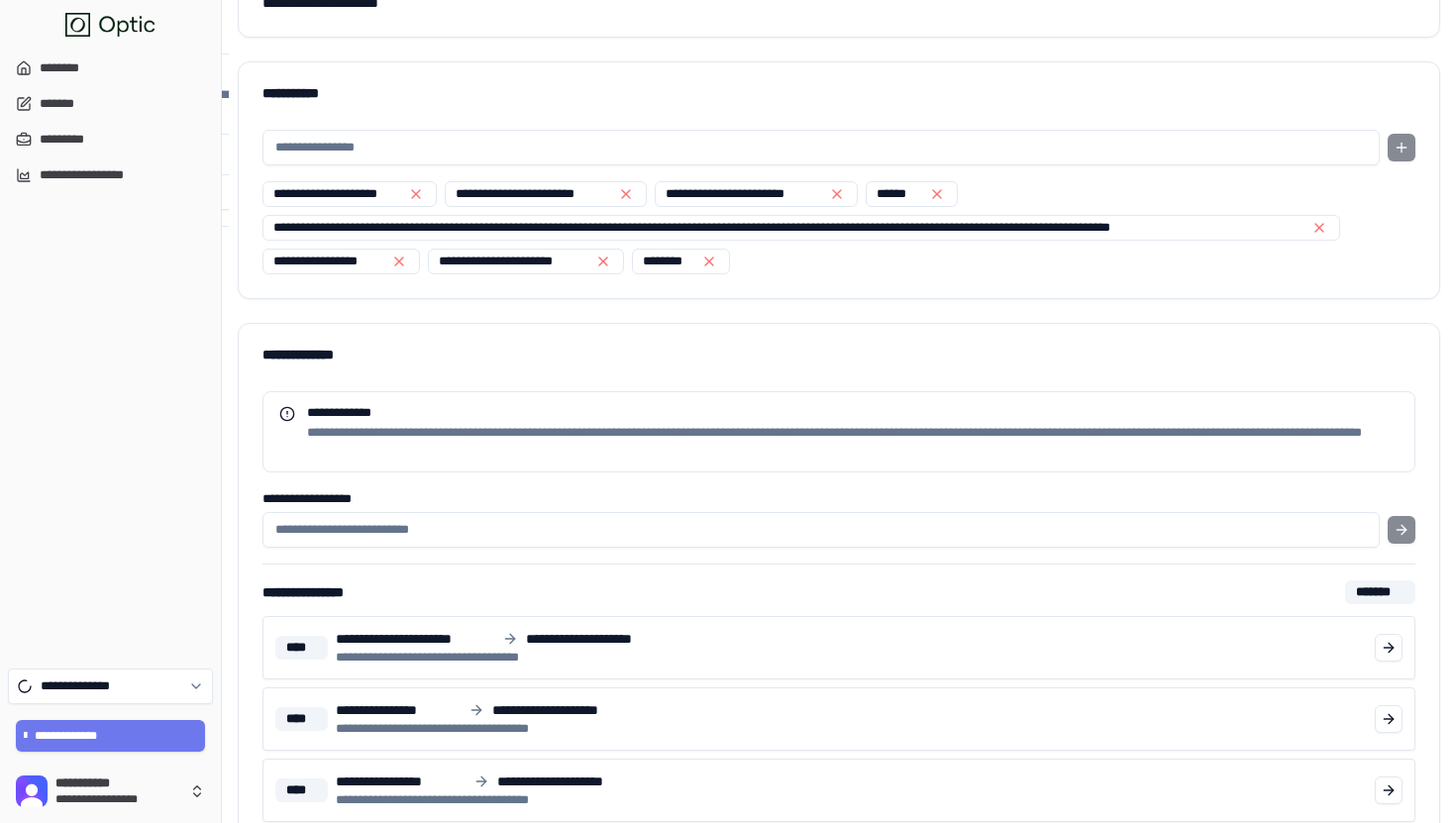 scroll, scrollTop: 0, scrollLeft: 0, axis: both 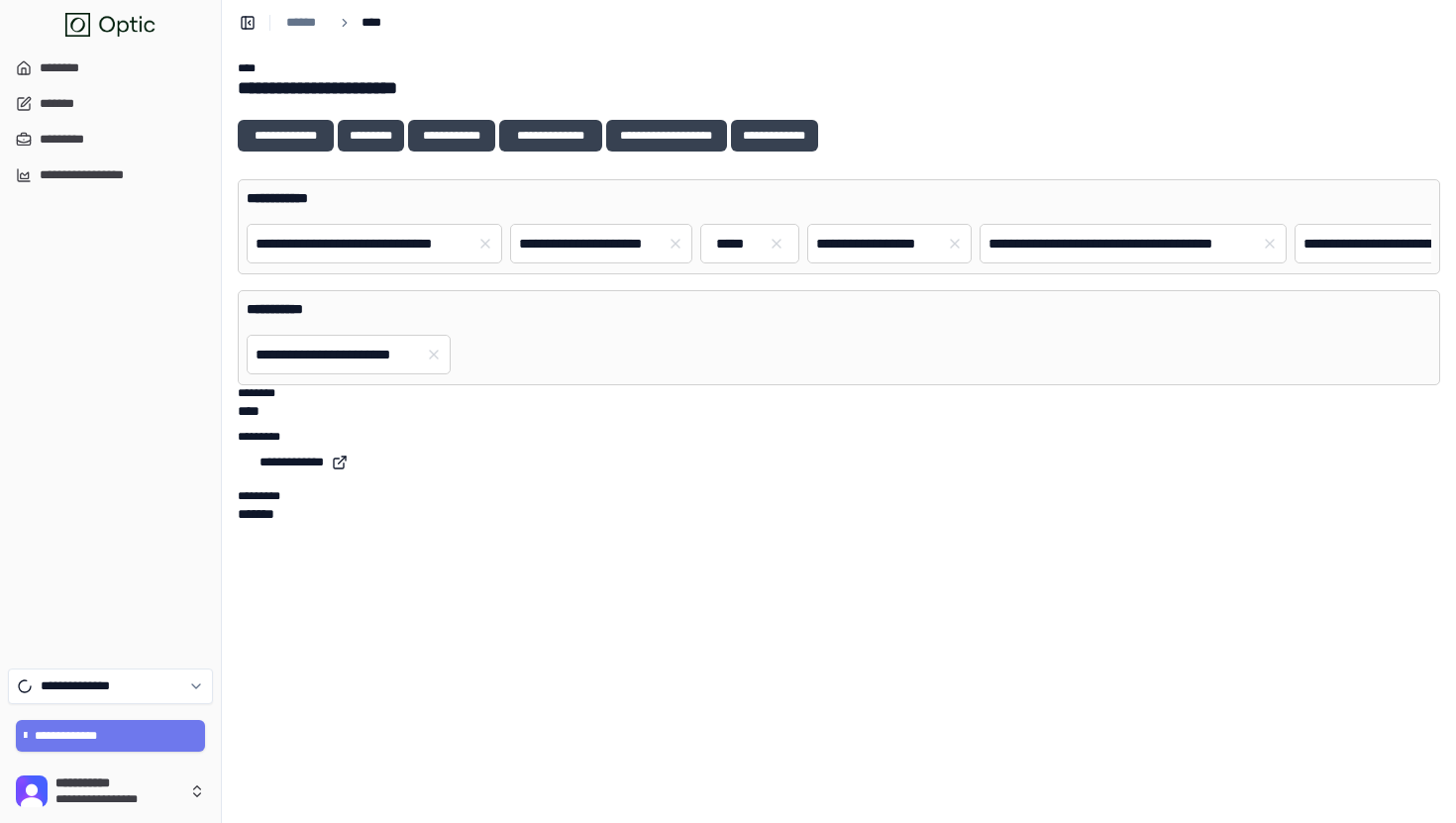 click on "****" at bounding box center [839, 411] 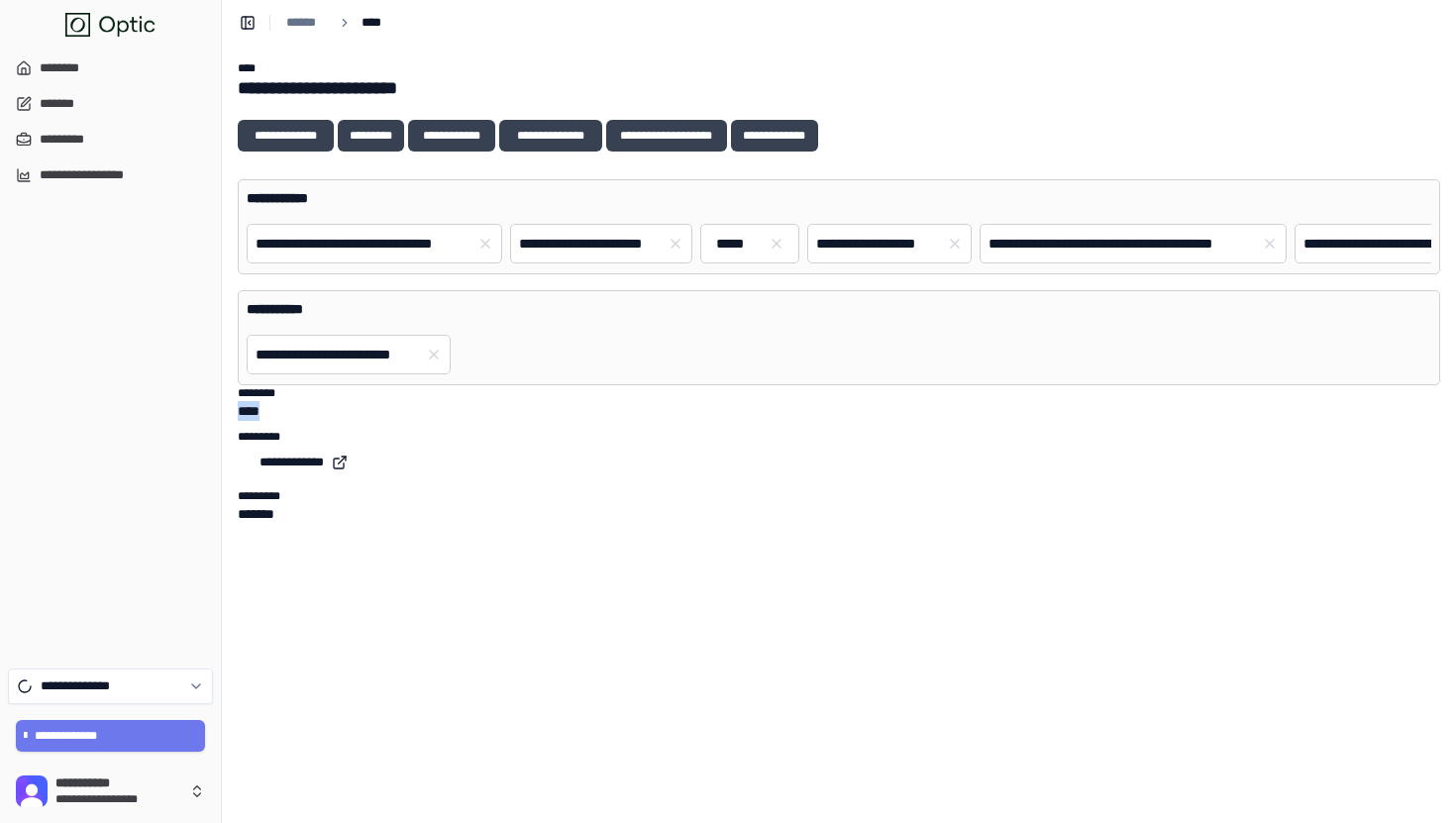 click on "****" at bounding box center (839, 411) 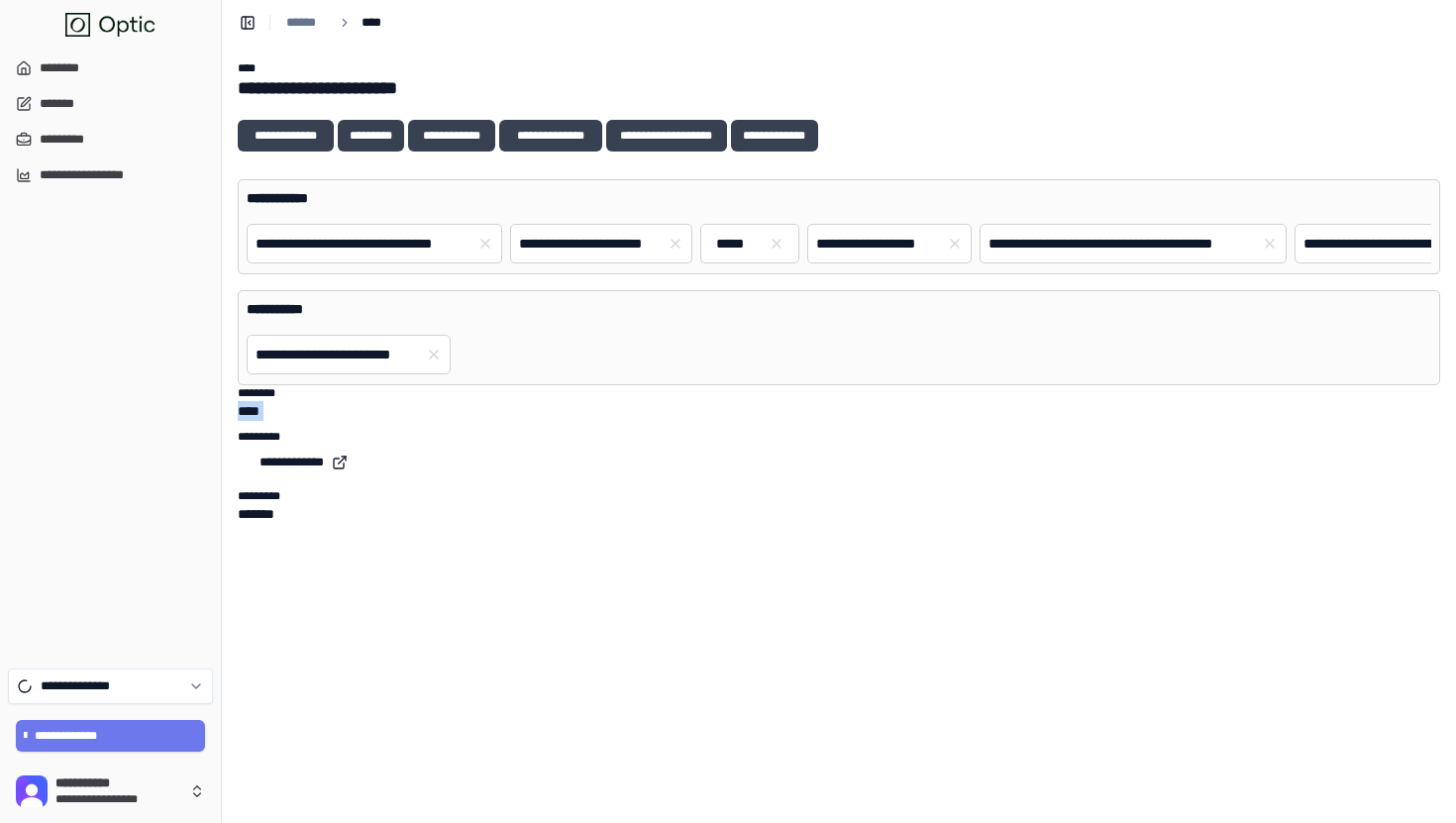 click on "****" at bounding box center [839, 411] 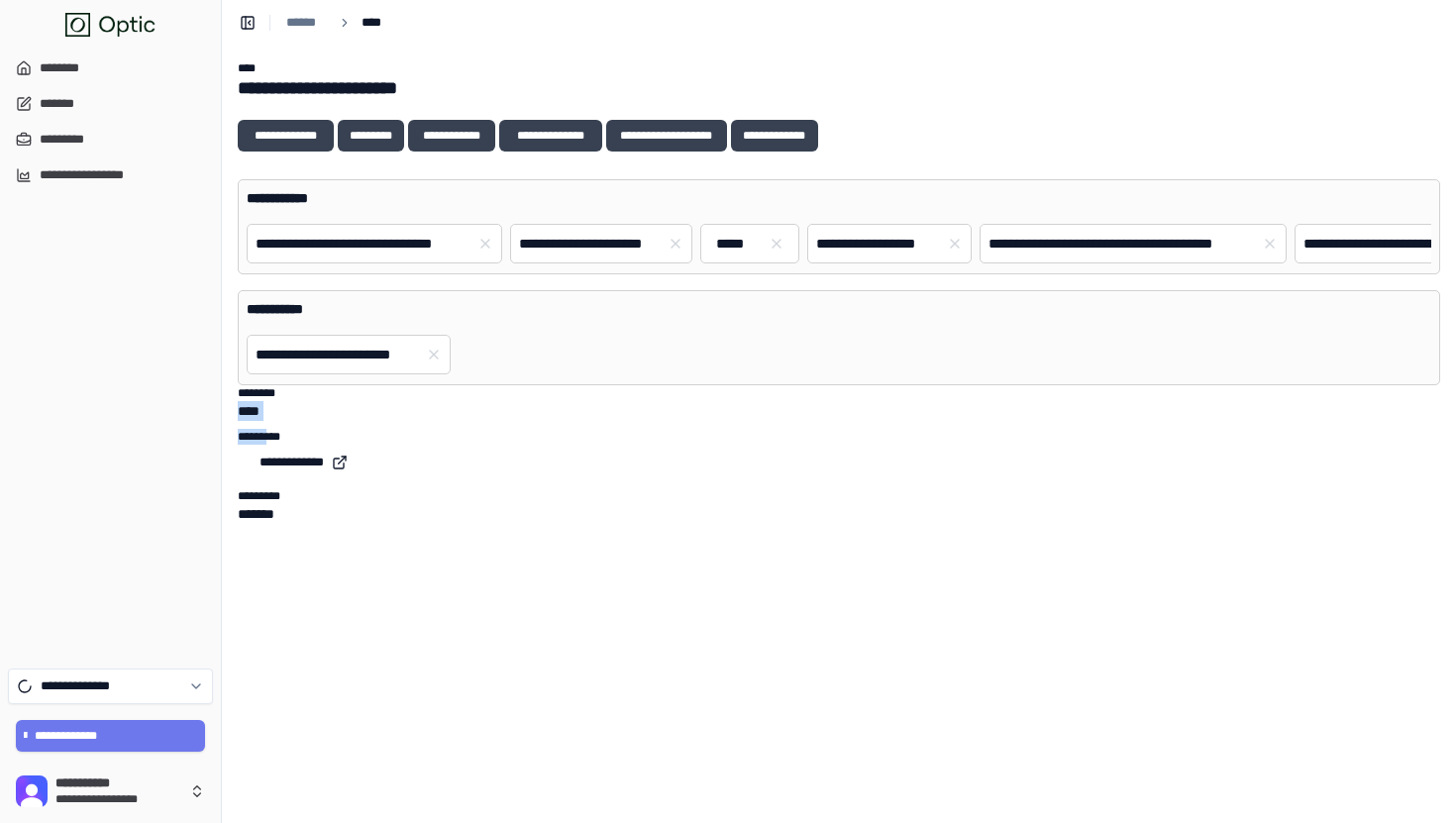 drag, startPoint x: 250, startPoint y: 402, endPoint x: 320, endPoint y: 428, distance: 74.67262 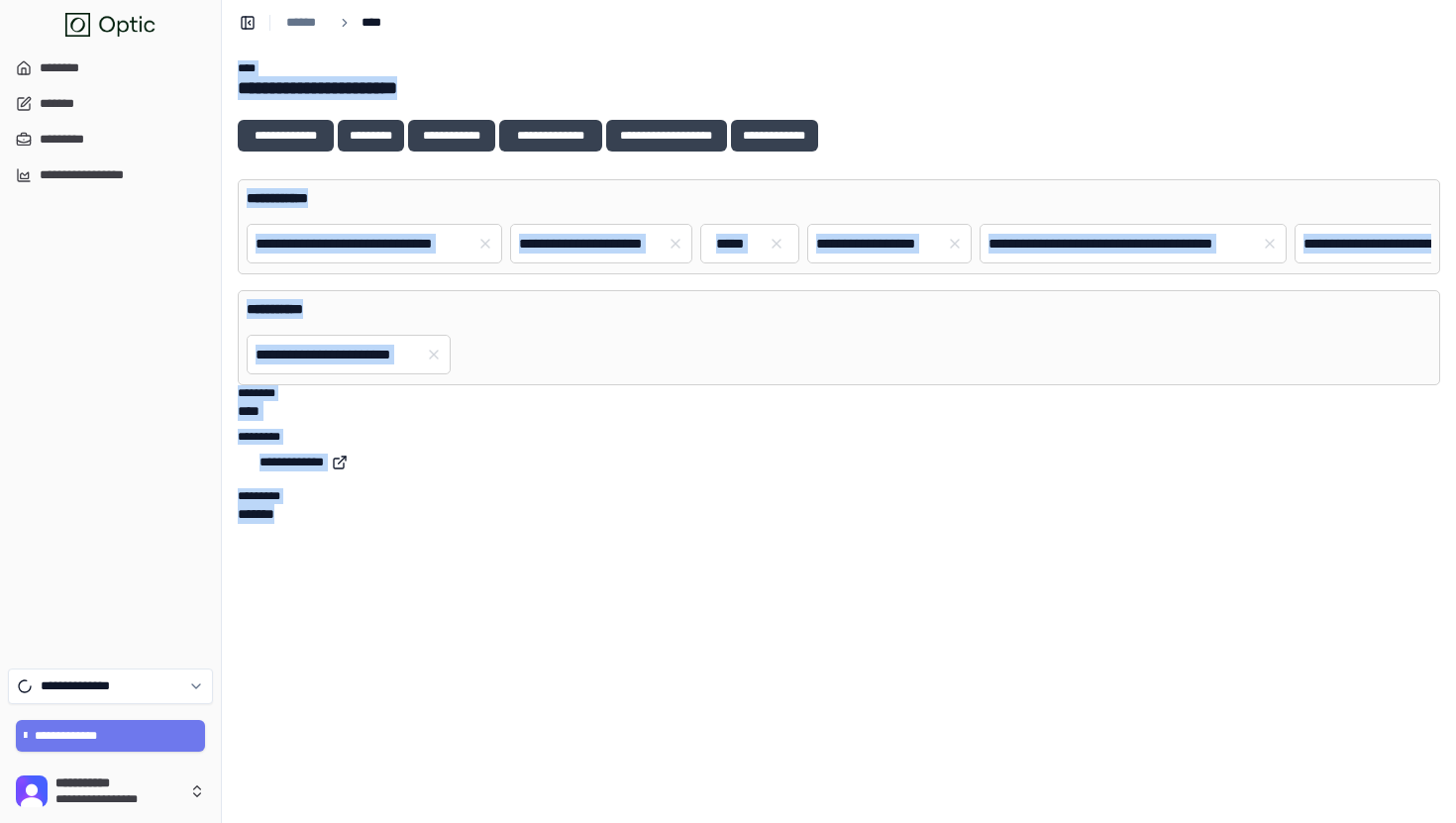 drag, startPoint x: 506, startPoint y: 618, endPoint x: 264, endPoint y: 53, distance: 614.64543 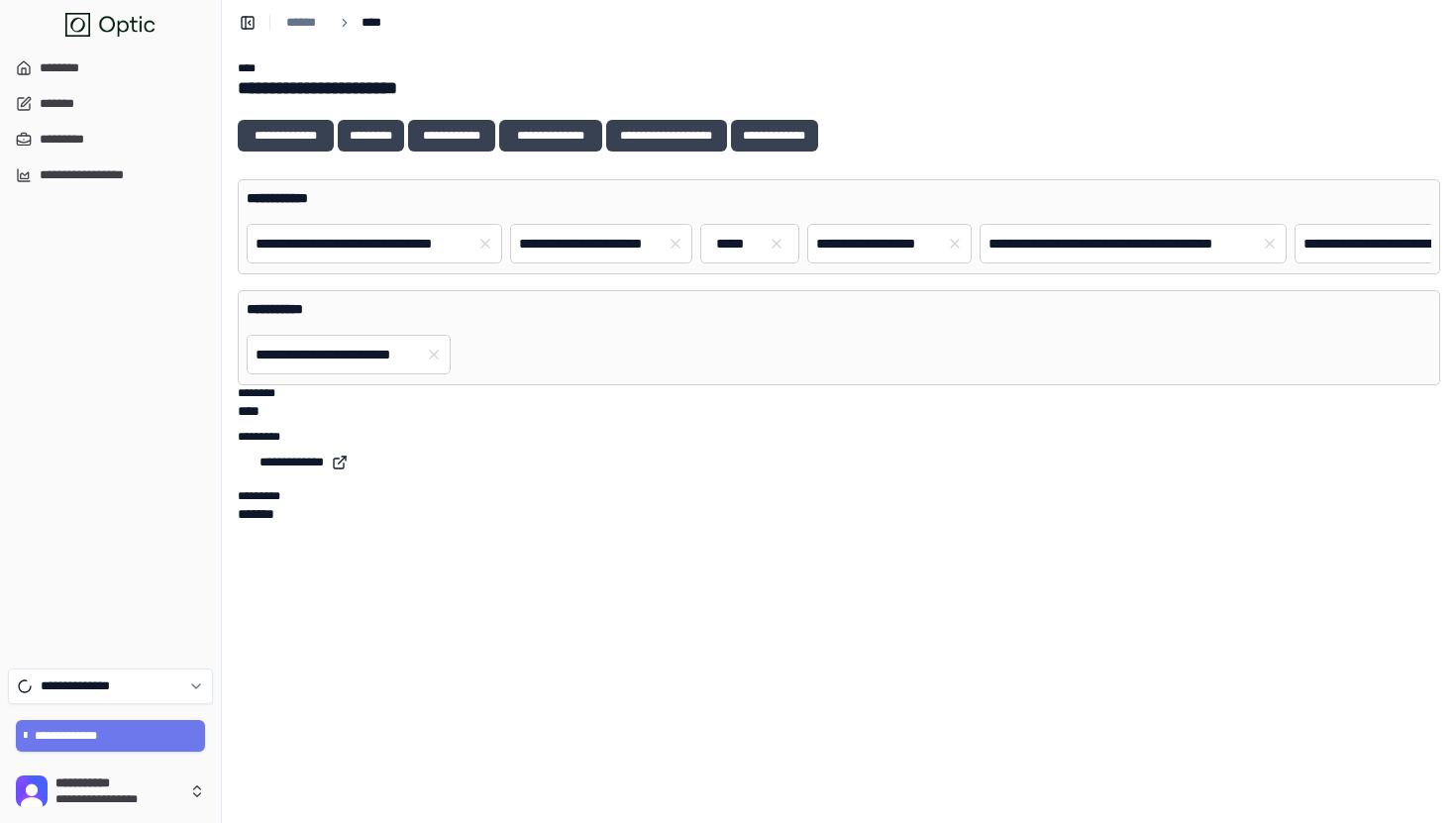 click on "**********" at bounding box center [839, 434] 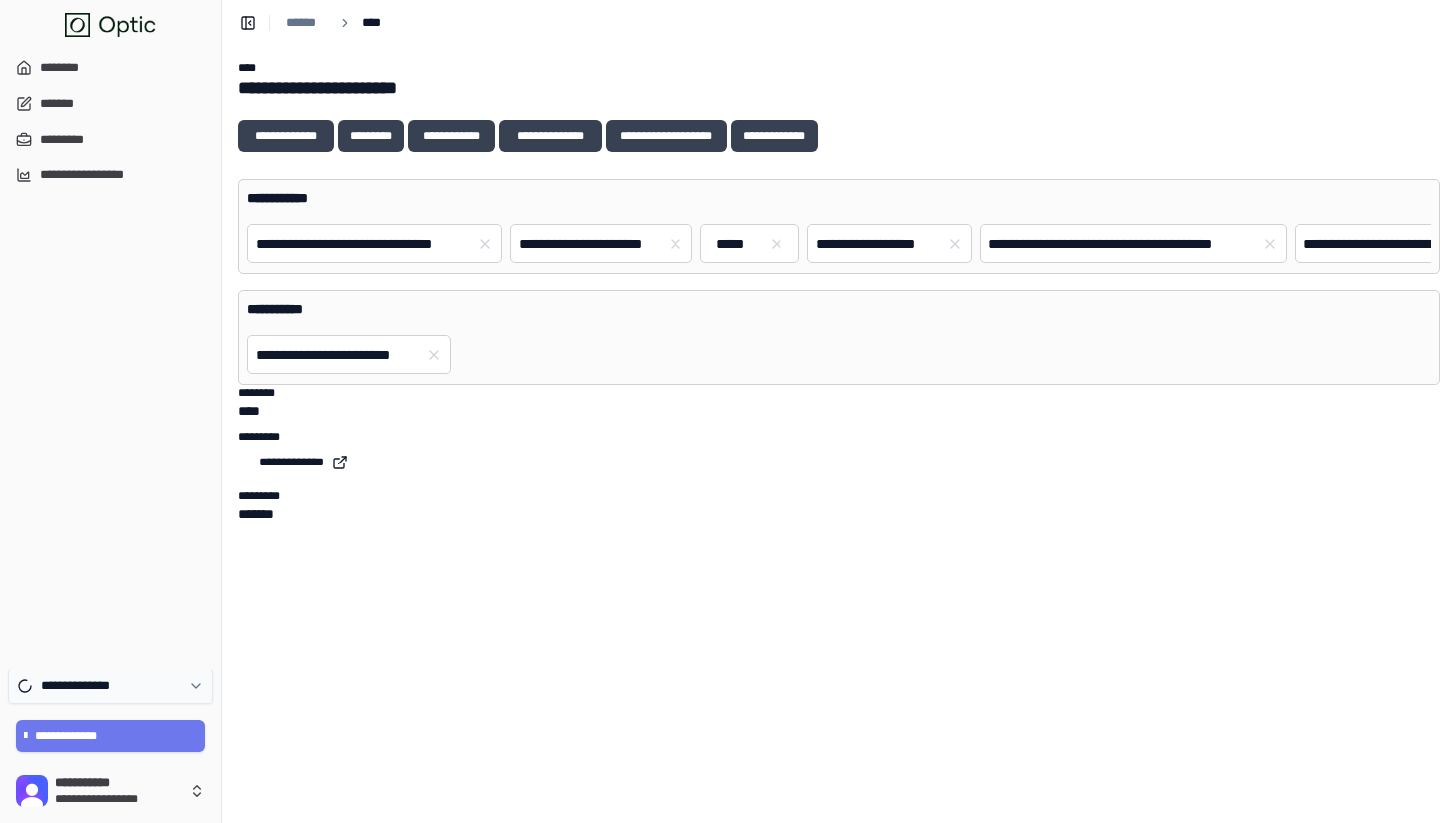 click 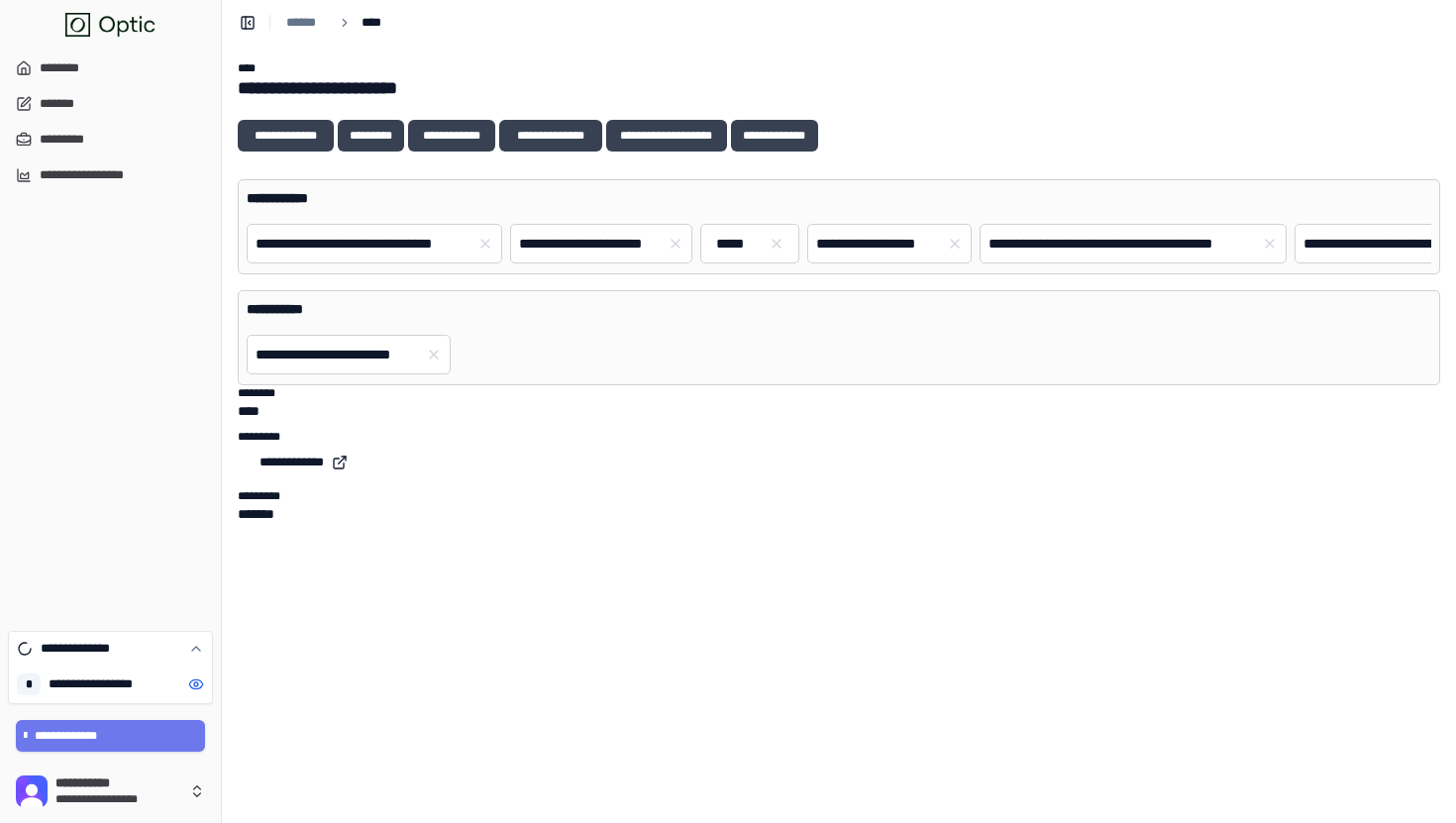 click 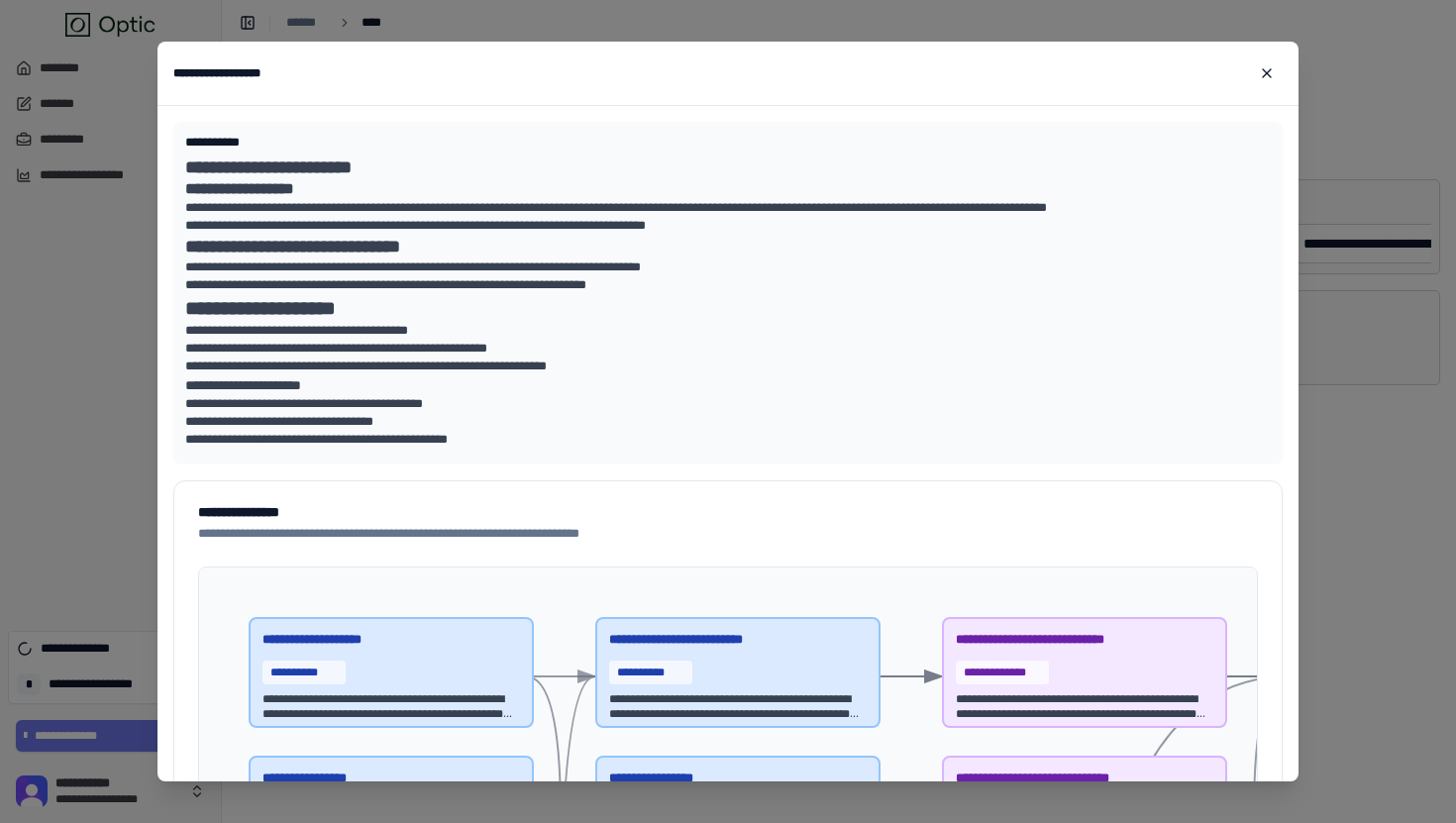 scroll, scrollTop: 0, scrollLeft: 0, axis: both 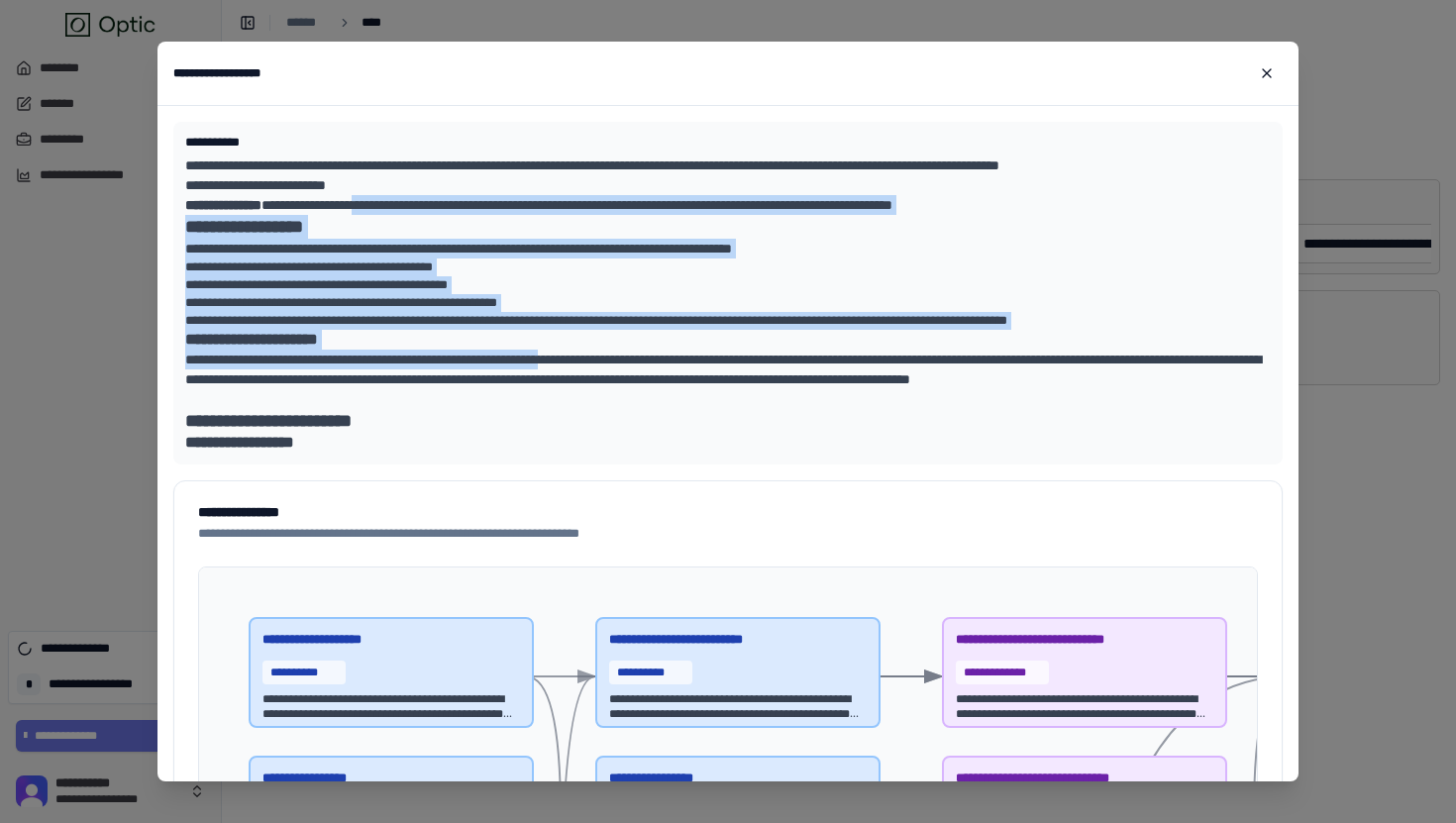 drag, startPoint x: 433, startPoint y: 213, endPoint x: 612, endPoint y: 362, distance: 232.89912 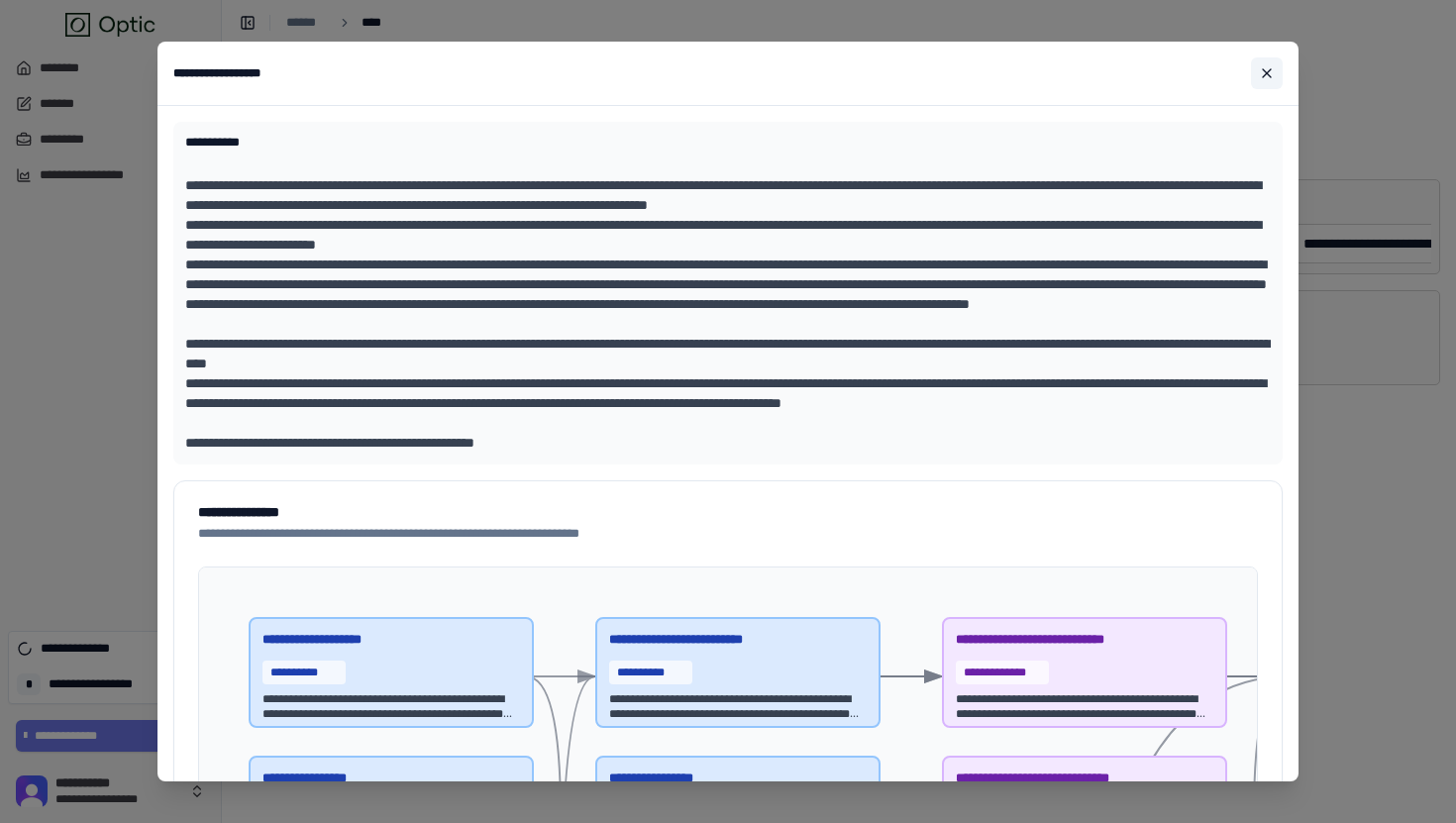 click at bounding box center [1267, 73] 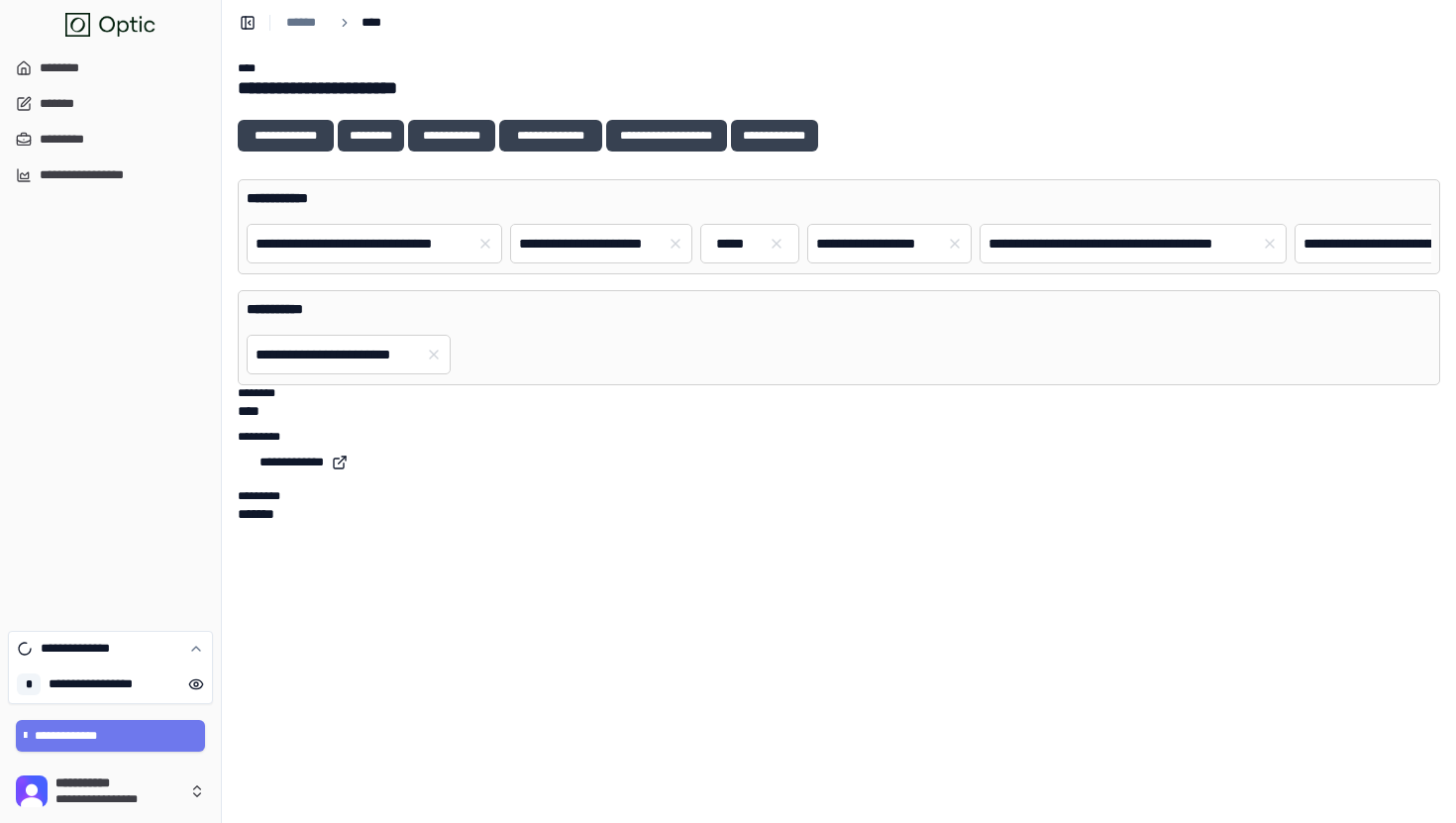 click on "**********" at bounding box center (839, 434) 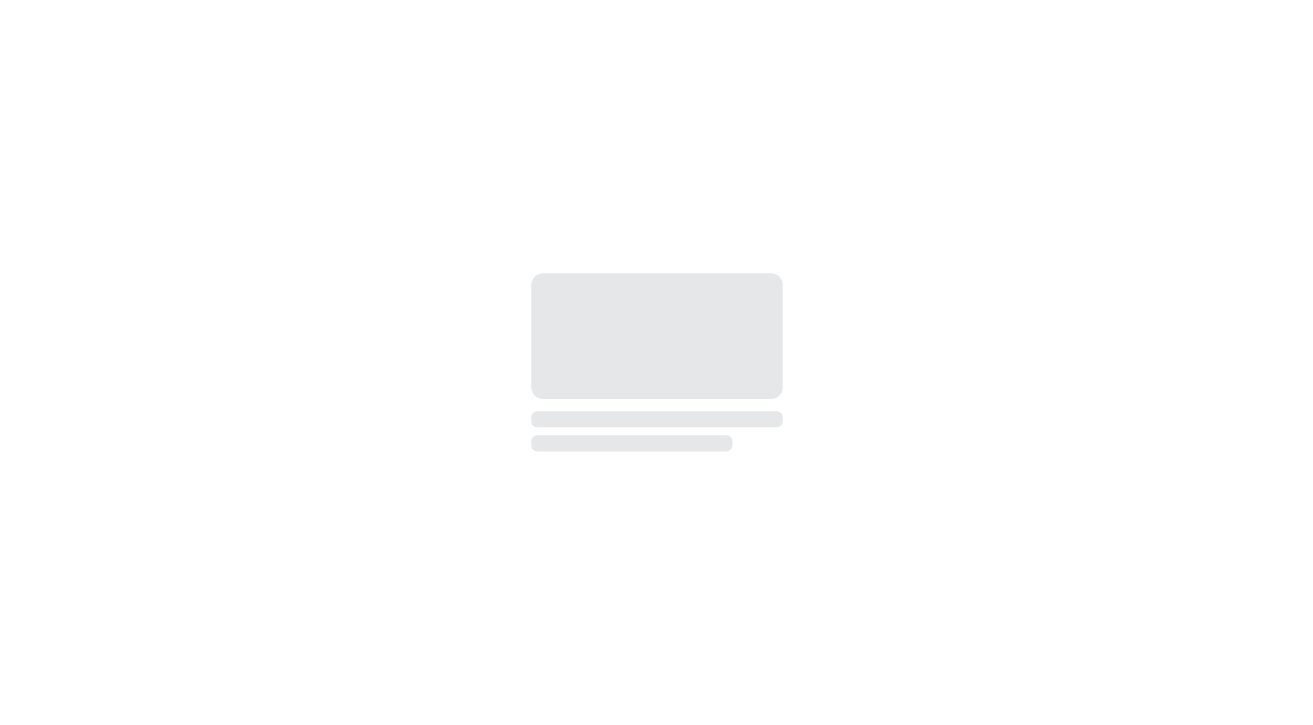 scroll, scrollTop: 0, scrollLeft: 0, axis: both 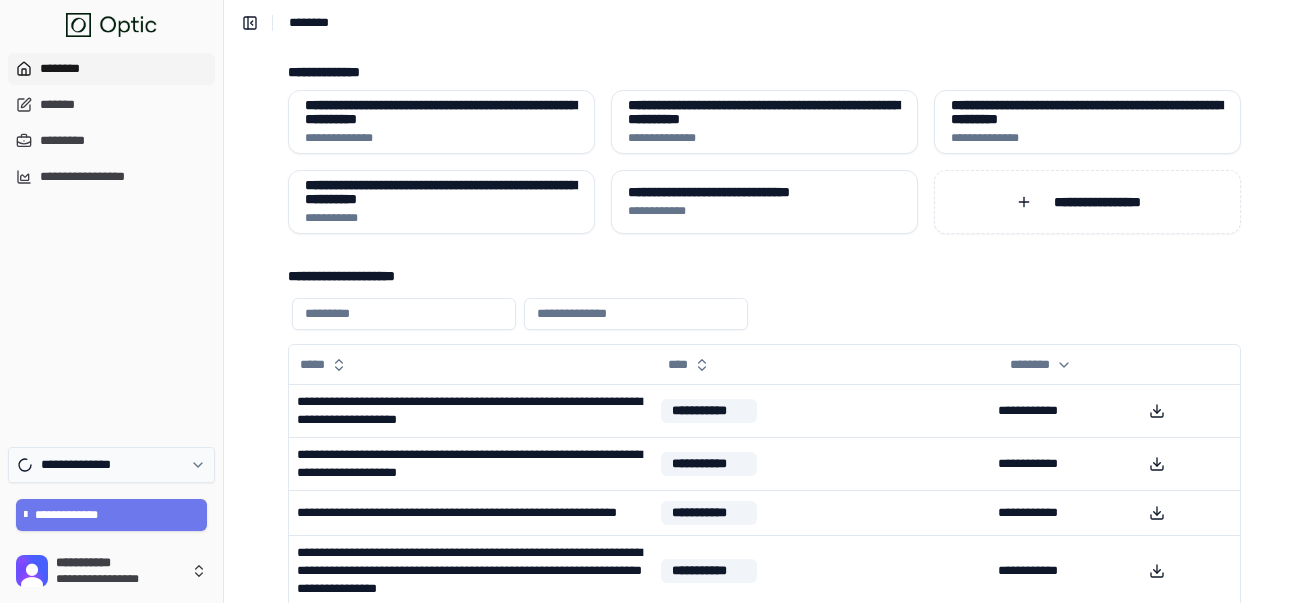 click on "**********" at bounding box center [111, 465] 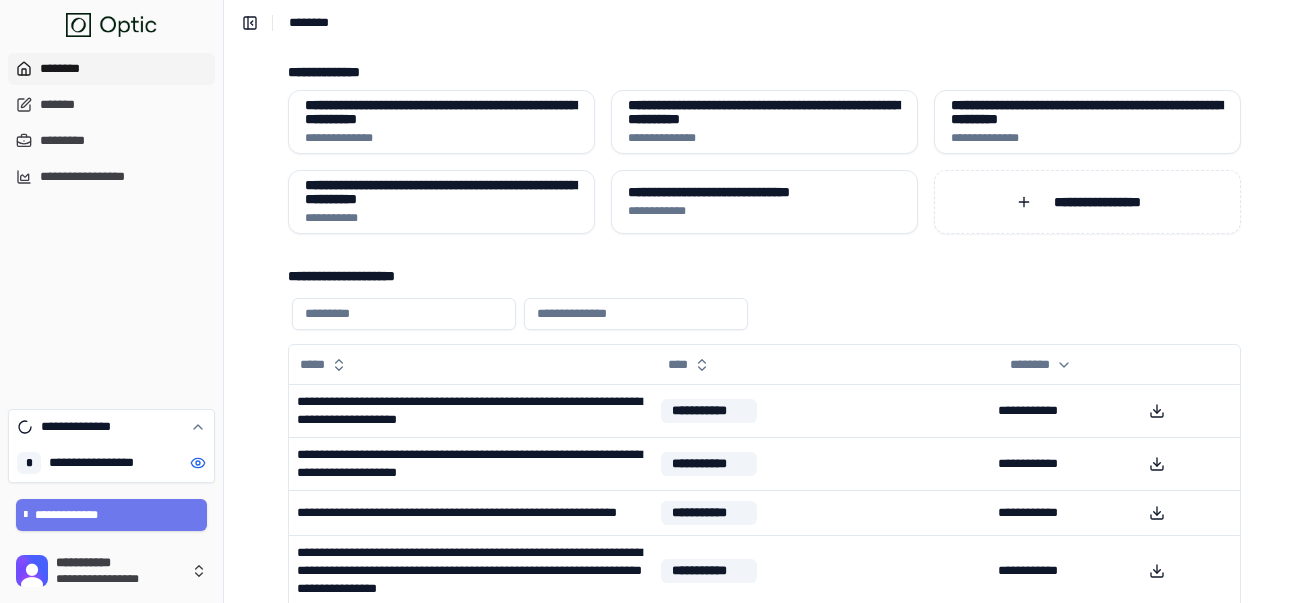click 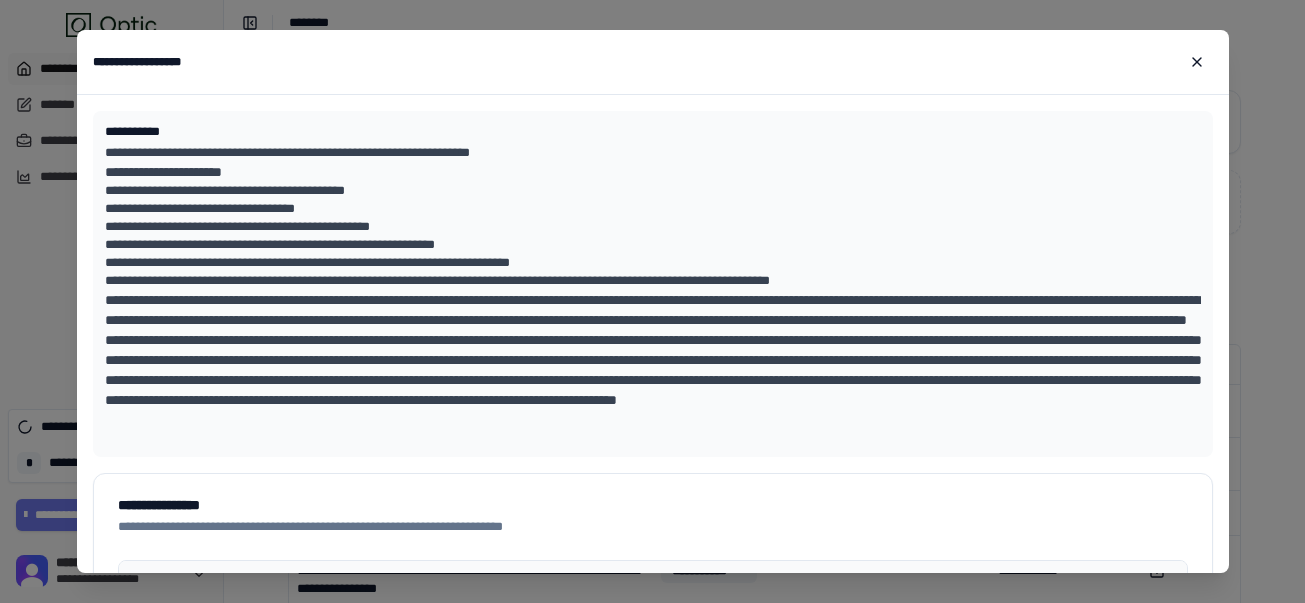 scroll, scrollTop: 565, scrollLeft: 0, axis: vertical 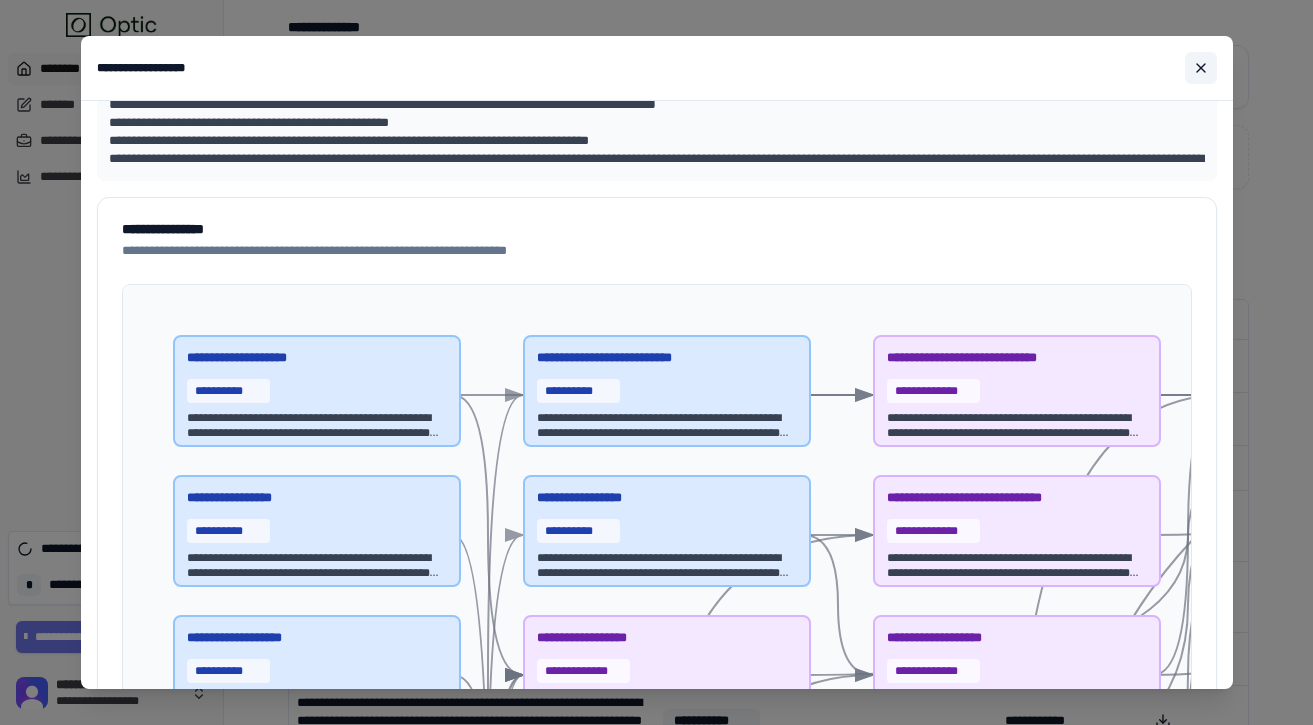 click at bounding box center [1201, 68] 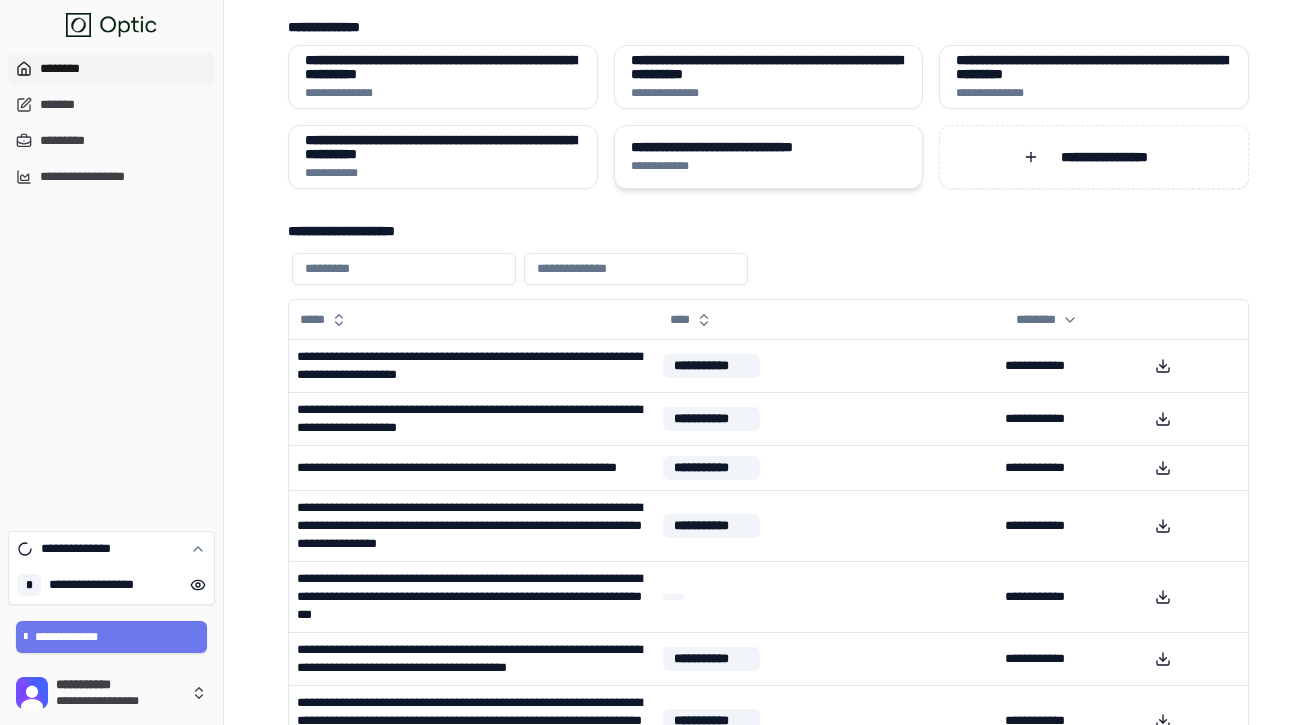 click on "**********" at bounding box center [769, 166] 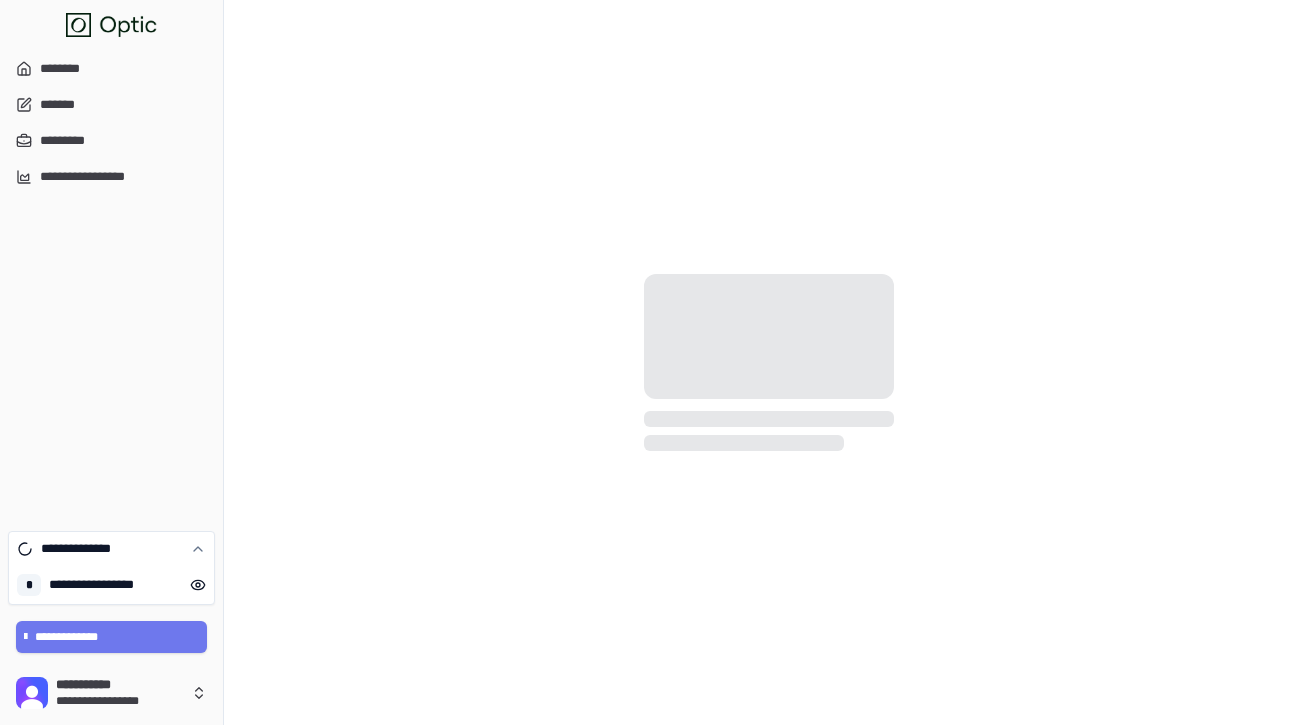 scroll, scrollTop: 0, scrollLeft: 0, axis: both 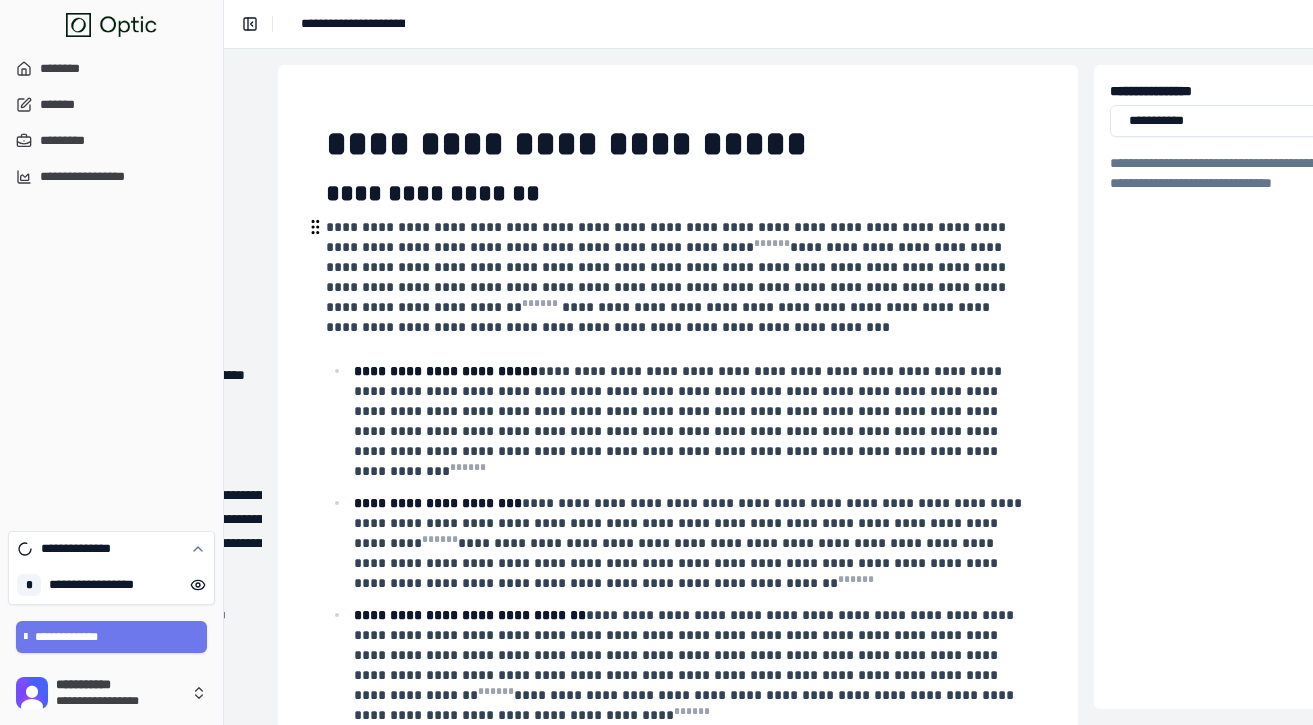 click on "**********" at bounding box center [676, 277] 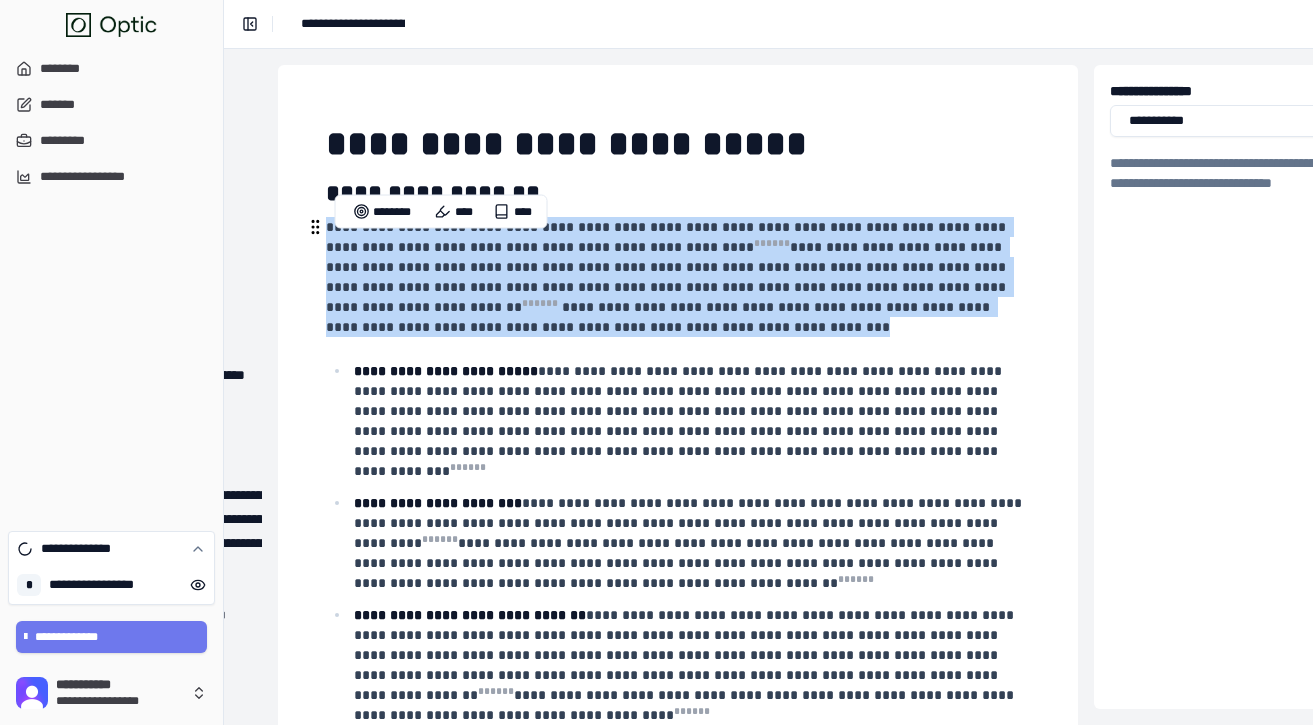 drag, startPoint x: 572, startPoint y: 324, endPoint x: 305, endPoint y: 233, distance: 282.08154 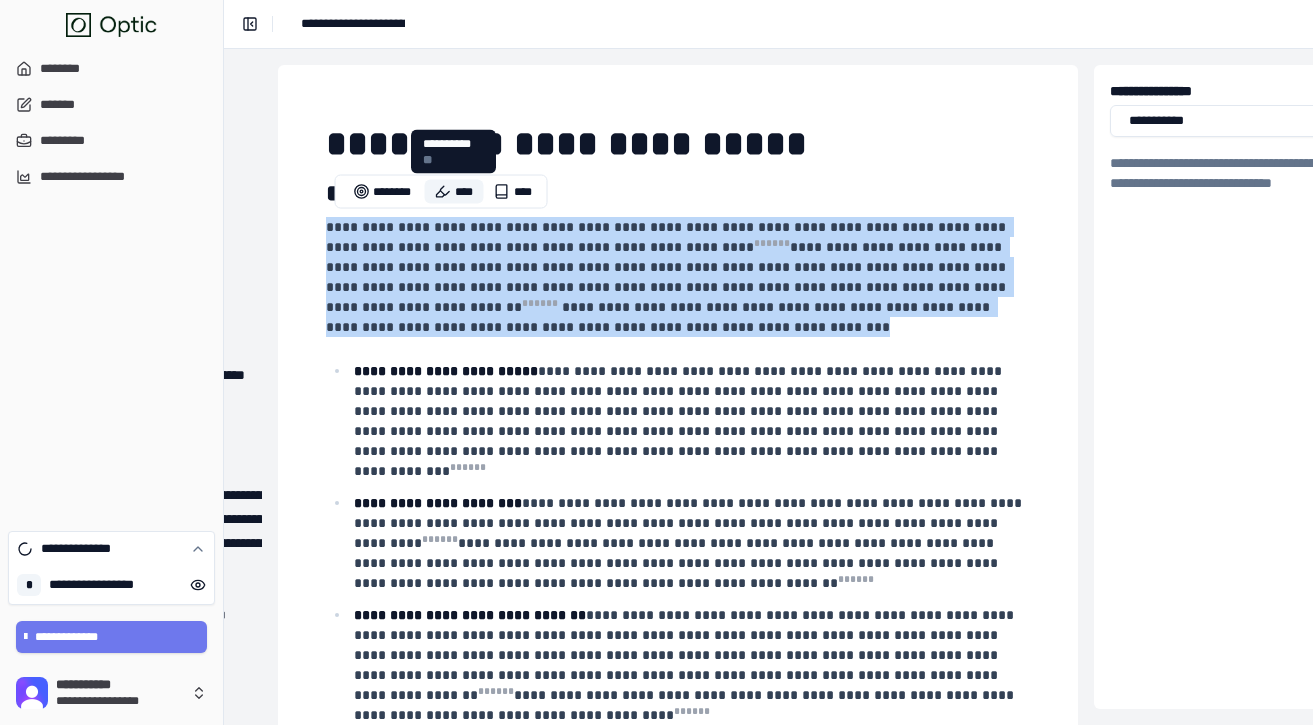 click on "****" at bounding box center [454, 192] 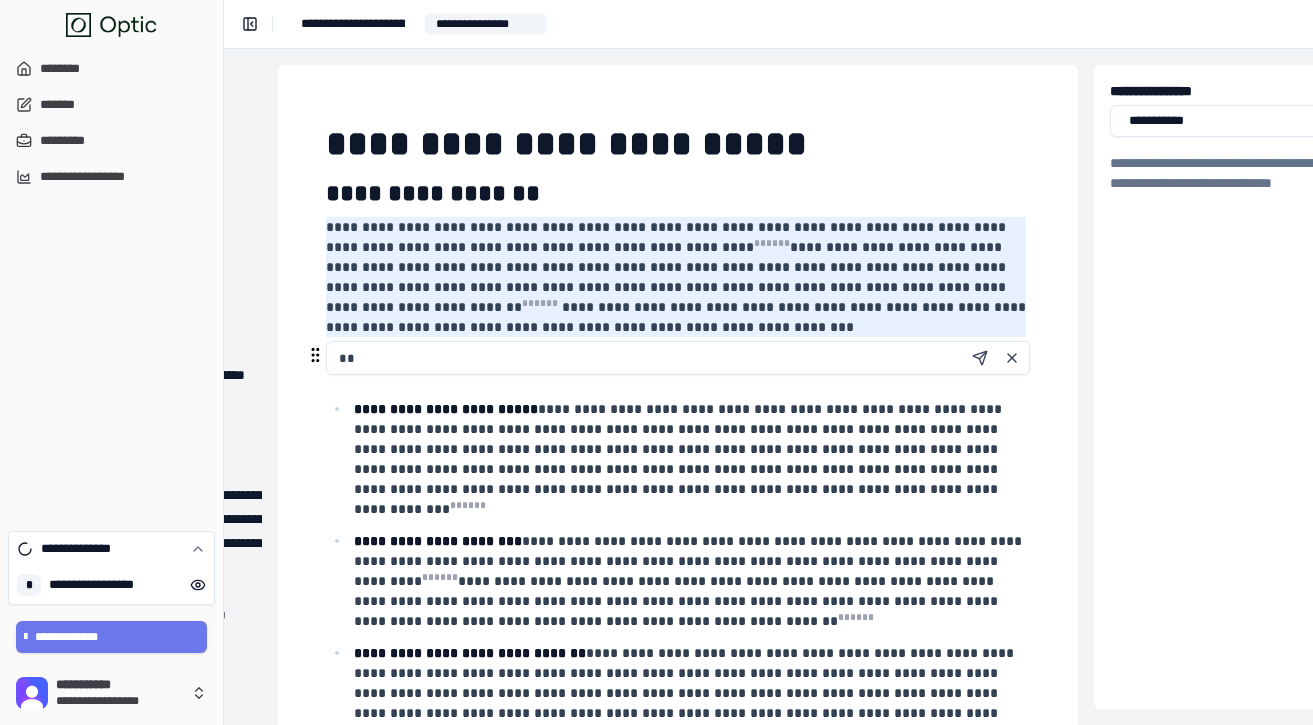 type on "*" 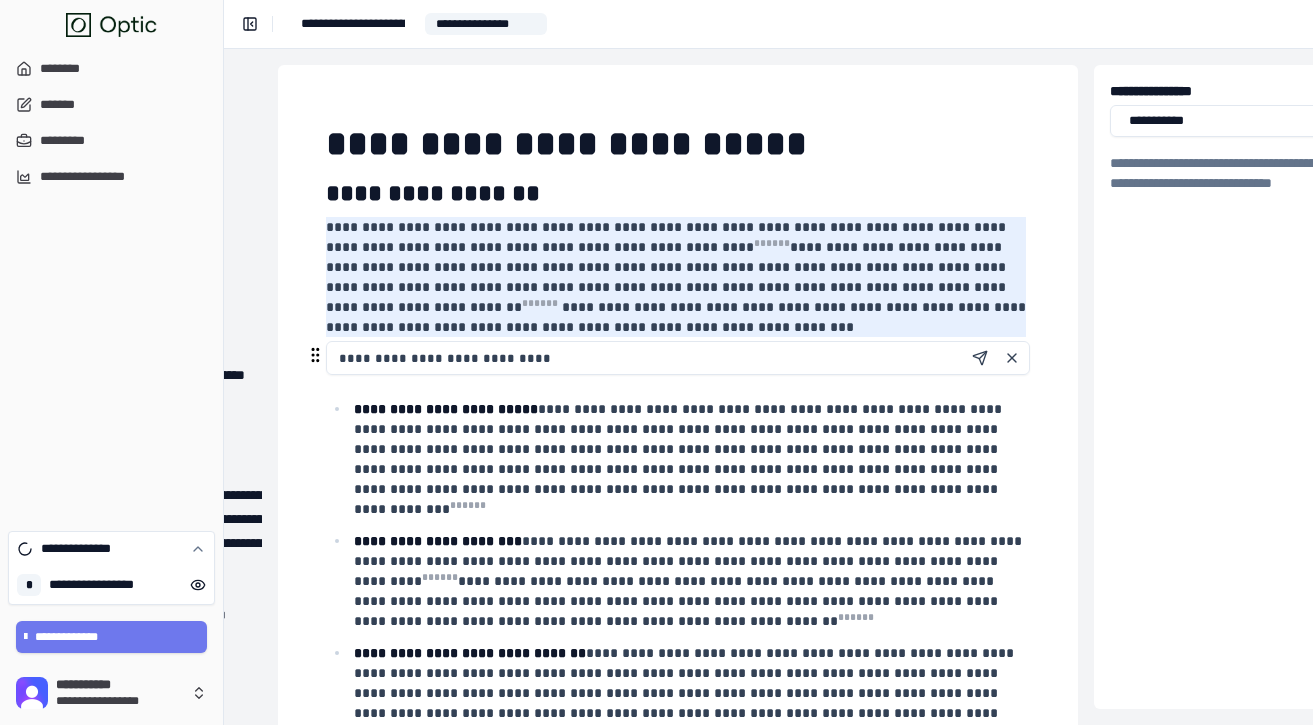 type on "**********" 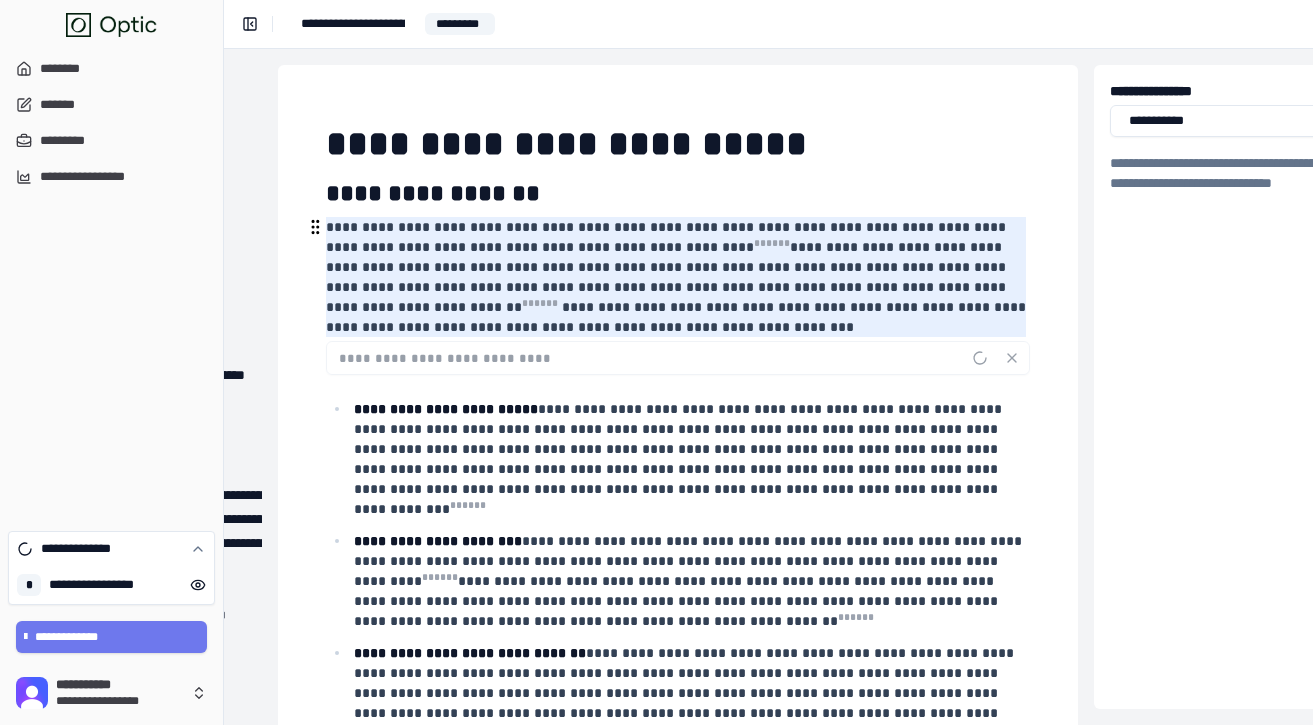 scroll, scrollTop: 0, scrollLeft: 387, axis: horizontal 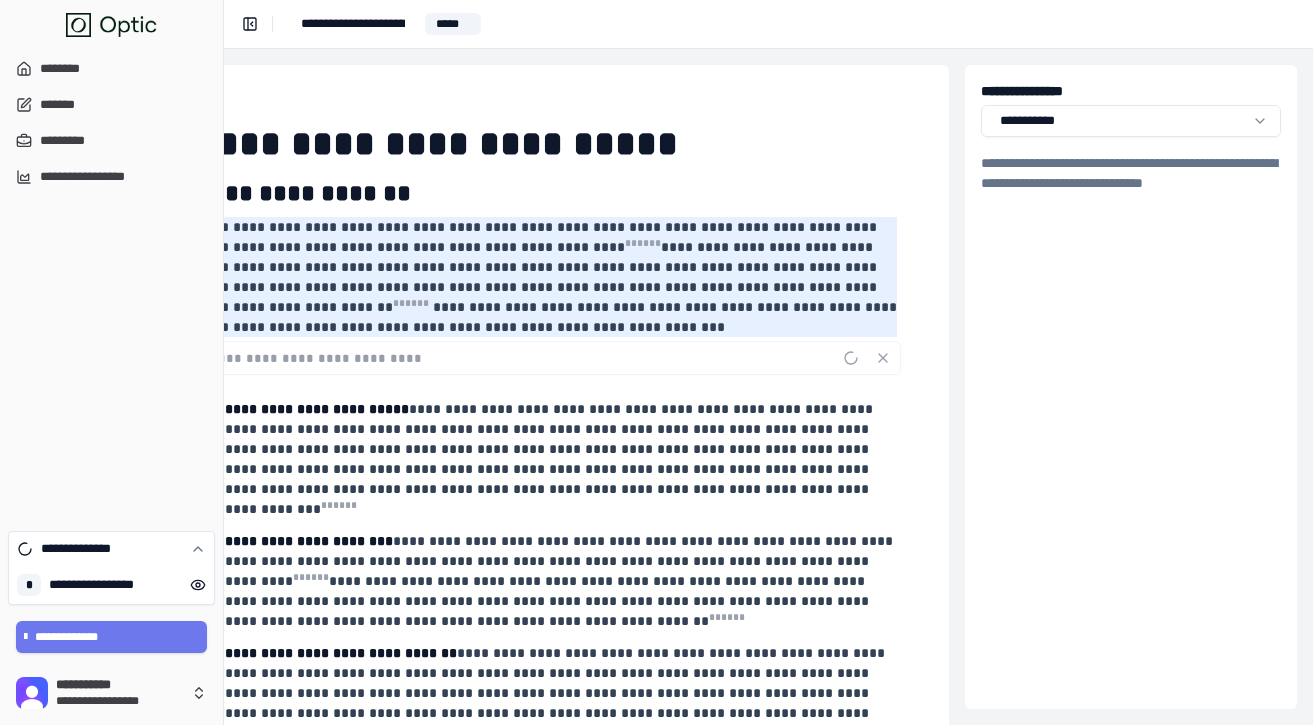 click on "**********" at bounding box center [768, 24] 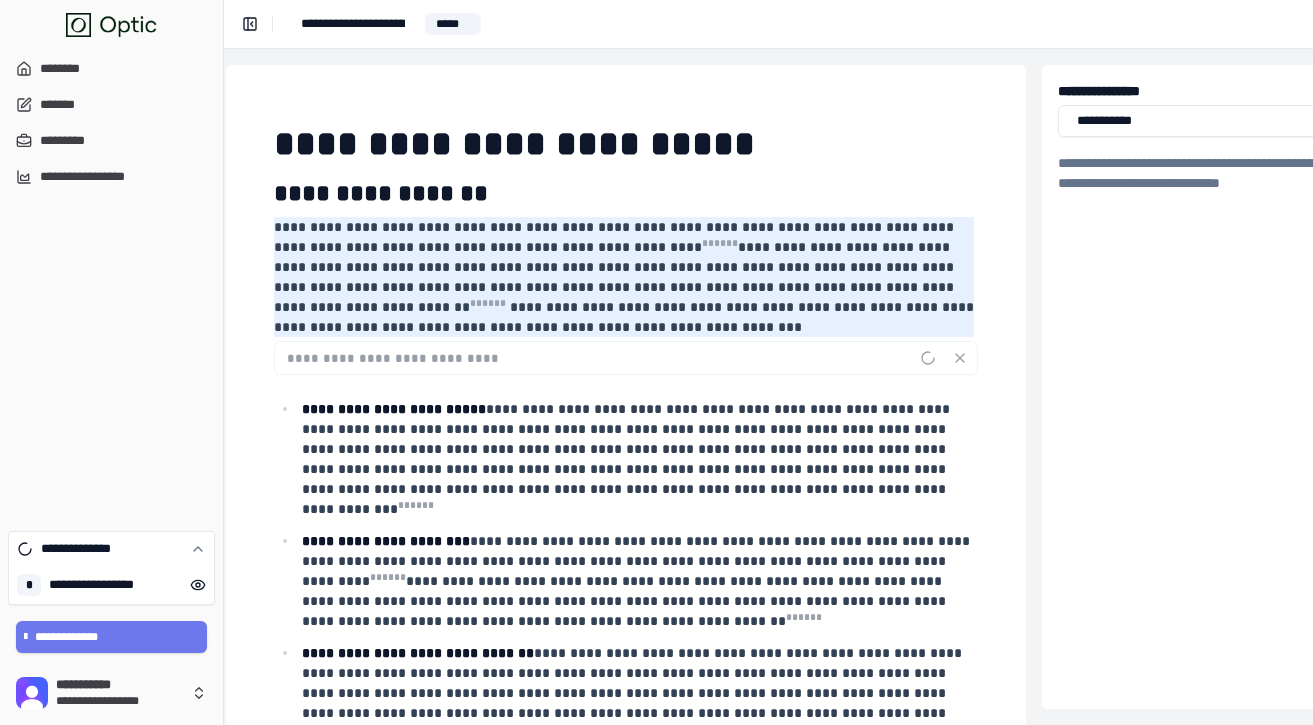 scroll, scrollTop: 0, scrollLeft: 387, axis: horizontal 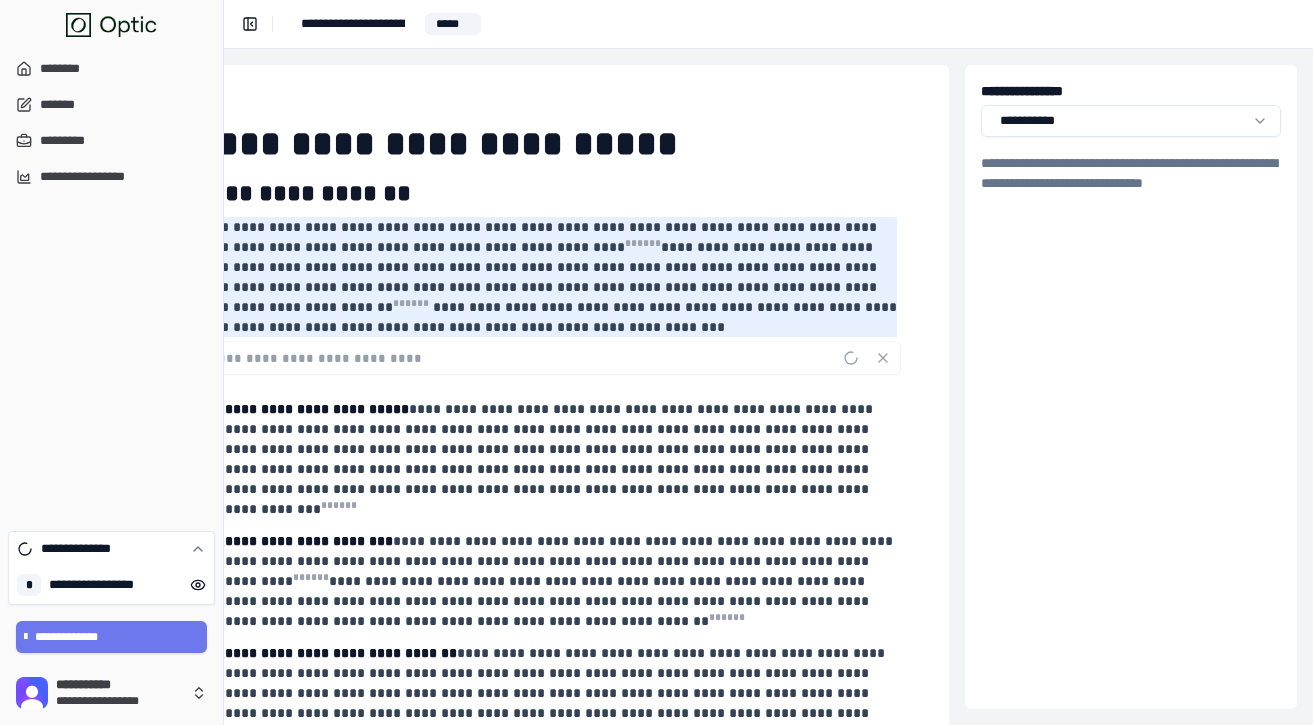 click on "**********" at bounding box center [768, 24] 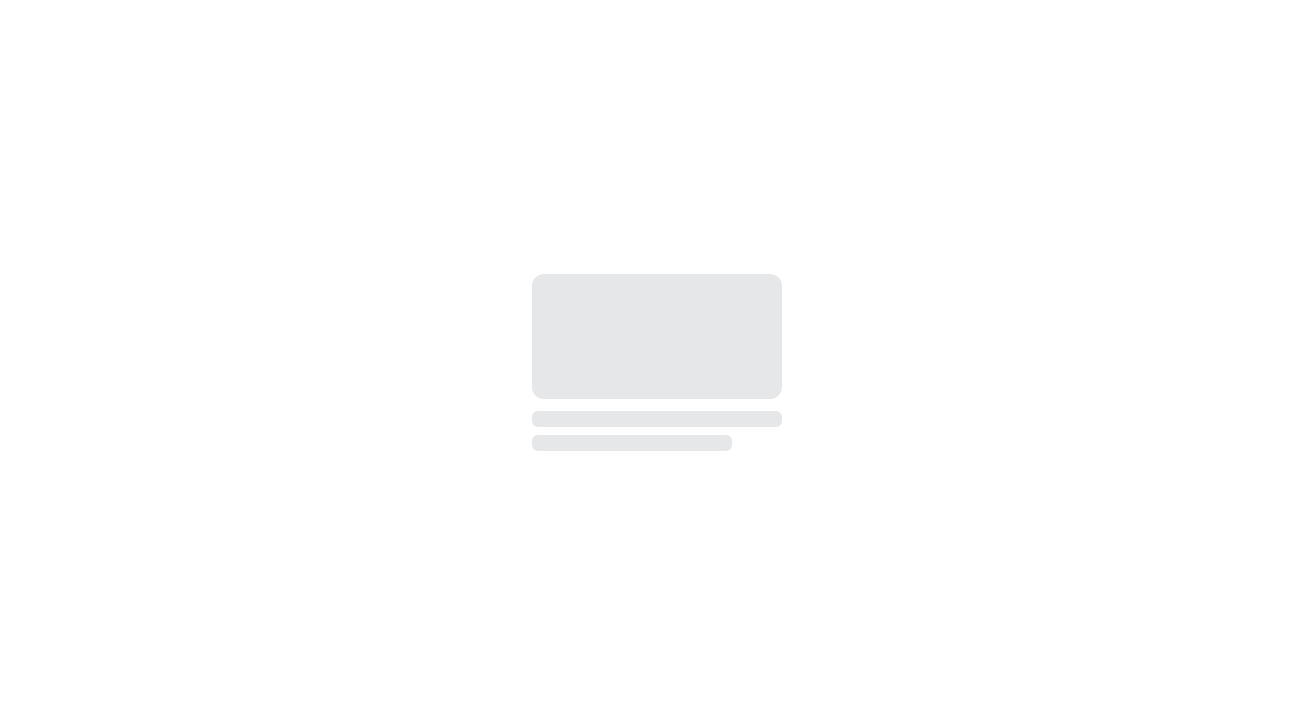scroll, scrollTop: 0, scrollLeft: 0, axis: both 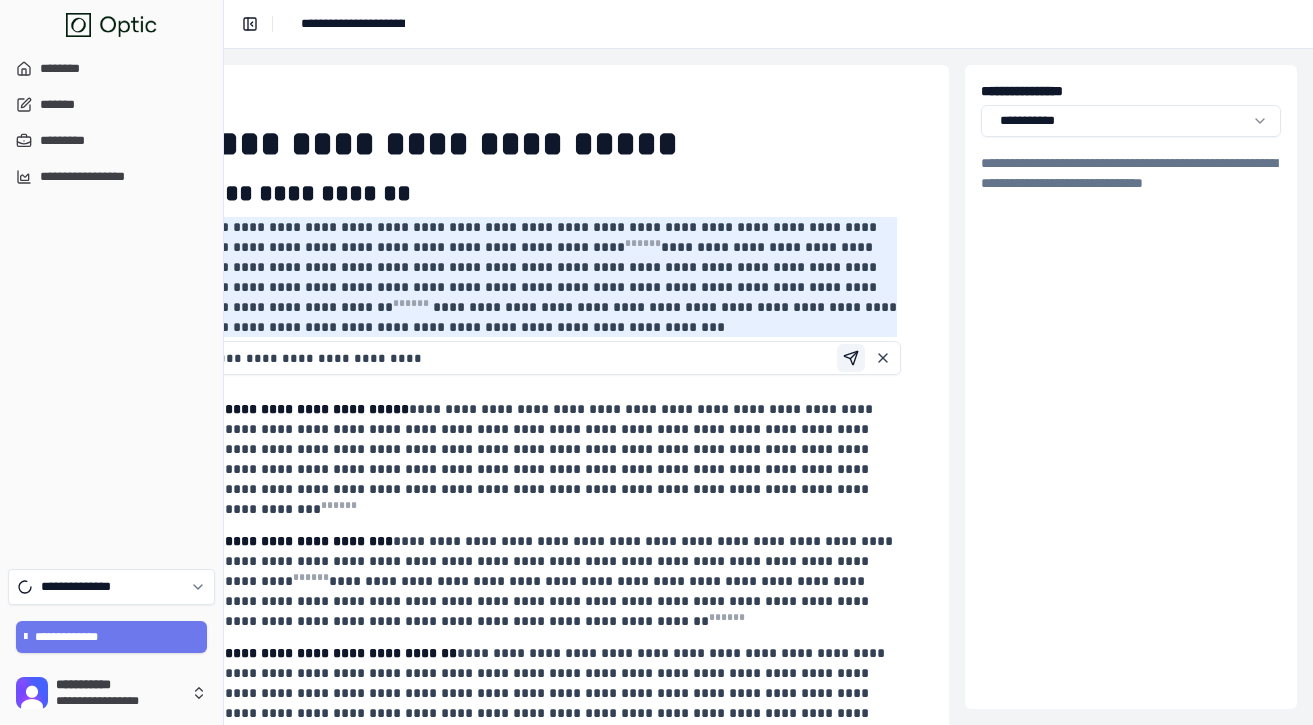 click at bounding box center (851, 358) 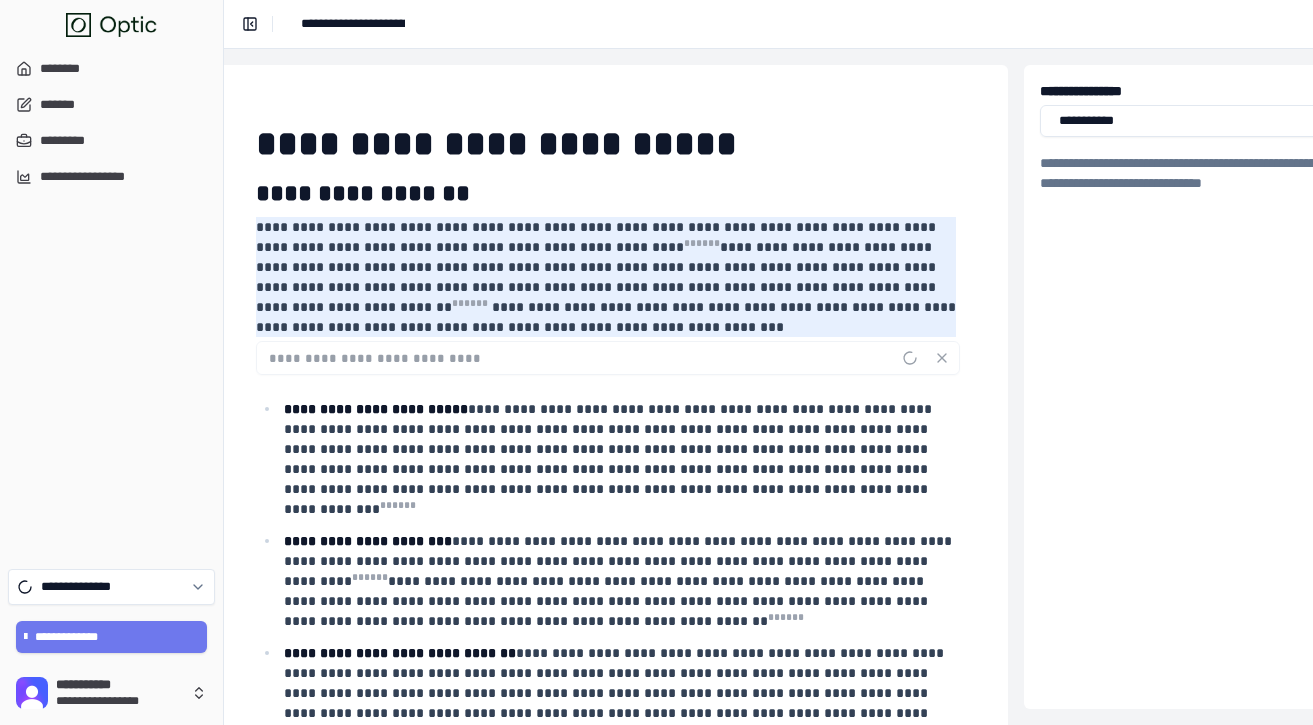 scroll, scrollTop: 0, scrollLeft: 324, axis: horizontal 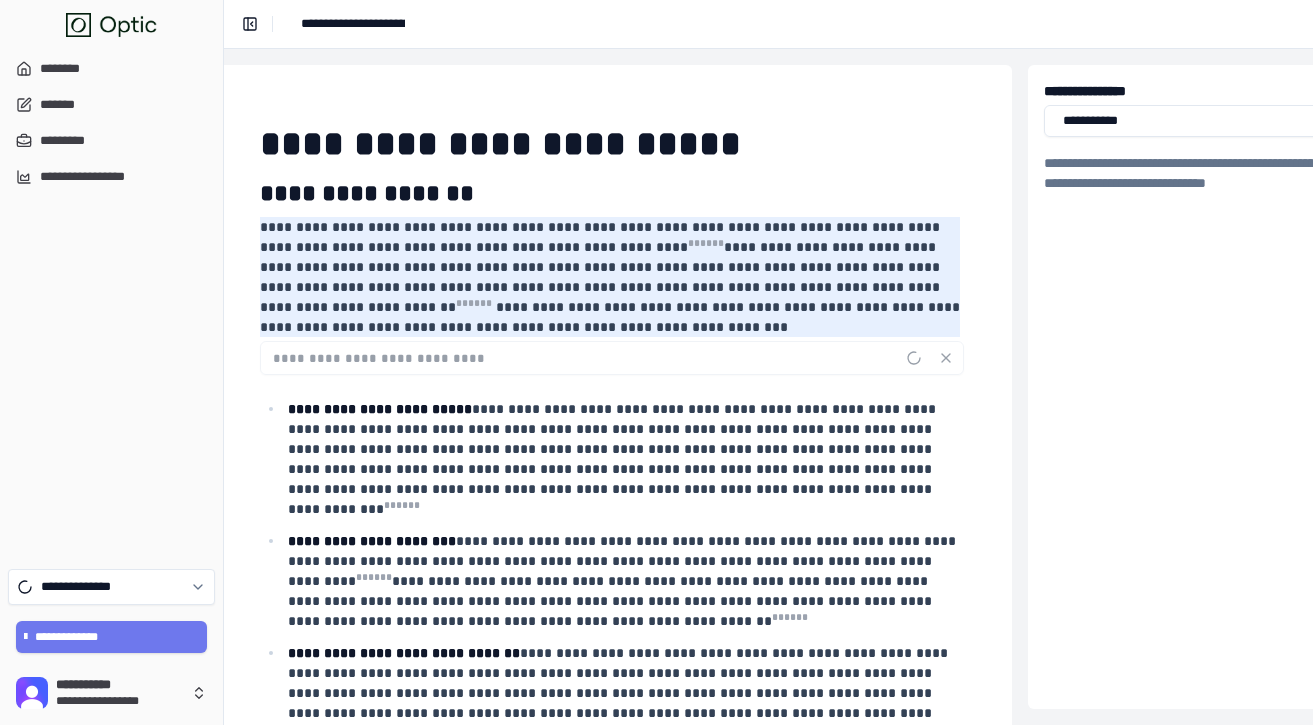 click on "**********" at bounding box center (768, 24) 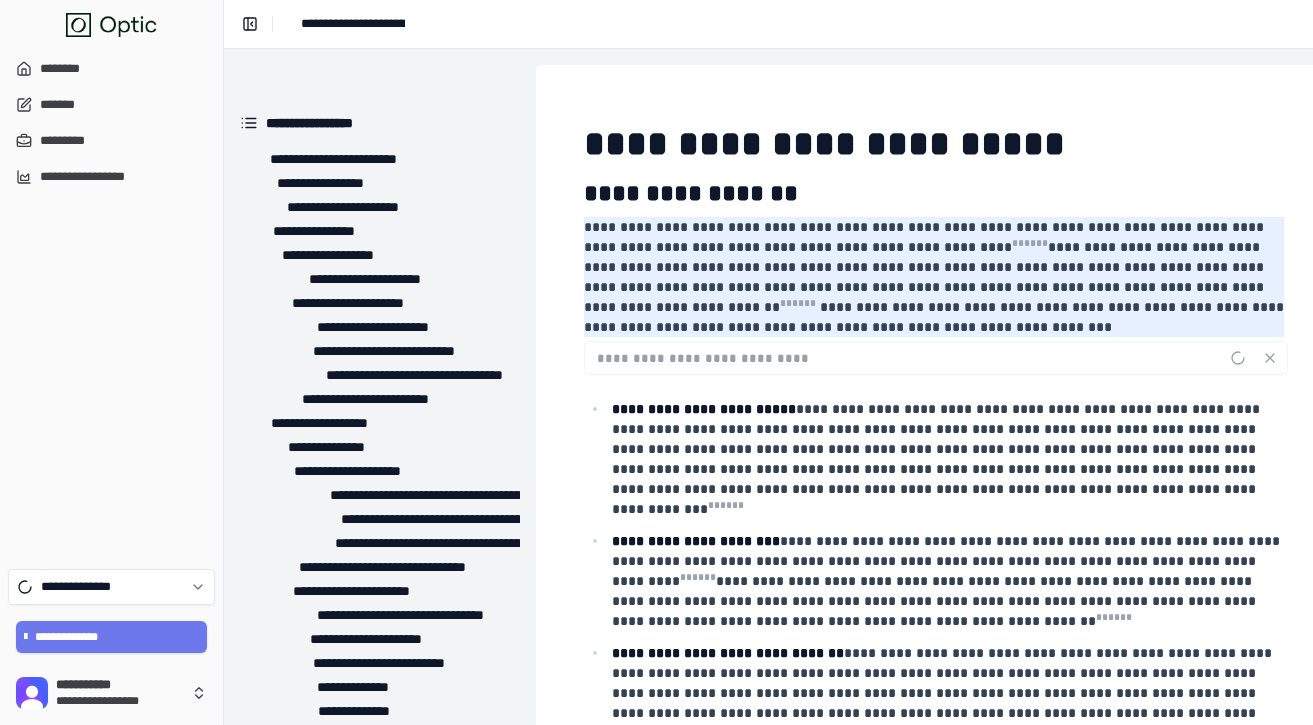 scroll, scrollTop: 0, scrollLeft: 387, axis: horizontal 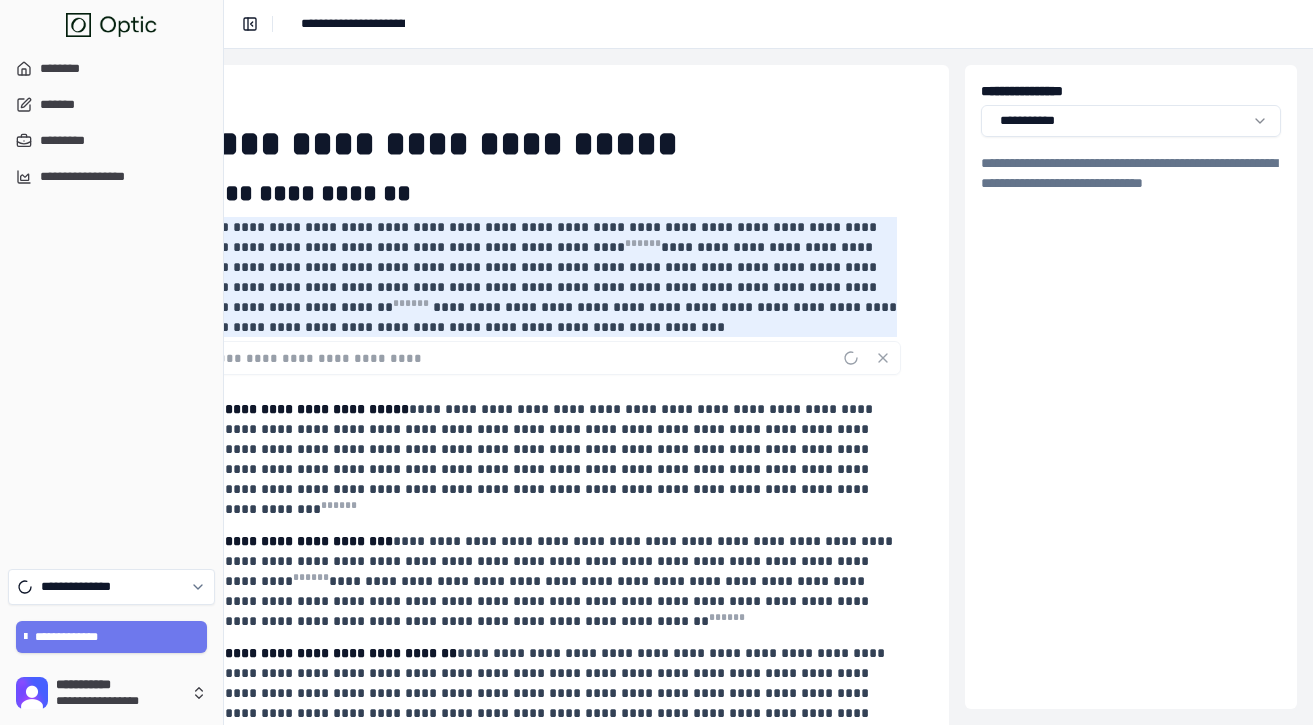 click on "**********" at bounding box center (768, 24) 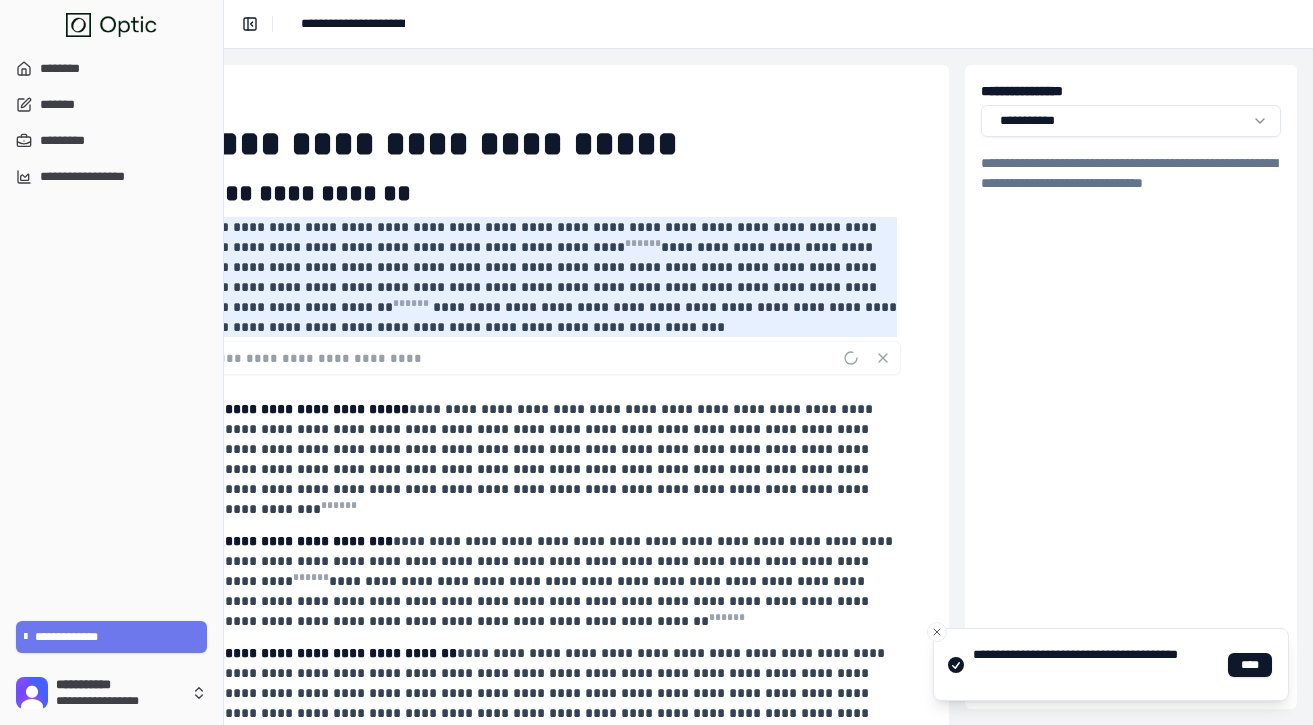 click on "**********" at bounding box center [768, 24] 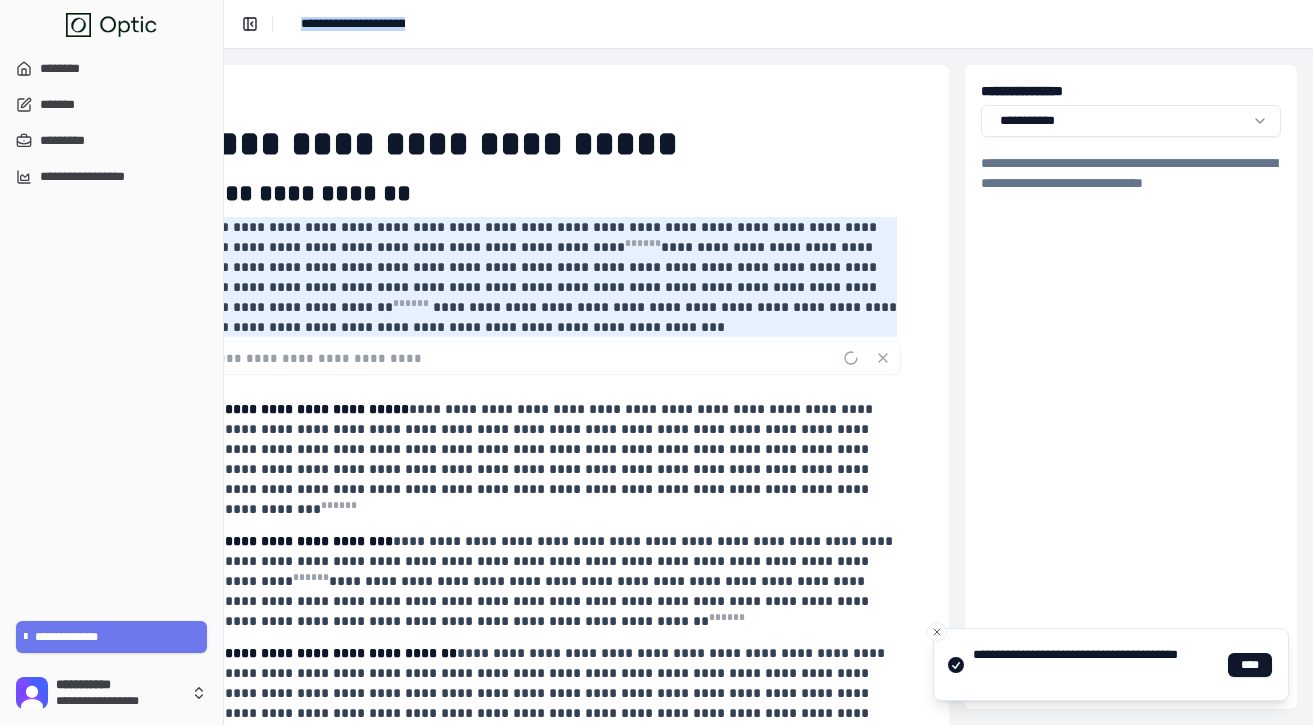 click on "**********" at bounding box center [768, 24] 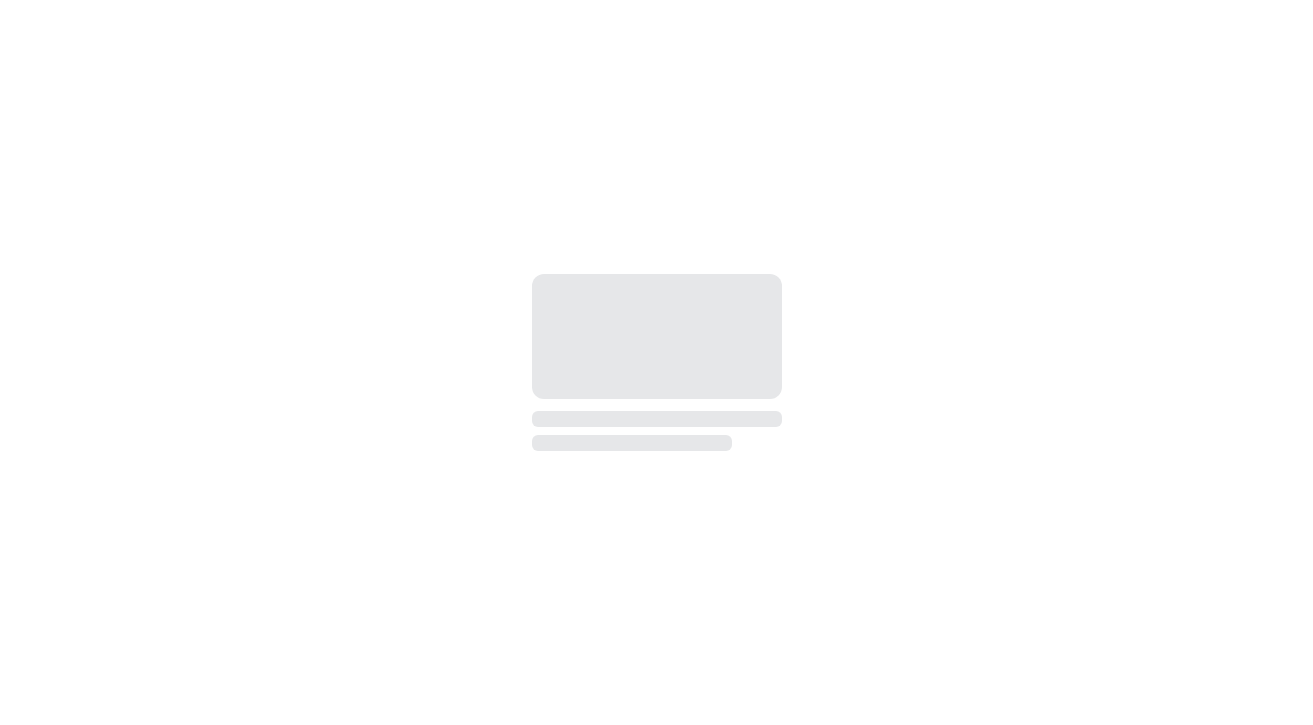 scroll, scrollTop: 0, scrollLeft: 0, axis: both 